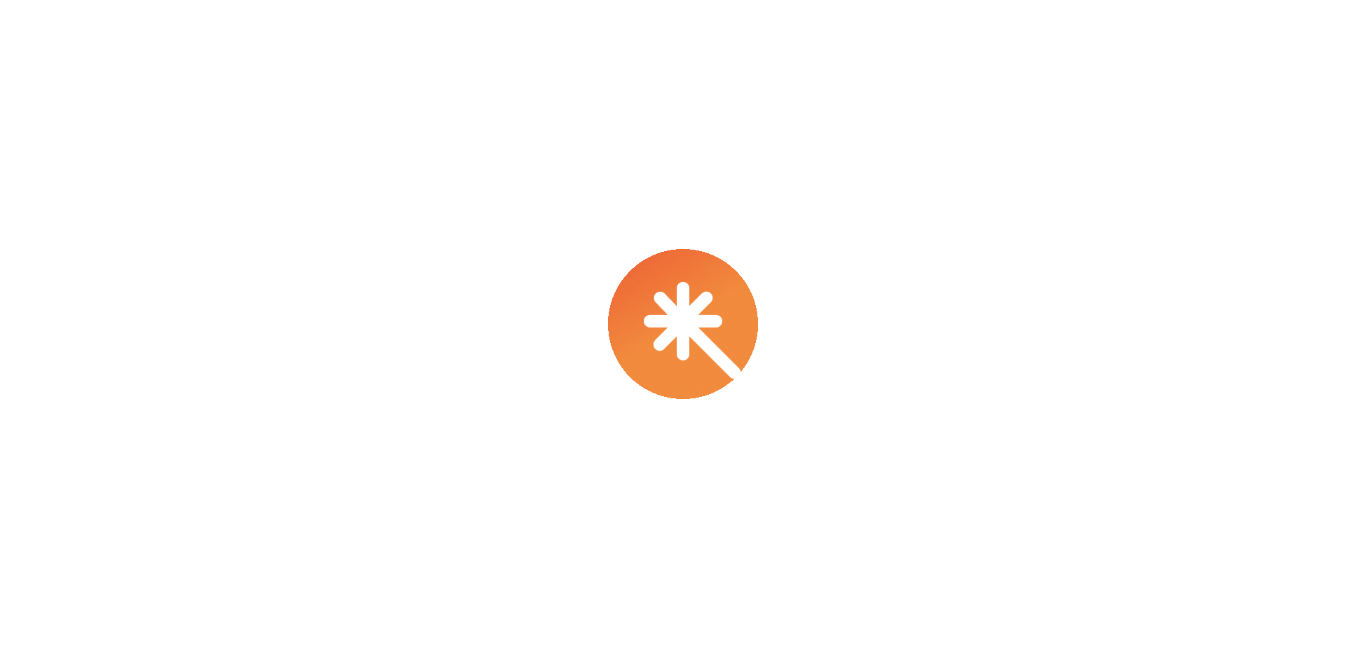 scroll, scrollTop: 0, scrollLeft: 0, axis: both 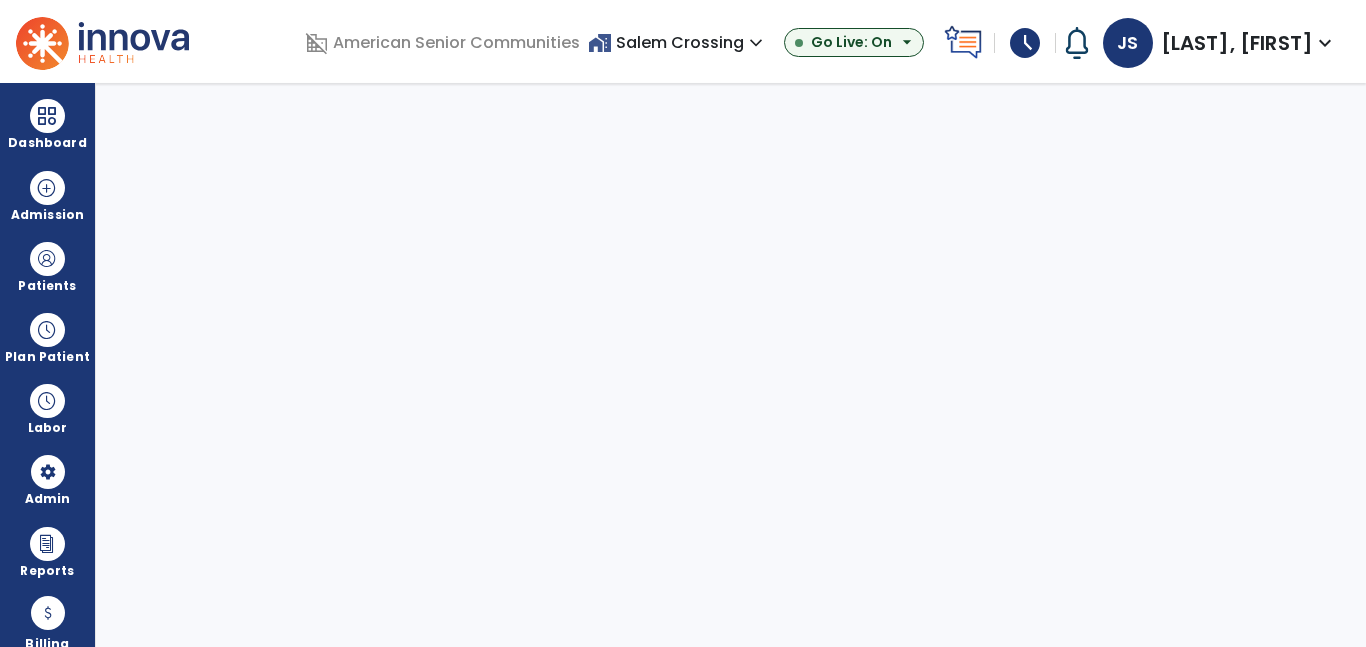 select on "***" 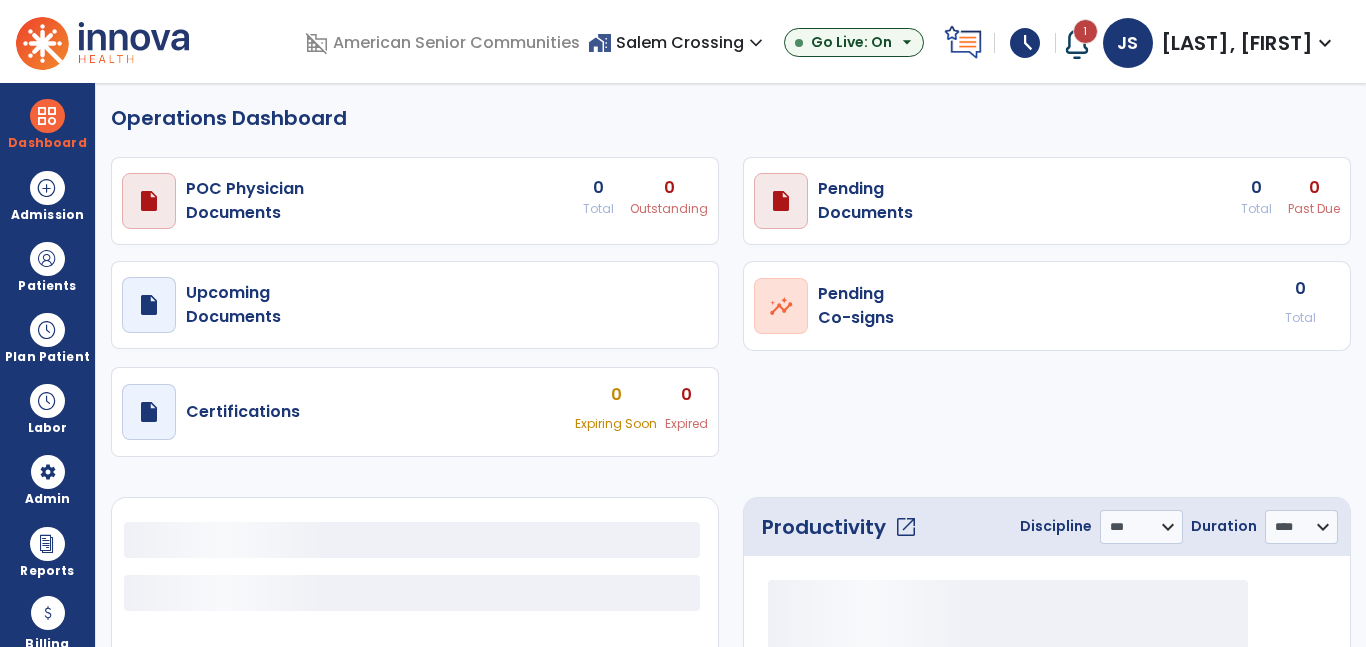 select on "***" 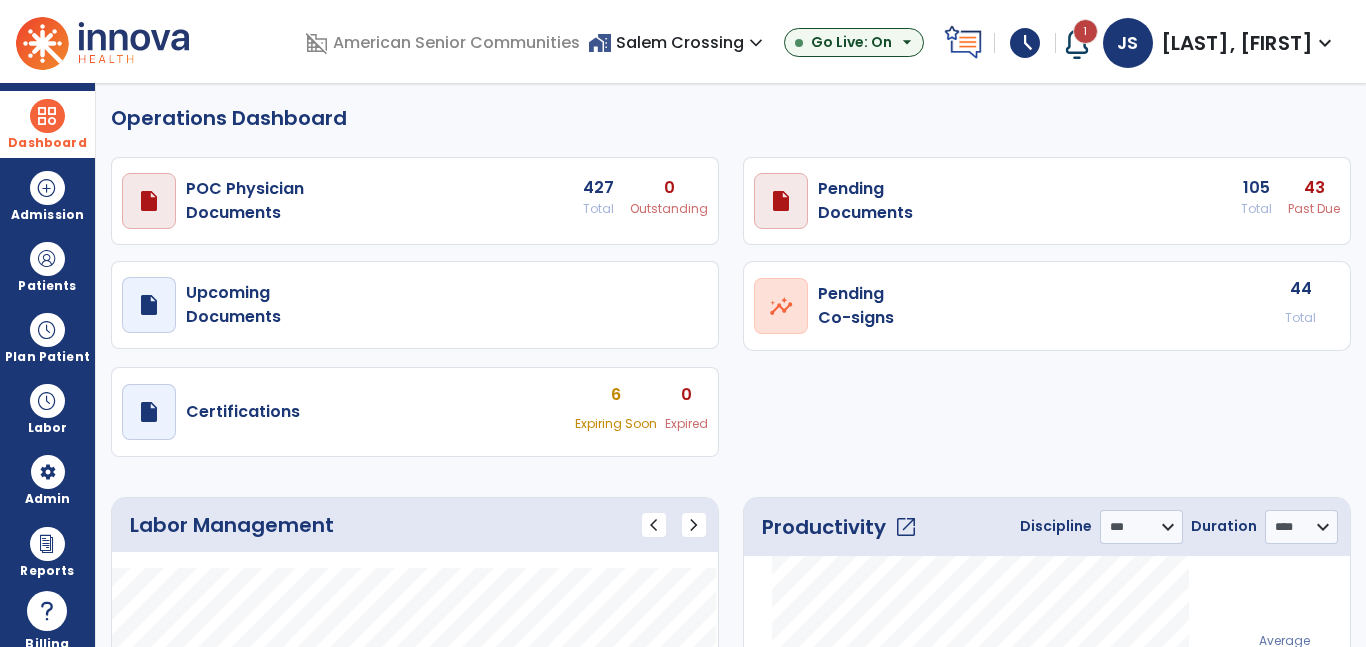 click at bounding box center [47, 116] 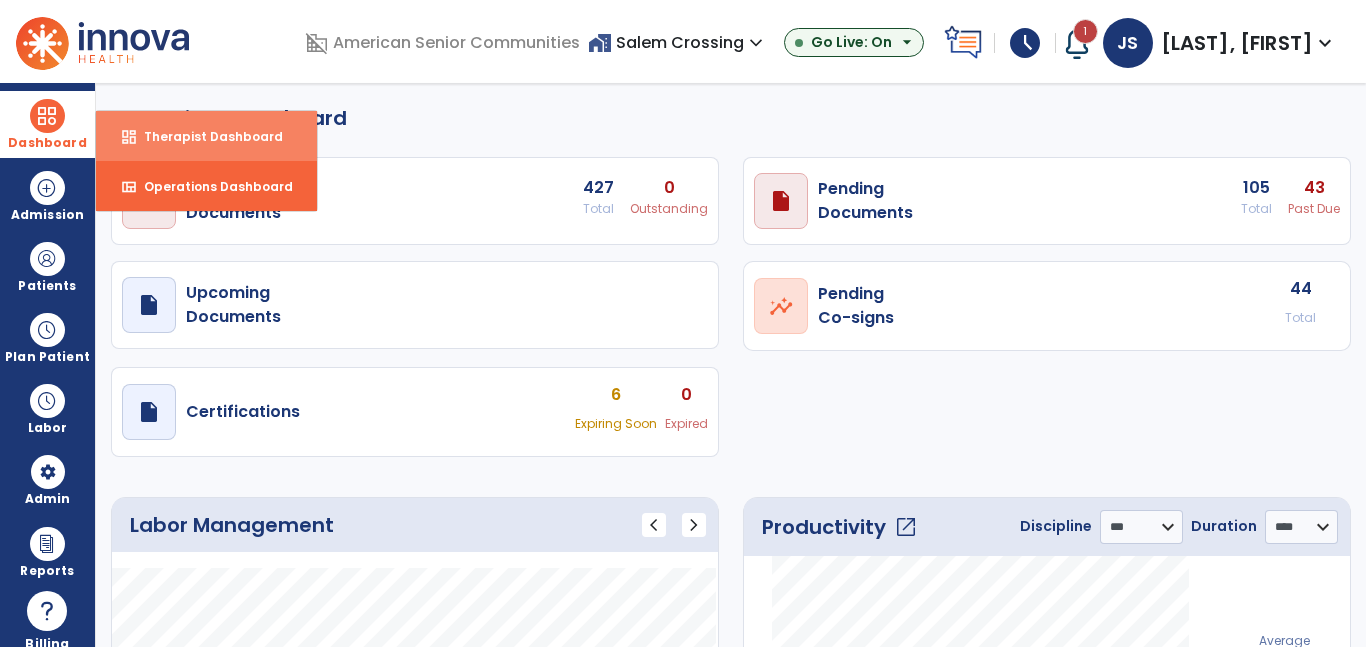 click on "Therapist Dashboard" at bounding box center (205, 136) 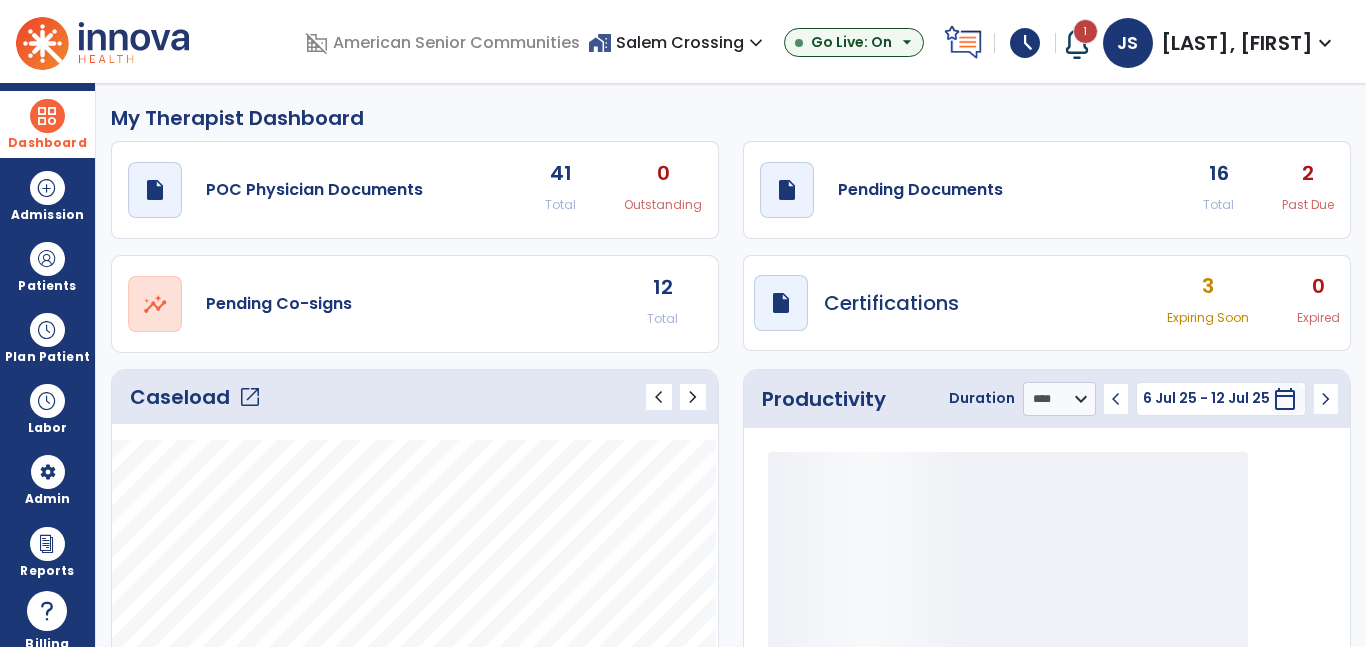 click at bounding box center [1077, 43] 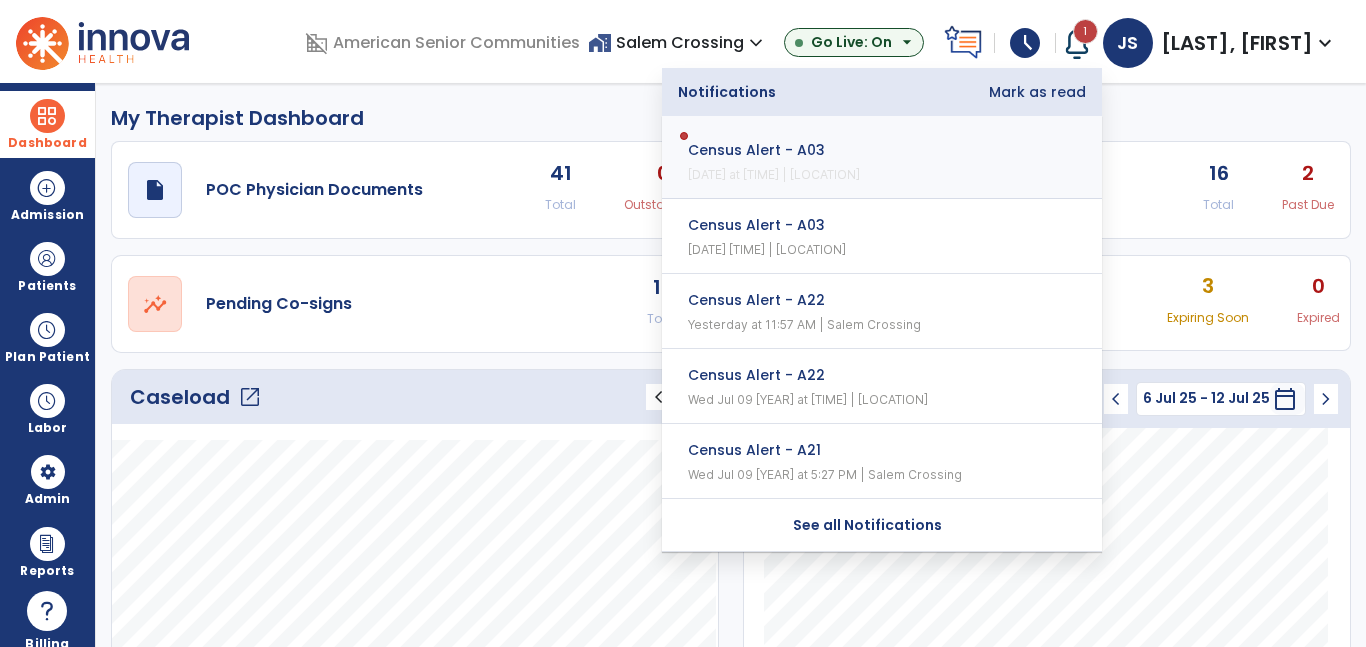 click on "Census Alert - A03 Yesterday at 1:57 PM | [CITY] Crossing" at bounding box center (882, 157) 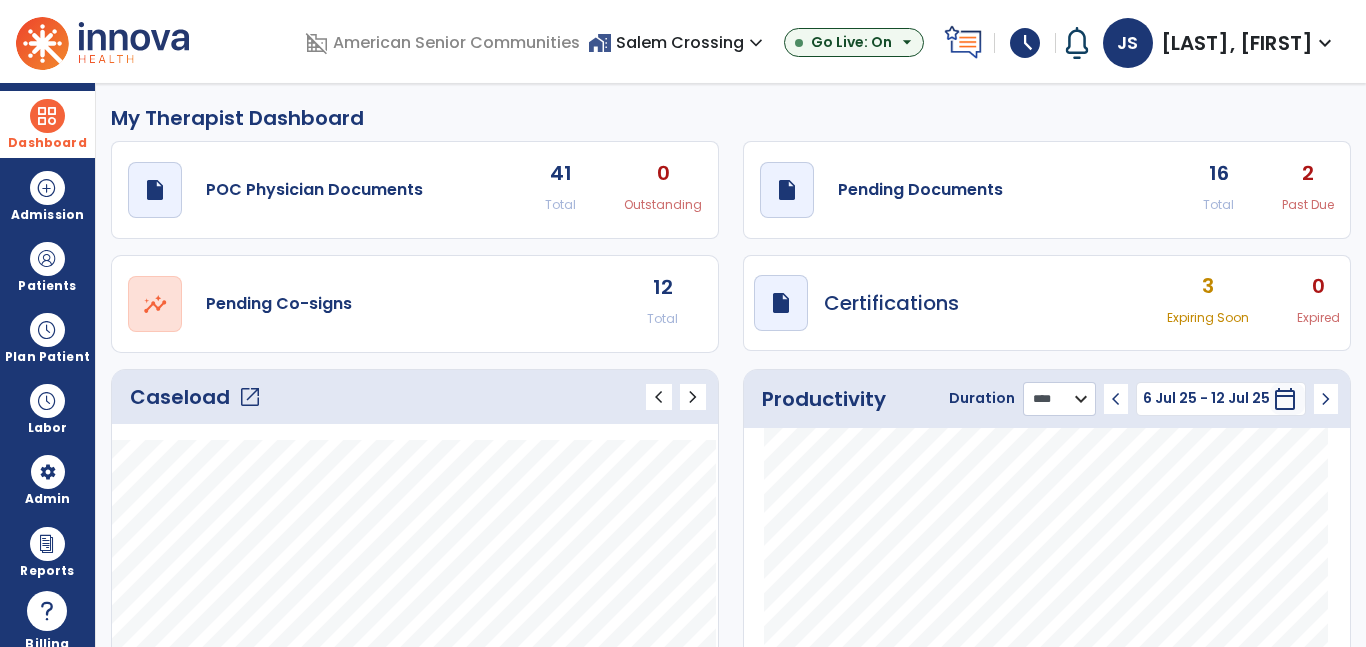 drag, startPoint x: 1049, startPoint y: 394, endPoint x: 1044, endPoint y: 405, distance: 12.083046 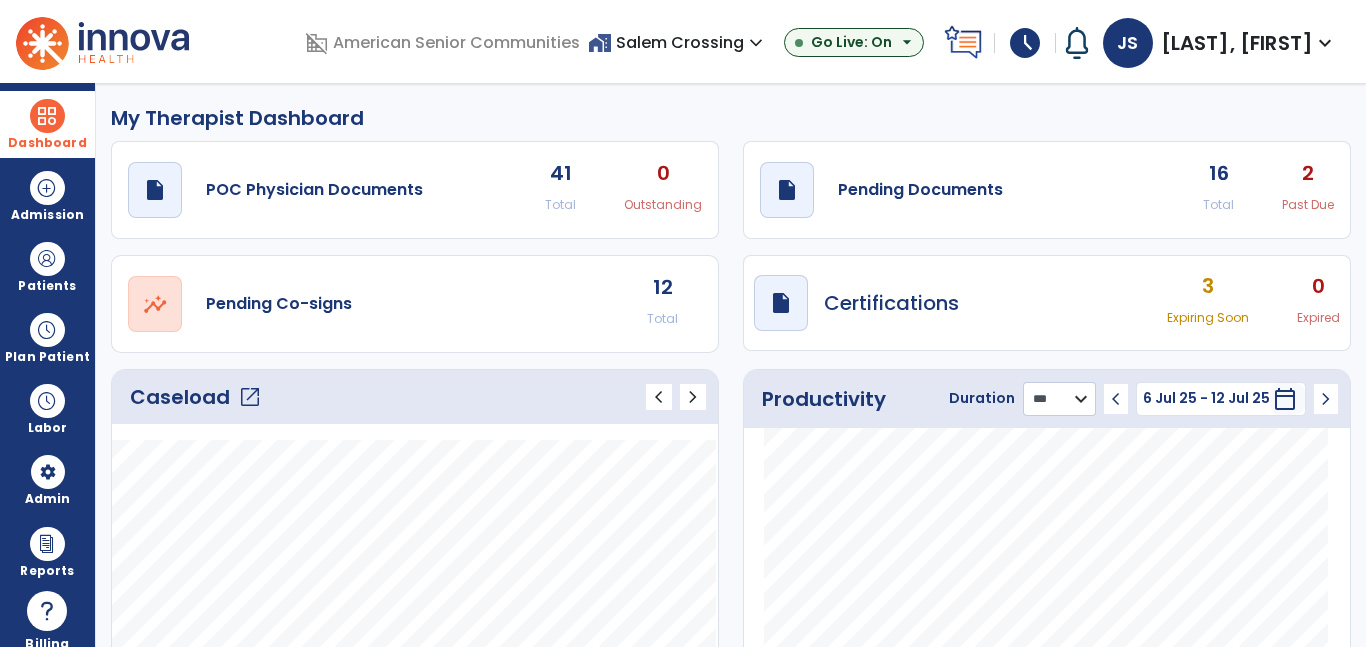 click on "******** **** ***" 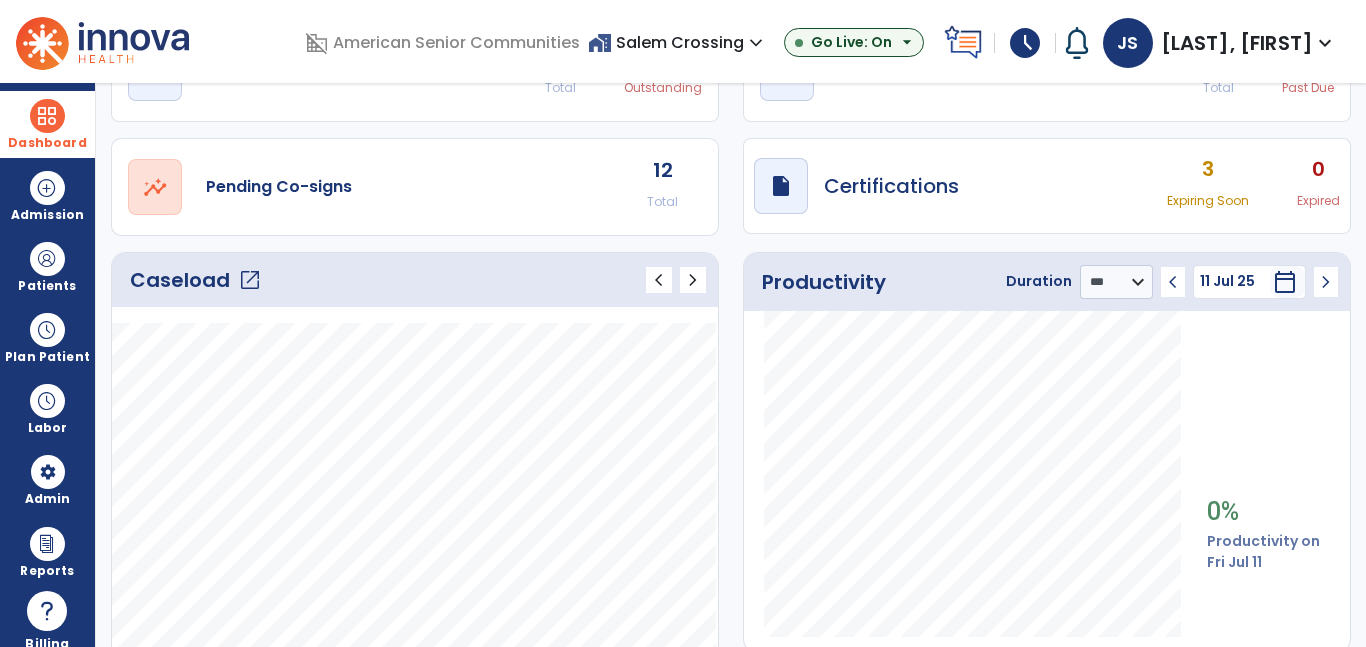 click on "chevron_left" 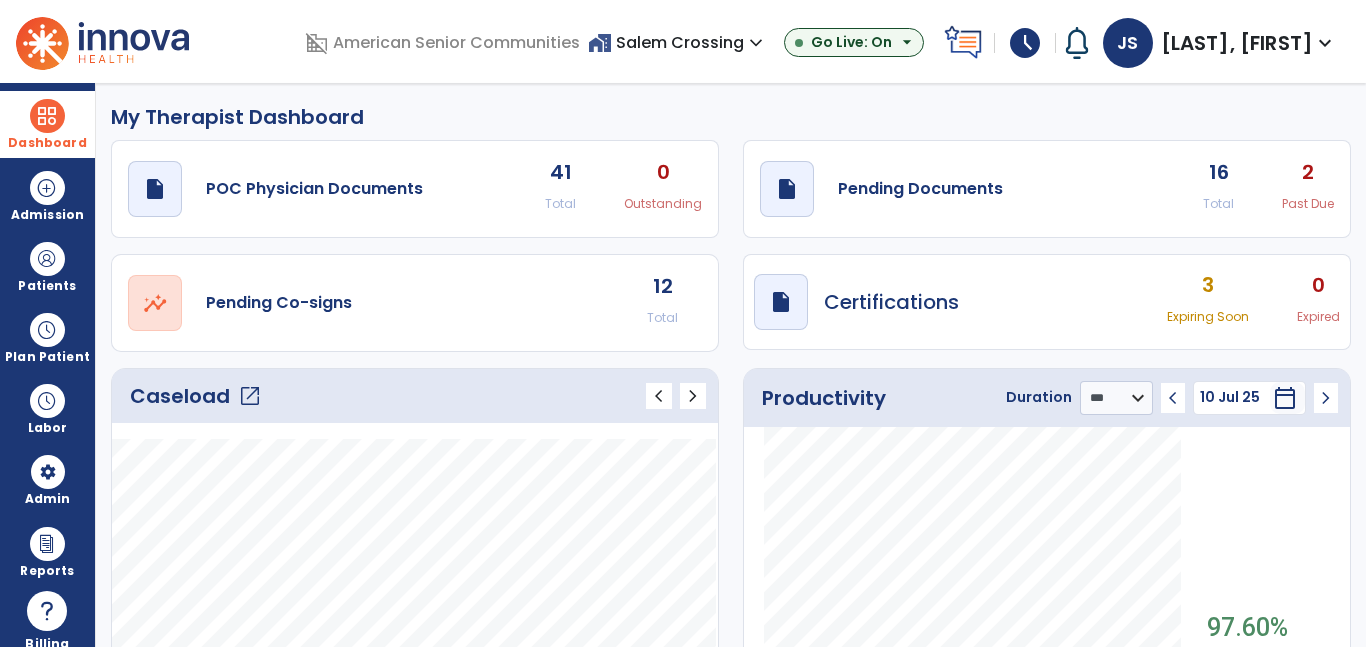 scroll, scrollTop: 0, scrollLeft: 0, axis: both 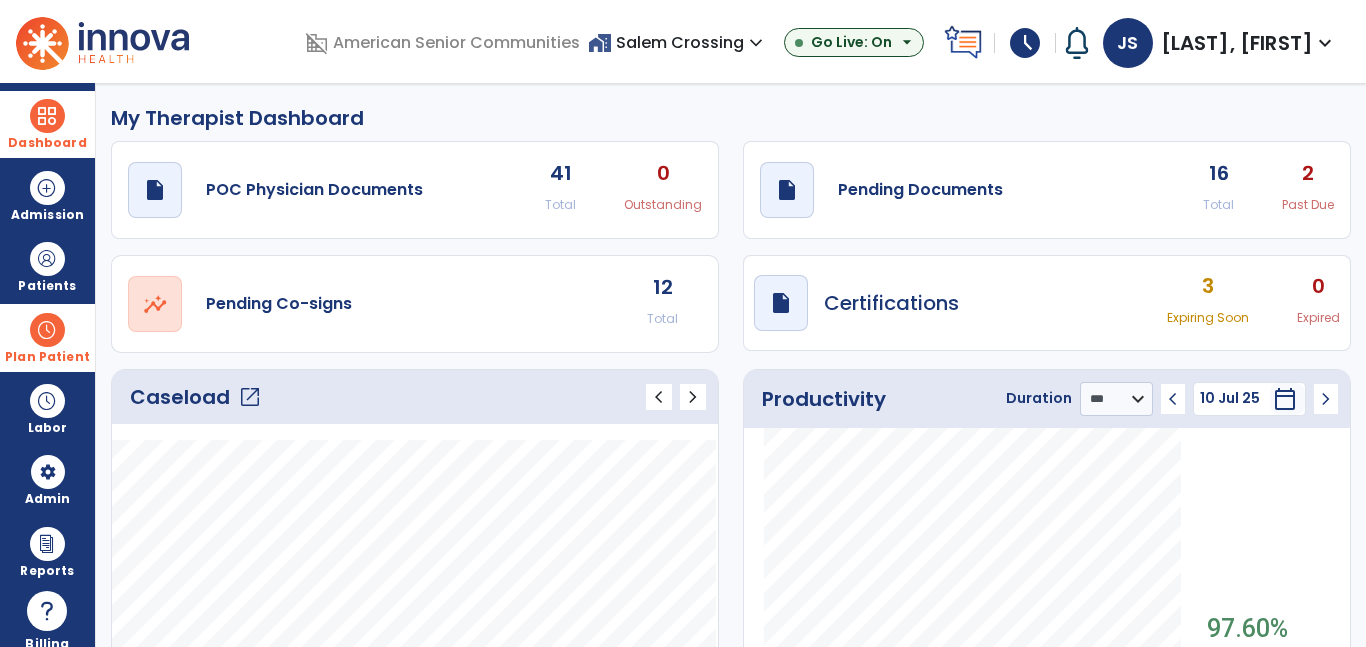 click on "Plan Patient" at bounding box center [47, 286] 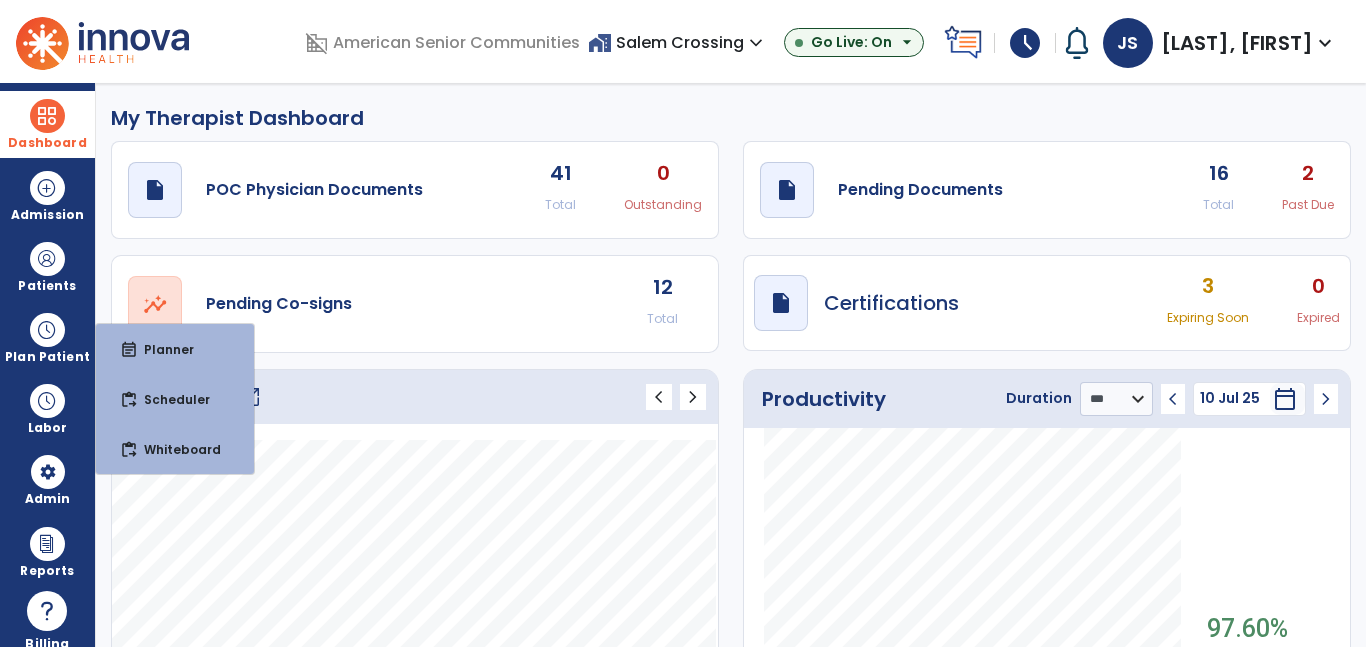 click on "Caseload   open_in_new   chevron_left   chevron_right" 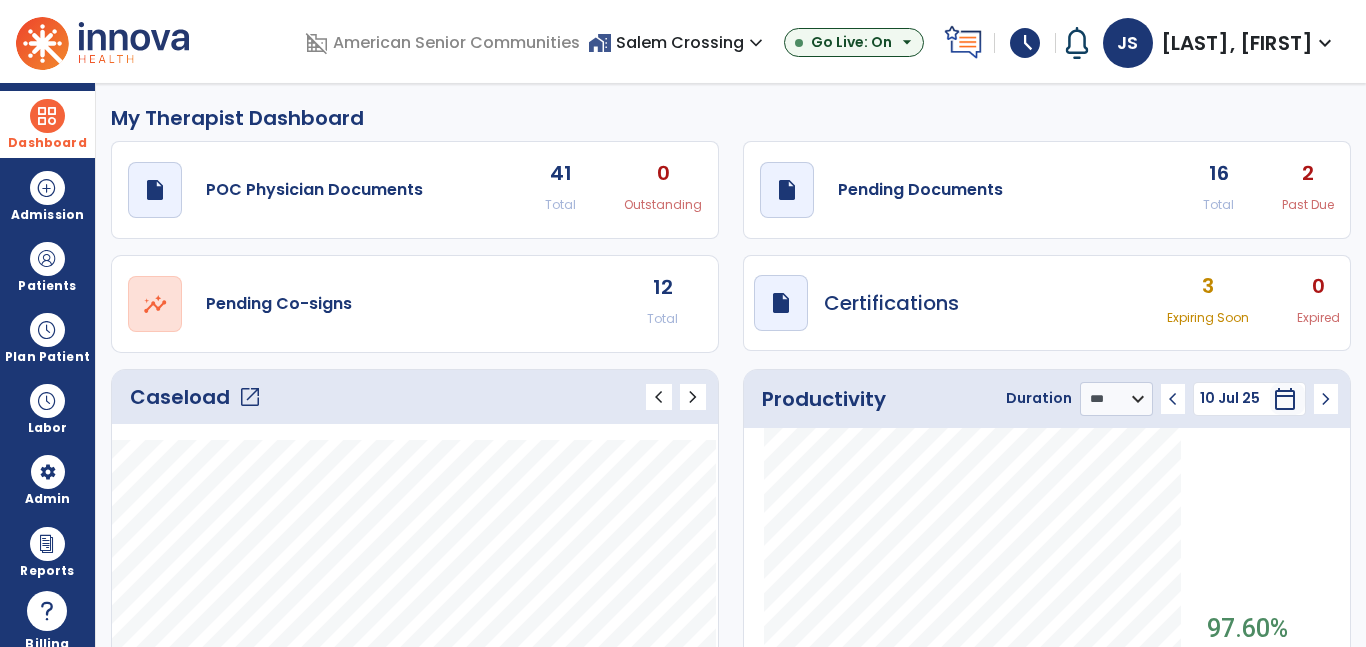 click on "Caseload   open_in_new" 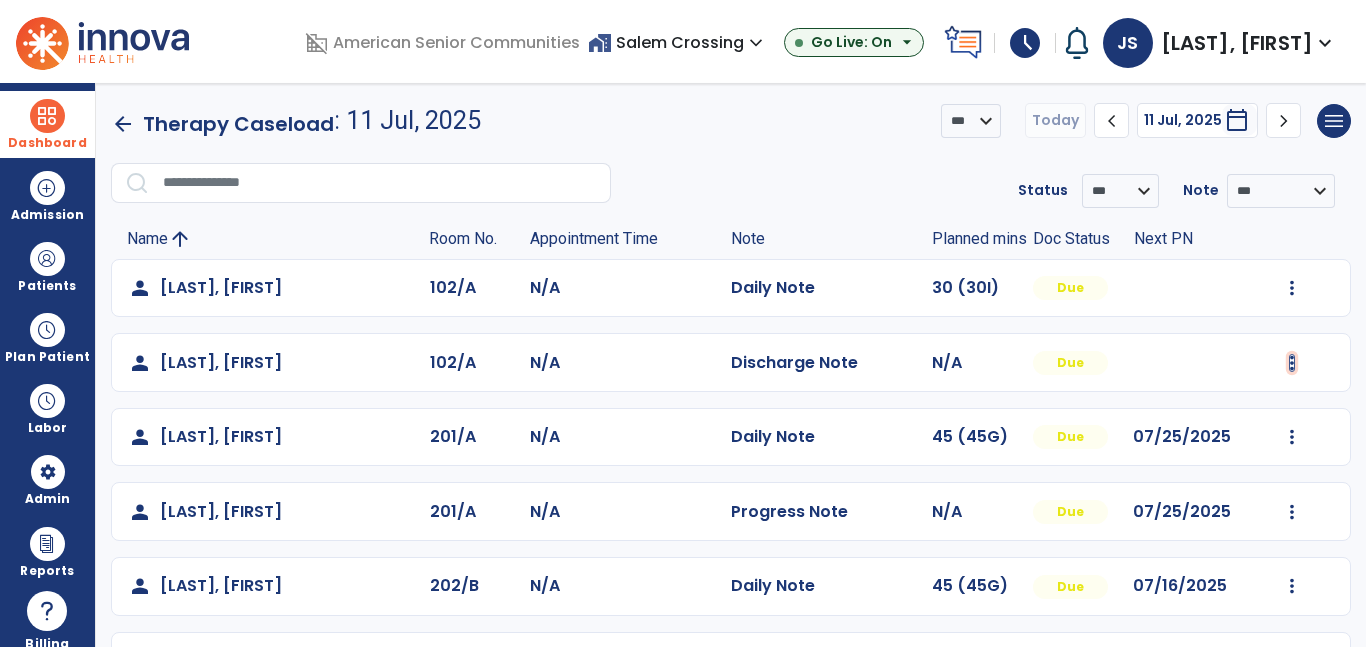 click at bounding box center (1292, 288) 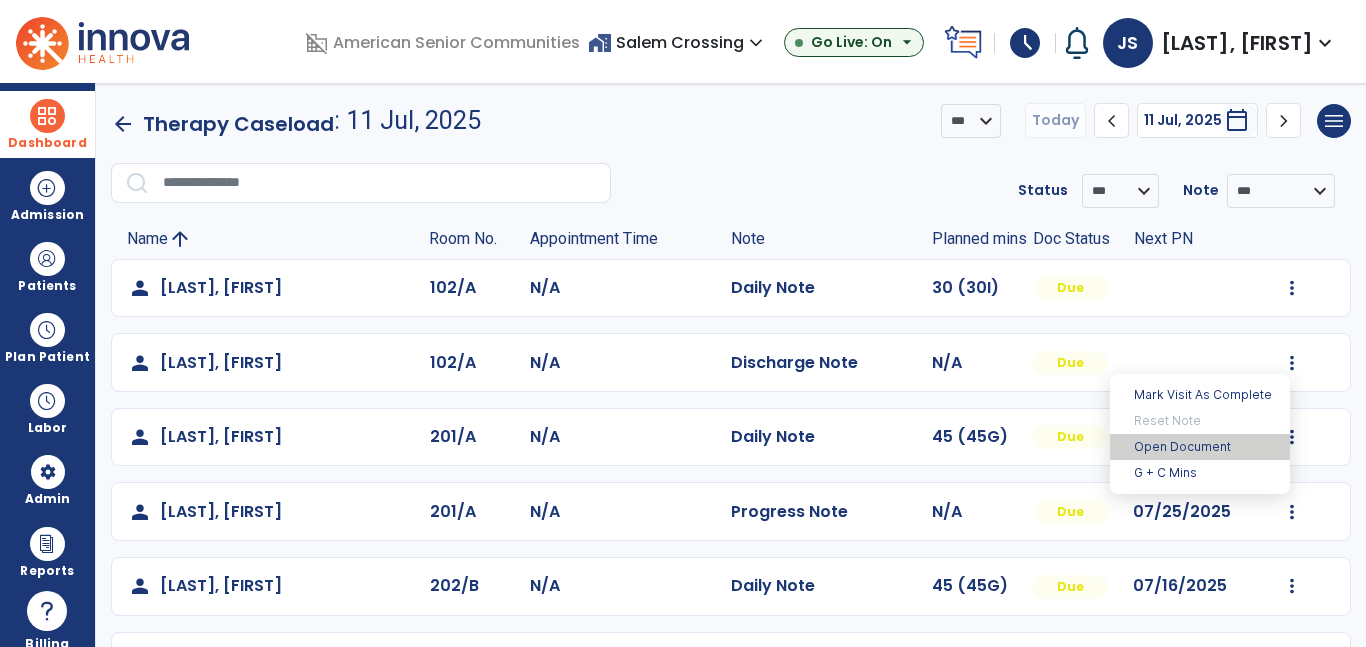 drag, startPoint x: 1231, startPoint y: 446, endPoint x: 1220, endPoint y: 493, distance: 48.270073 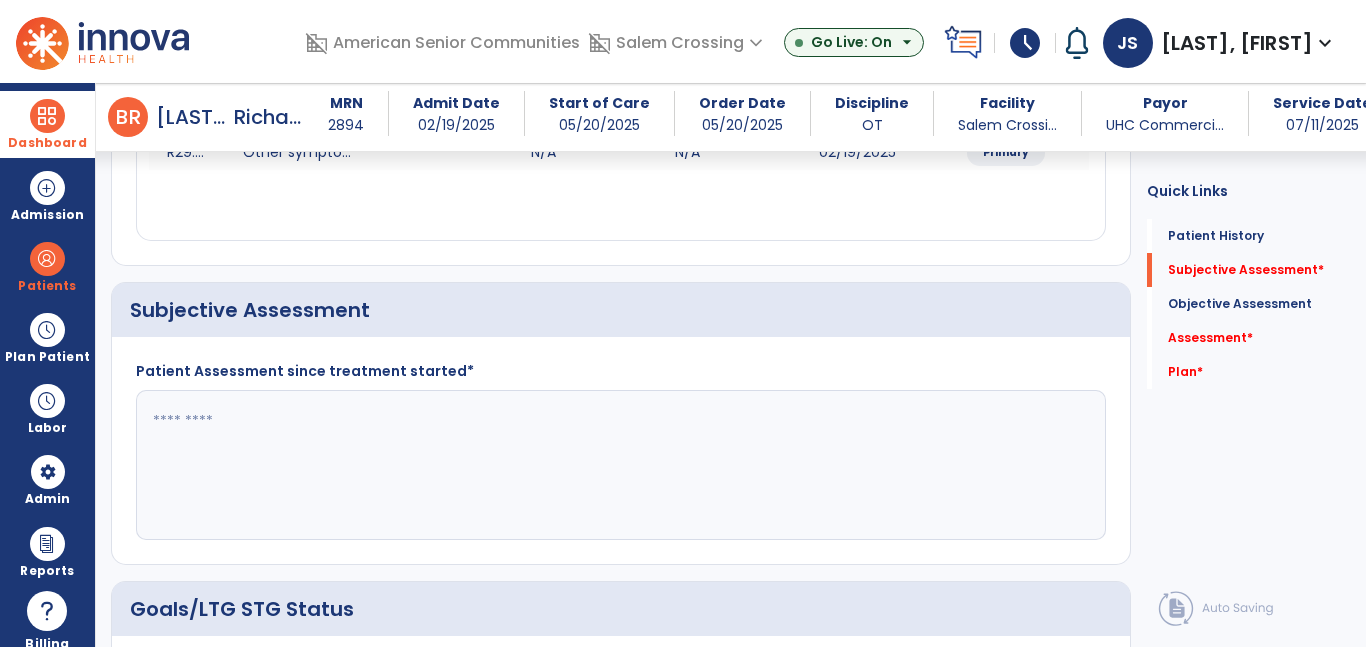 scroll, scrollTop: 355, scrollLeft: 0, axis: vertical 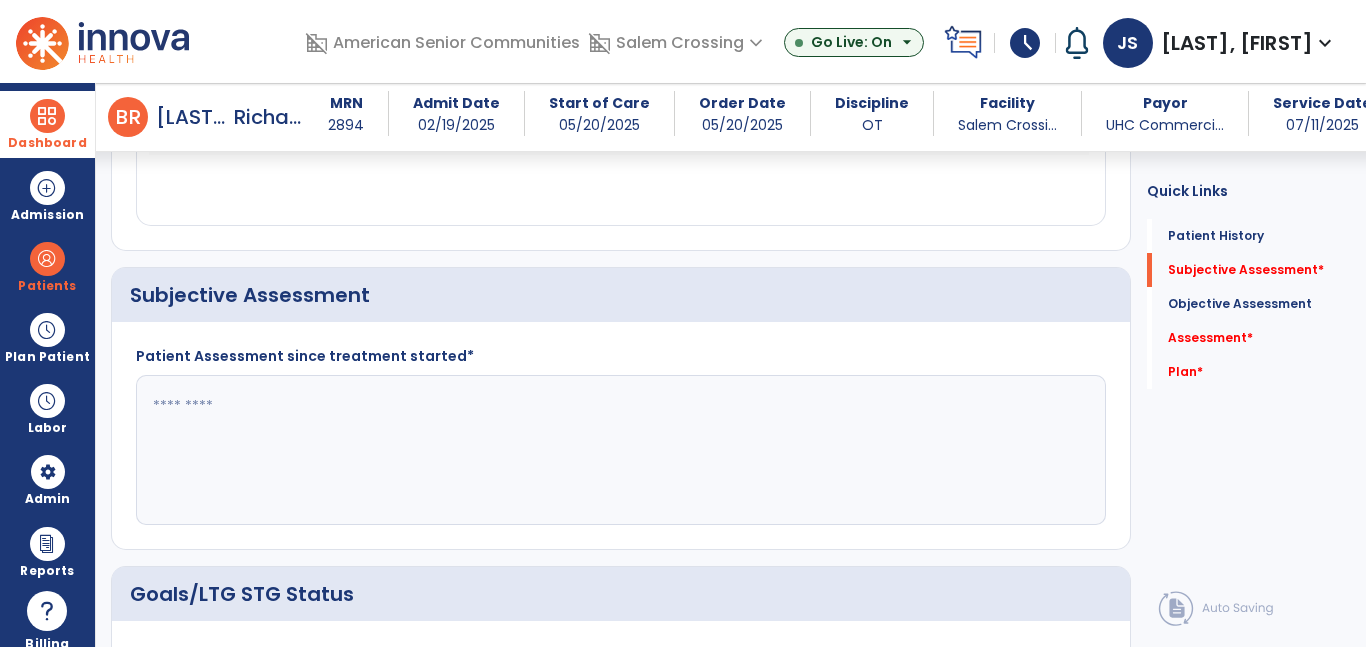 click 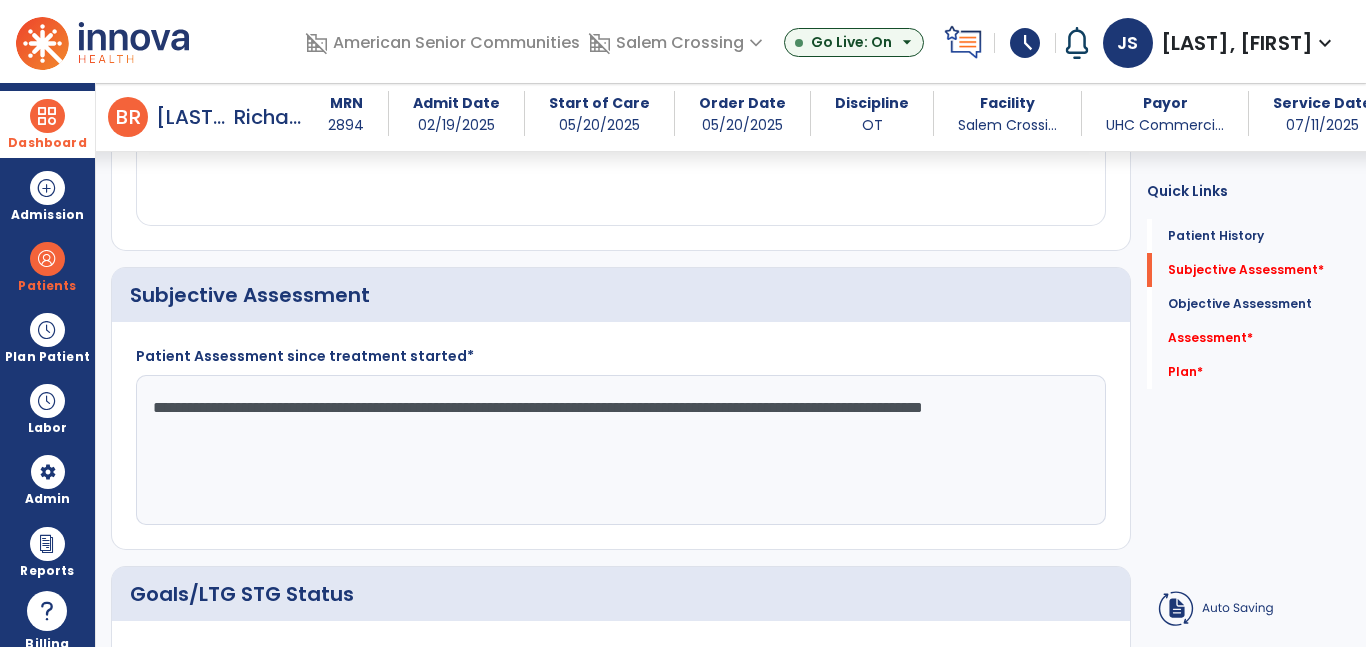 scroll, scrollTop: 375, scrollLeft: 0, axis: vertical 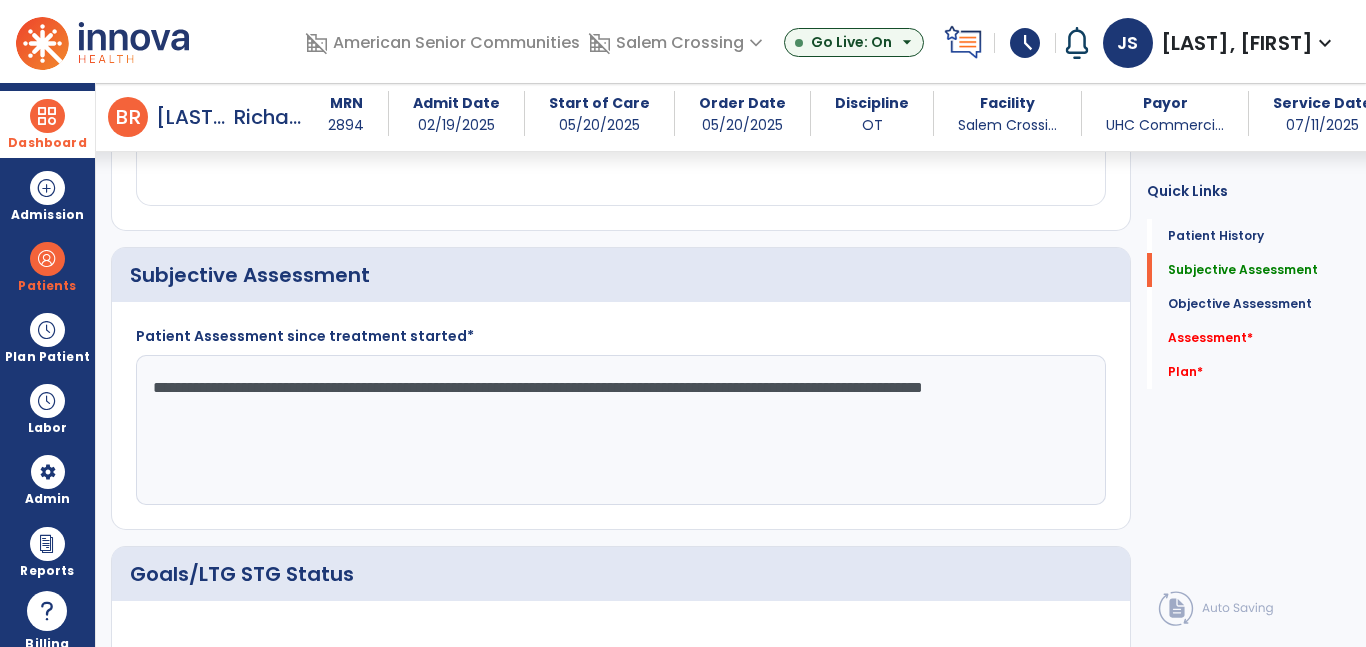 click on "**********" 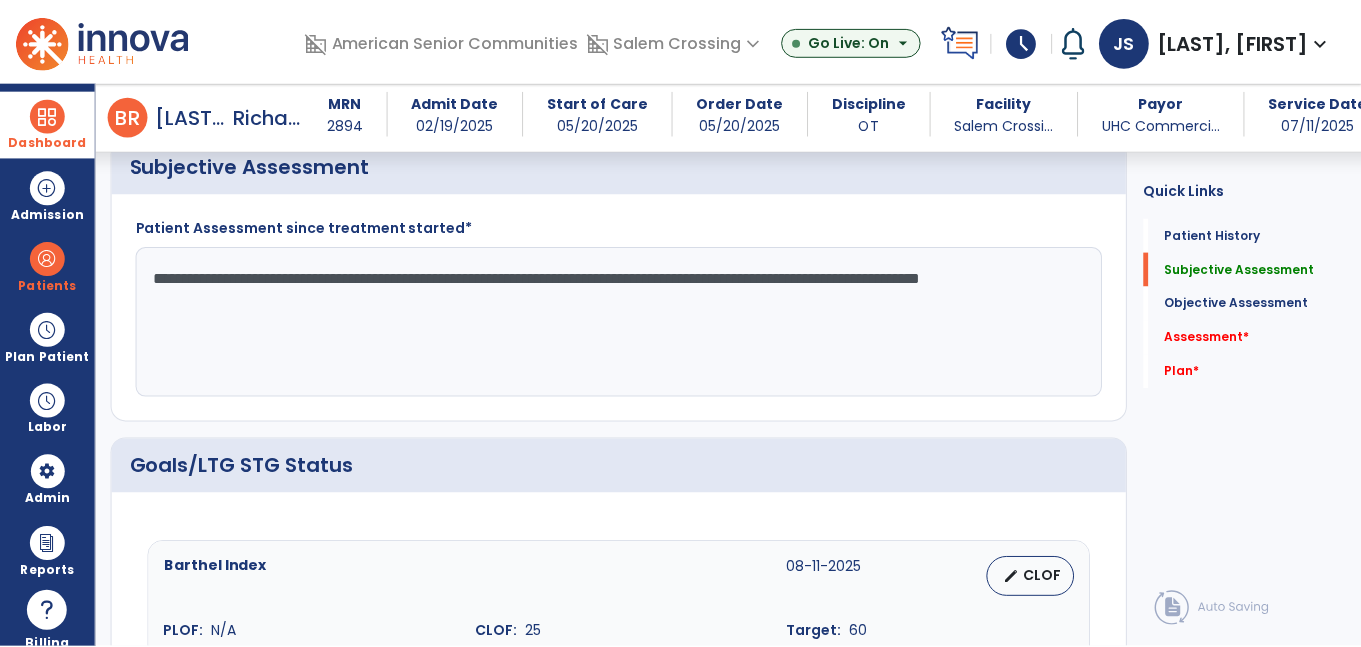 scroll, scrollTop: 725, scrollLeft: 0, axis: vertical 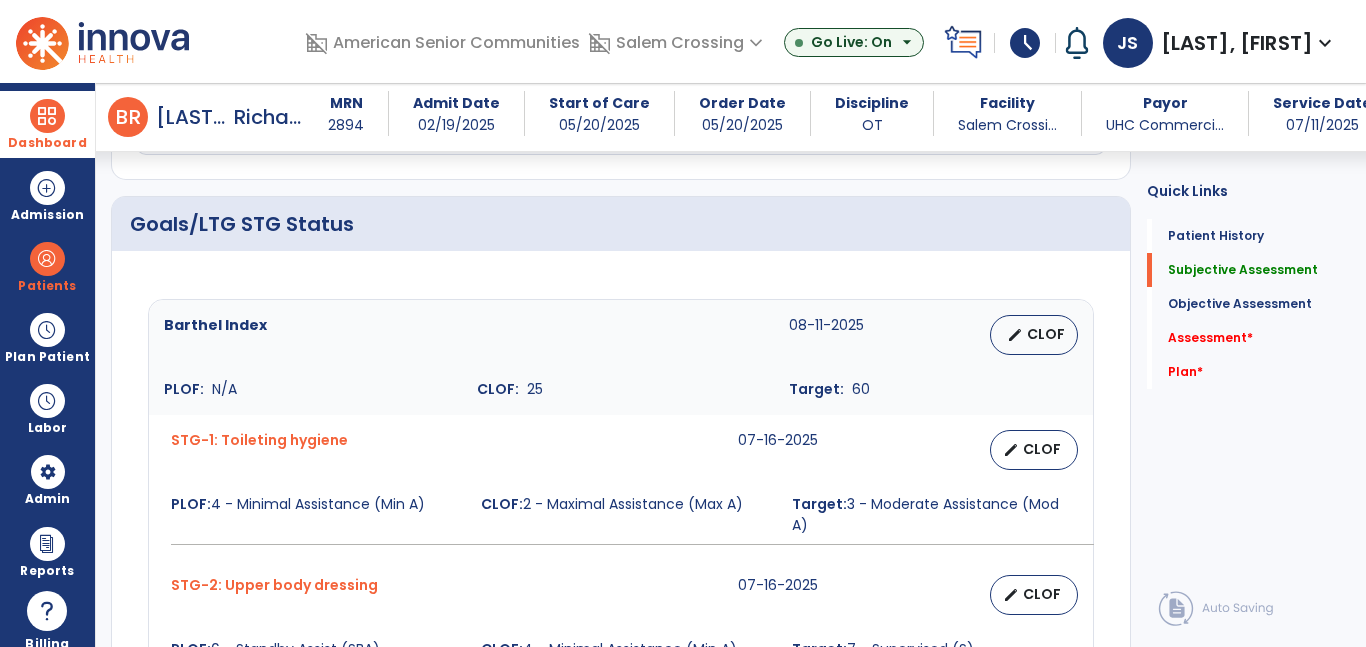 type on "**********" 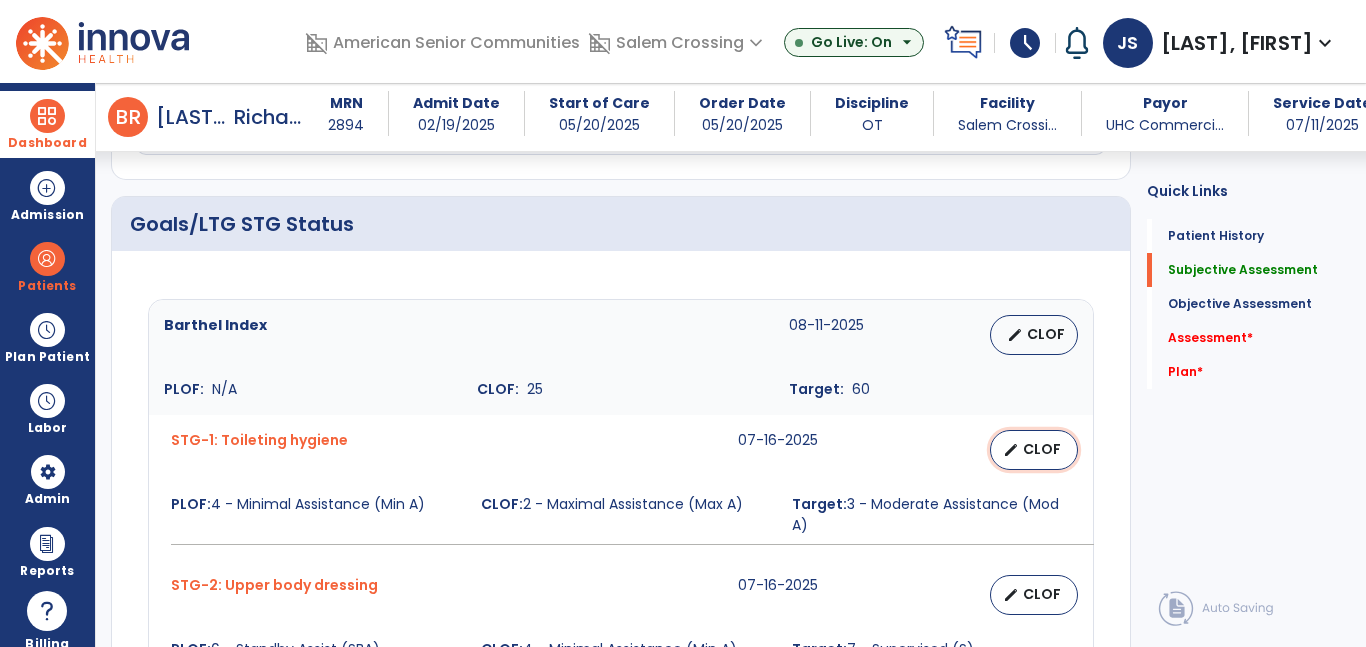 click on "CLOF" at bounding box center [1042, 449] 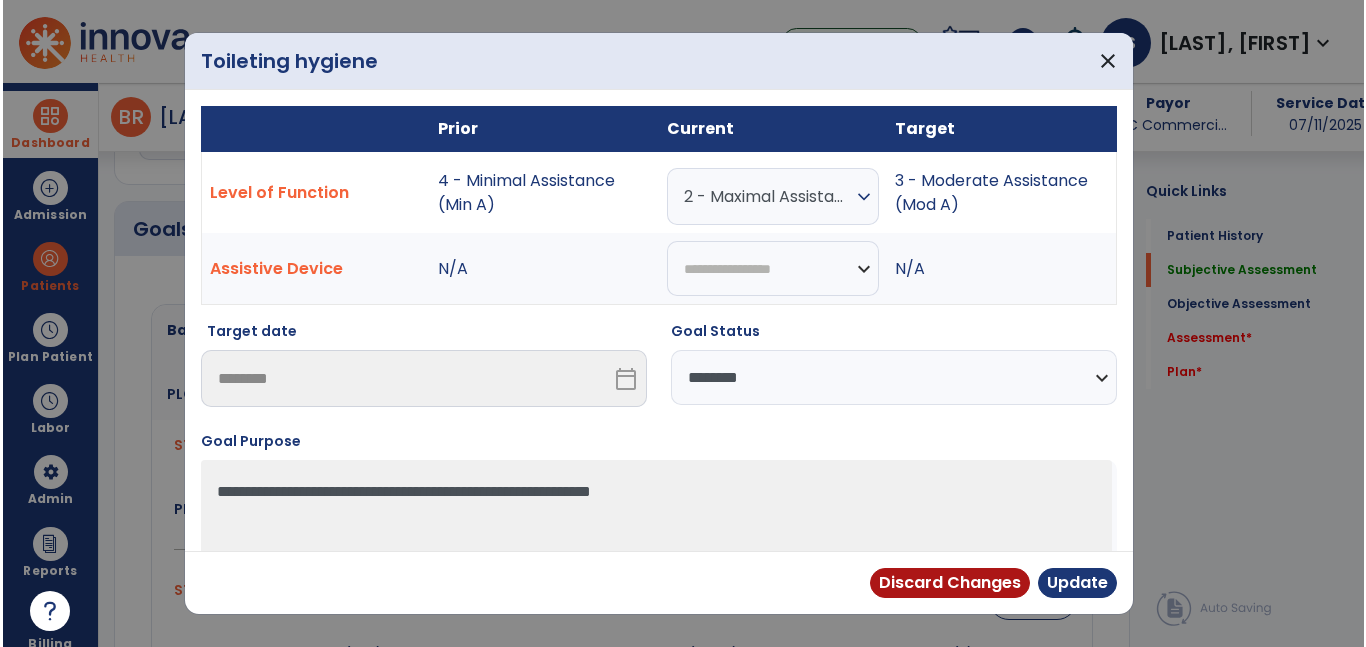 scroll, scrollTop: 725, scrollLeft: 0, axis: vertical 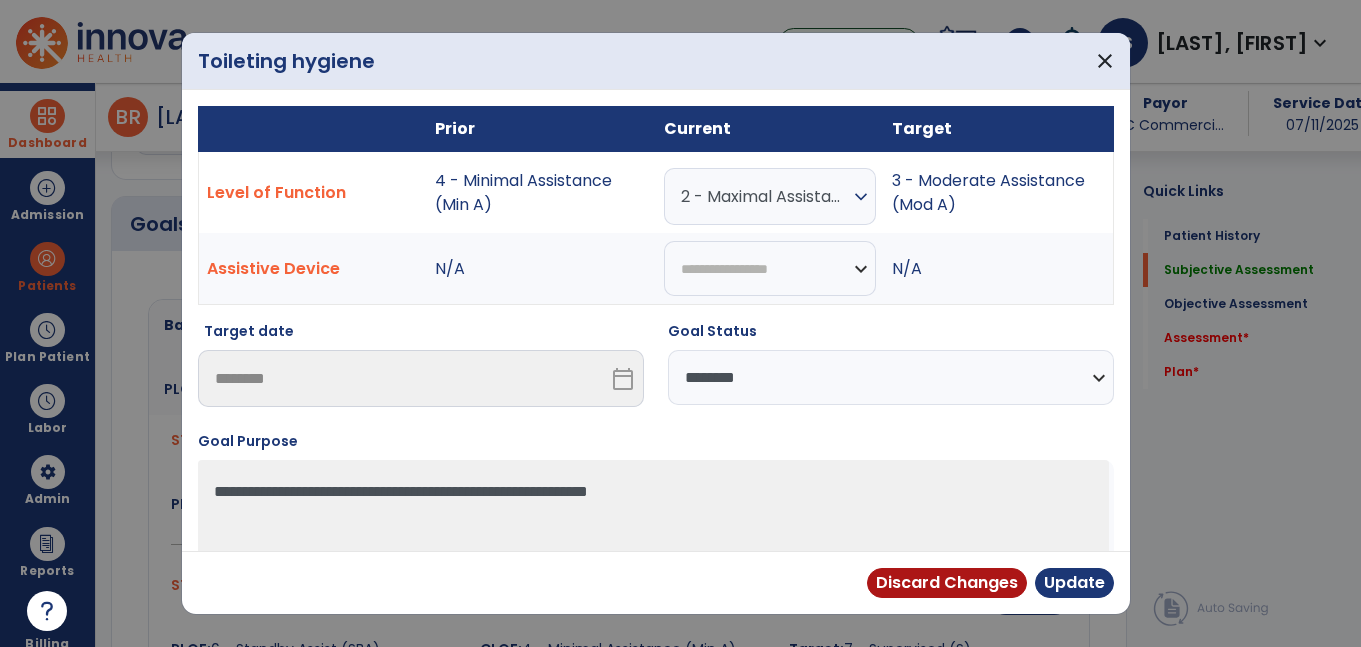 click on "**********" at bounding box center (891, 377) 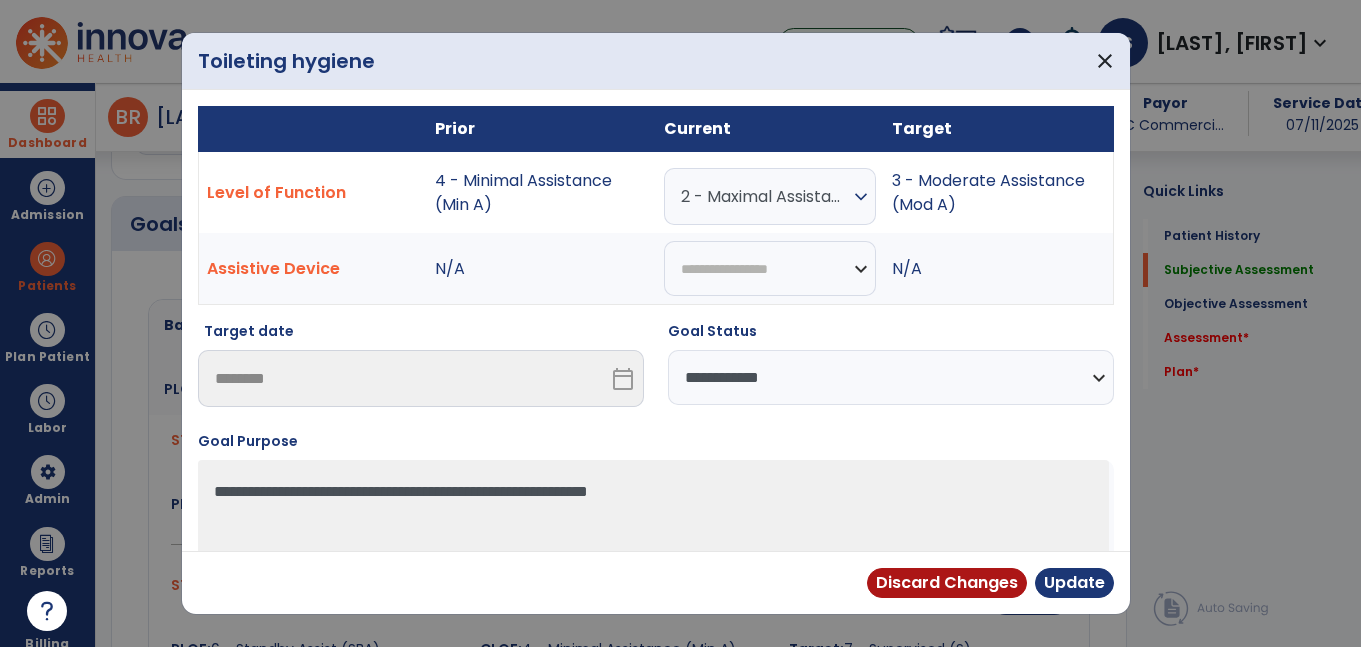 click on "**********" at bounding box center (891, 377) 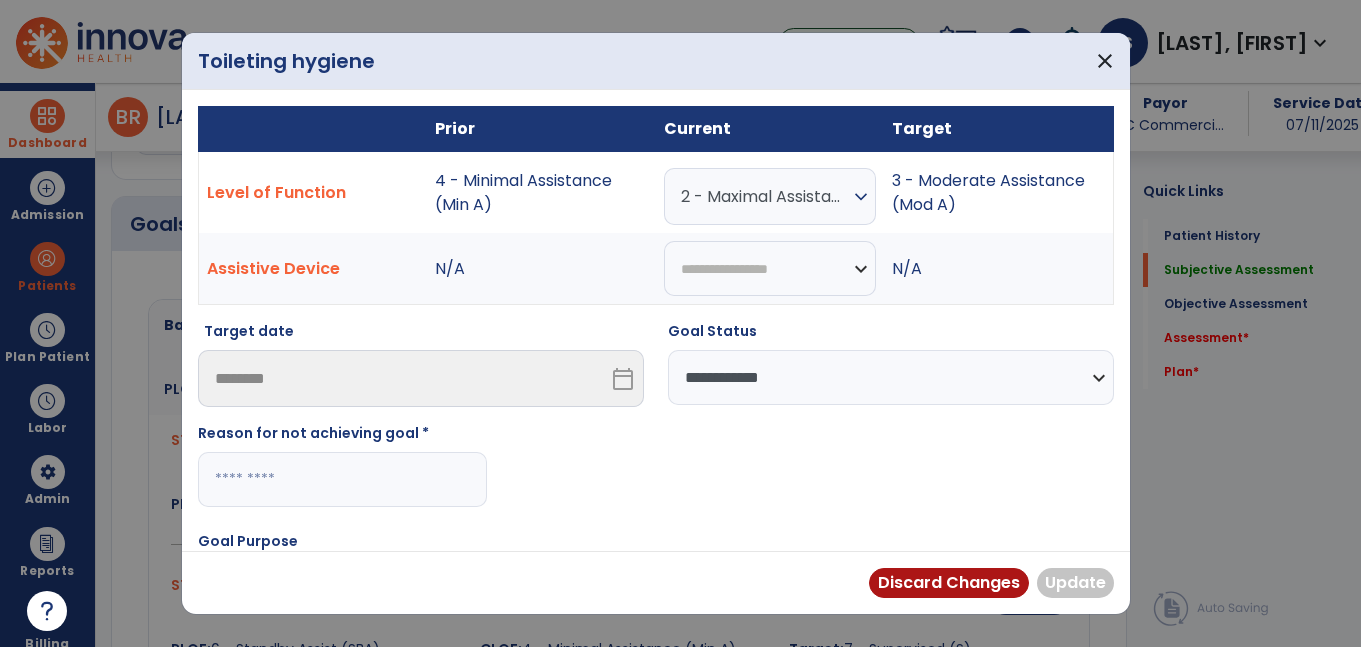 click at bounding box center [342, 479] 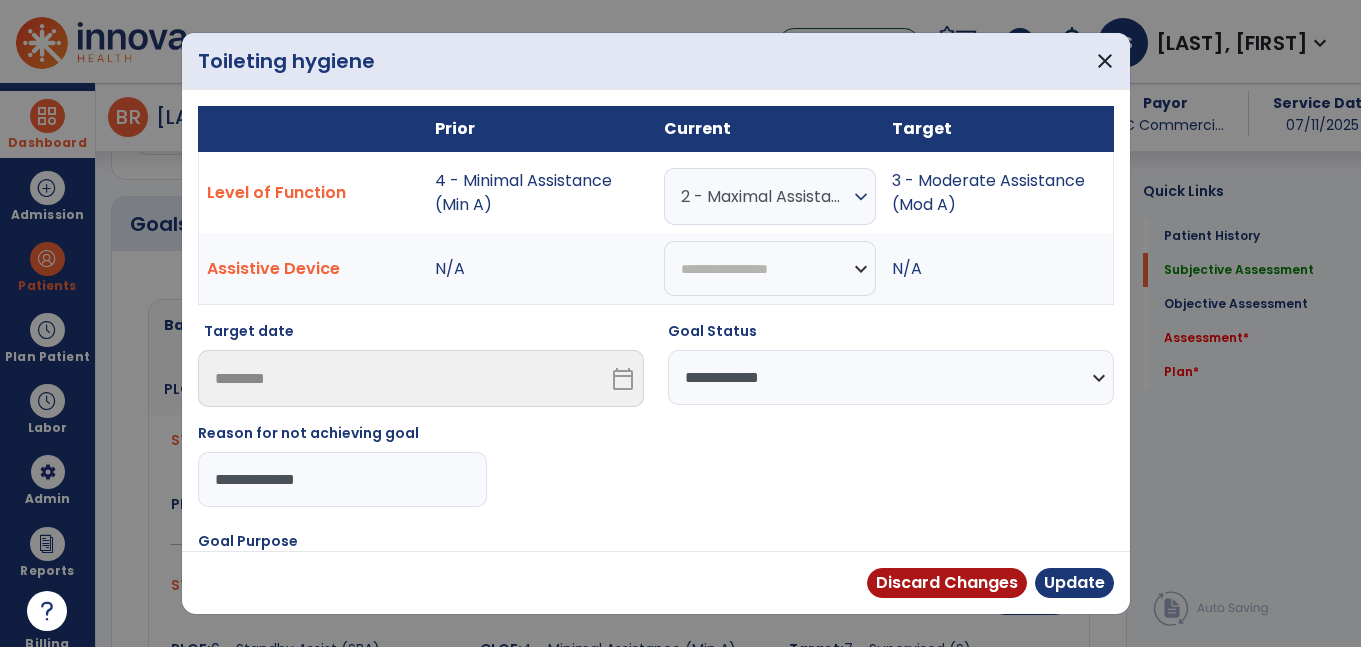drag, startPoint x: 353, startPoint y: 483, endPoint x: 176, endPoint y: 480, distance: 177.02542 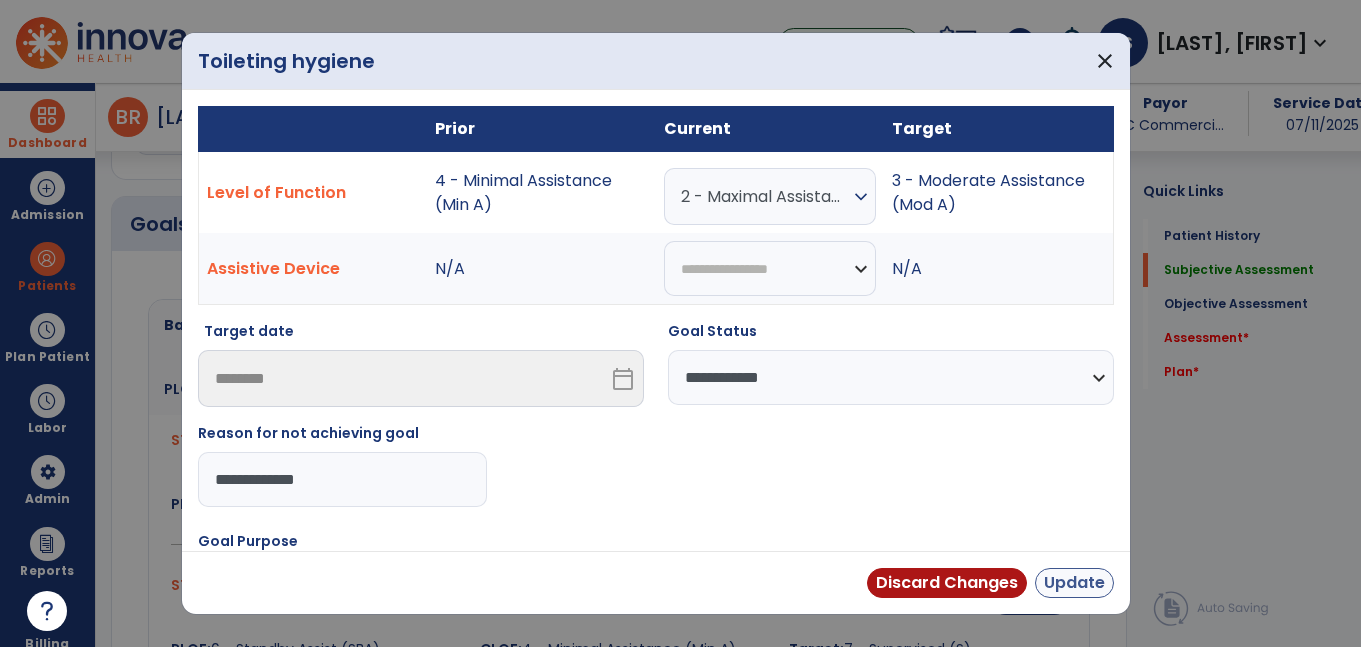 type on "**********" 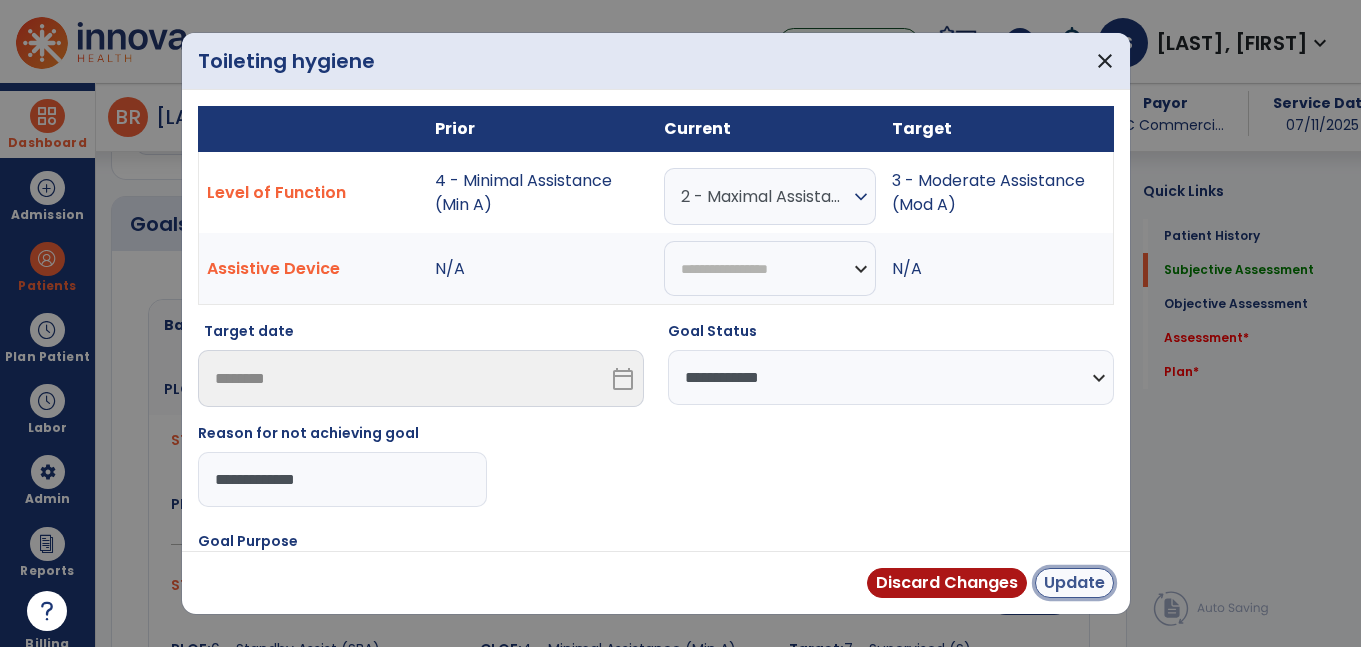 click on "Update" at bounding box center [1074, 583] 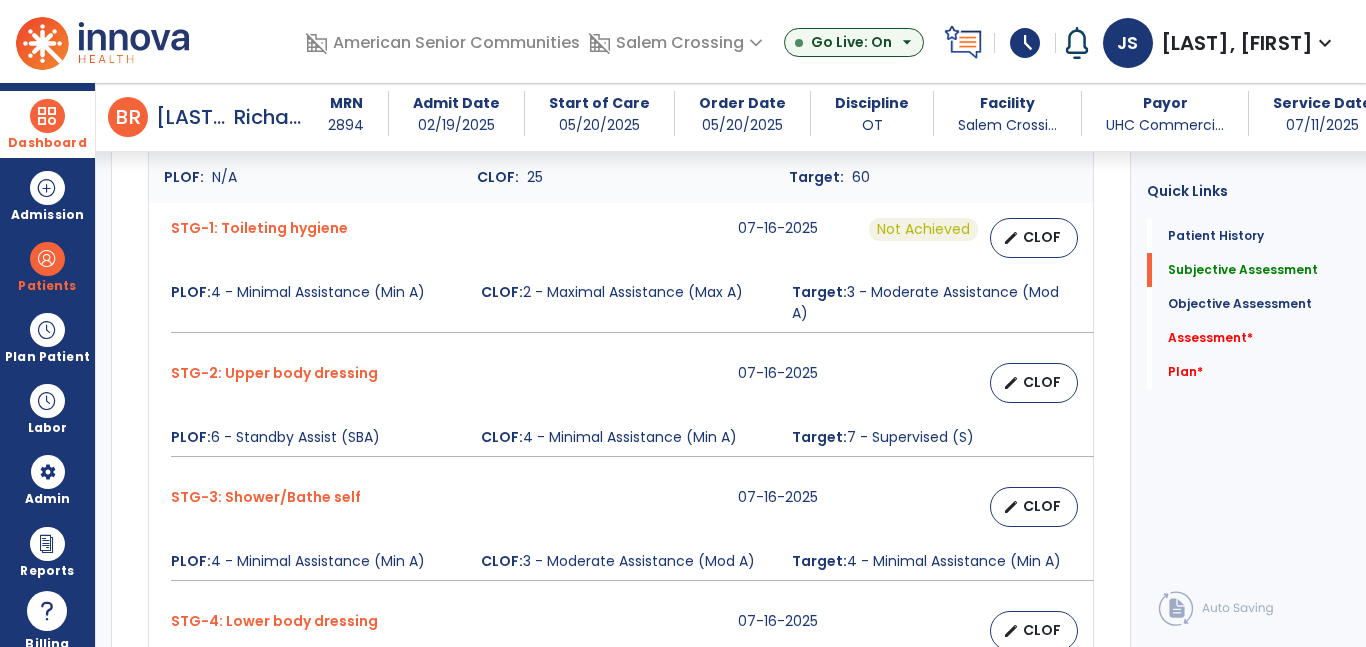 scroll, scrollTop: 947, scrollLeft: 0, axis: vertical 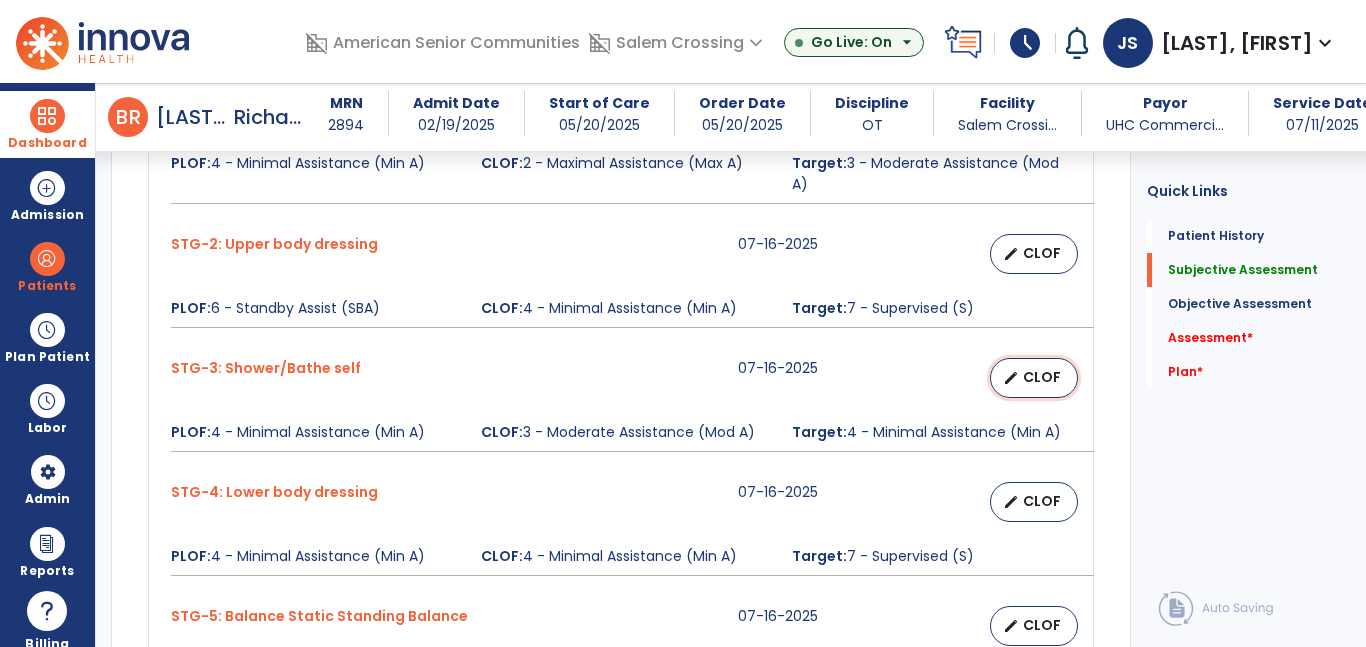 click on "CLOF" at bounding box center (1042, 377) 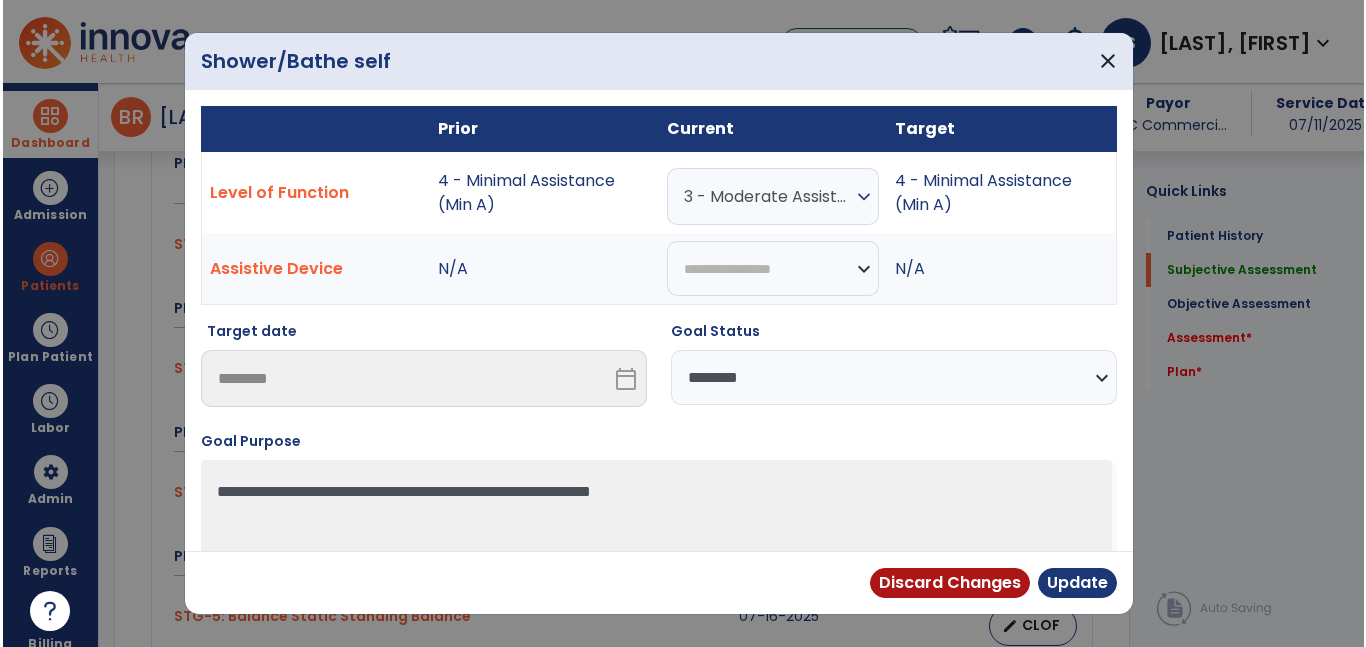 scroll, scrollTop: 1066, scrollLeft: 0, axis: vertical 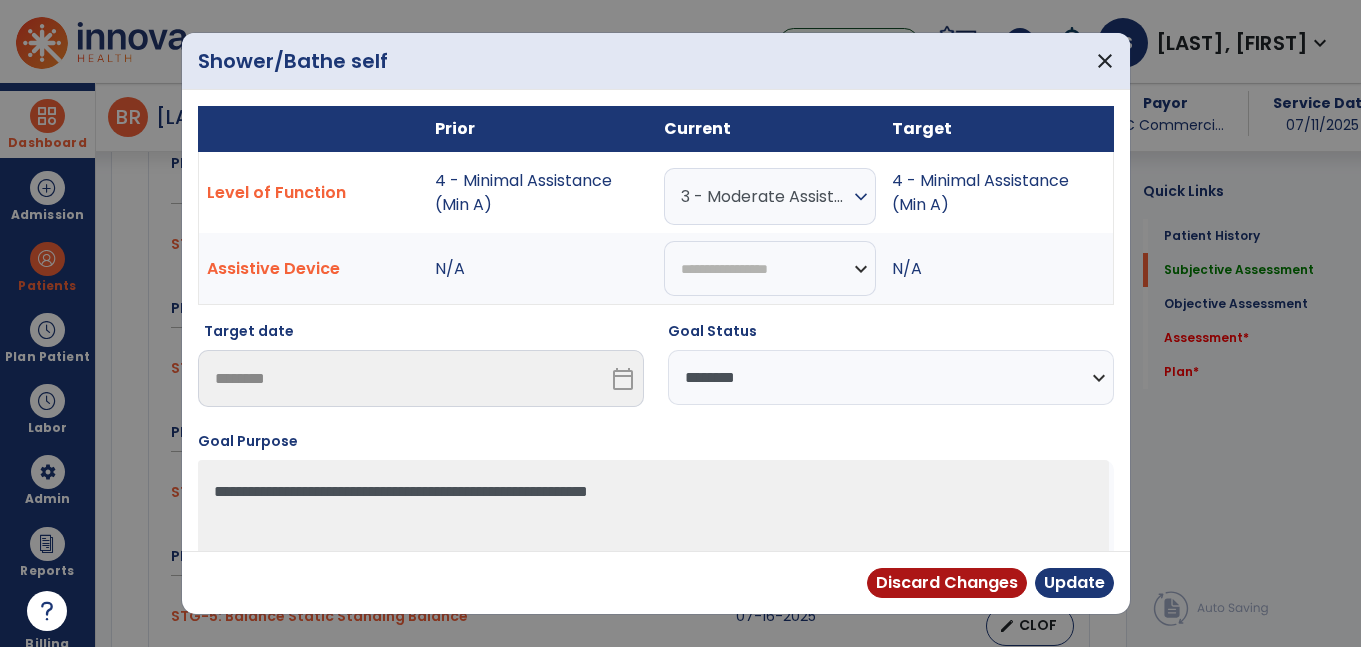 click on "**********" at bounding box center (891, 377) 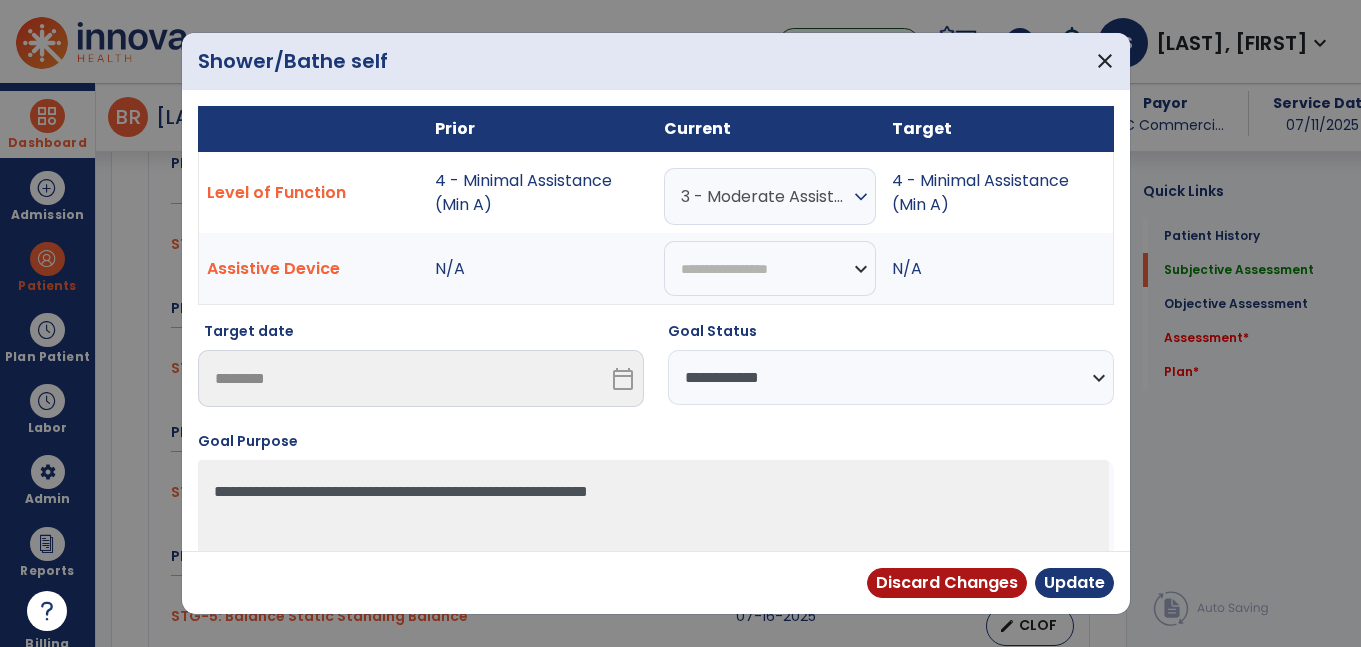 click on "**********" at bounding box center (891, 377) 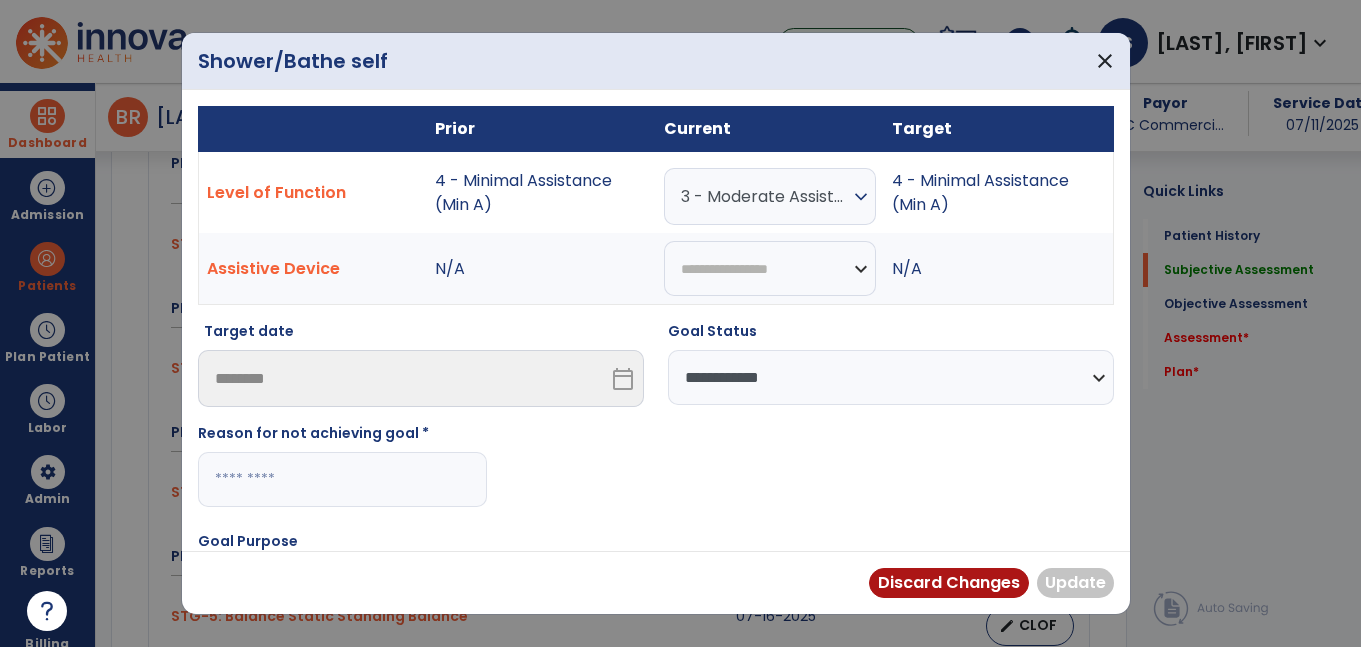 click at bounding box center (342, 479) 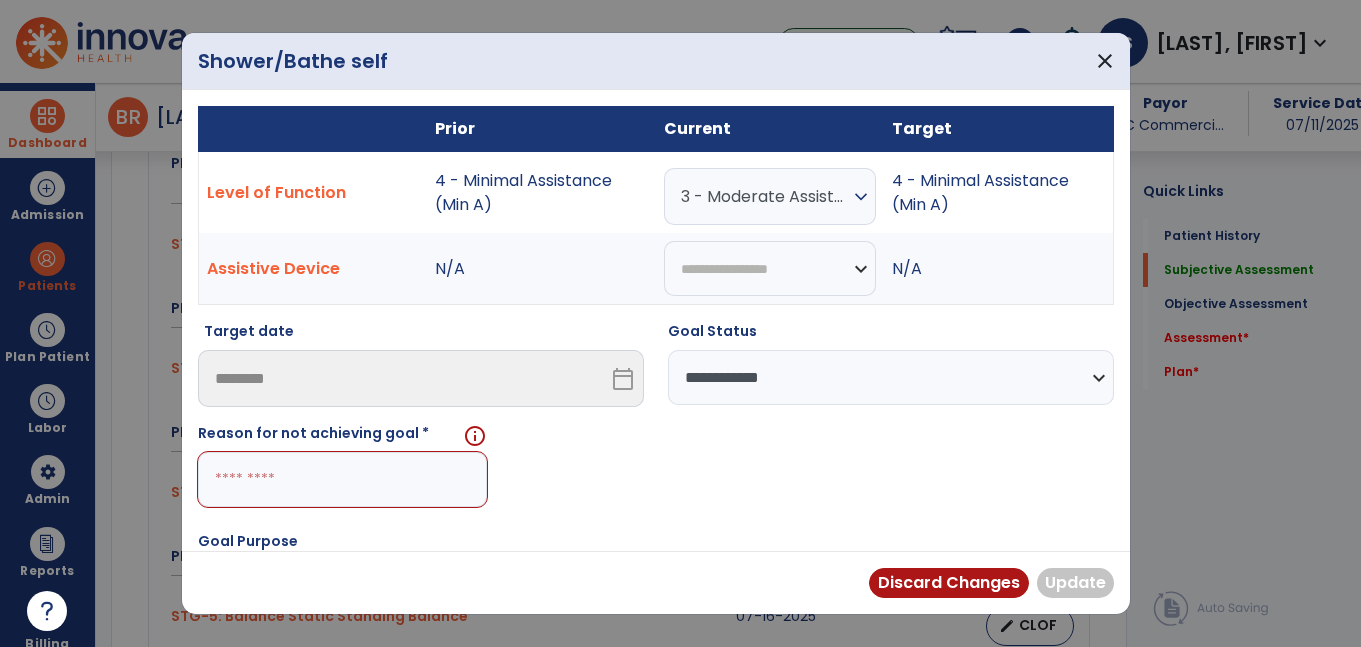 click at bounding box center [342, 479] 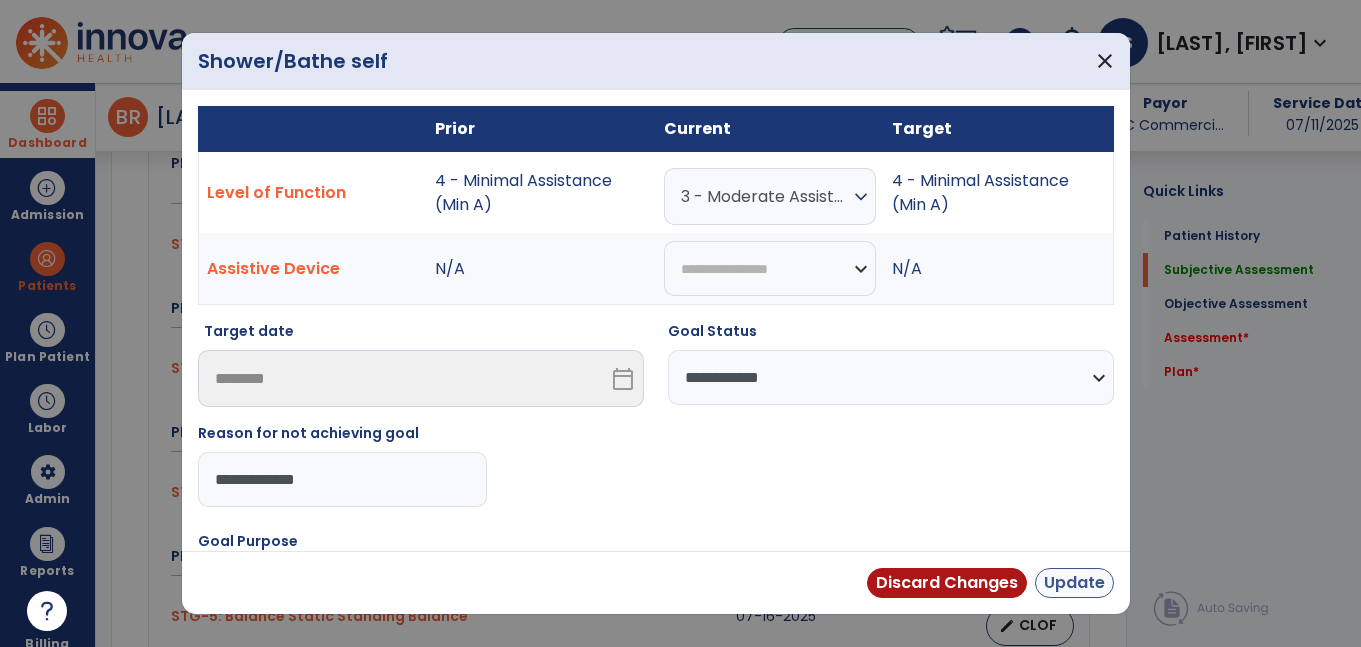 type on "**********" 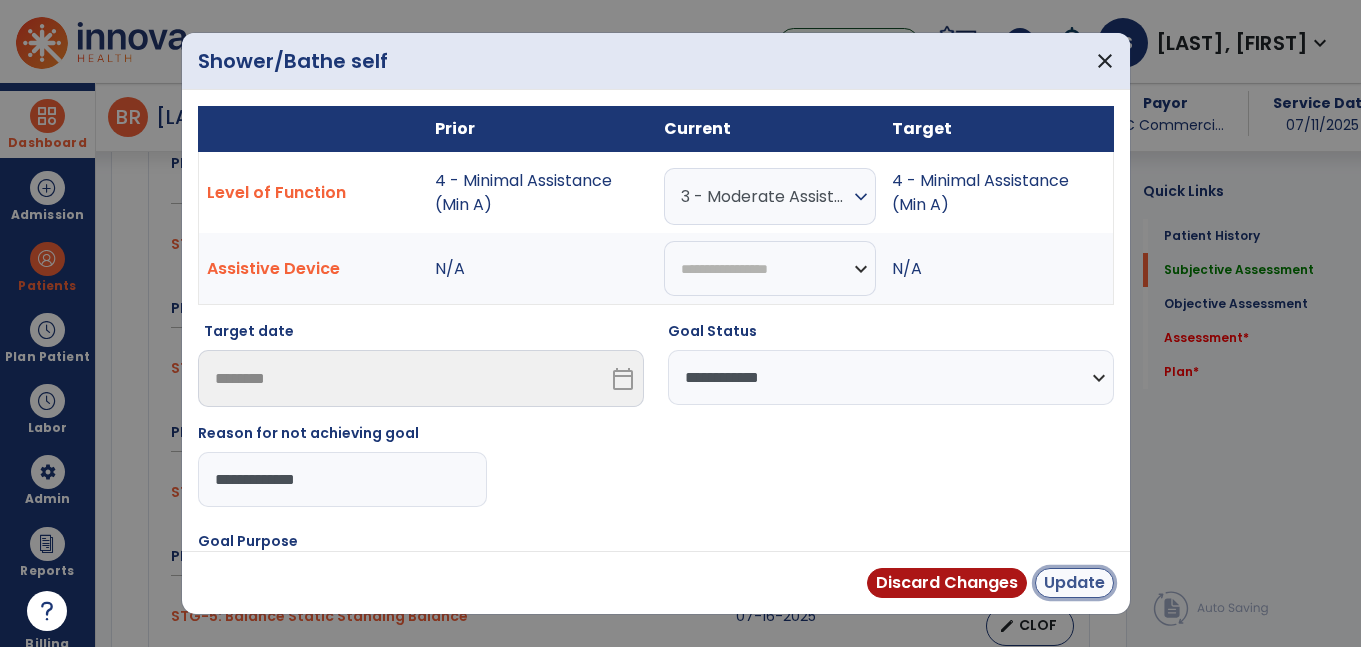 click on "Update" at bounding box center (1074, 583) 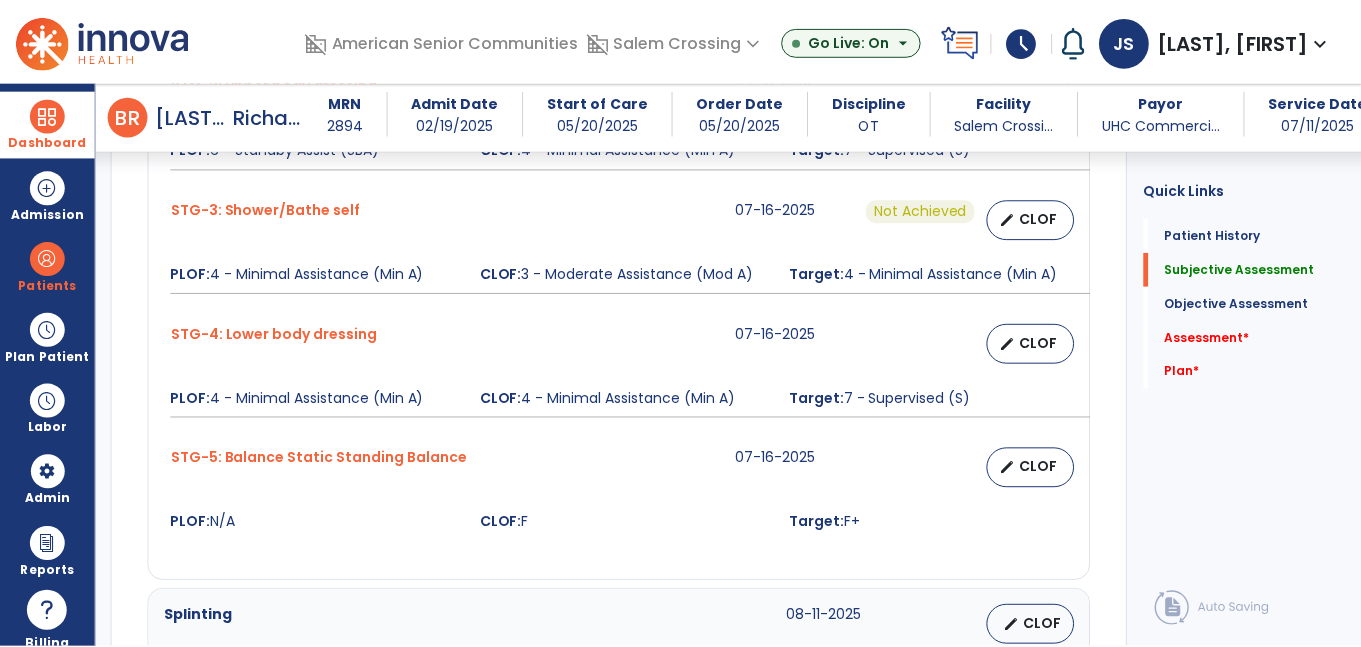 scroll, scrollTop: 1235, scrollLeft: 0, axis: vertical 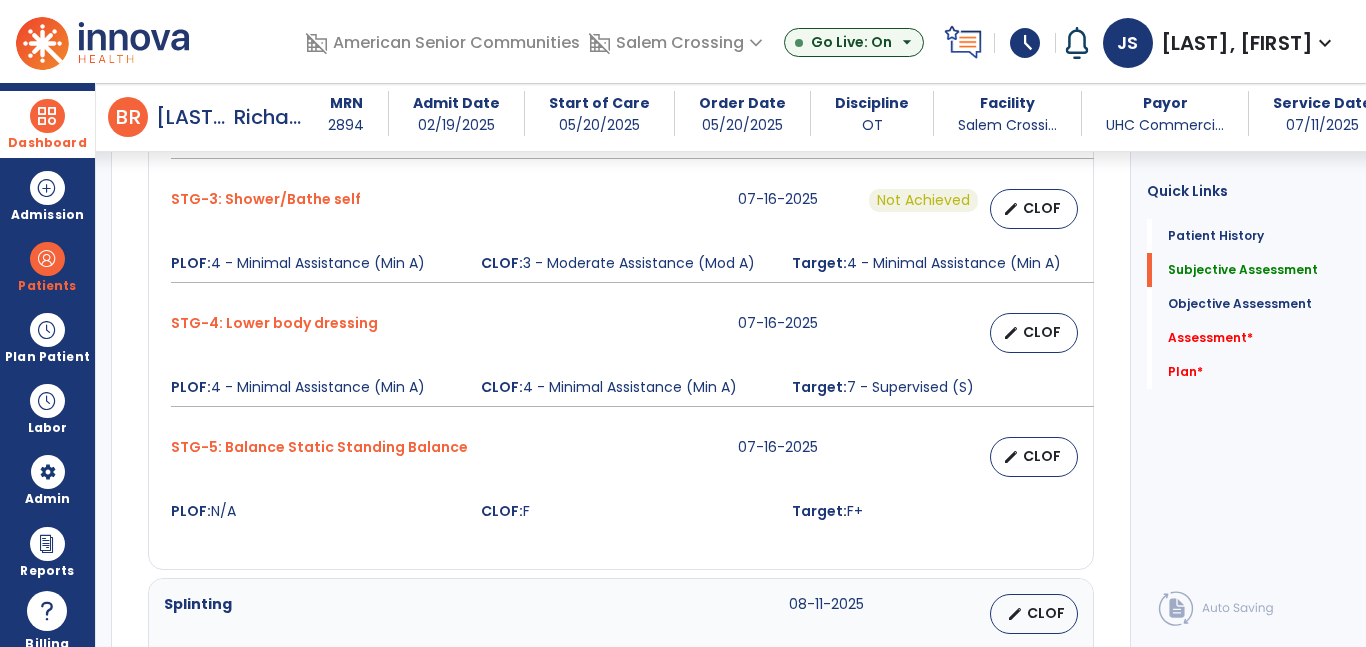 click on "edit   CLOF" at bounding box center [985, 457] 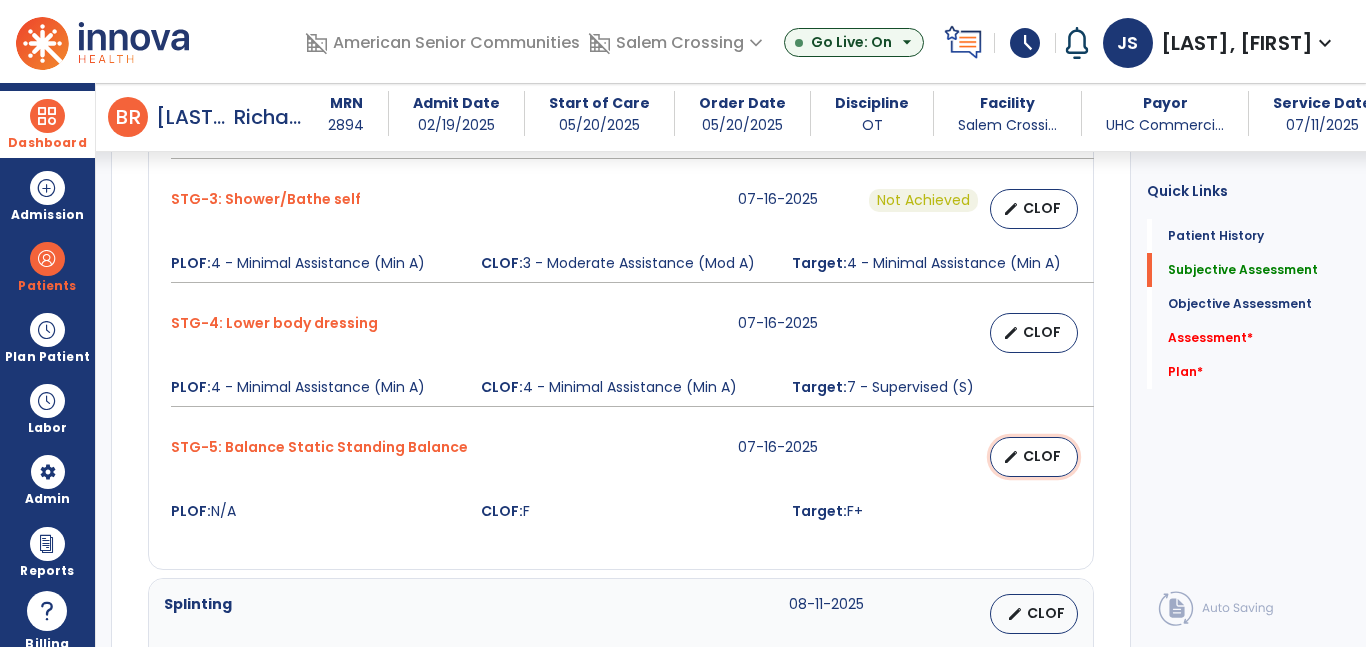 click on "CLOF" at bounding box center (1042, 456) 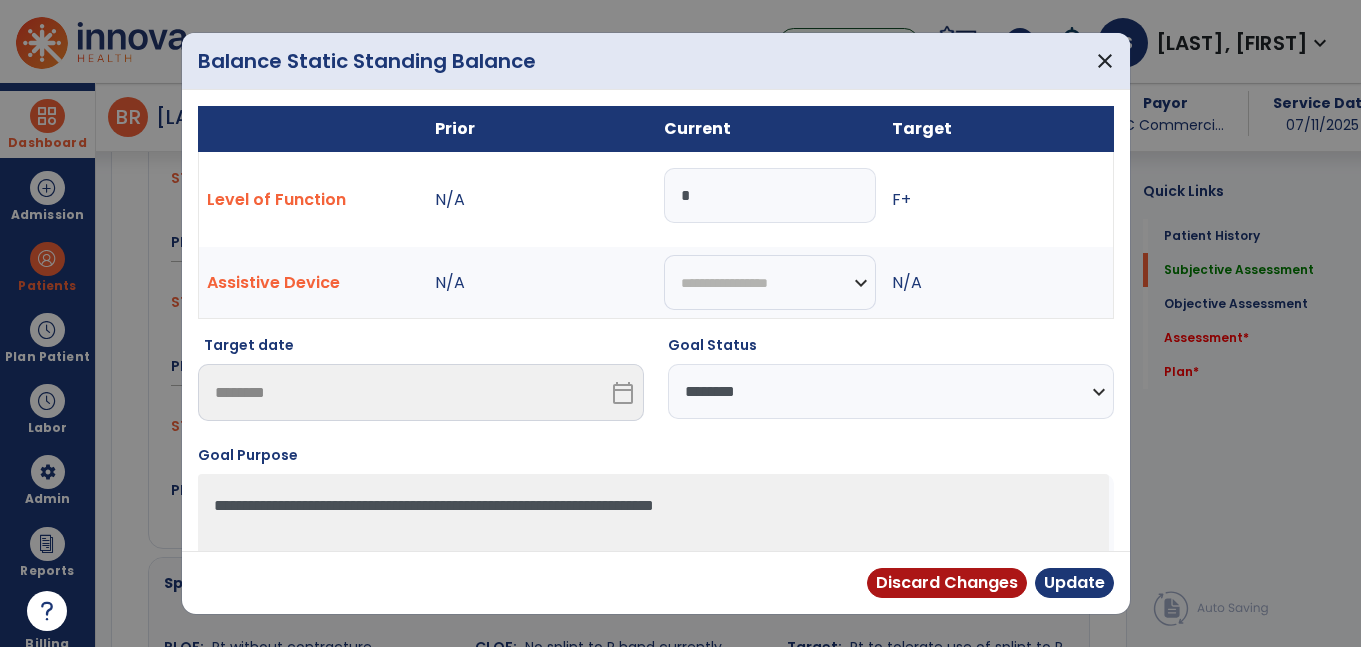 scroll, scrollTop: 1256, scrollLeft: 0, axis: vertical 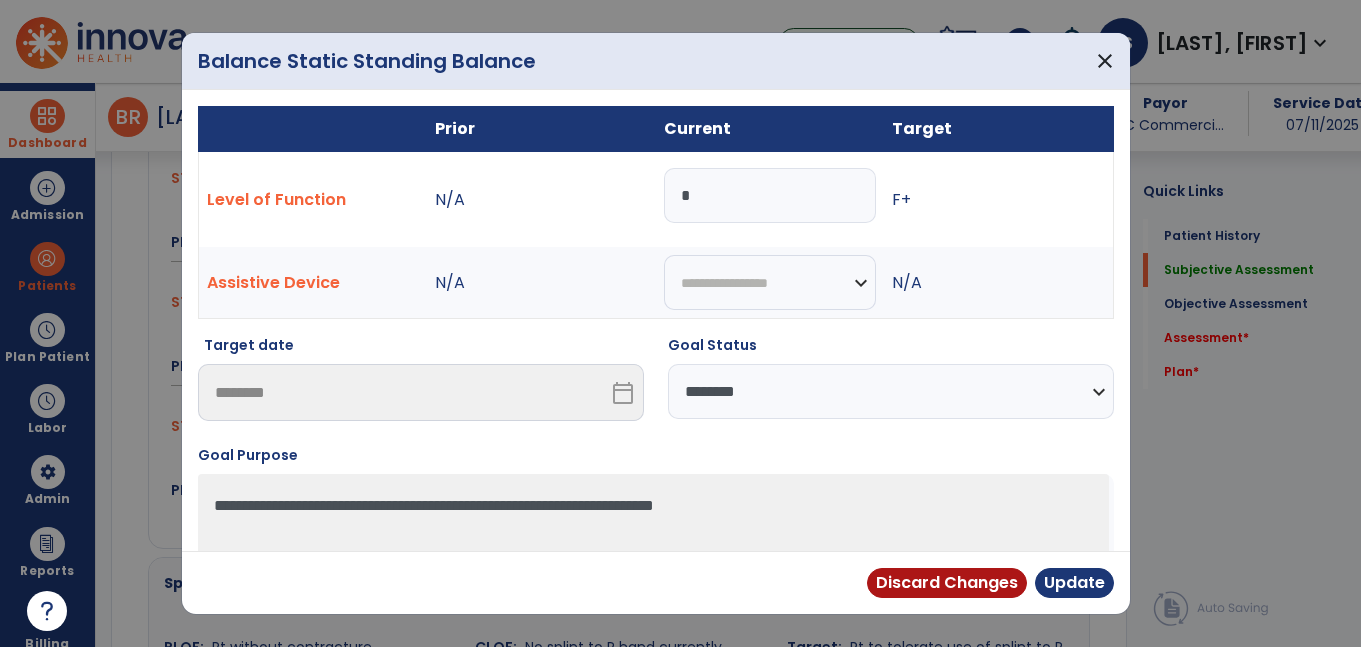 click on "**********" at bounding box center [891, 391] 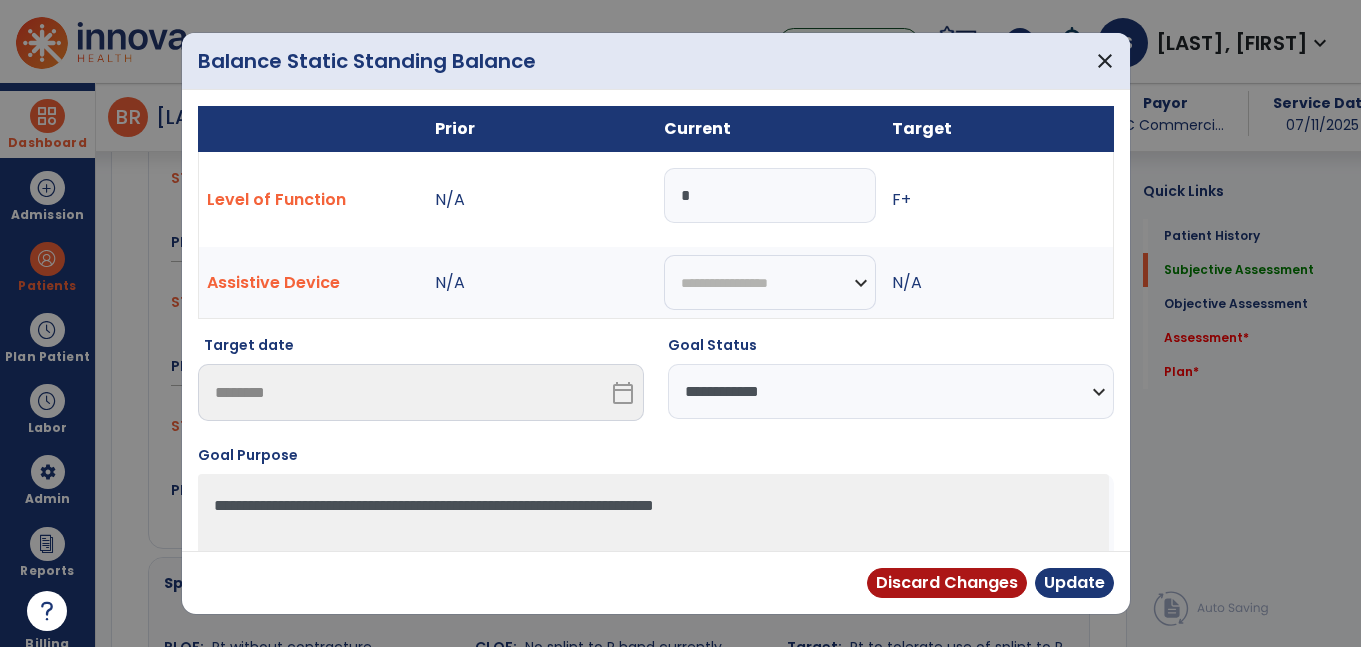 click on "**********" at bounding box center [891, 391] 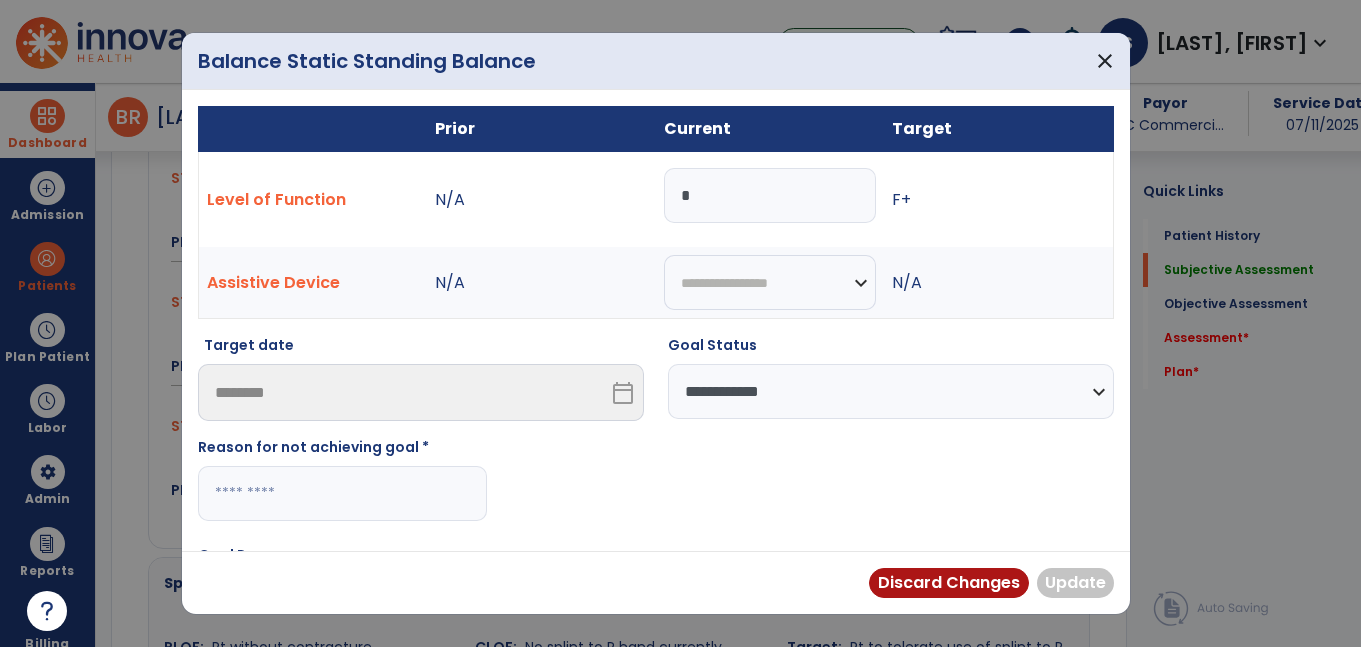 click at bounding box center [342, 493] 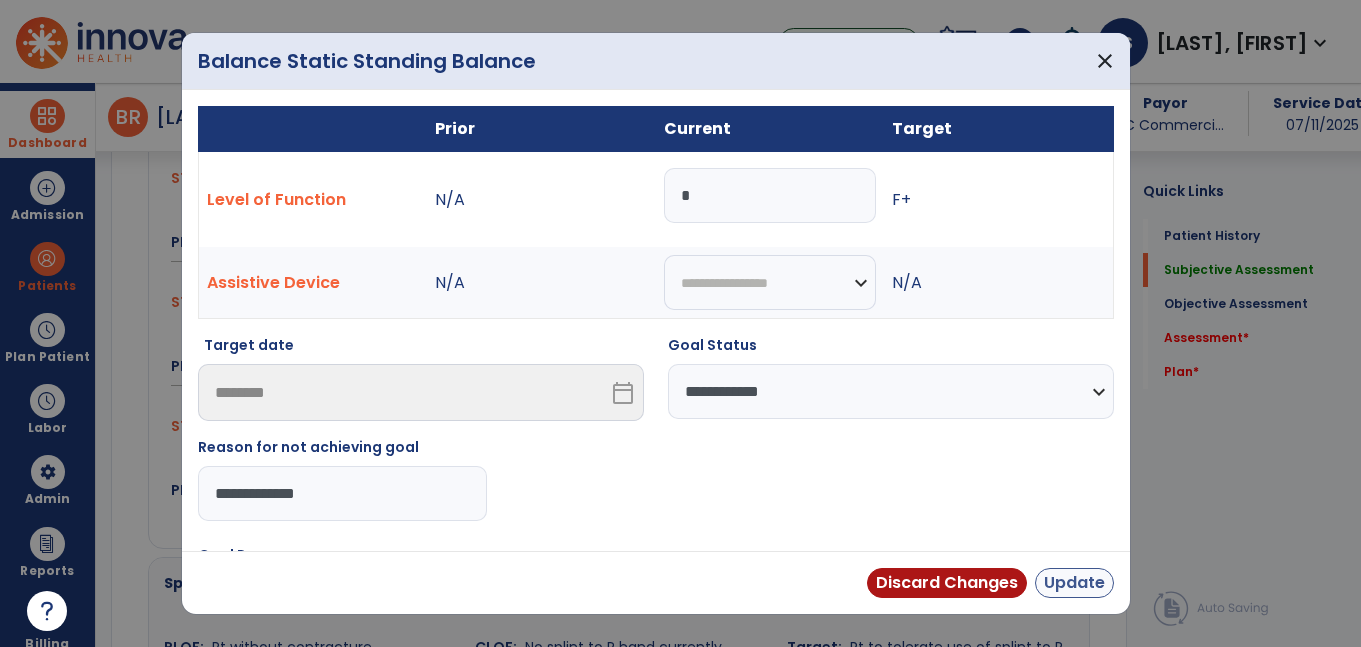 type on "**********" 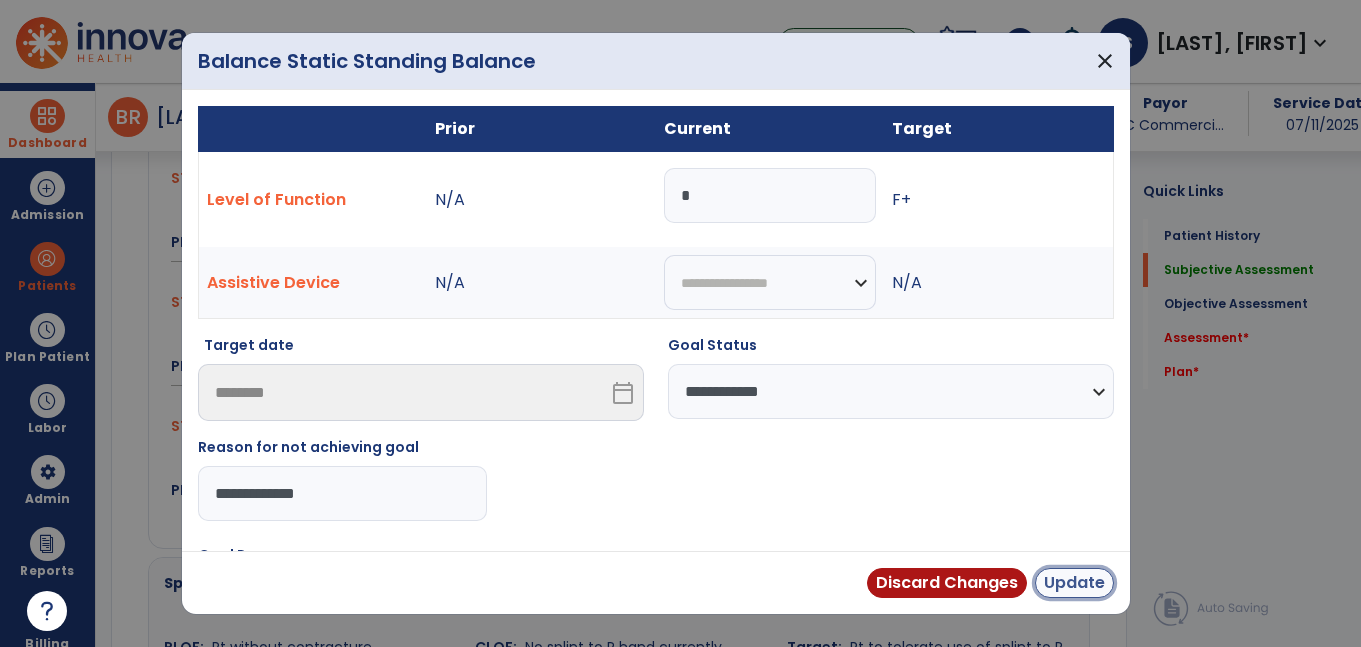 click on "Update" at bounding box center (1074, 583) 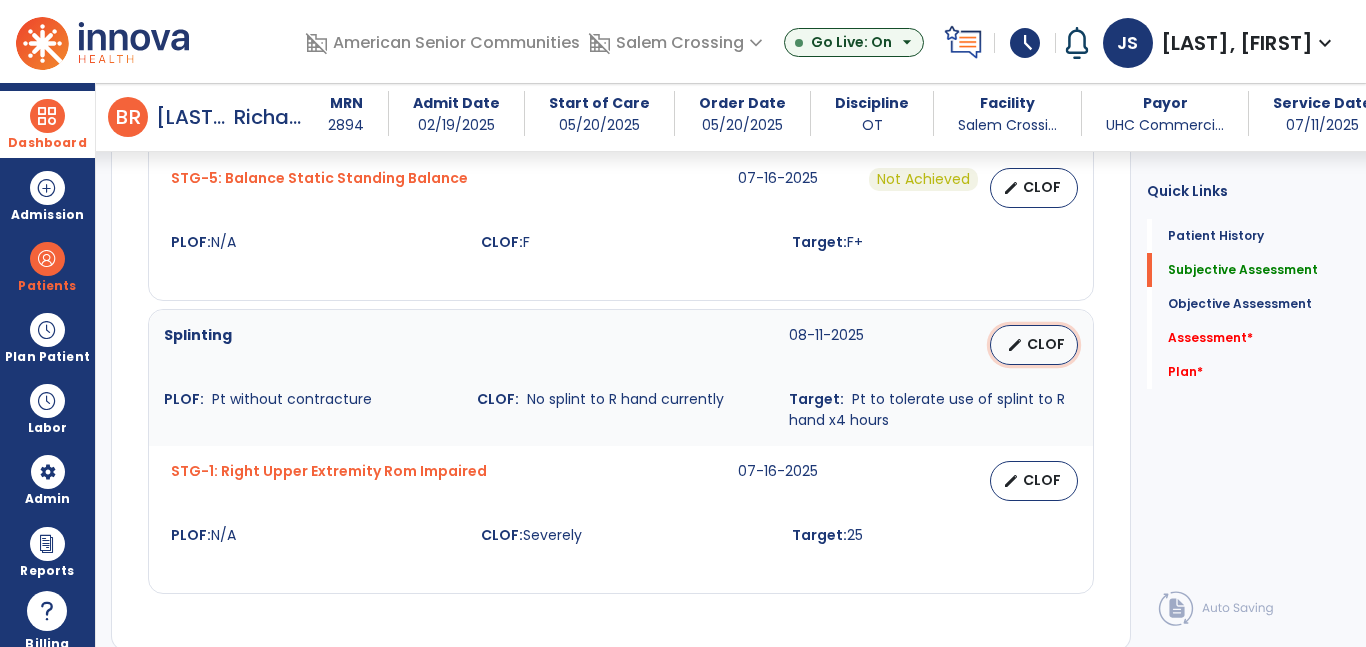 click on "CLOF" at bounding box center (1046, 344) 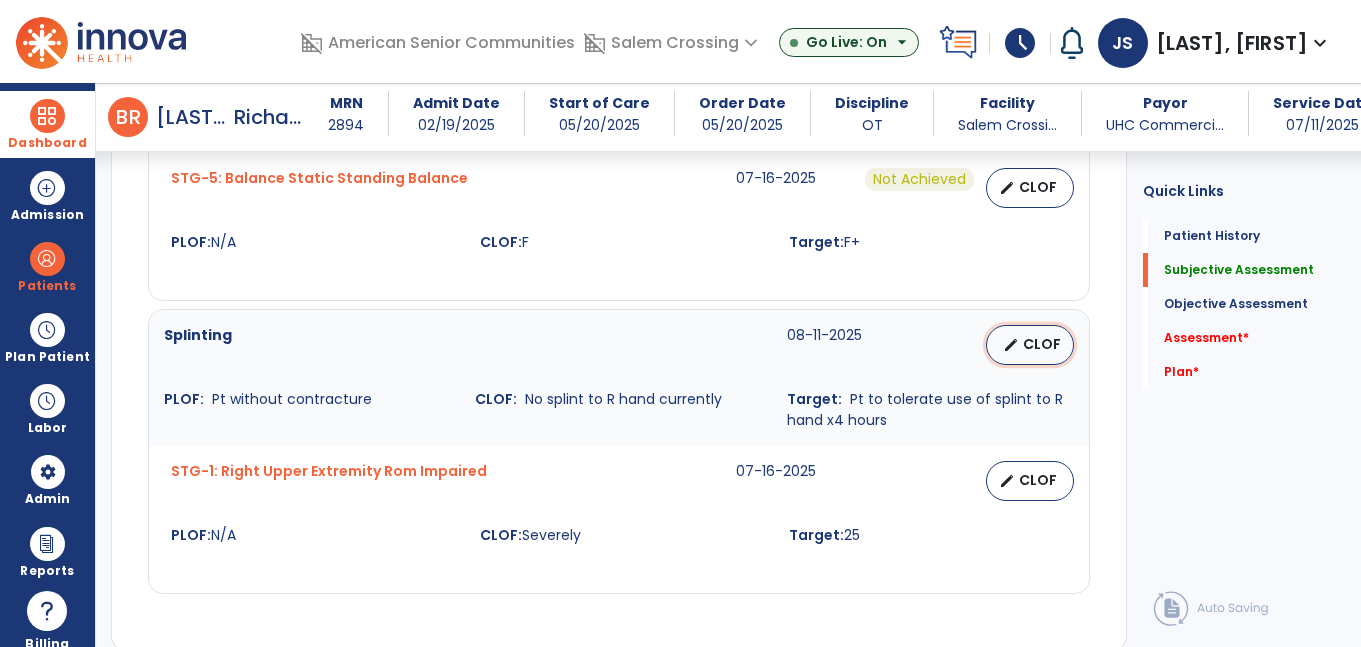 select on "********" 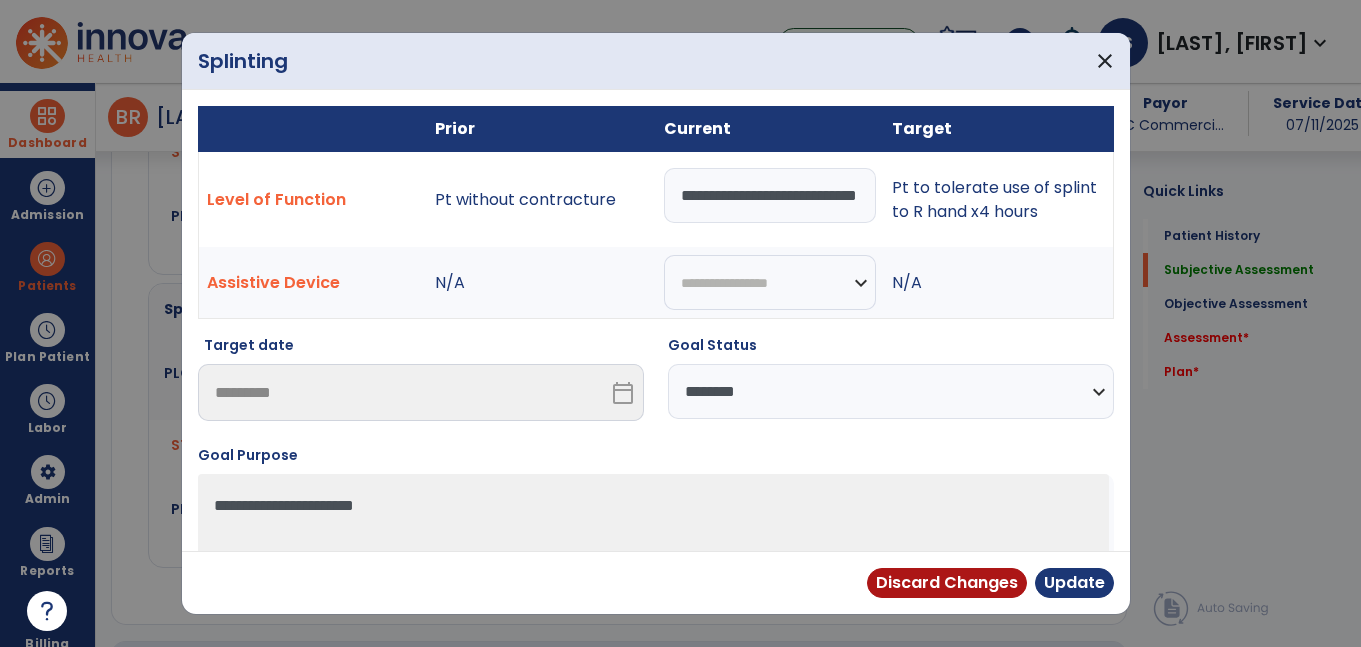 scroll, scrollTop: 1525, scrollLeft: 0, axis: vertical 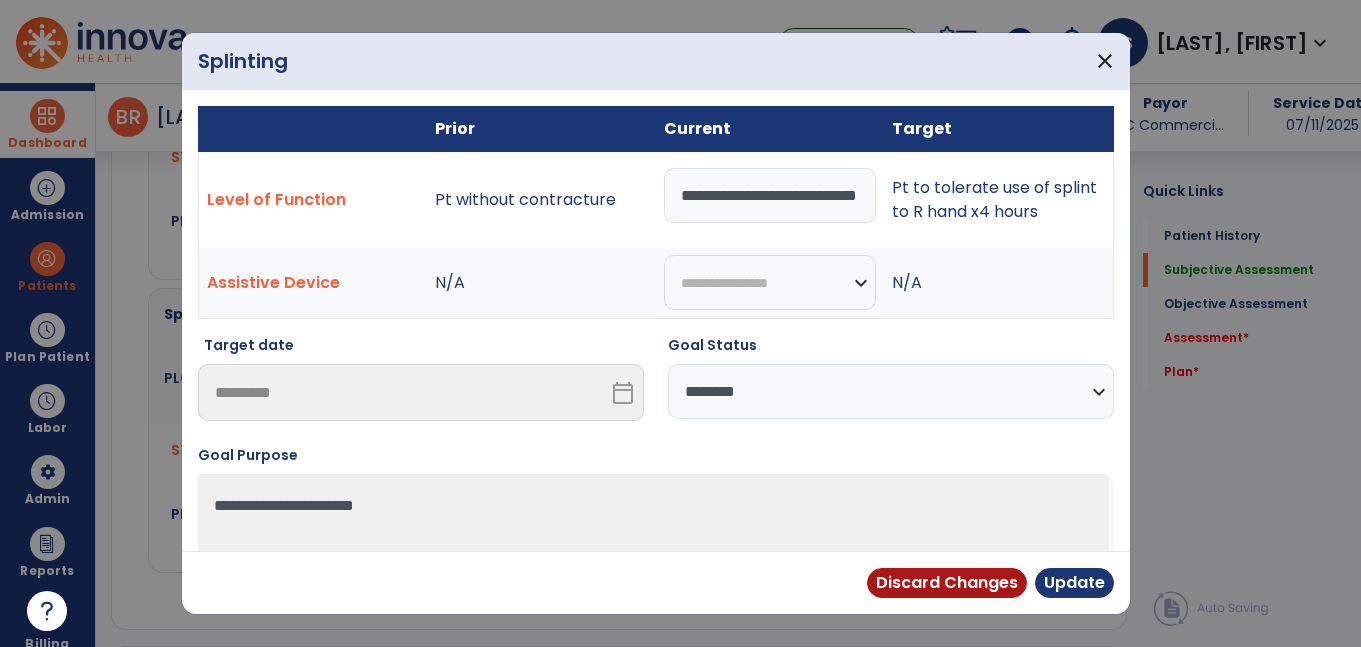 click on "**********" at bounding box center (770, 195) 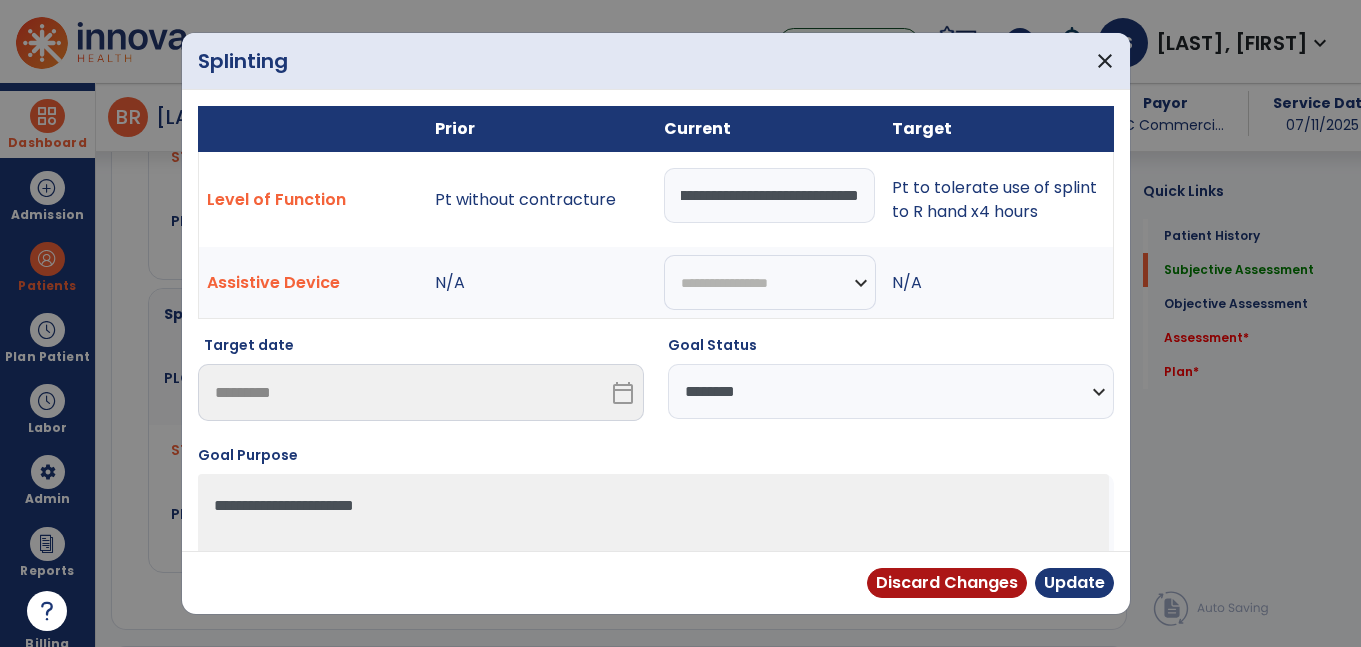 scroll, scrollTop: 0, scrollLeft: 82, axis: horizontal 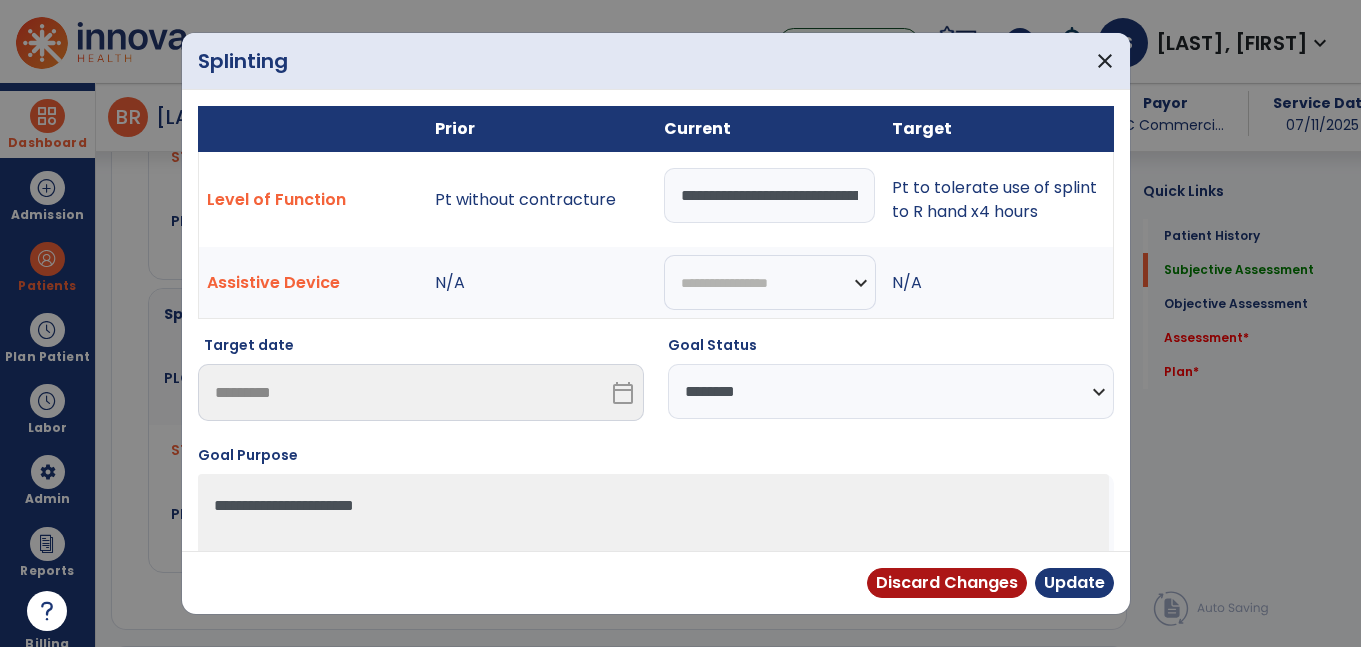 click on "**********" at bounding box center [891, 391] 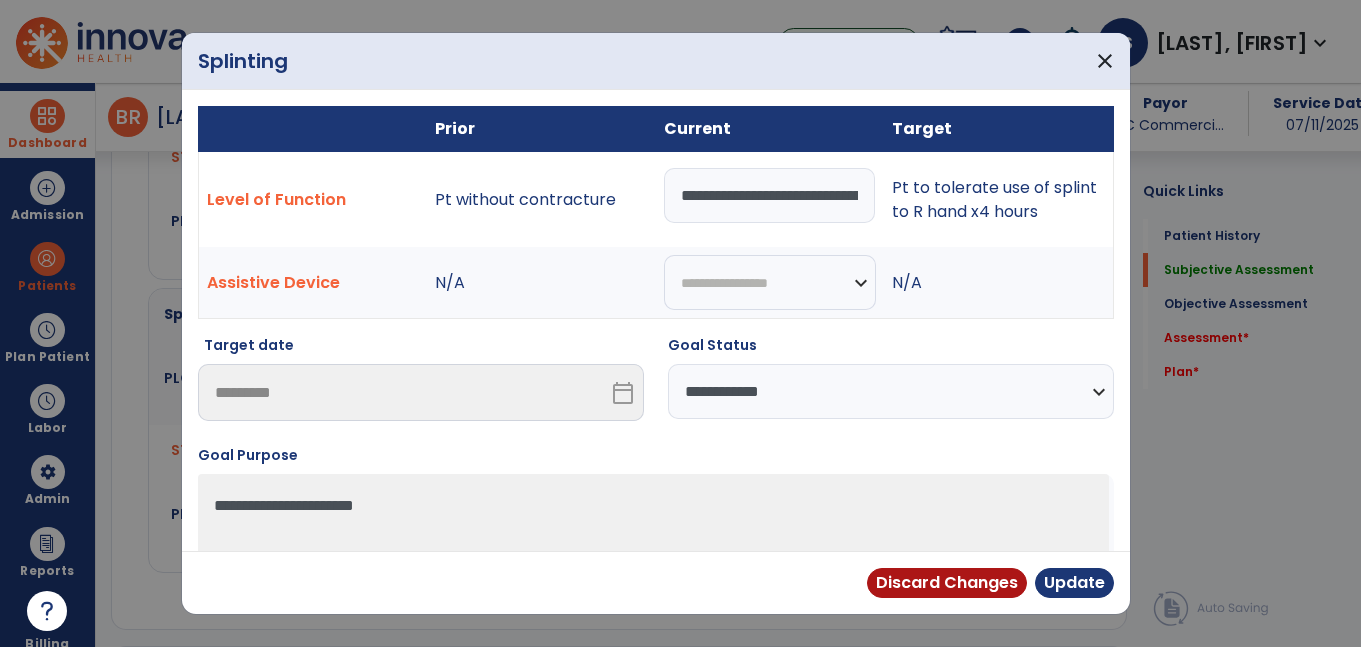 click on "**********" at bounding box center [891, 391] 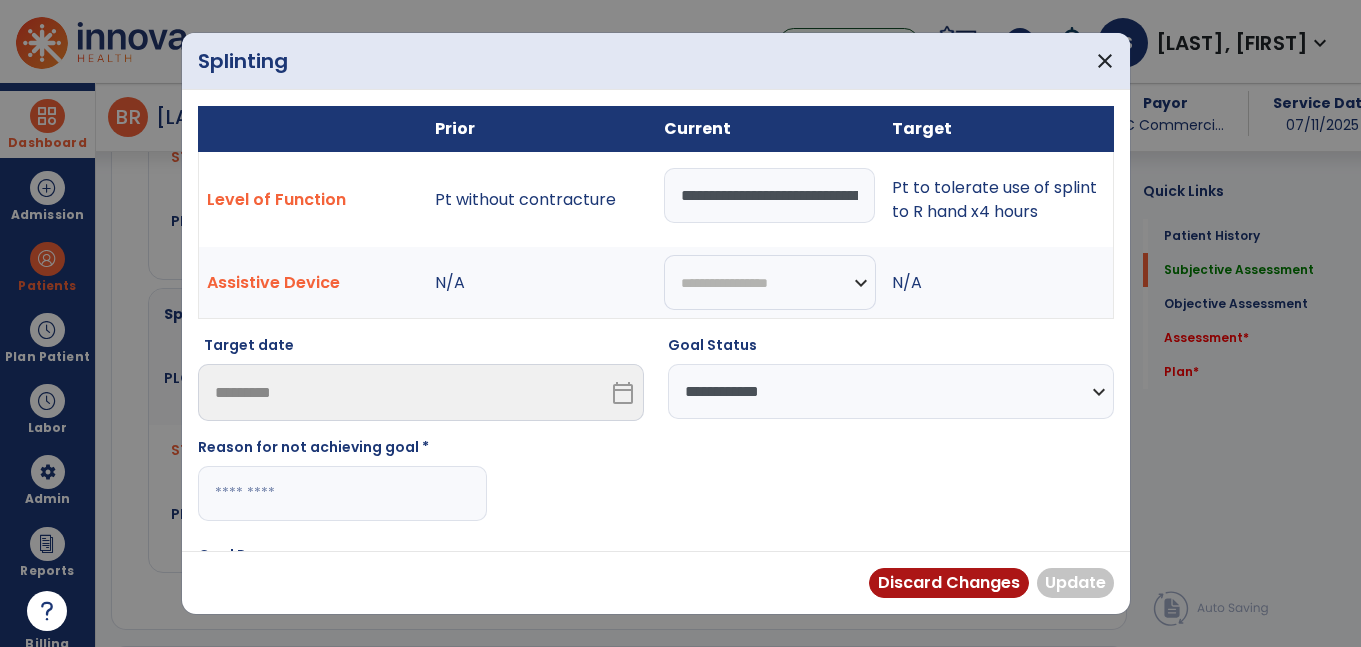 click at bounding box center (342, 493) 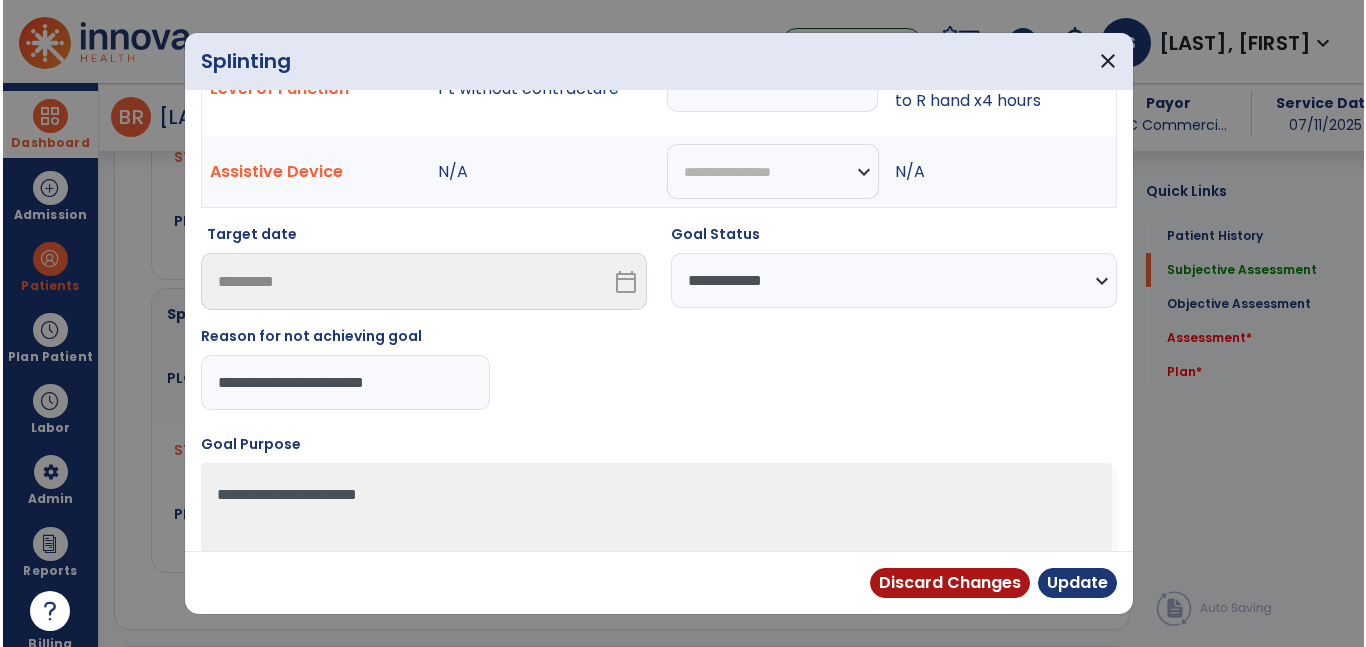 scroll, scrollTop: 114, scrollLeft: 0, axis: vertical 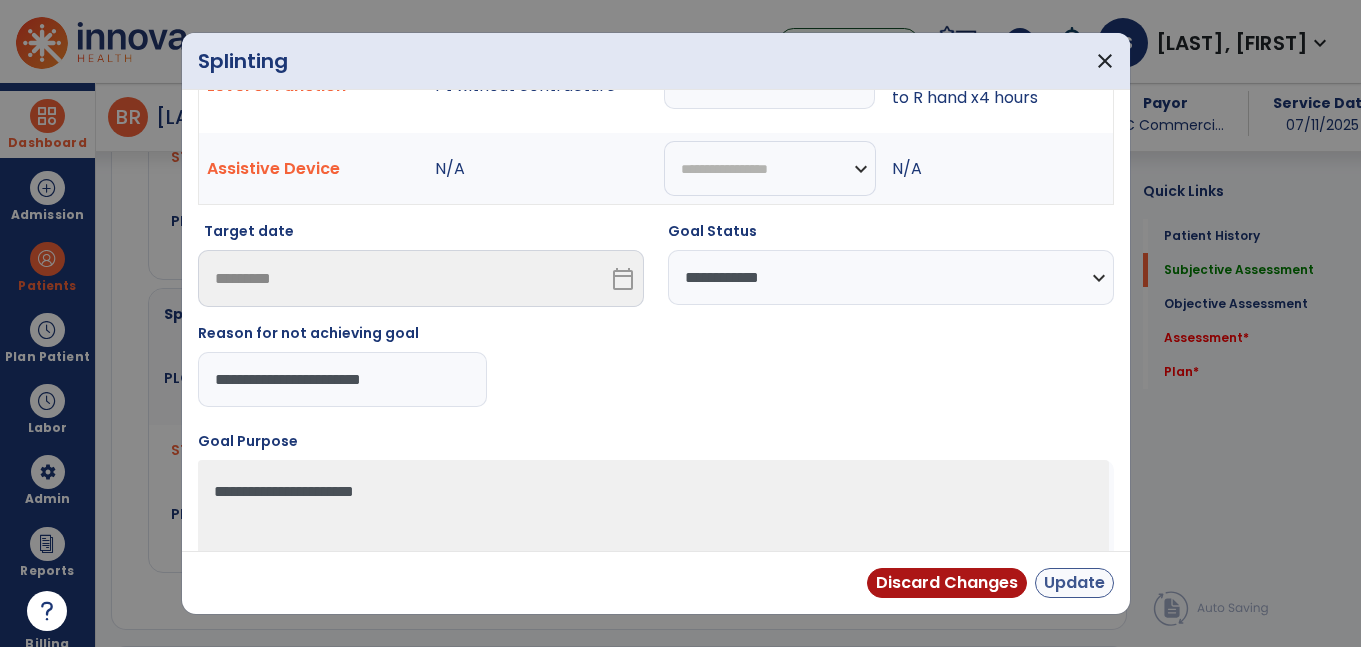 type on "**********" 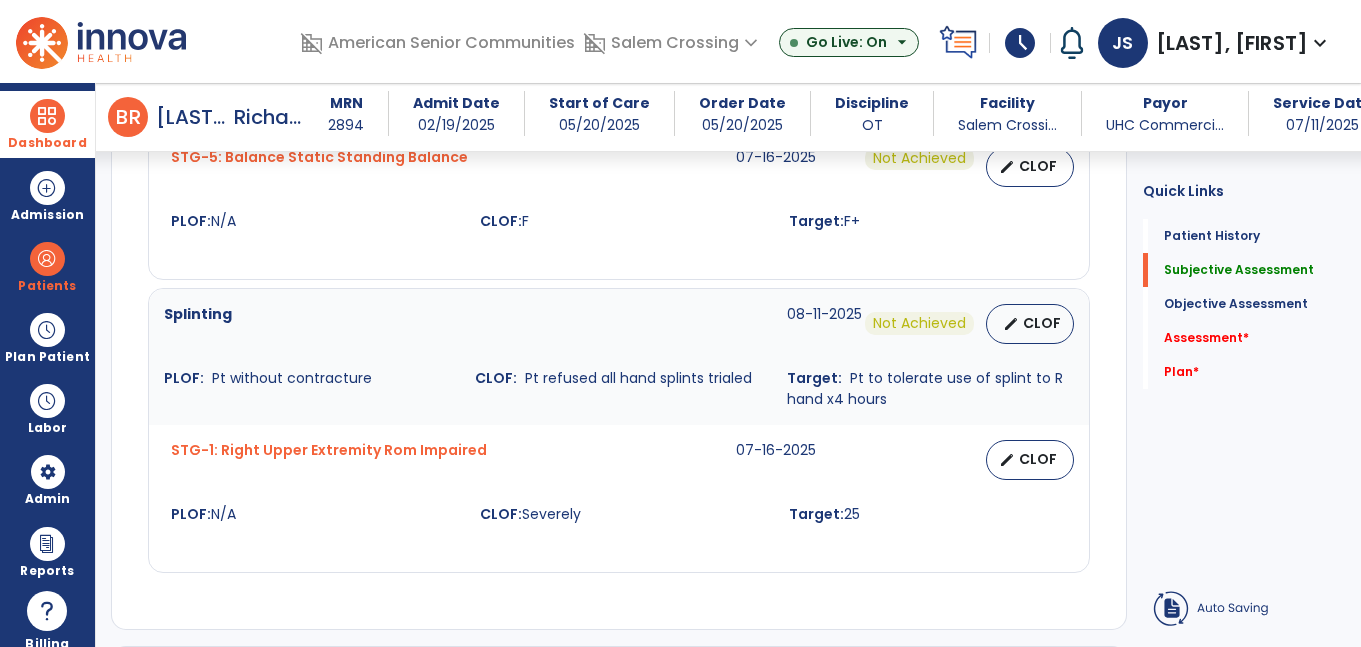 scroll, scrollTop: 1504, scrollLeft: 0, axis: vertical 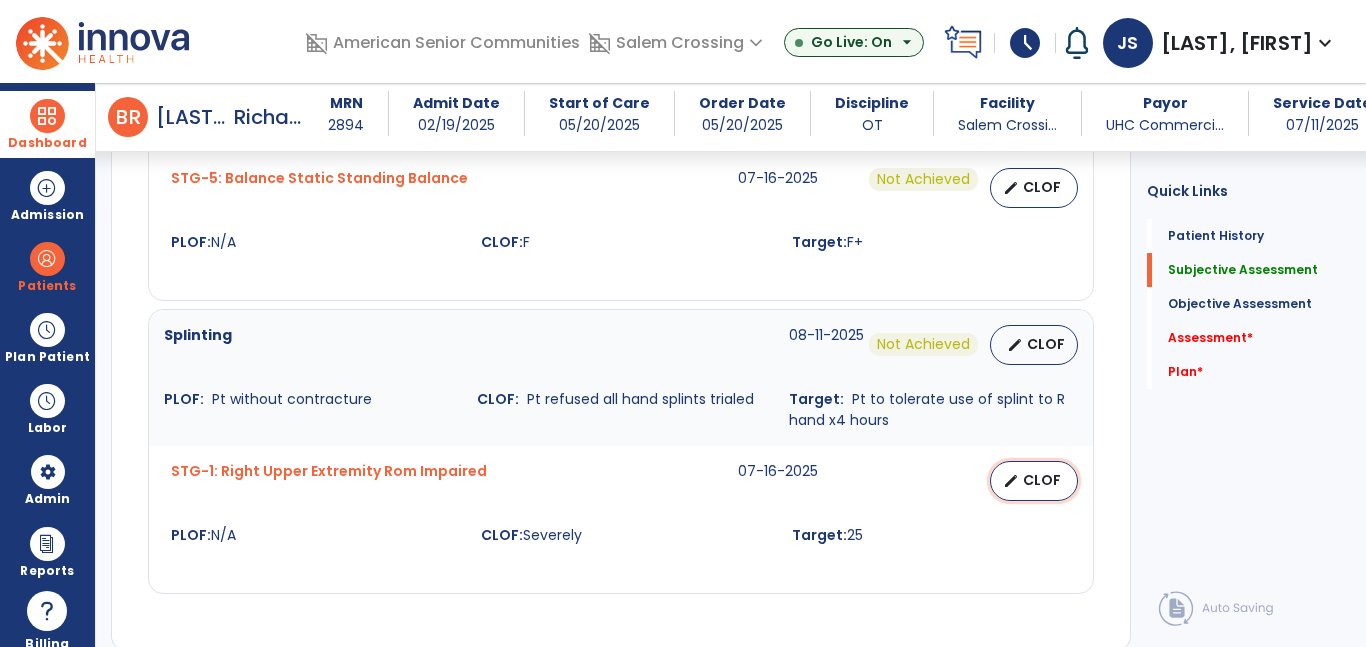click on "CLOF" at bounding box center [1042, 480] 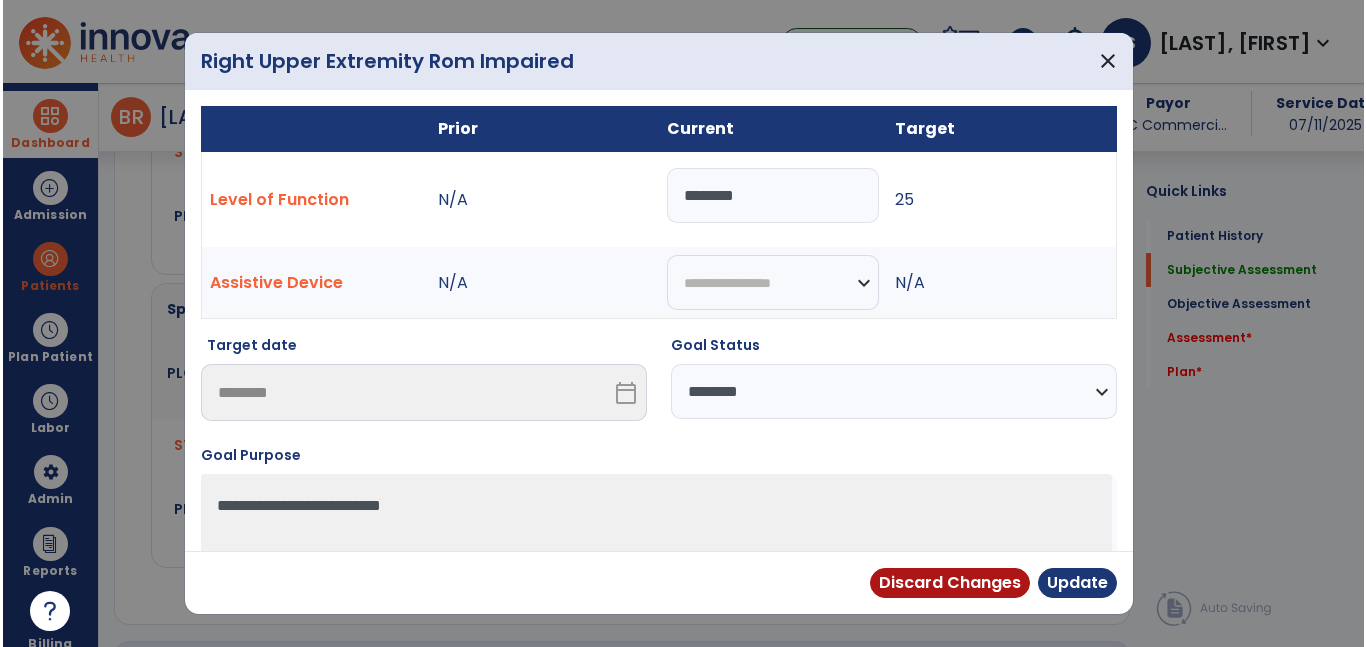 scroll, scrollTop: 1525, scrollLeft: 0, axis: vertical 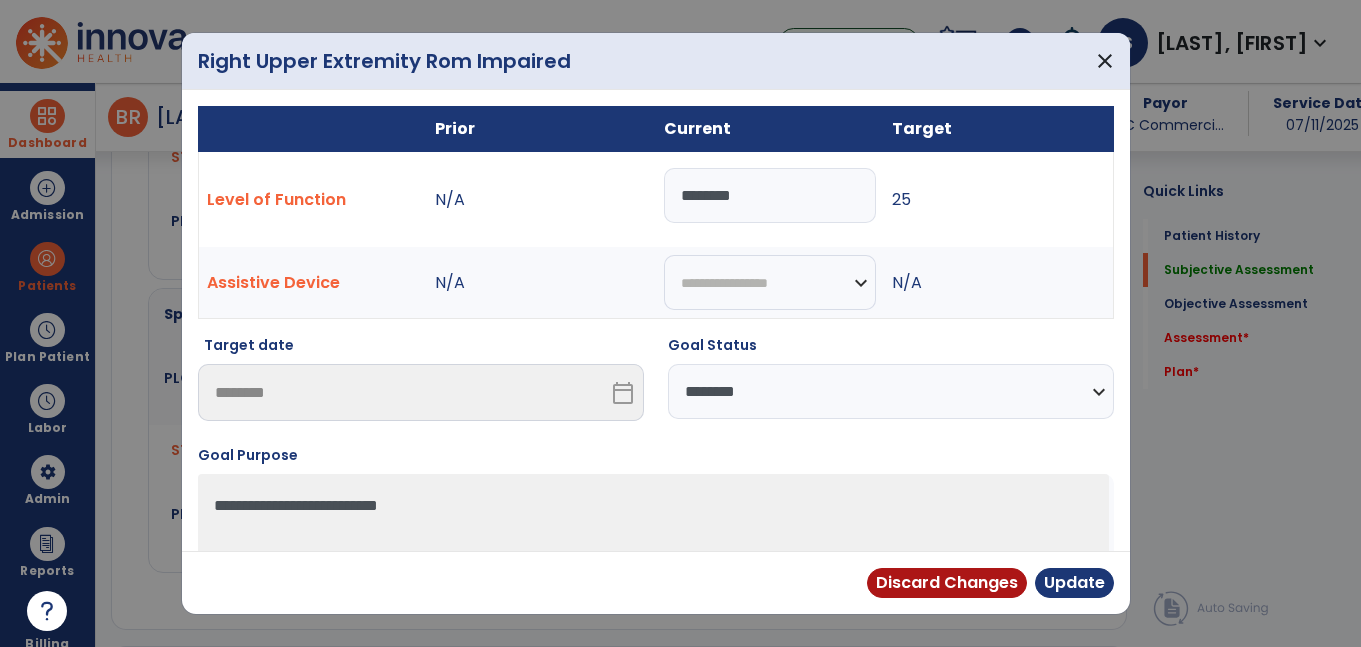 click on "**********" at bounding box center (891, 391) 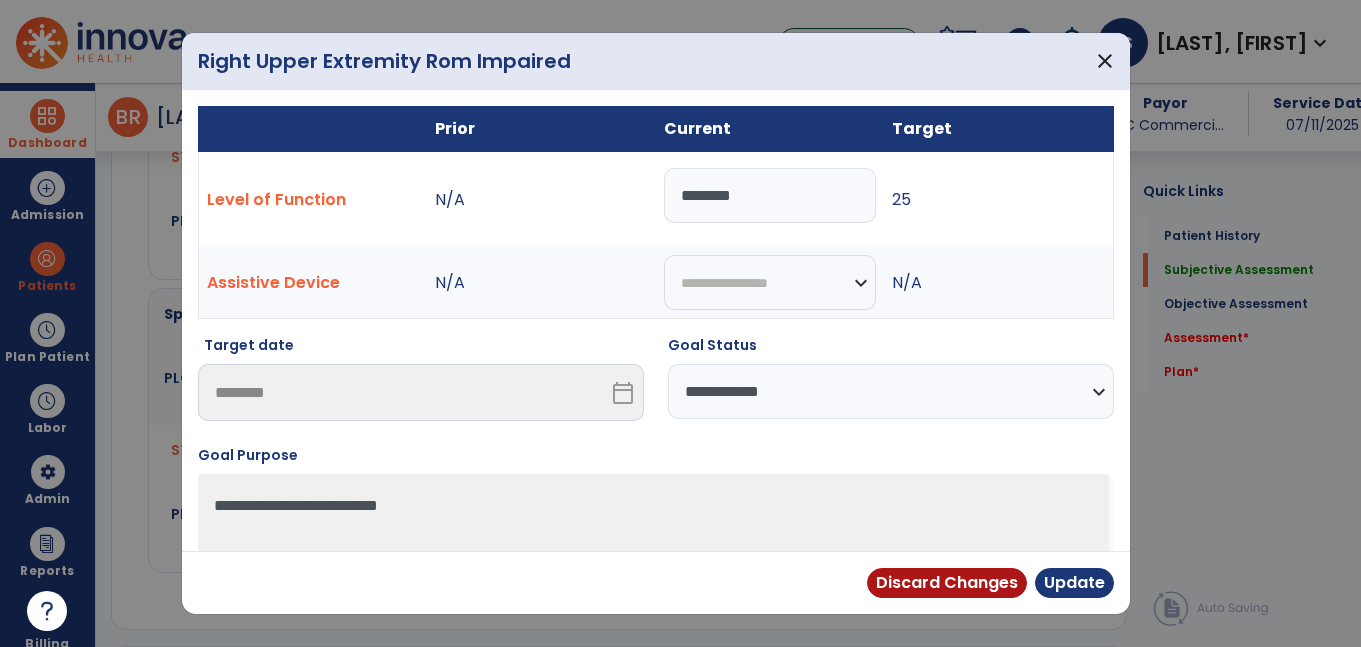 click on "**********" at bounding box center (891, 391) 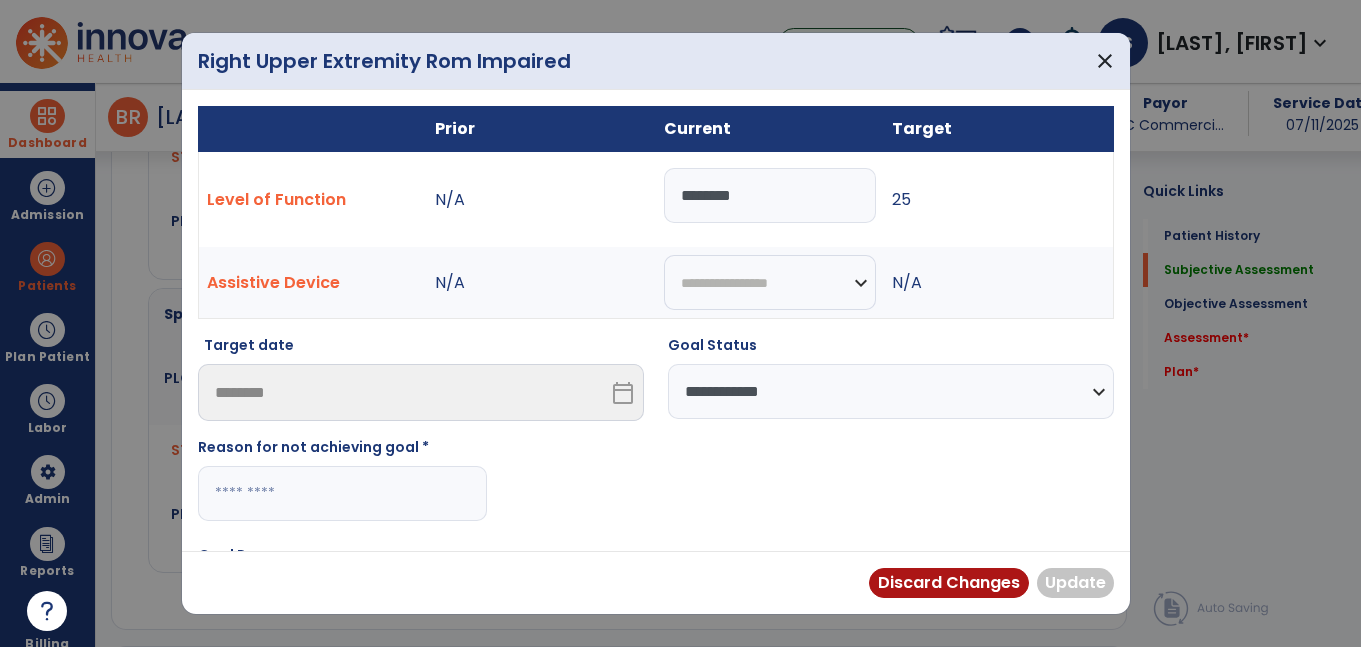 click at bounding box center (342, 493) 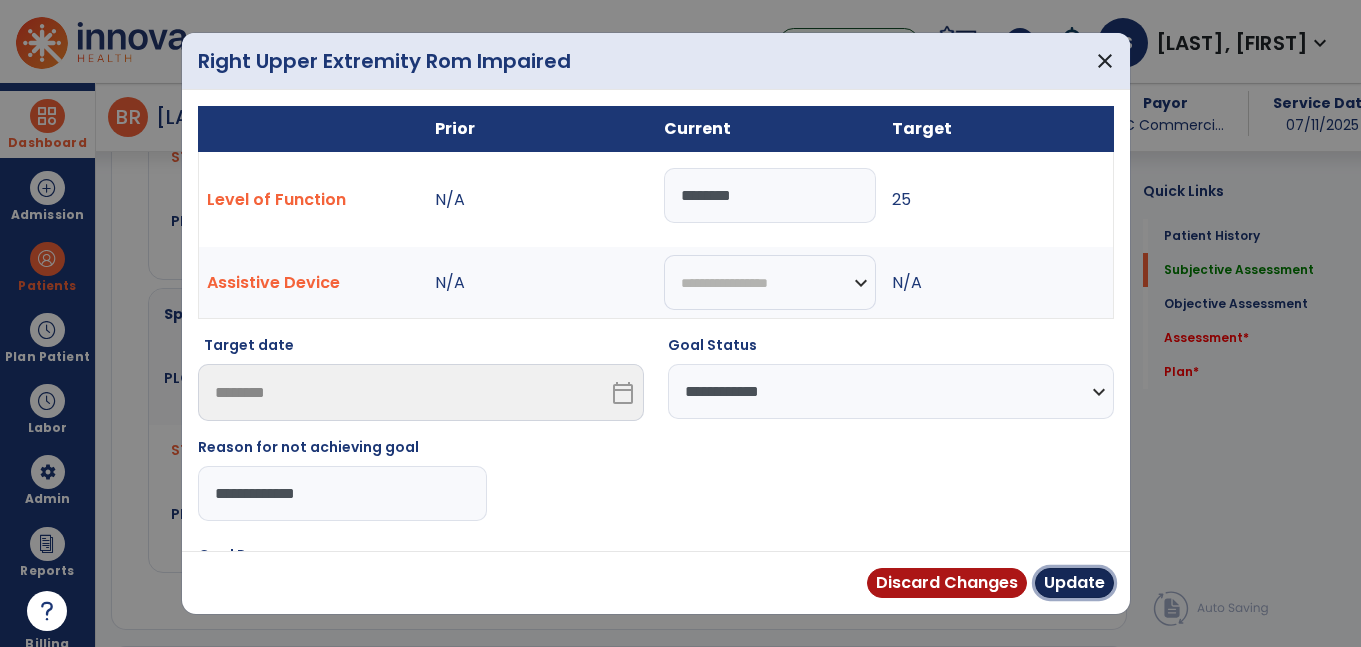 click on "Update" at bounding box center (1074, 583) 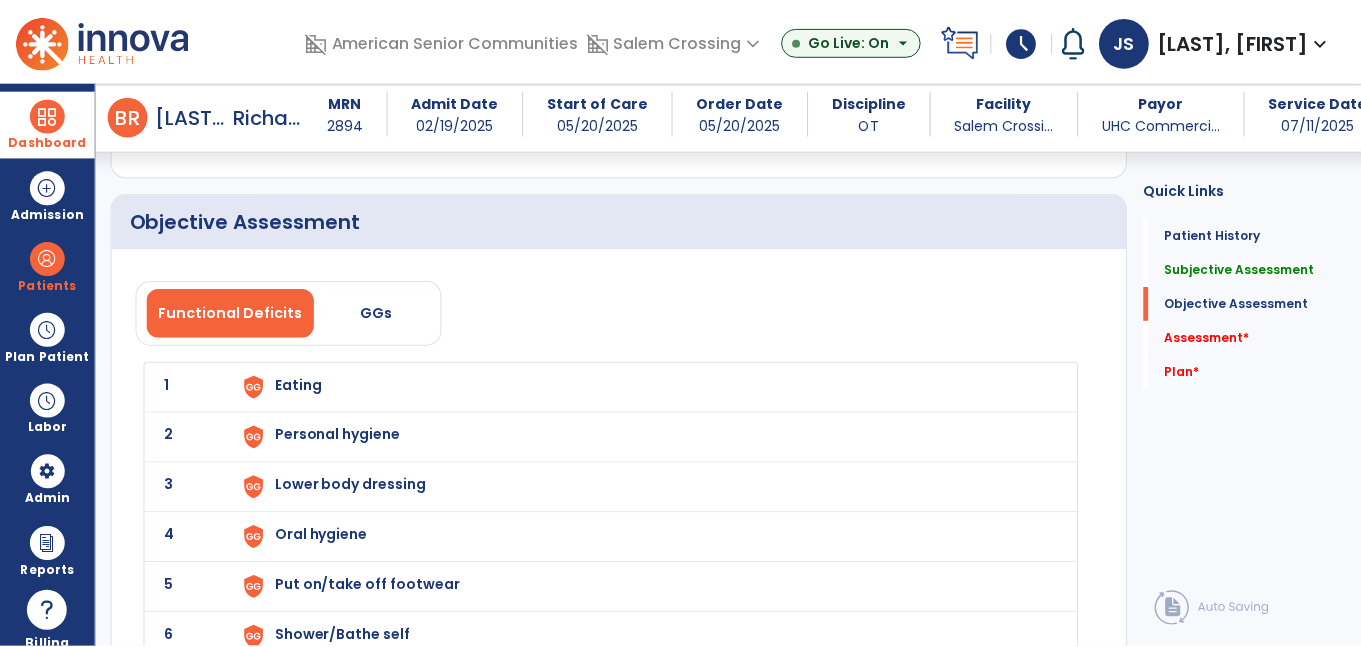 scroll, scrollTop: 1997, scrollLeft: 0, axis: vertical 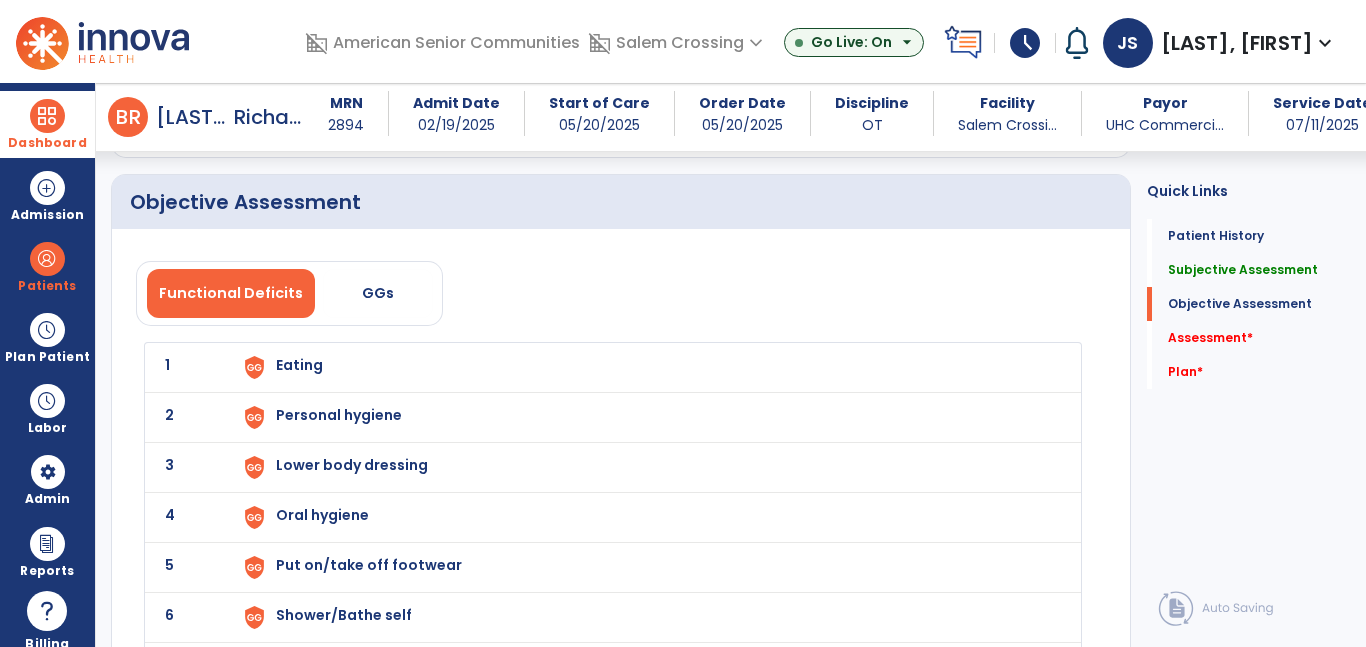 click on "Eating" at bounding box center [299, 365] 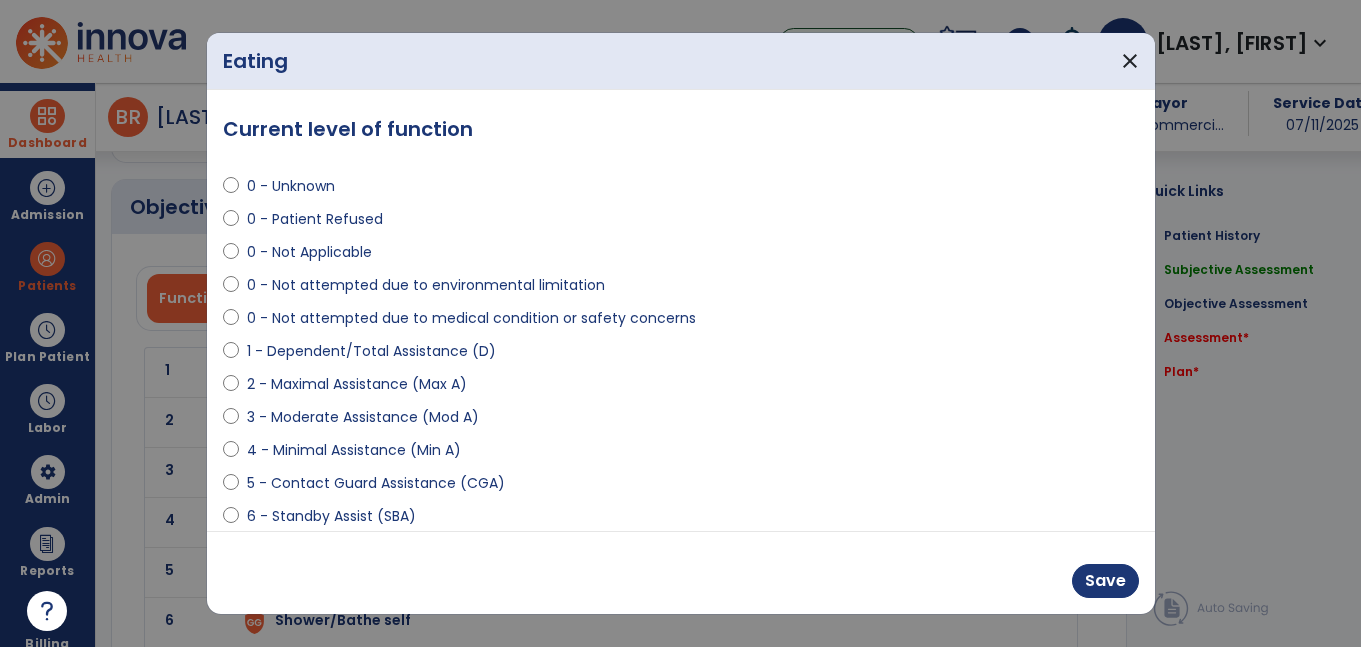 scroll, scrollTop: 1997, scrollLeft: 0, axis: vertical 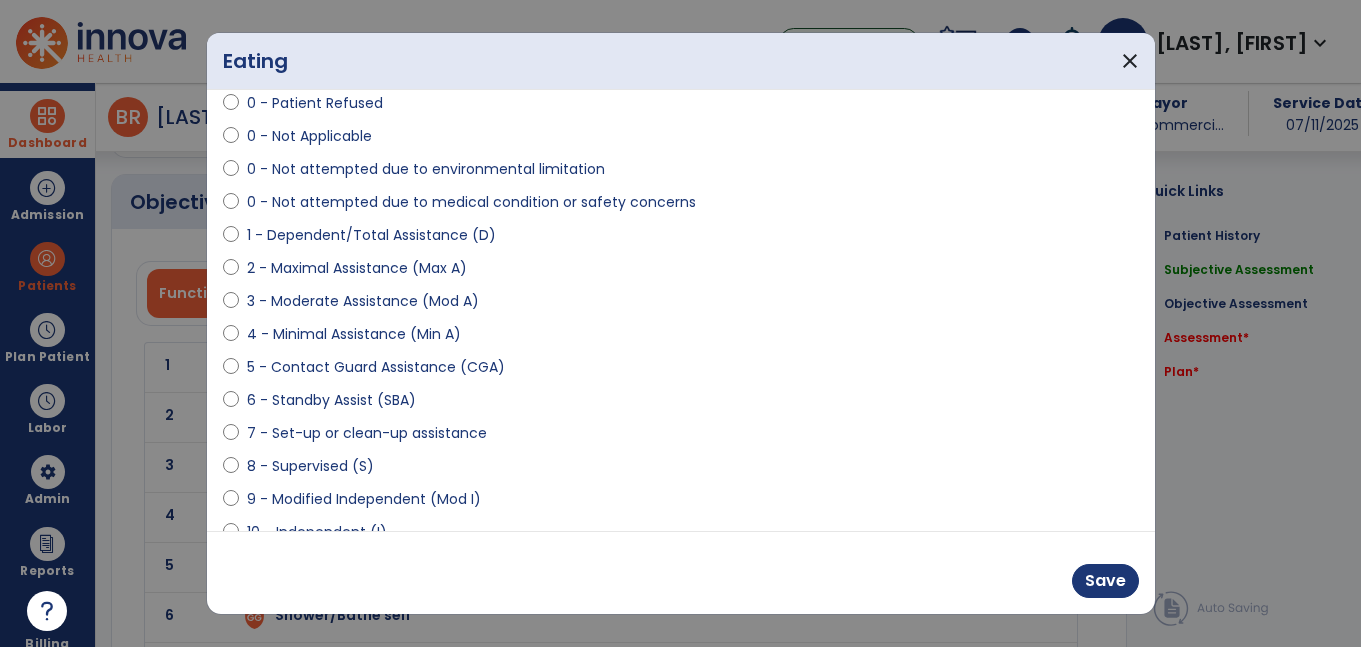select on "**********" 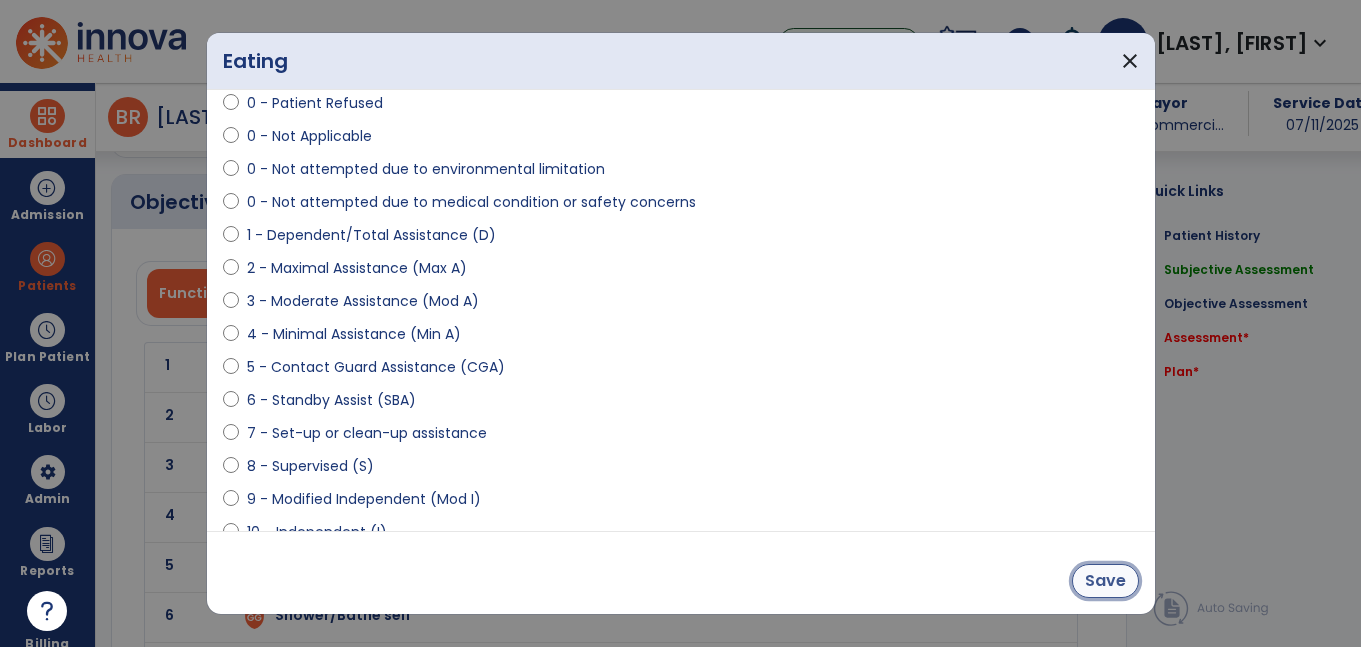 click on "Save" at bounding box center [1105, 581] 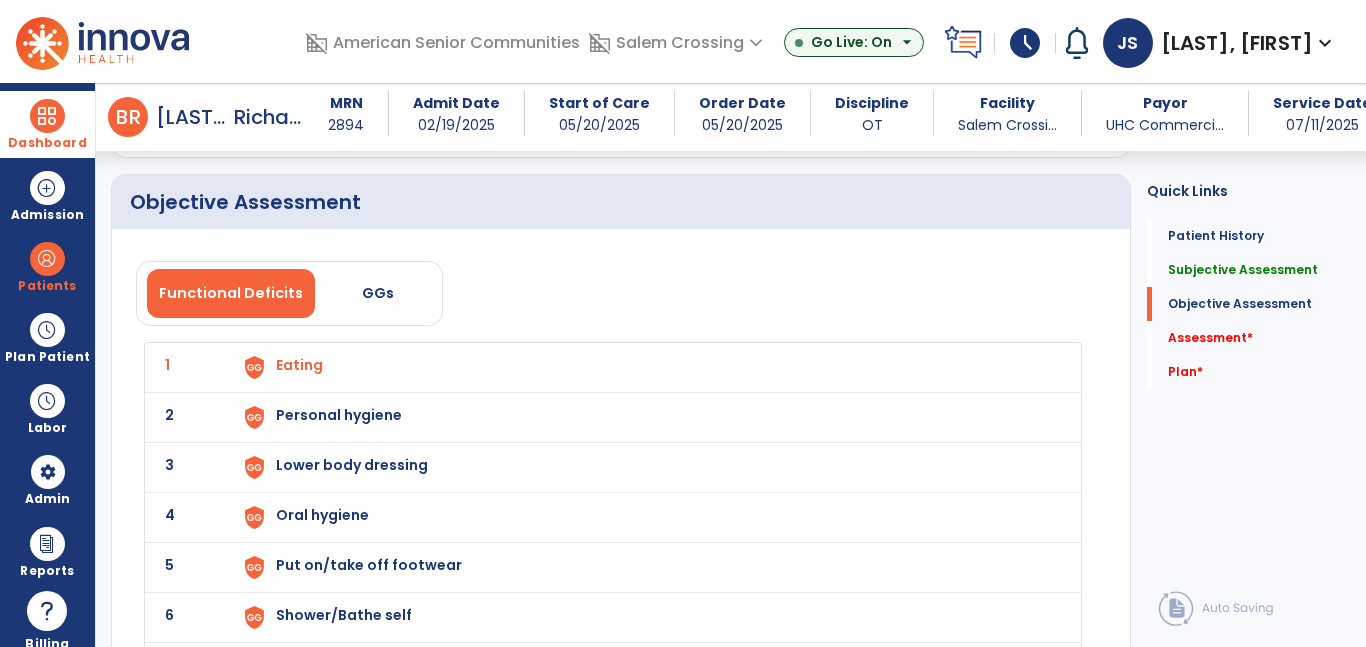 click on "Personal hygiene" at bounding box center (646, 367) 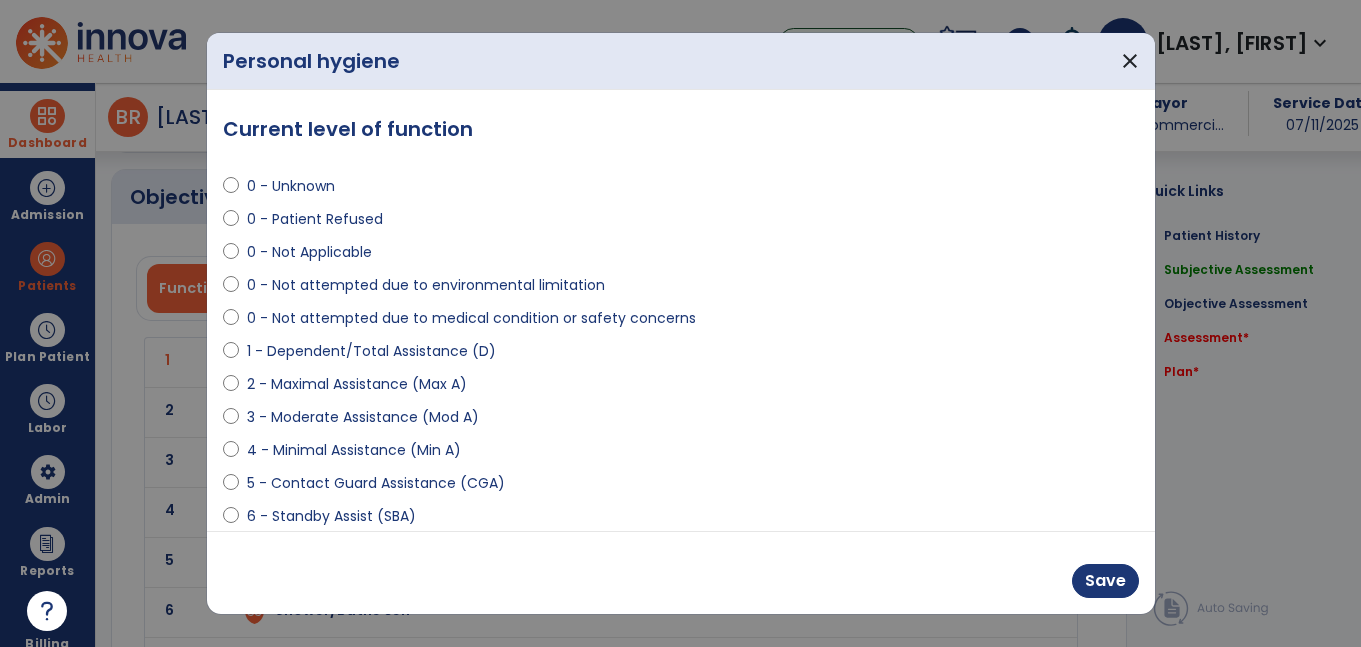 scroll, scrollTop: 1997, scrollLeft: 0, axis: vertical 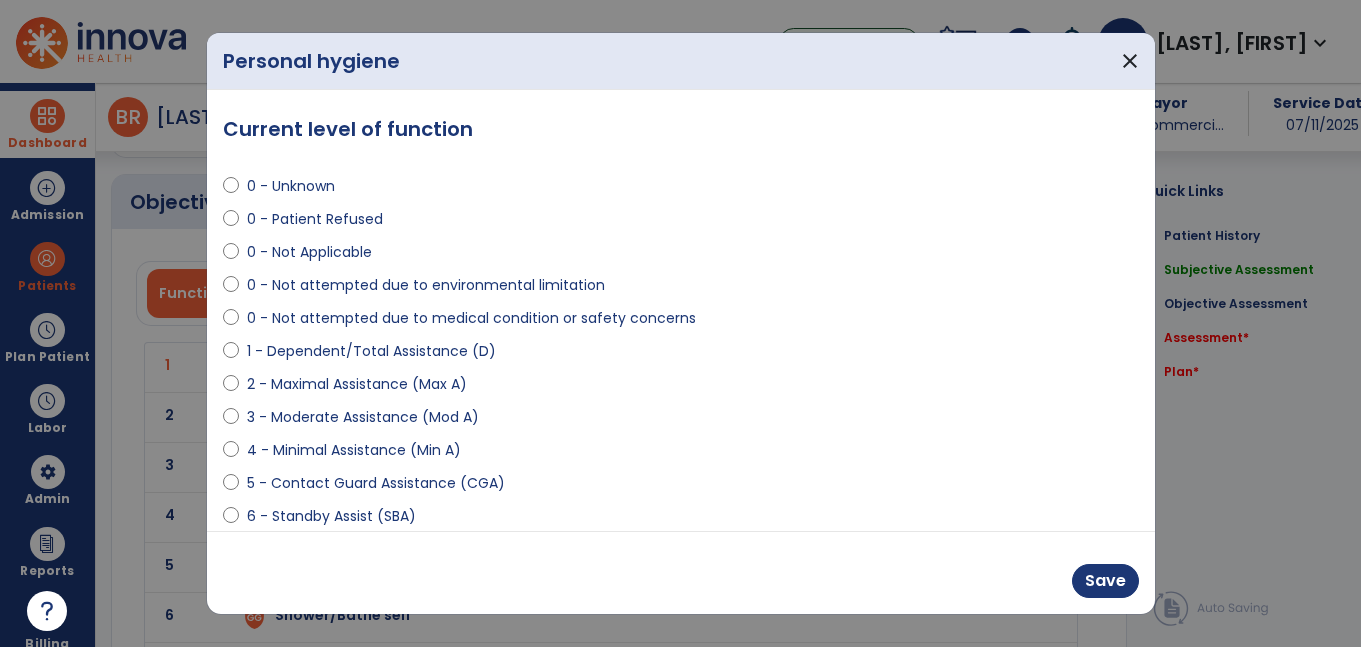 select on "**********" 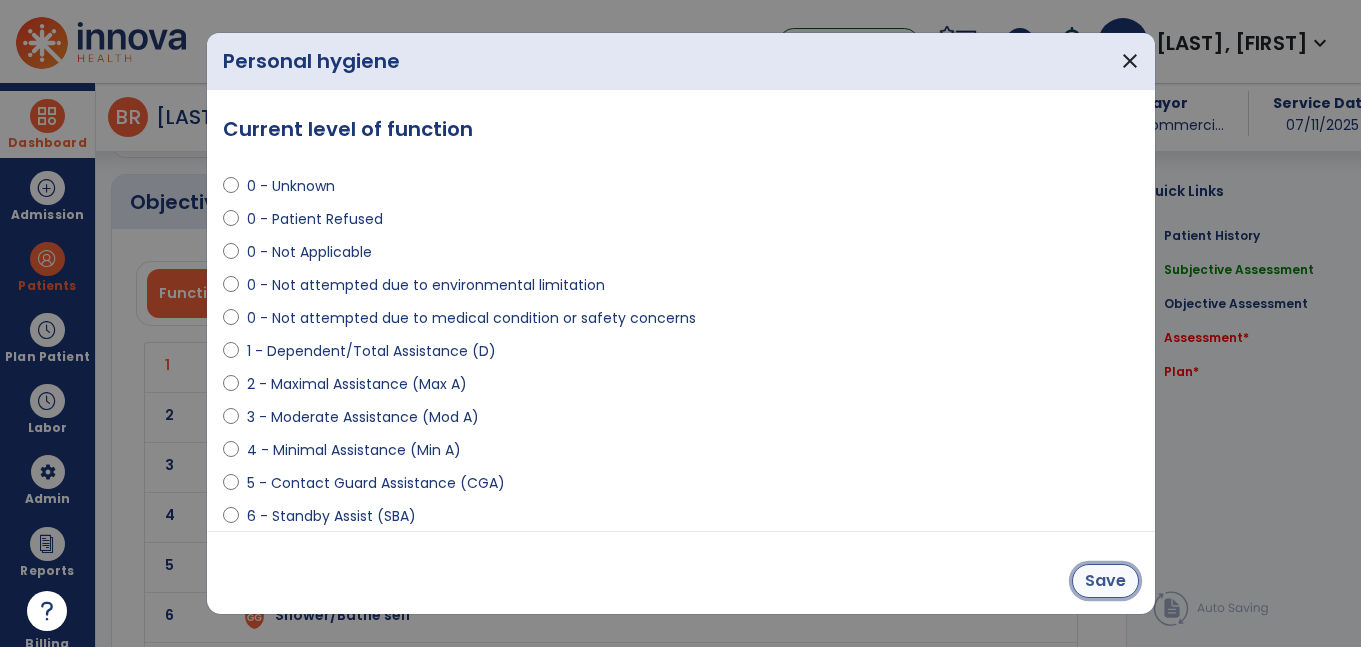 click on "Save" at bounding box center (1105, 581) 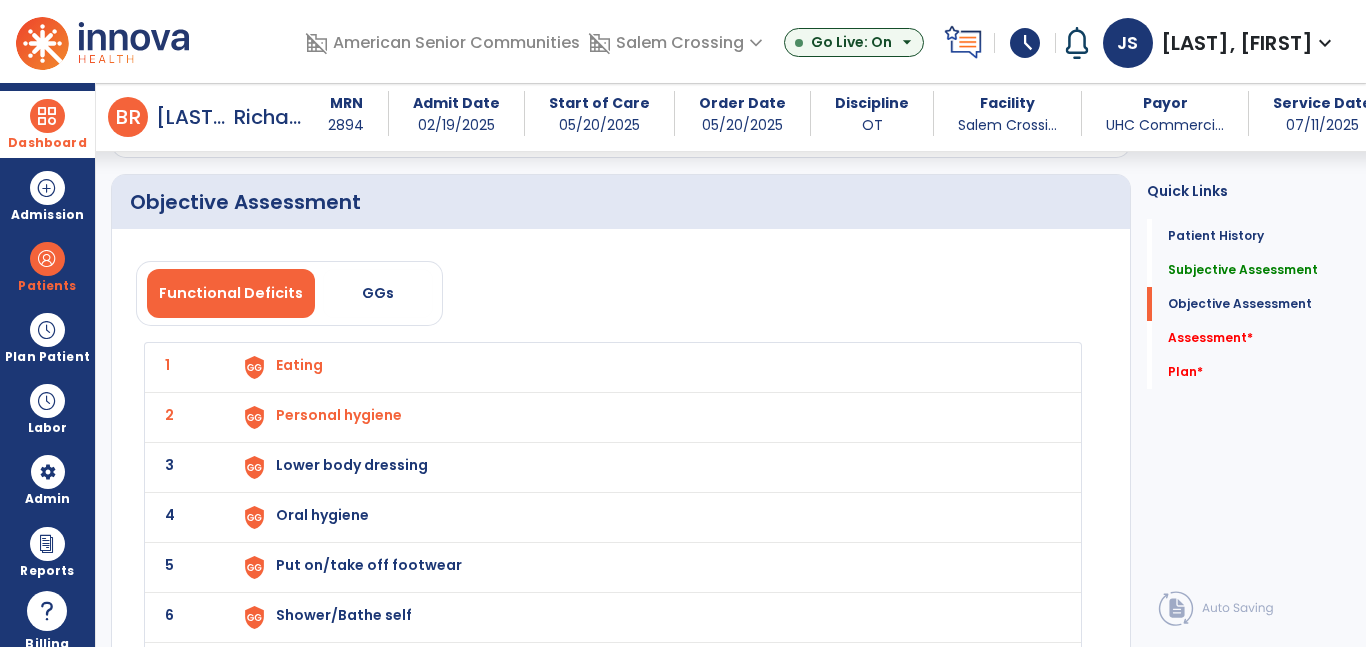 click on "Lower body dressing" at bounding box center (299, 365) 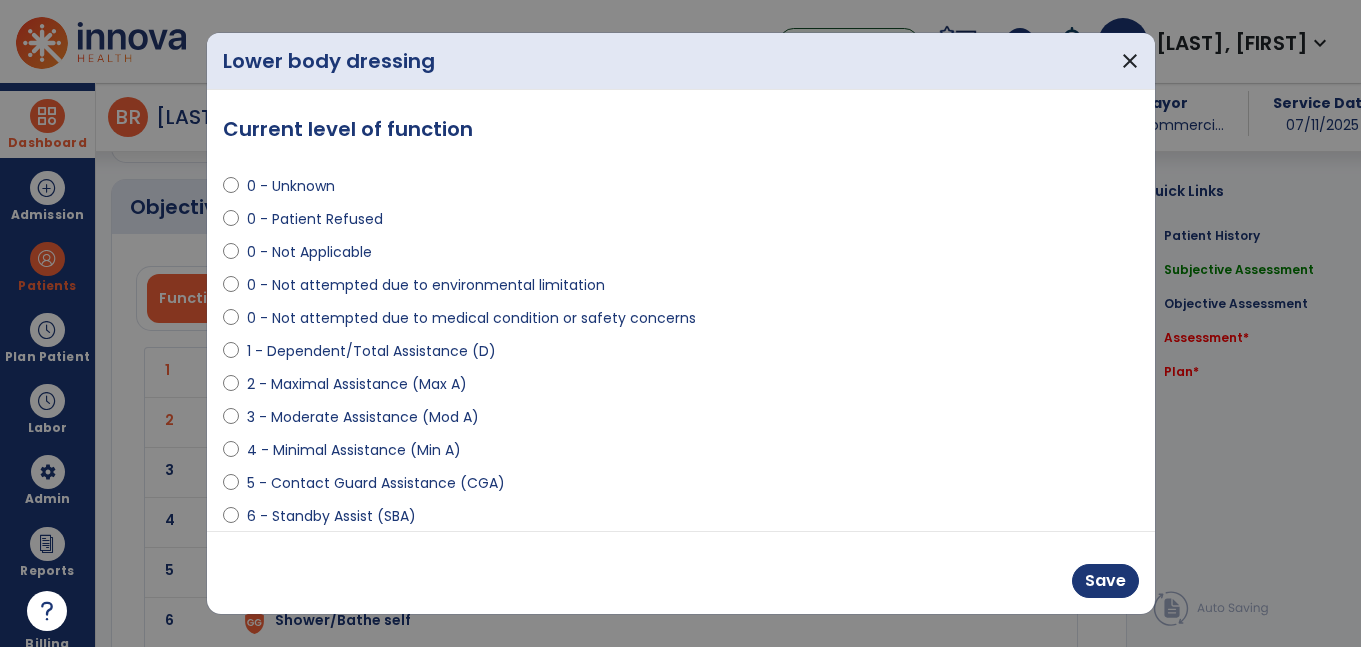 scroll, scrollTop: 1997, scrollLeft: 0, axis: vertical 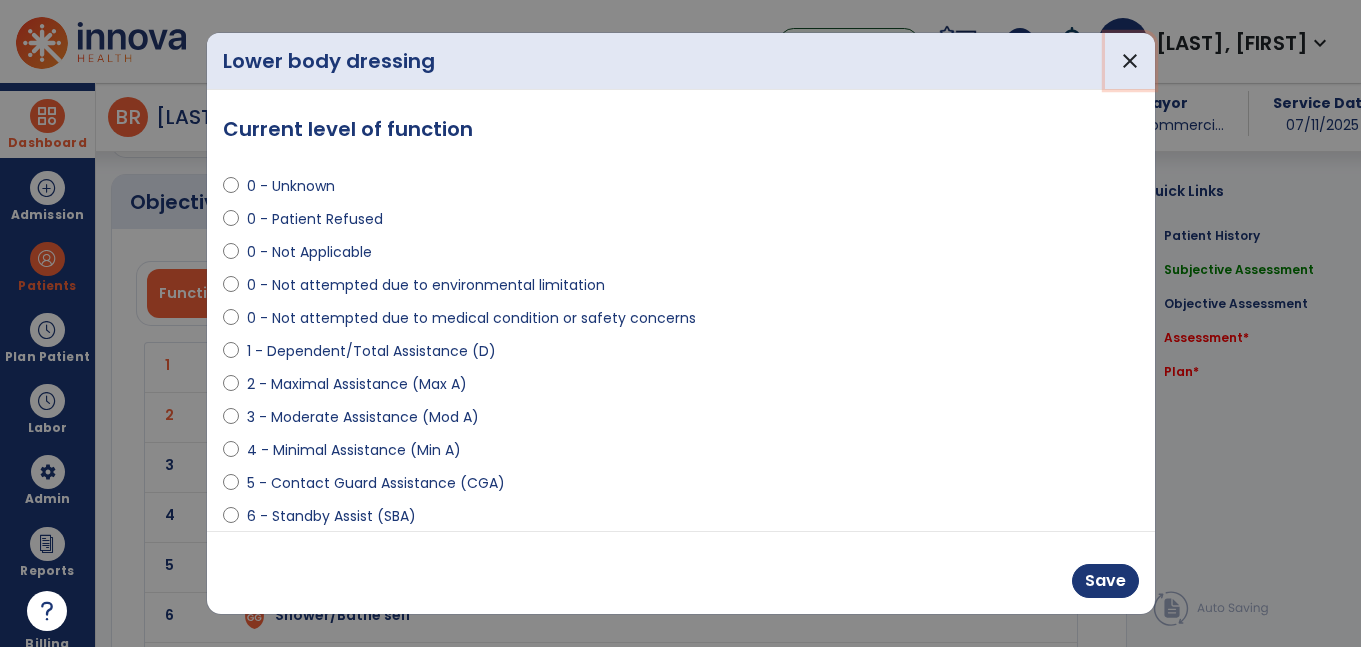 click on "close" at bounding box center [1130, 61] 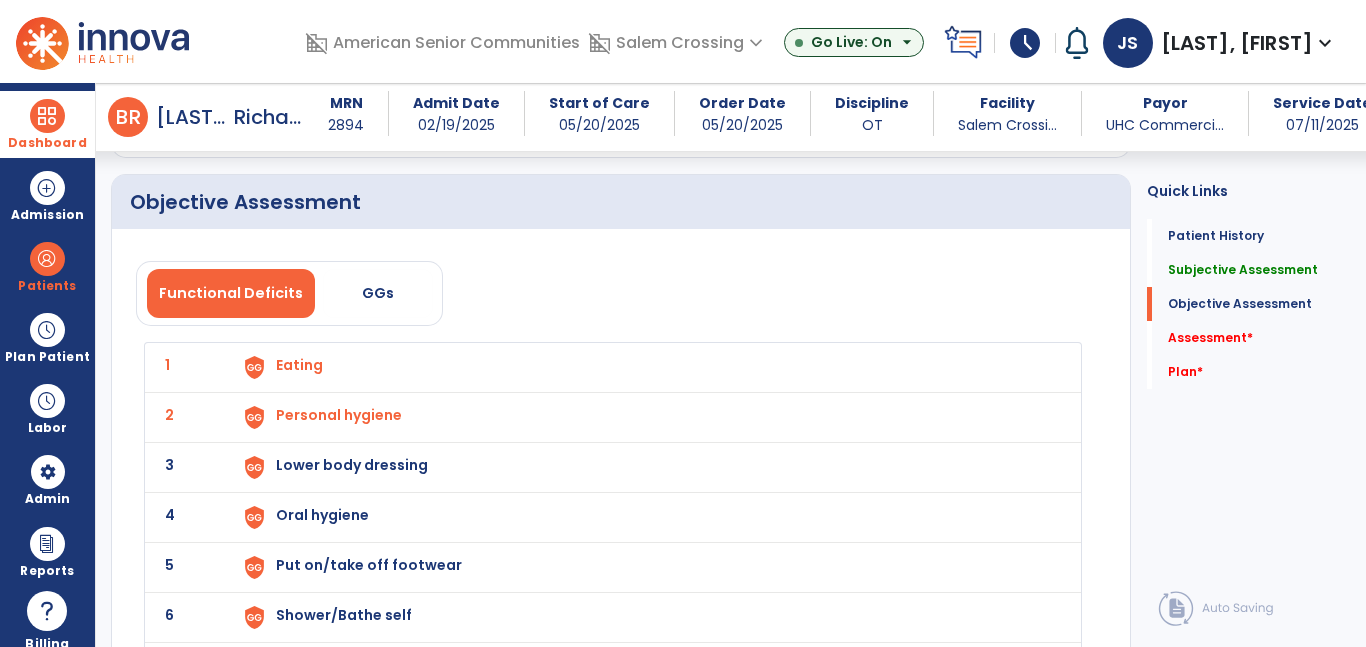 click on "Oral hygiene" at bounding box center (299, 365) 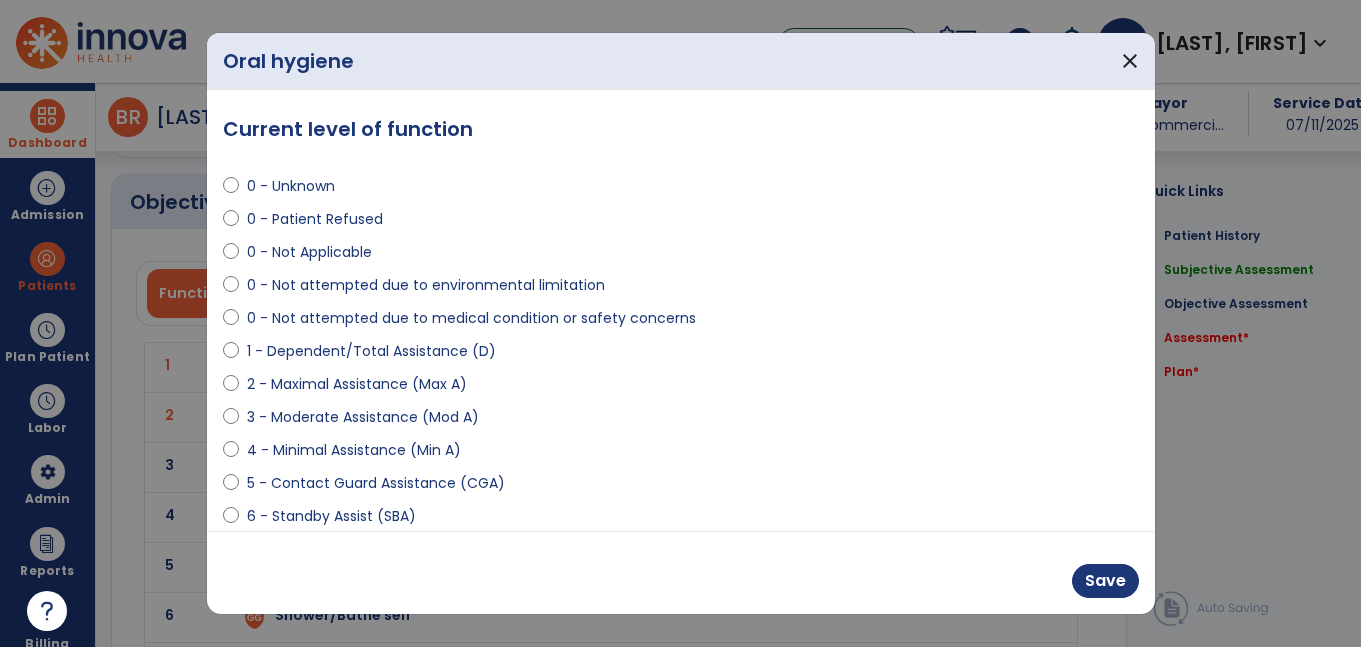 scroll, scrollTop: 1997, scrollLeft: 0, axis: vertical 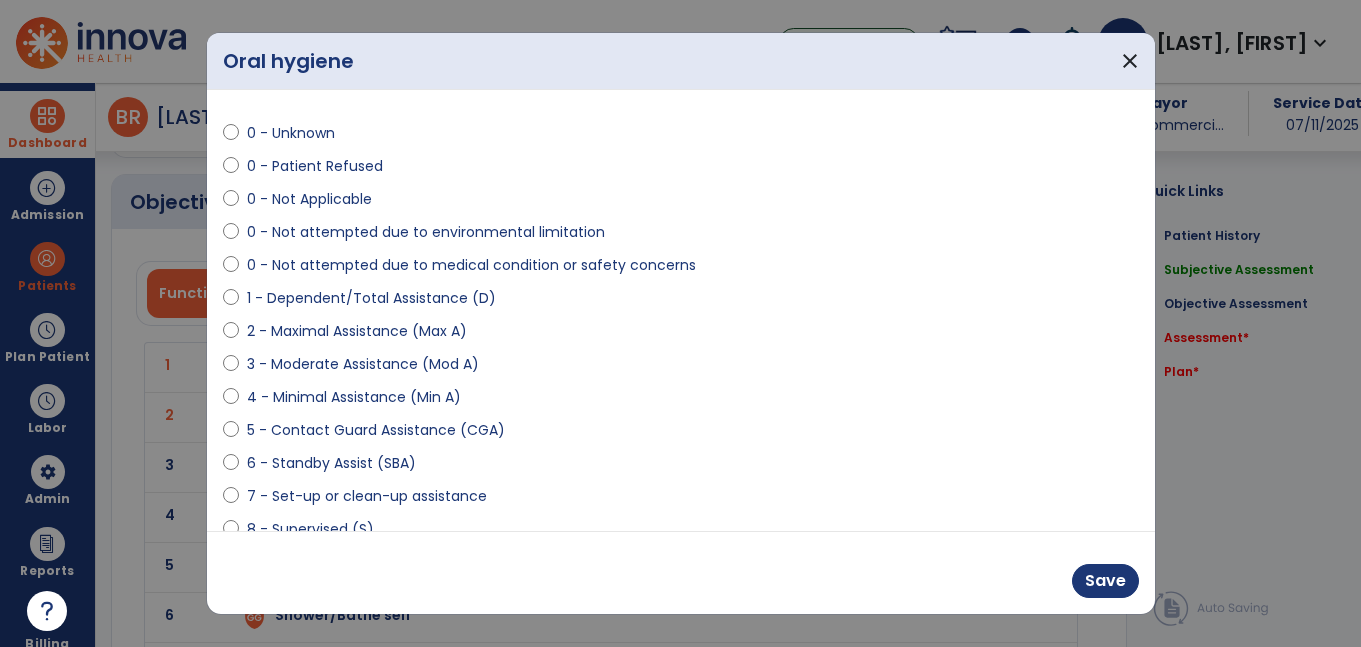 select on "**********" 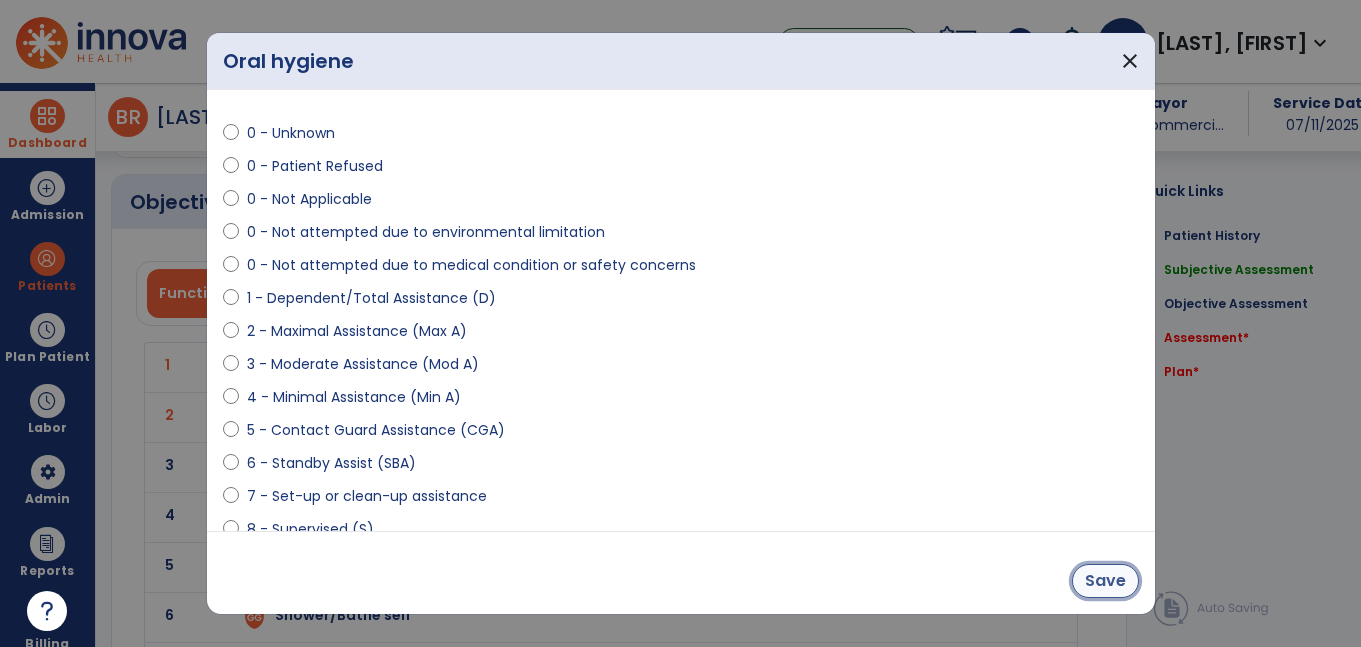 click on "Save" at bounding box center [1105, 581] 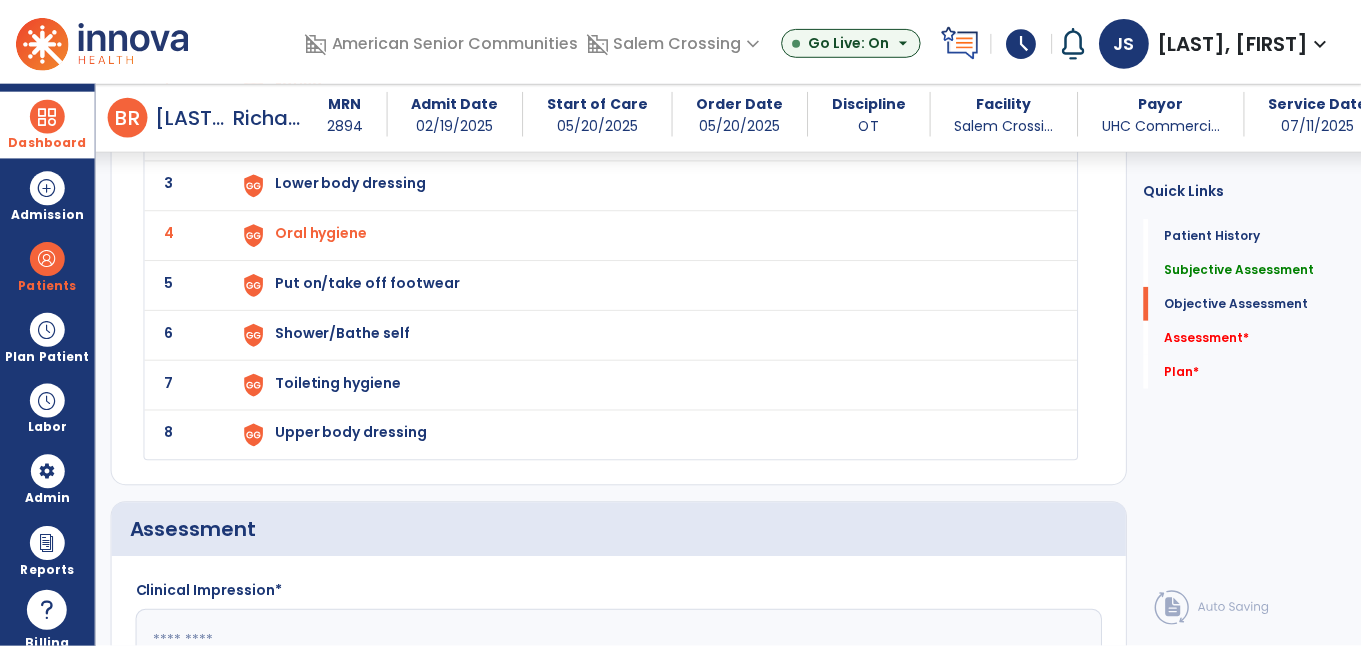 scroll, scrollTop: 2309, scrollLeft: 0, axis: vertical 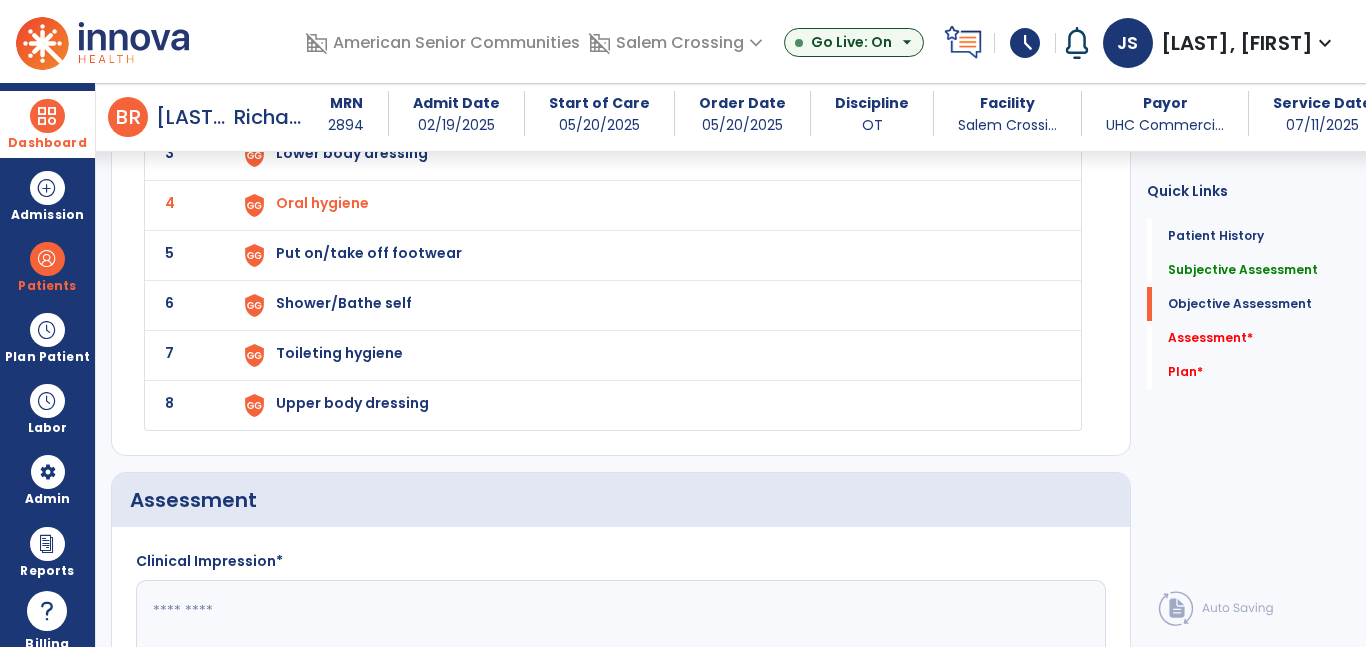 click on "Shower/Bathe self" at bounding box center [299, 53] 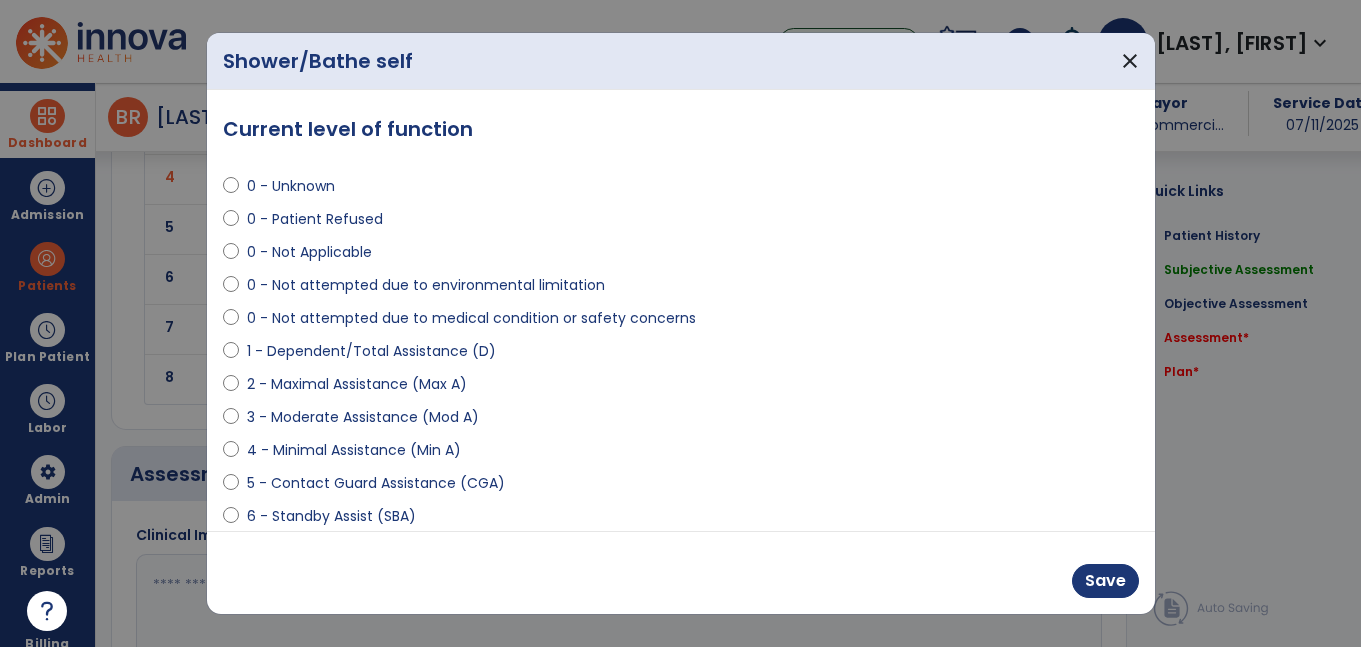 scroll, scrollTop: 2330, scrollLeft: 0, axis: vertical 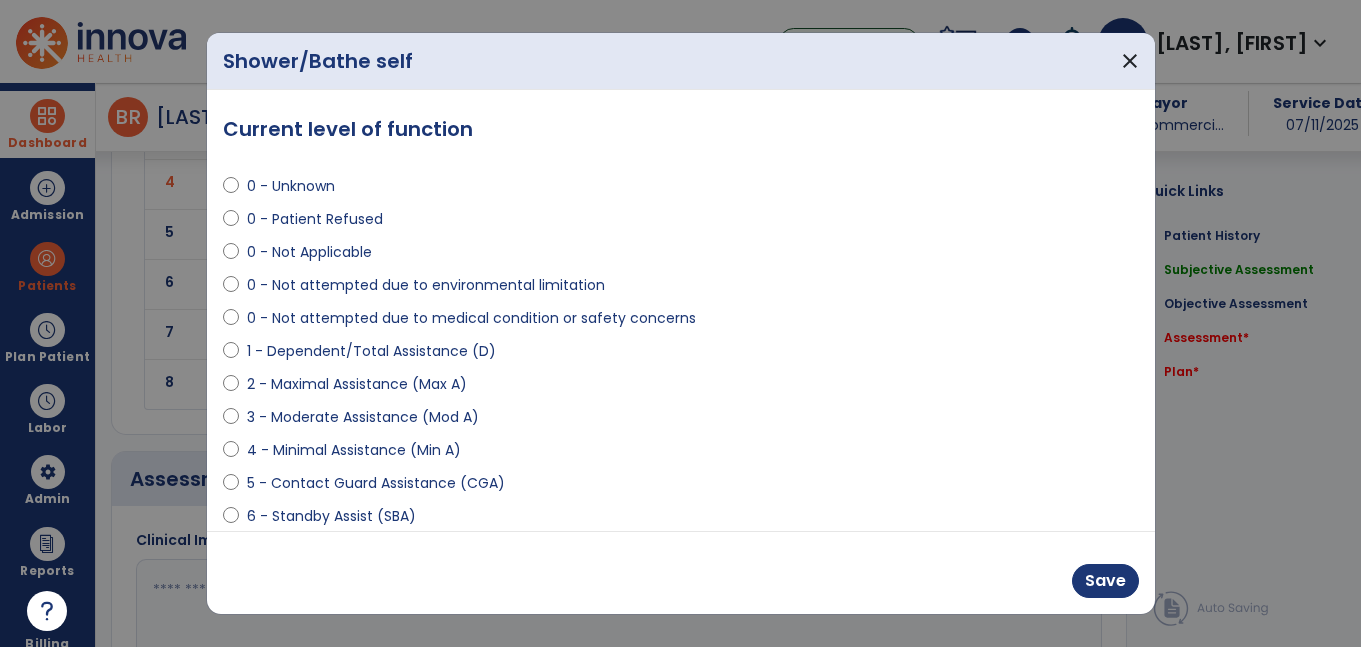 select on "**********" 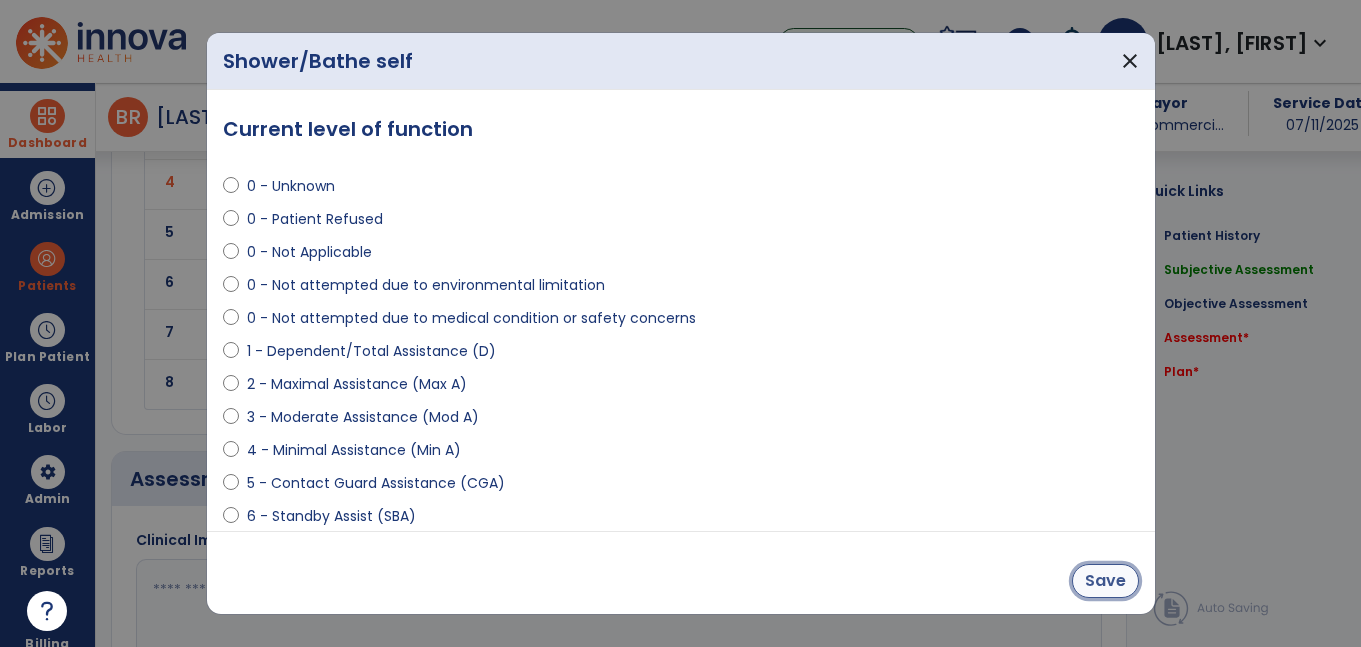 click on "Save" at bounding box center [1105, 581] 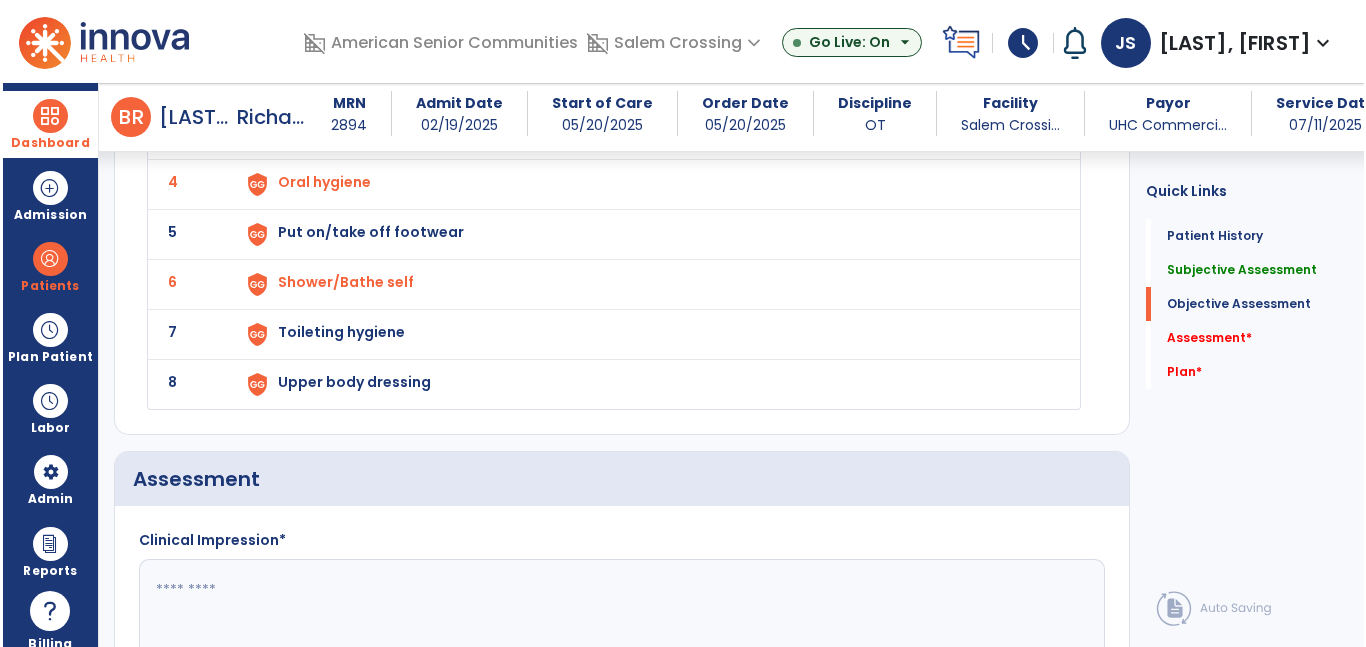 scroll, scrollTop: 2309, scrollLeft: 0, axis: vertical 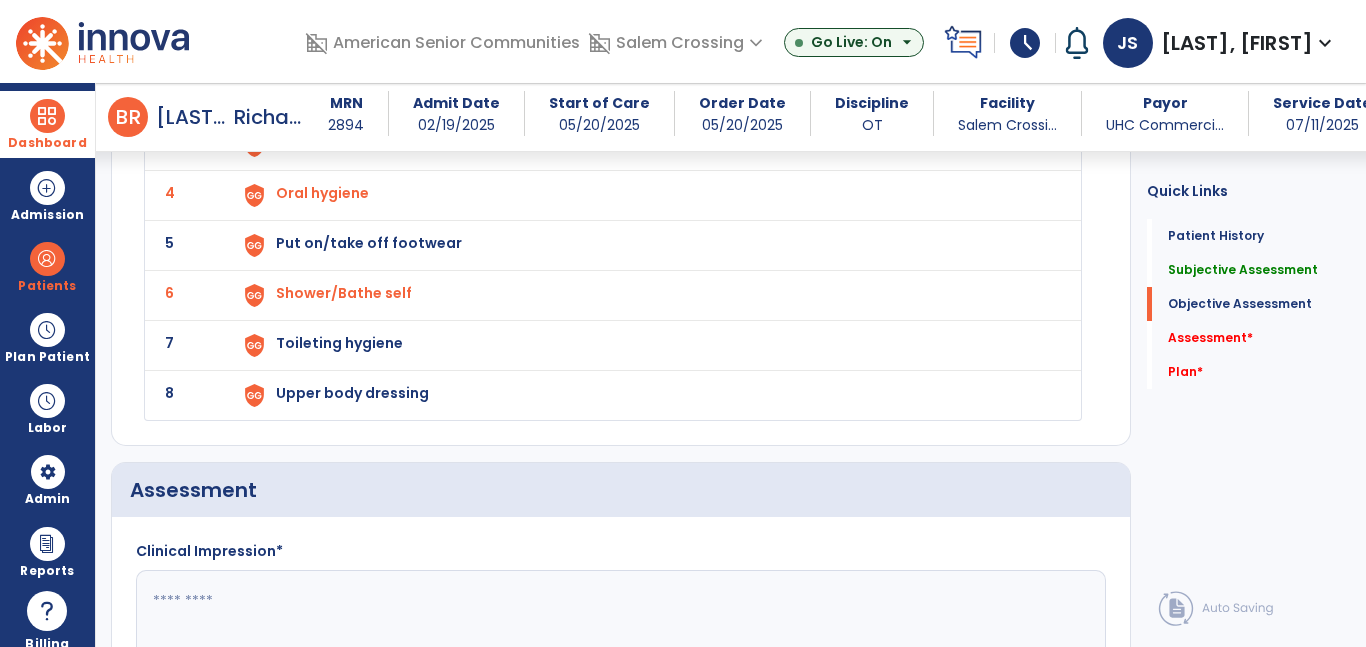 click on "Toileting hygiene" at bounding box center [299, 43] 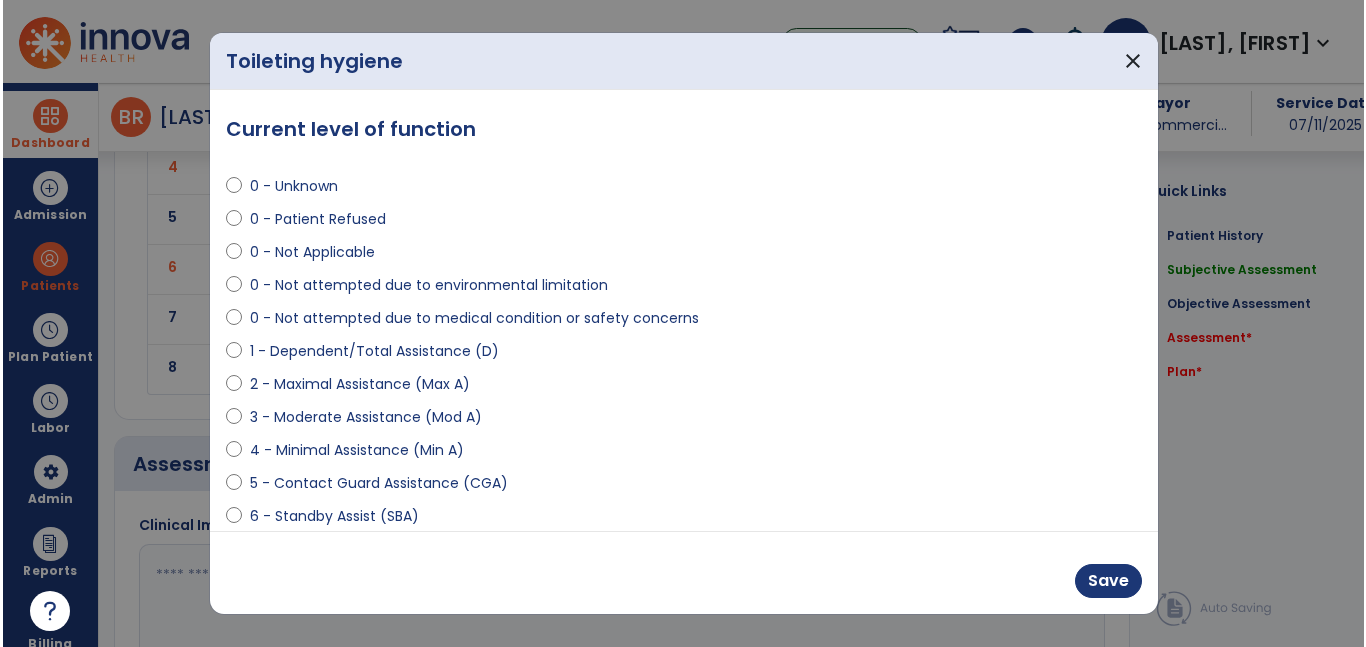 scroll, scrollTop: 2340, scrollLeft: 0, axis: vertical 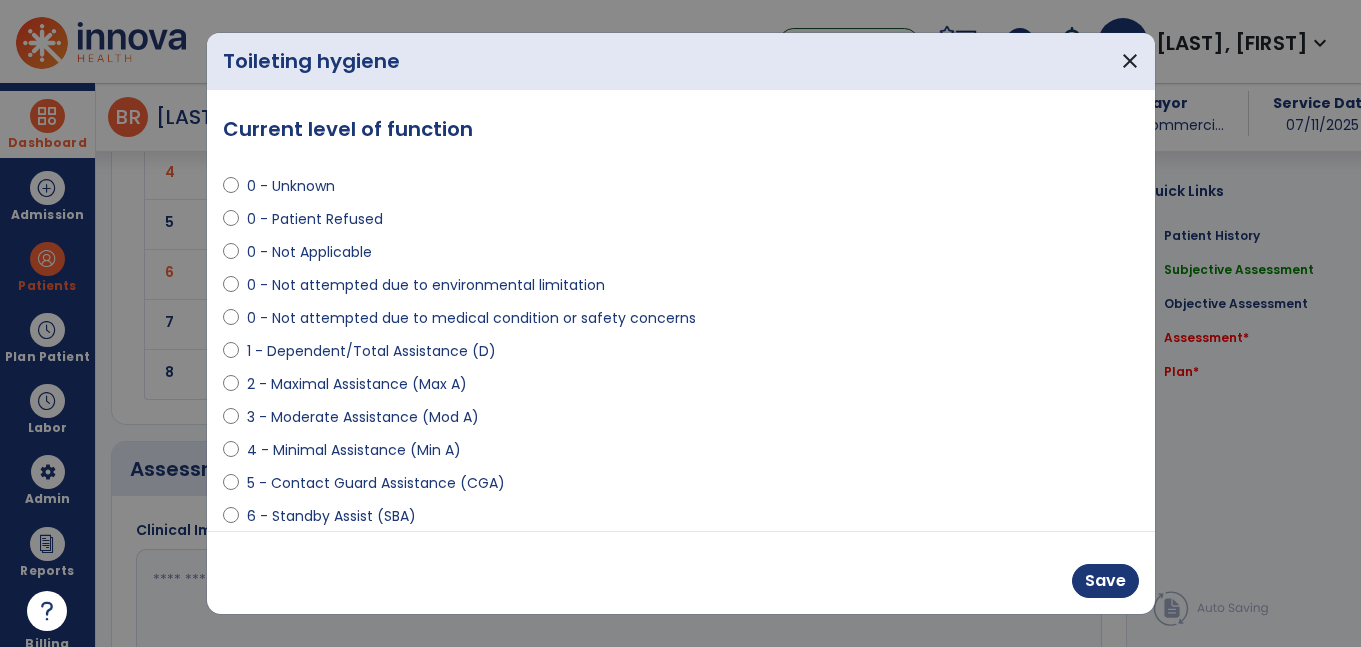 select on "**********" 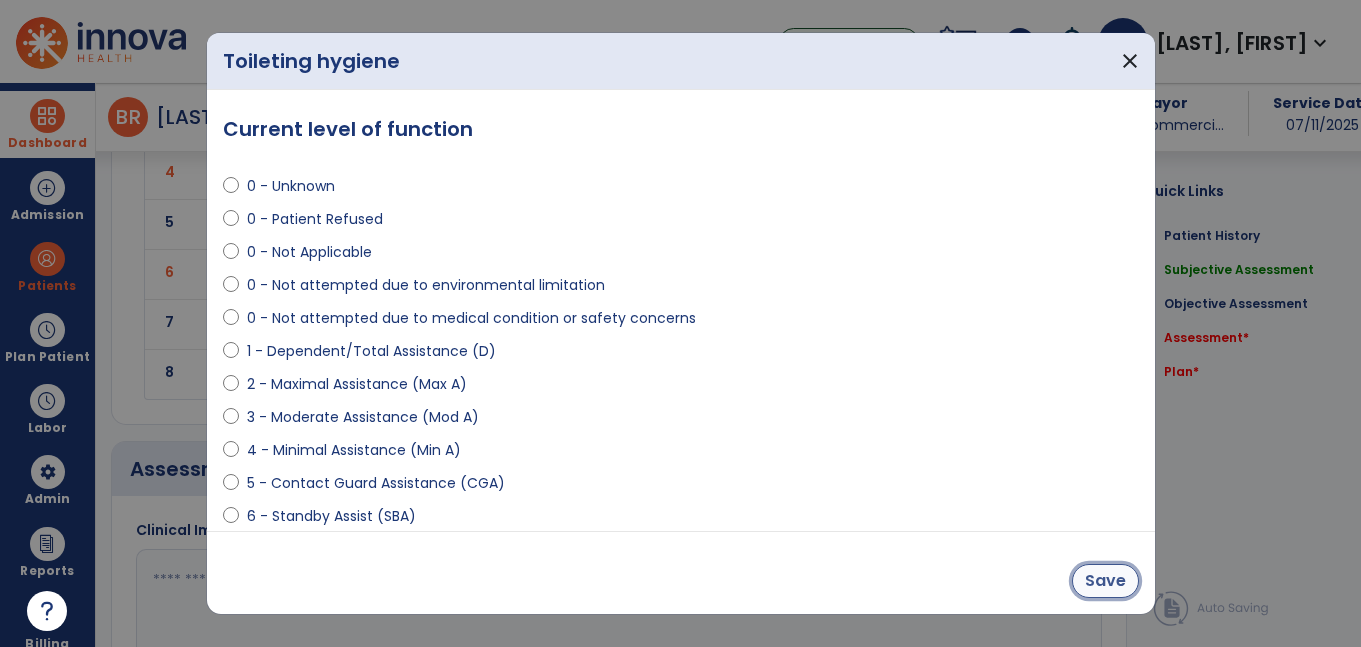 click on "Save" at bounding box center [1105, 581] 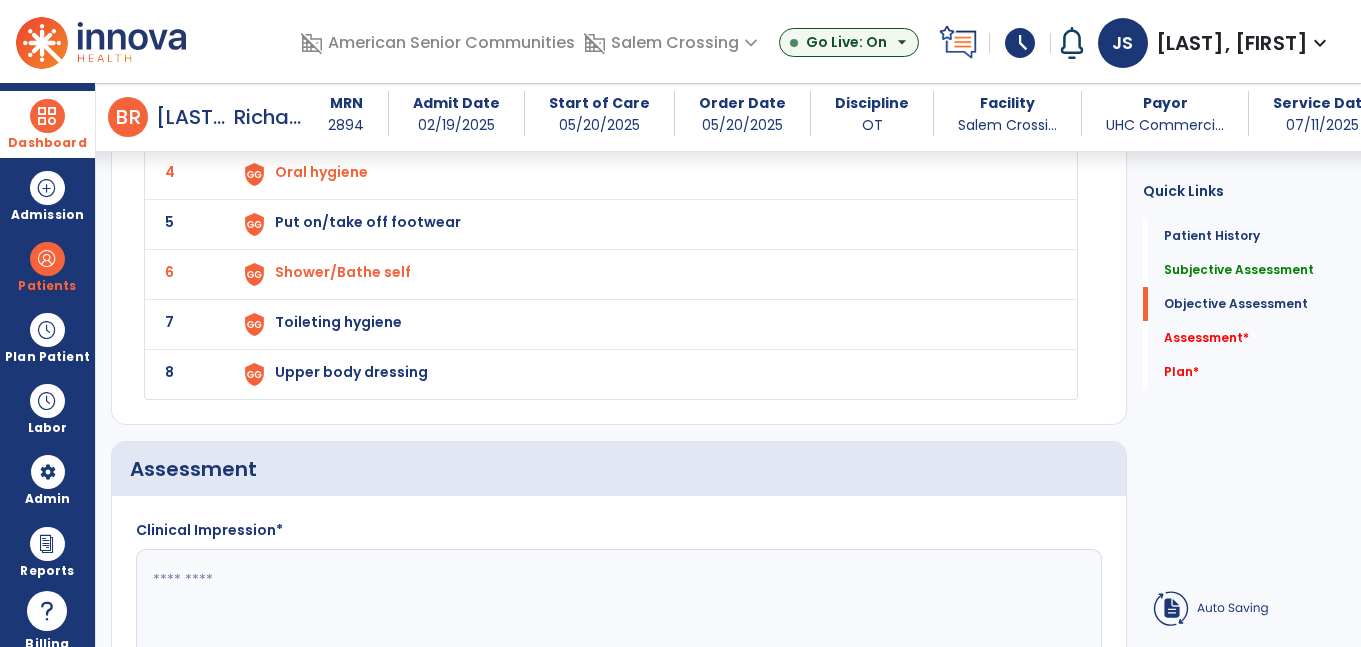scroll, scrollTop: 2319, scrollLeft: 0, axis: vertical 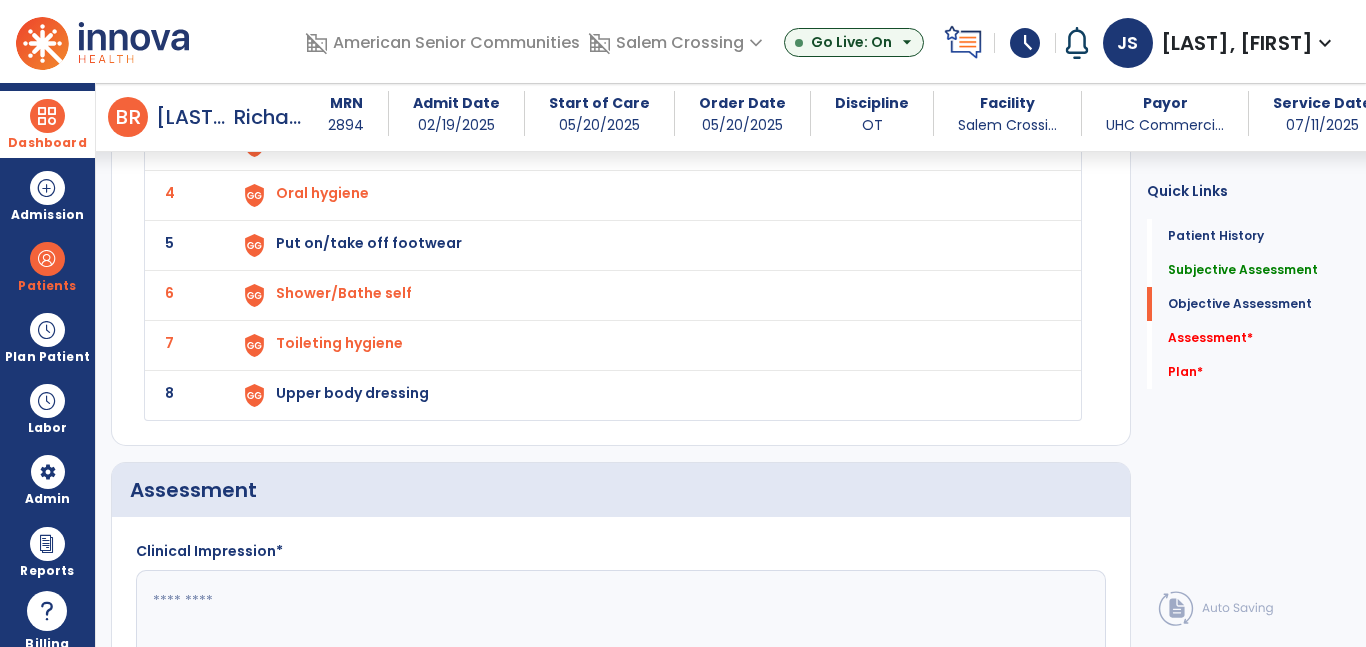 click on "Upper body dressing" at bounding box center [299, 43] 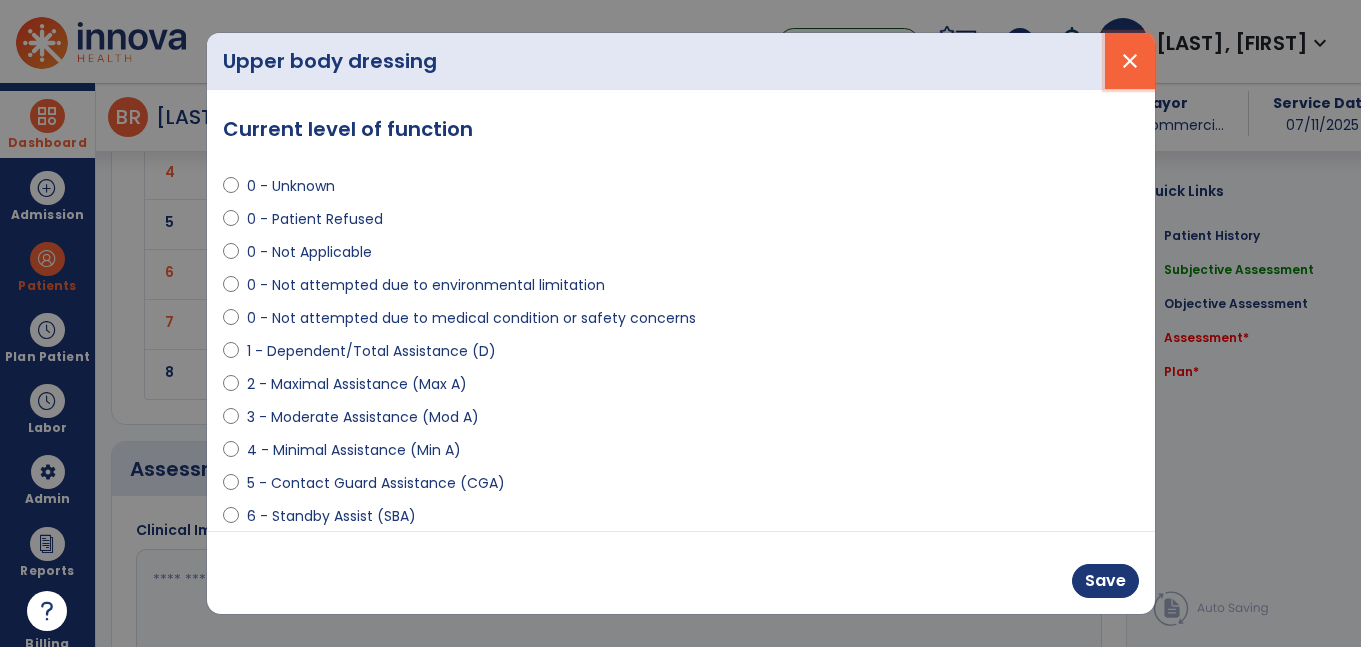 click on "close" at bounding box center [1130, 61] 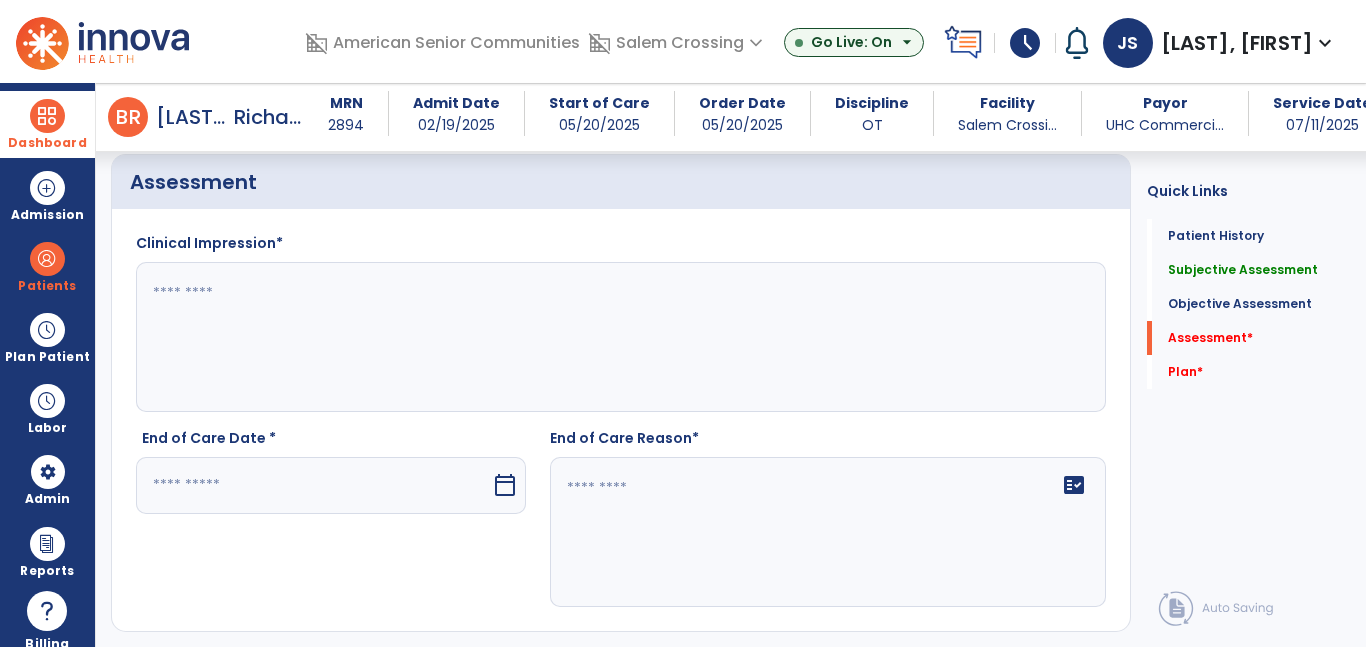 scroll, scrollTop: 2656, scrollLeft: 0, axis: vertical 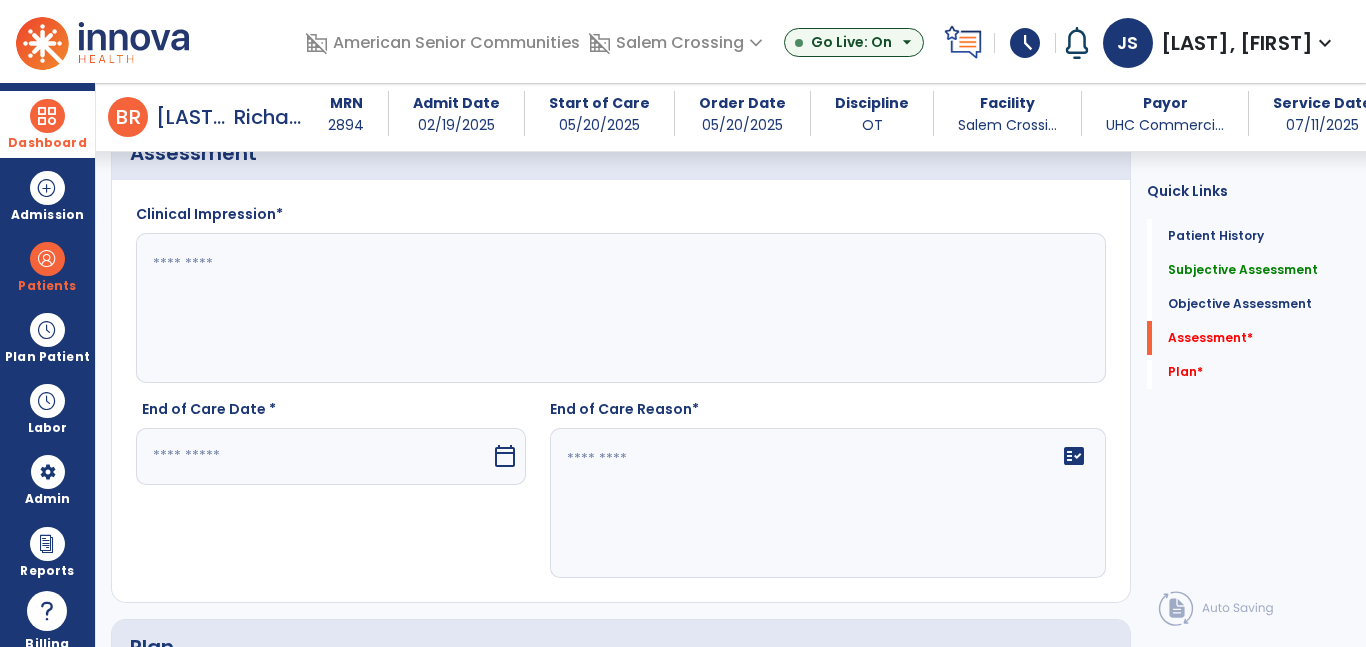 click at bounding box center [313, 456] 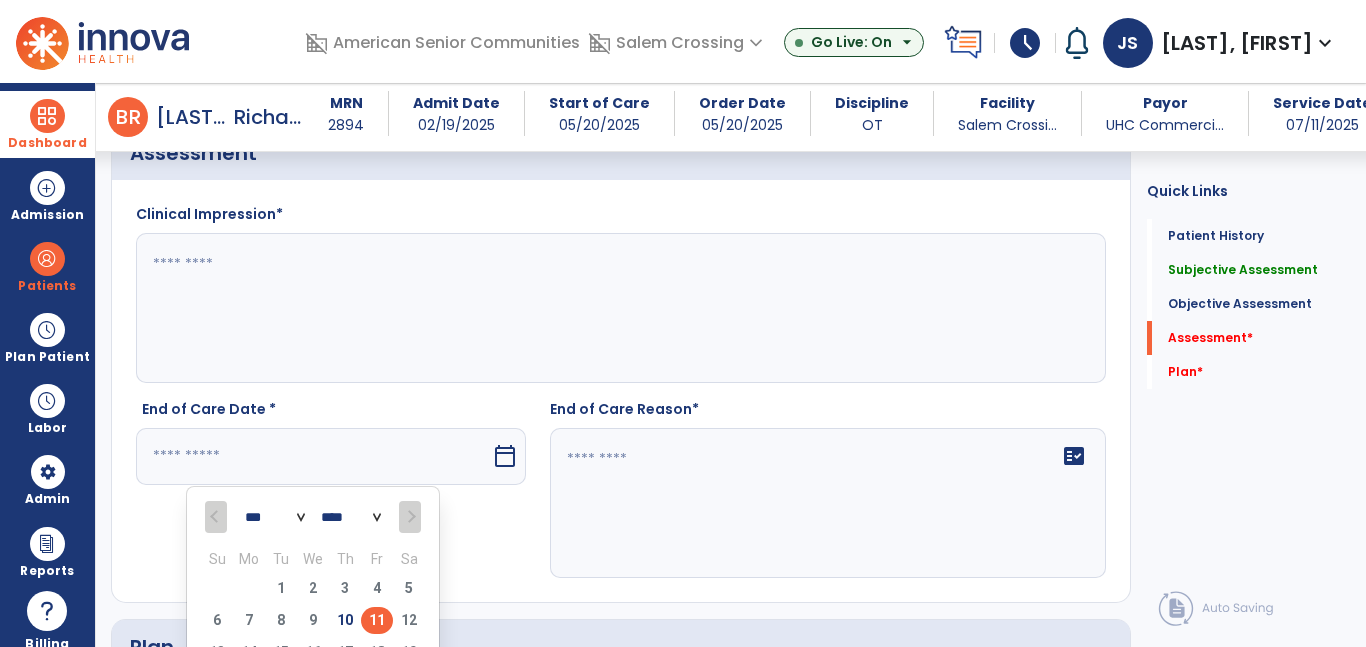 click on "11" at bounding box center [377, 620] 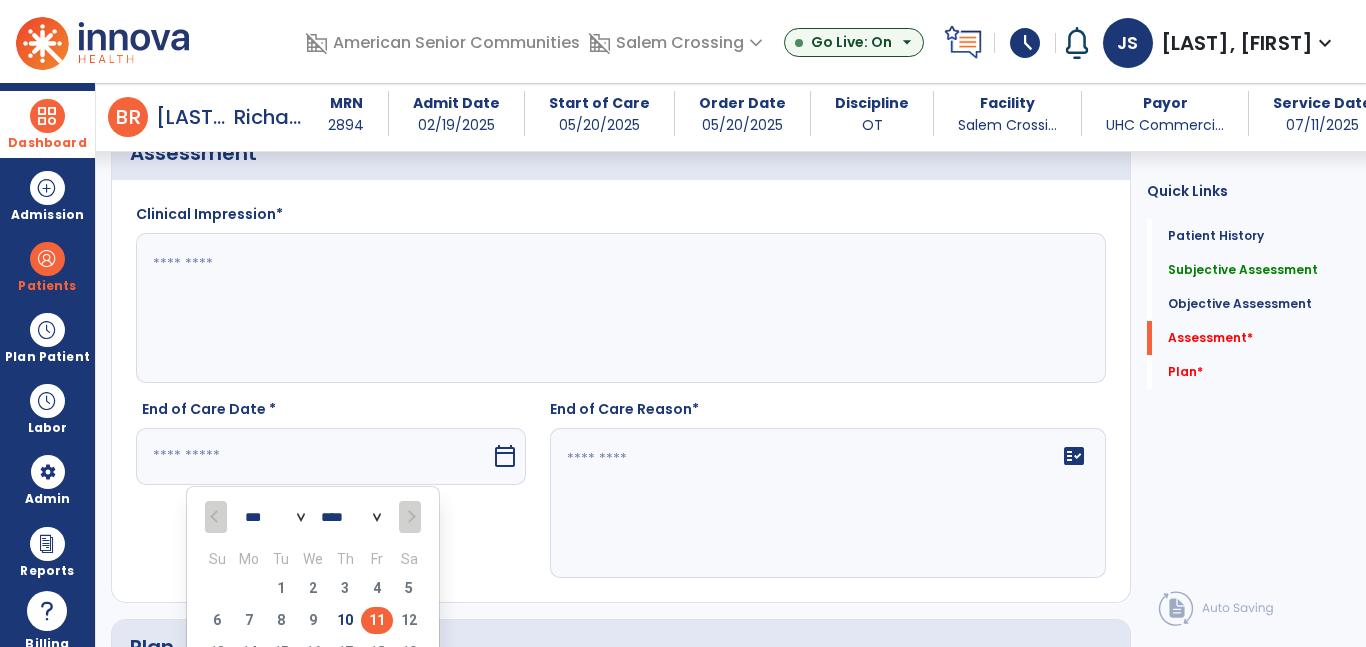 type on "*********" 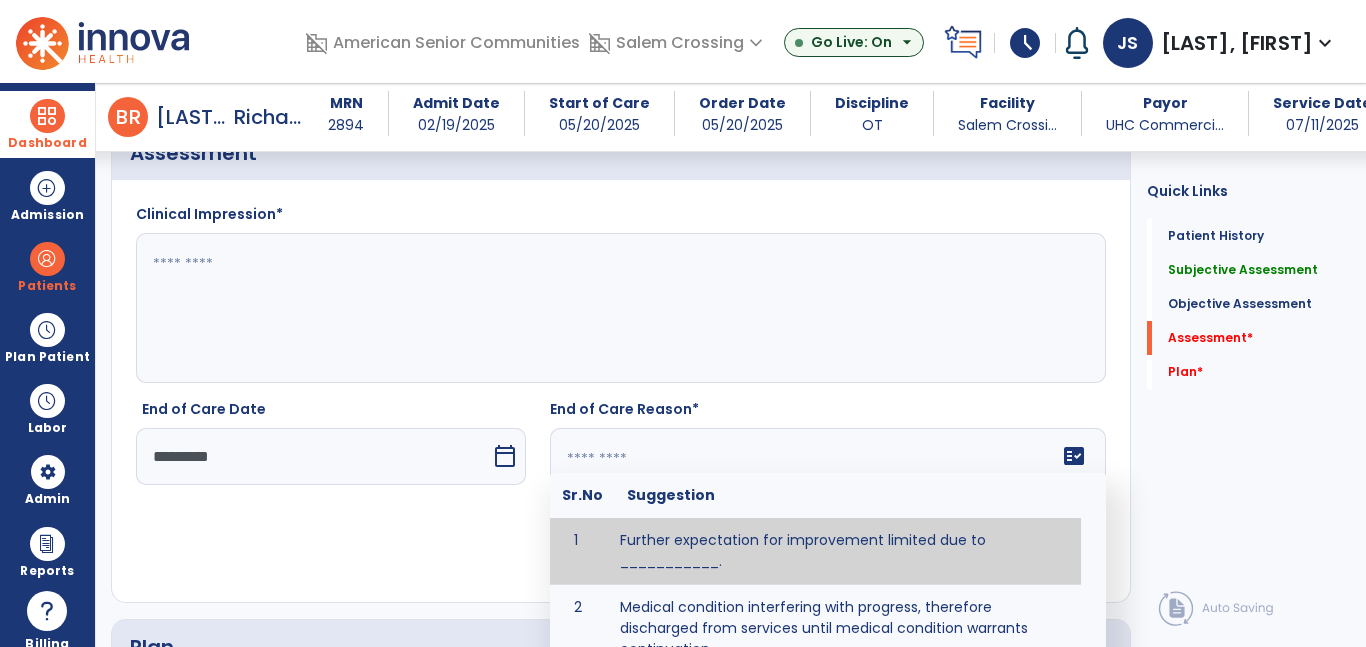 click on "fact_check  Sr.No Suggestion 1 Further expectation for improvement limited due to ___________. 2 Medical condition interfering with progress, therefore discharged from services until medical condition warrants continuation. 3 Patient has met goals and is able to ________. 4 Patient has reached safe level of _______ and is competent to follow prescribed home exercise program. 5 Patient responded to therapy ____________. 6 Unexpected facility discharge - patient continues to warrant further therapy and will be re-screened upon readmission. 7 Unstable medical condition makes continued services inappropriate at this time." 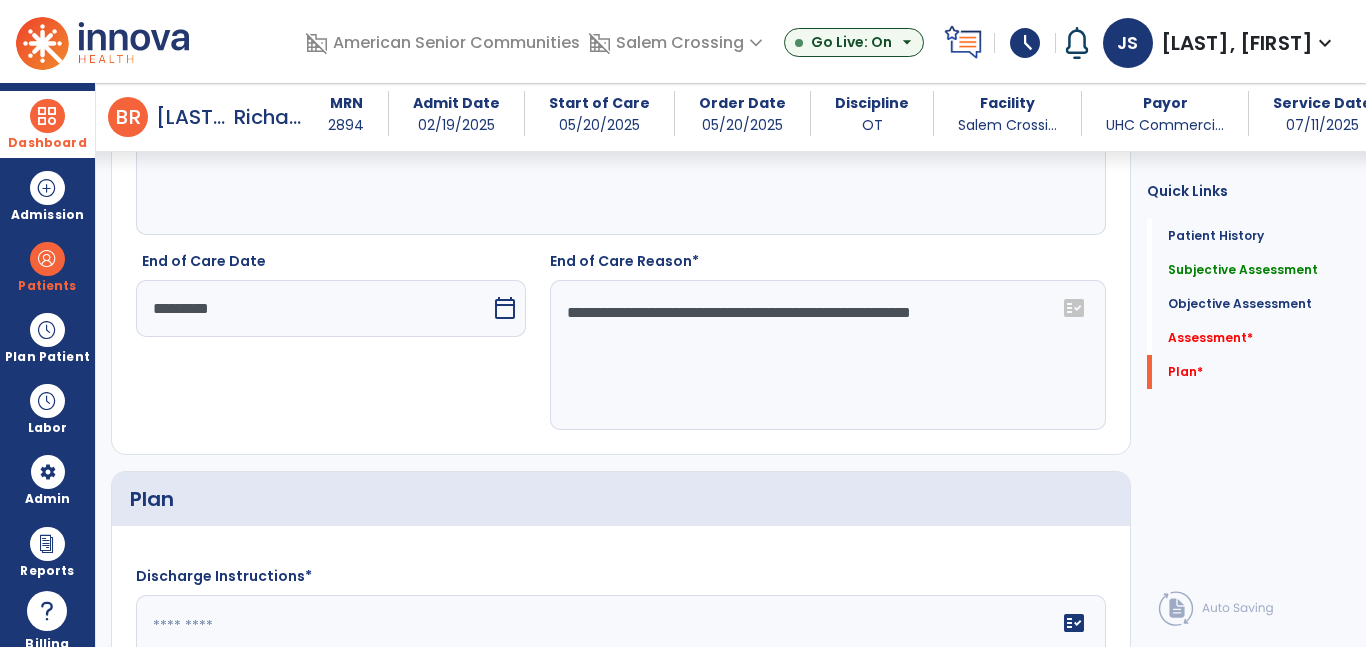 type on "**********" 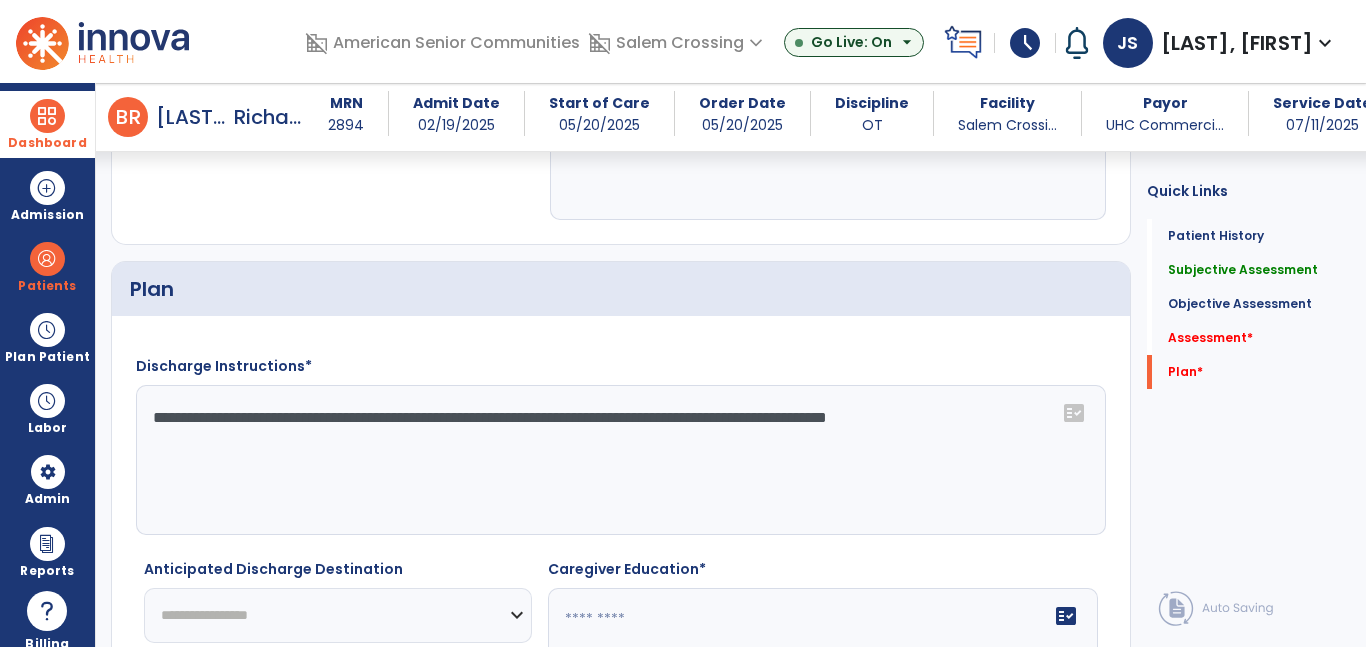 scroll, scrollTop: 3189, scrollLeft: 0, axis: vertical 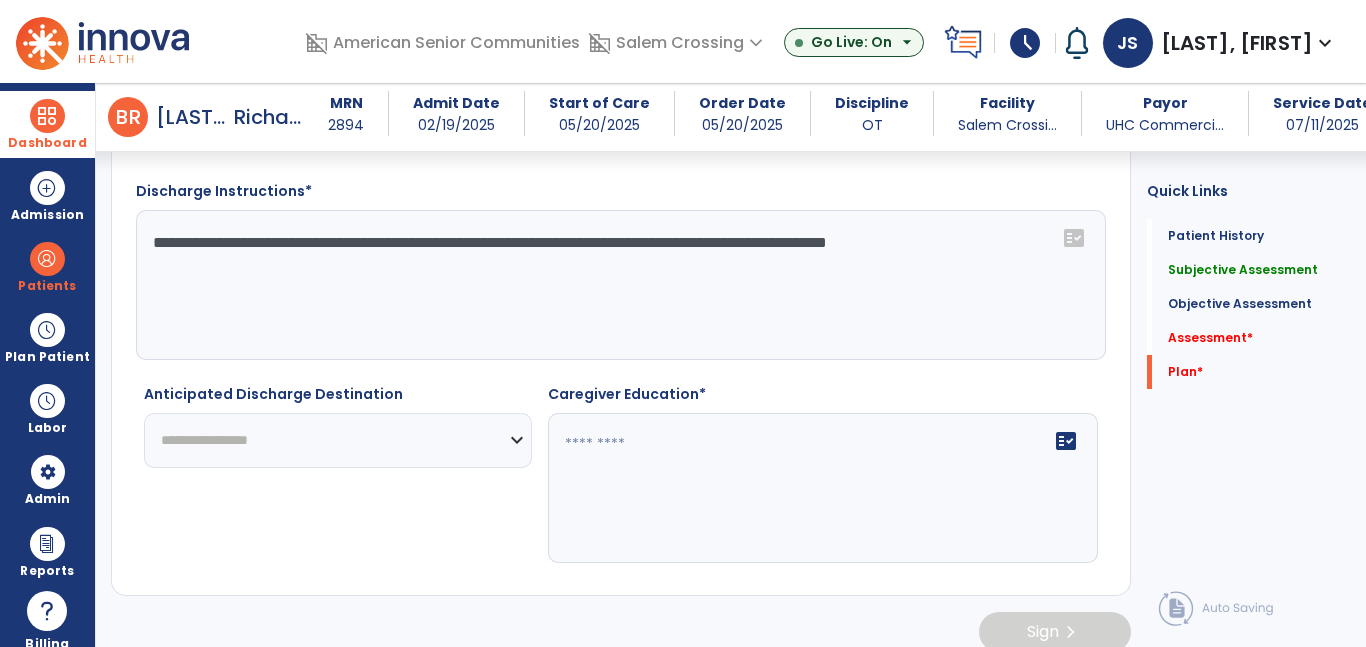 type on "**********" 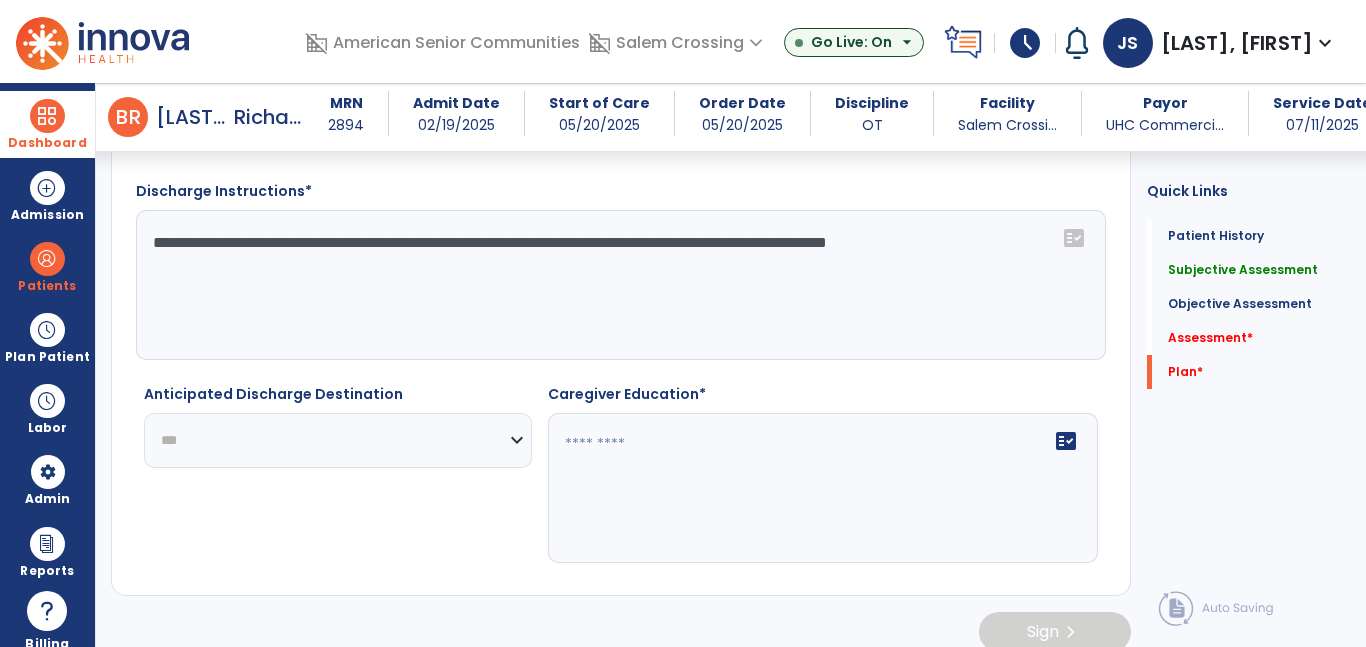 click on "**********" 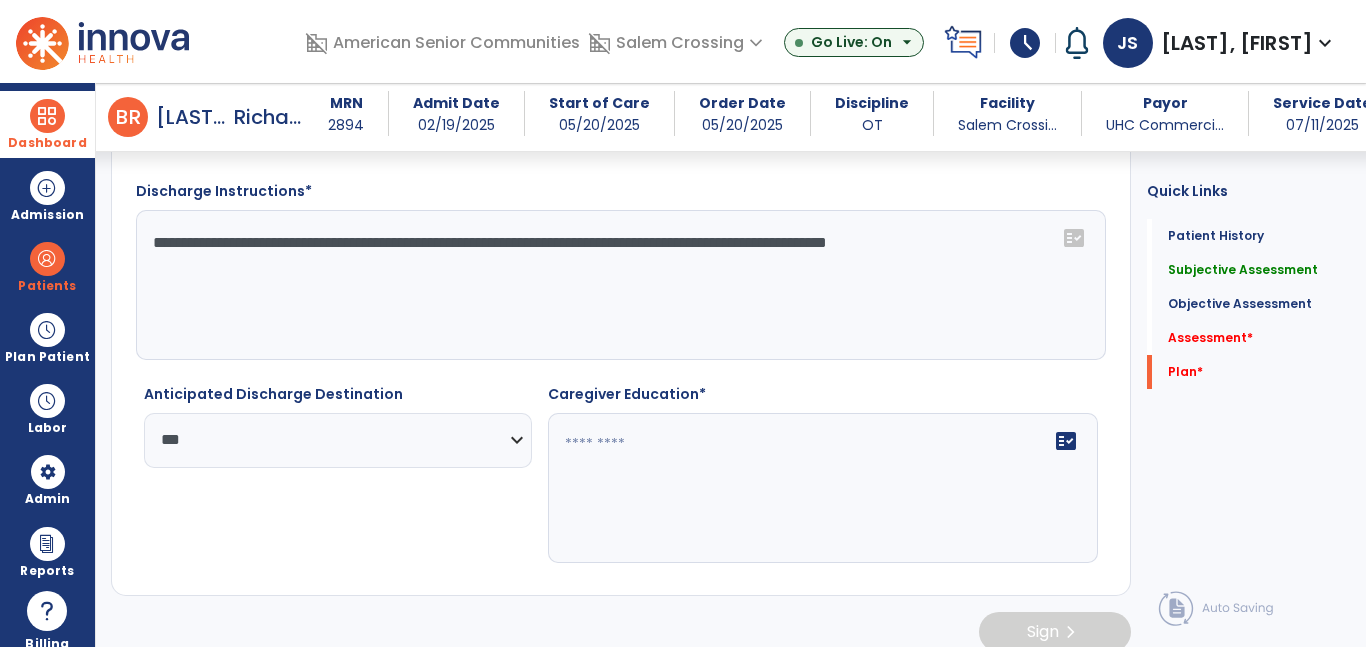 click on "fact_check" 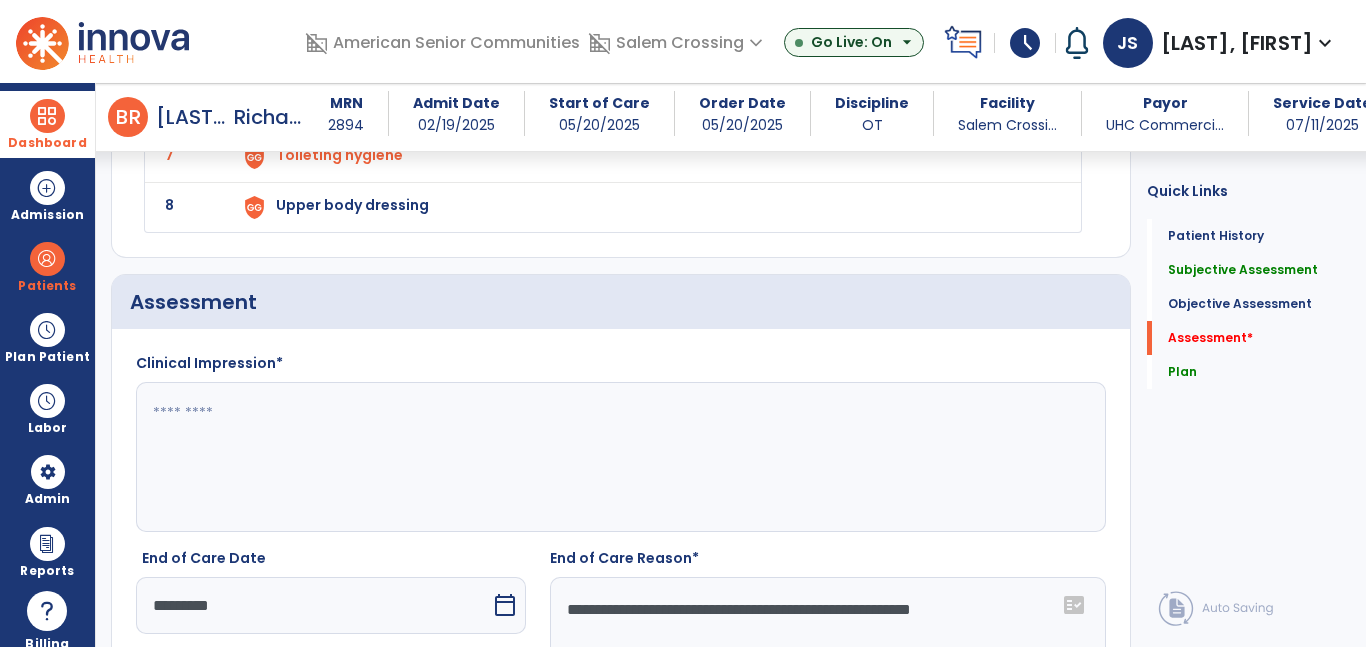 scroll, scrollTop: 2401, scrollLeft: 0, axis: vertical 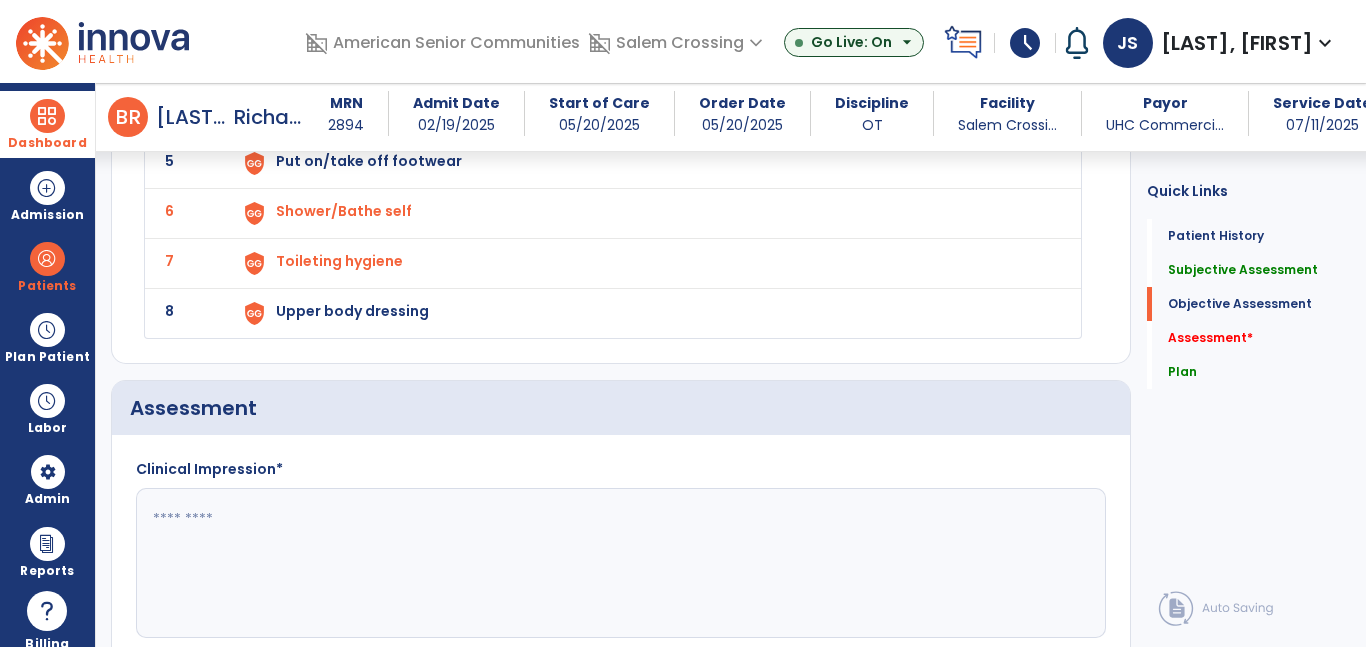 type on "**********" 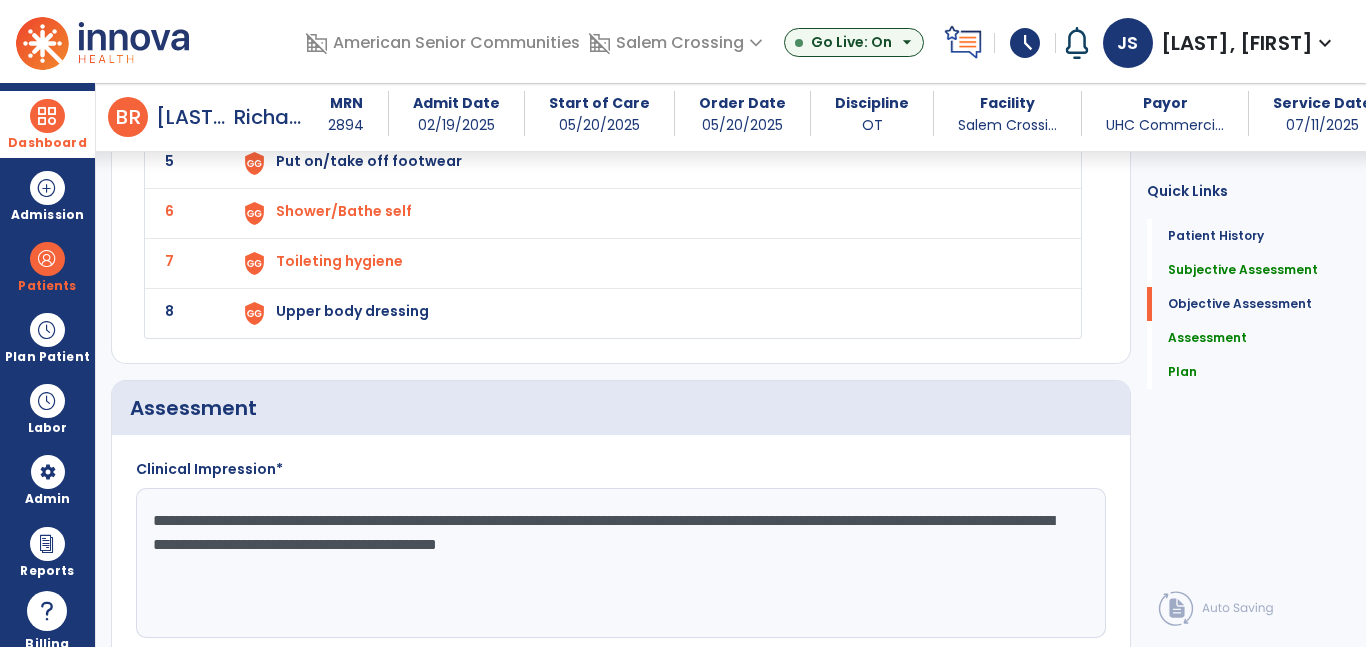 click on "**********" 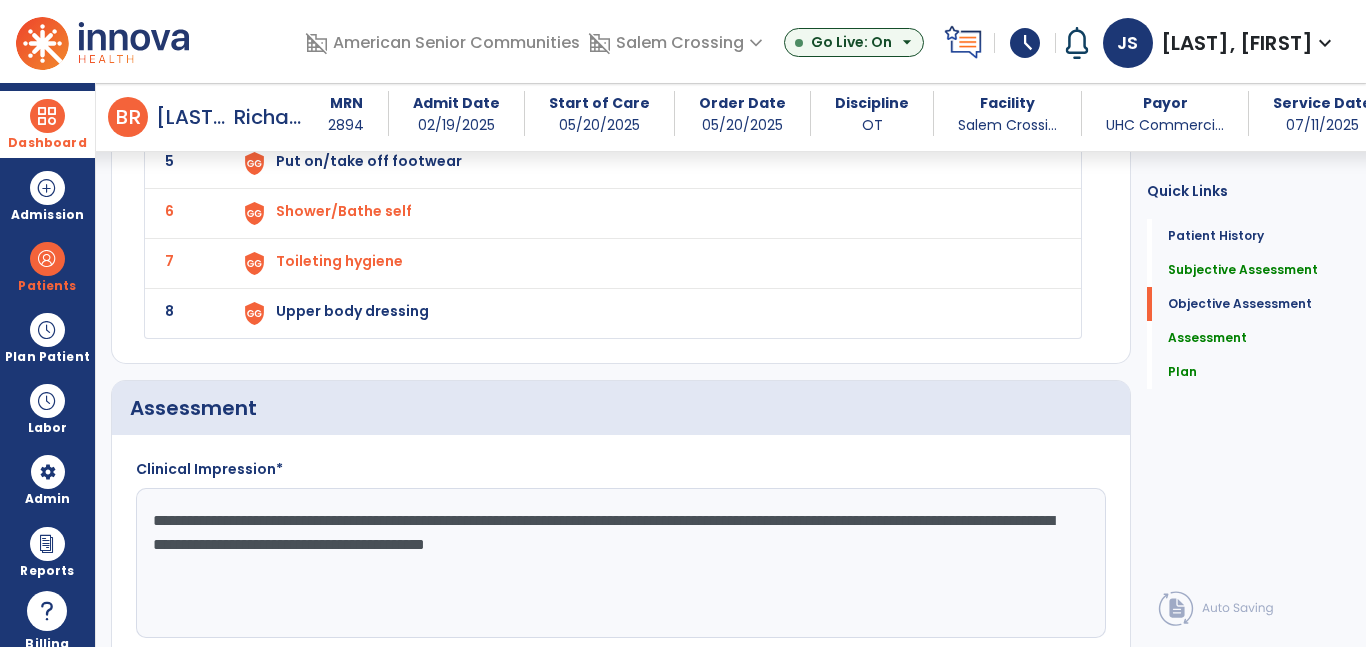 click on "**********" 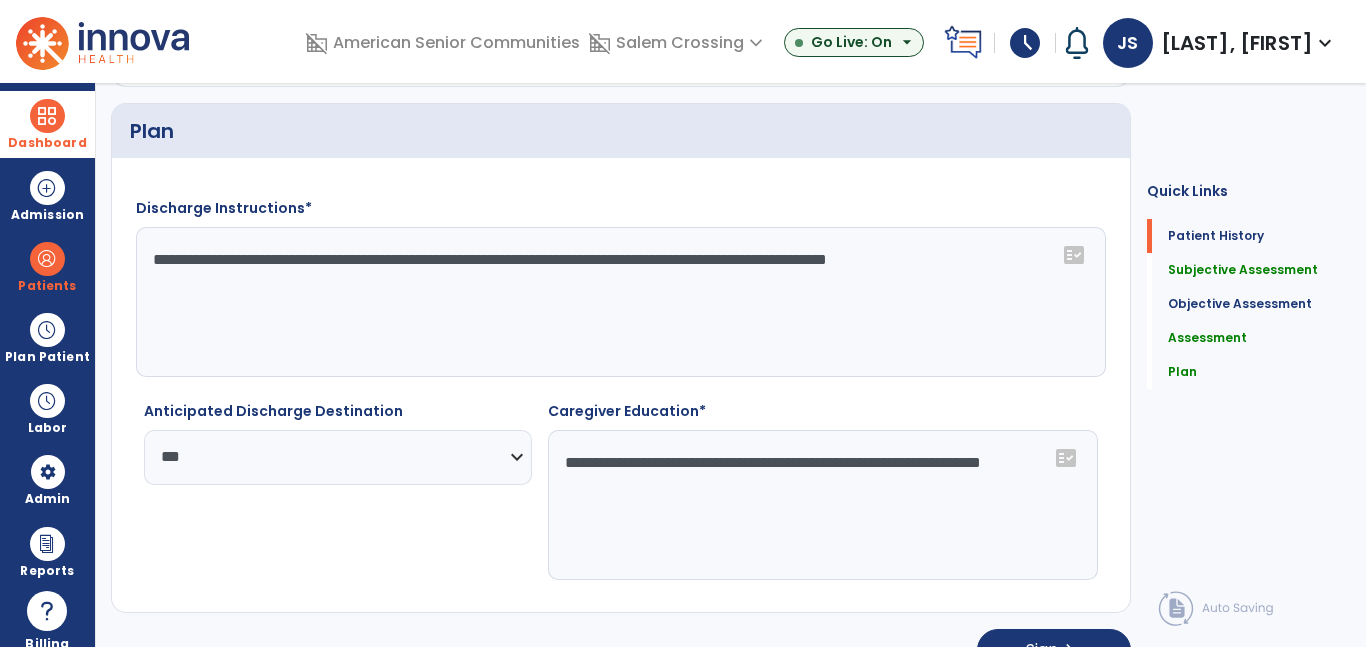 scroll, scrollTop: 0, scrollLeft: 0, axis: both 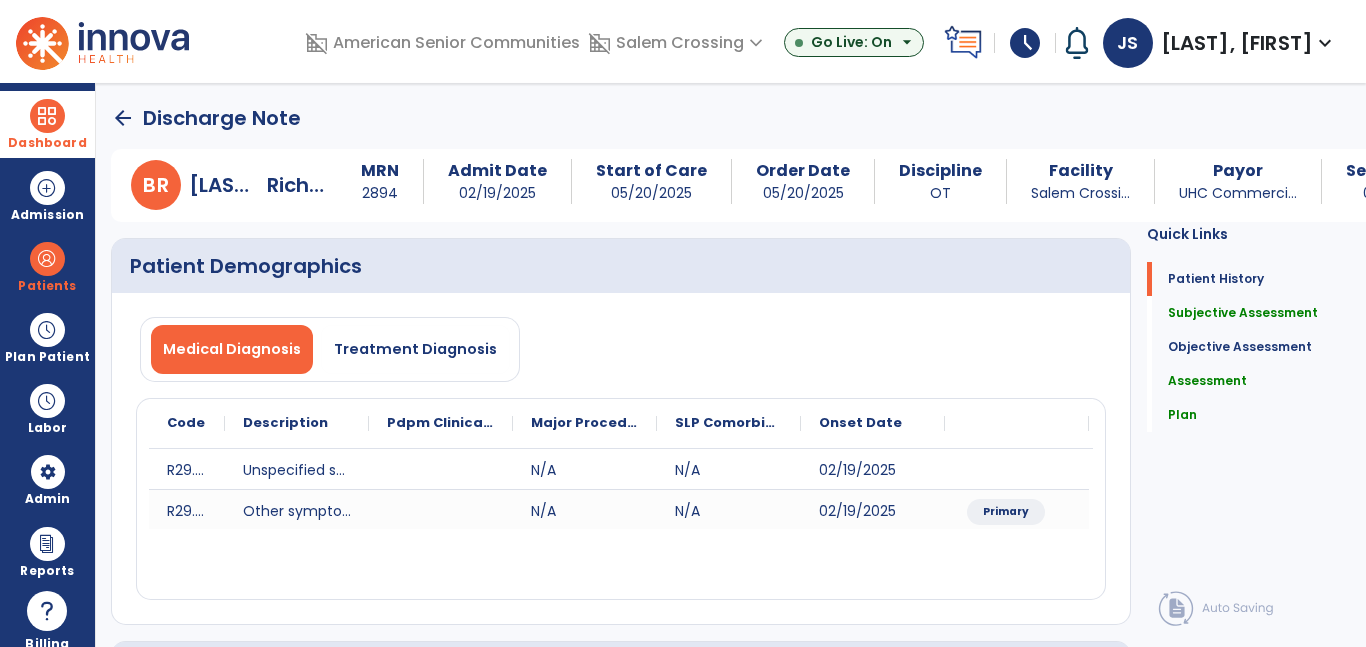 type on "**********" 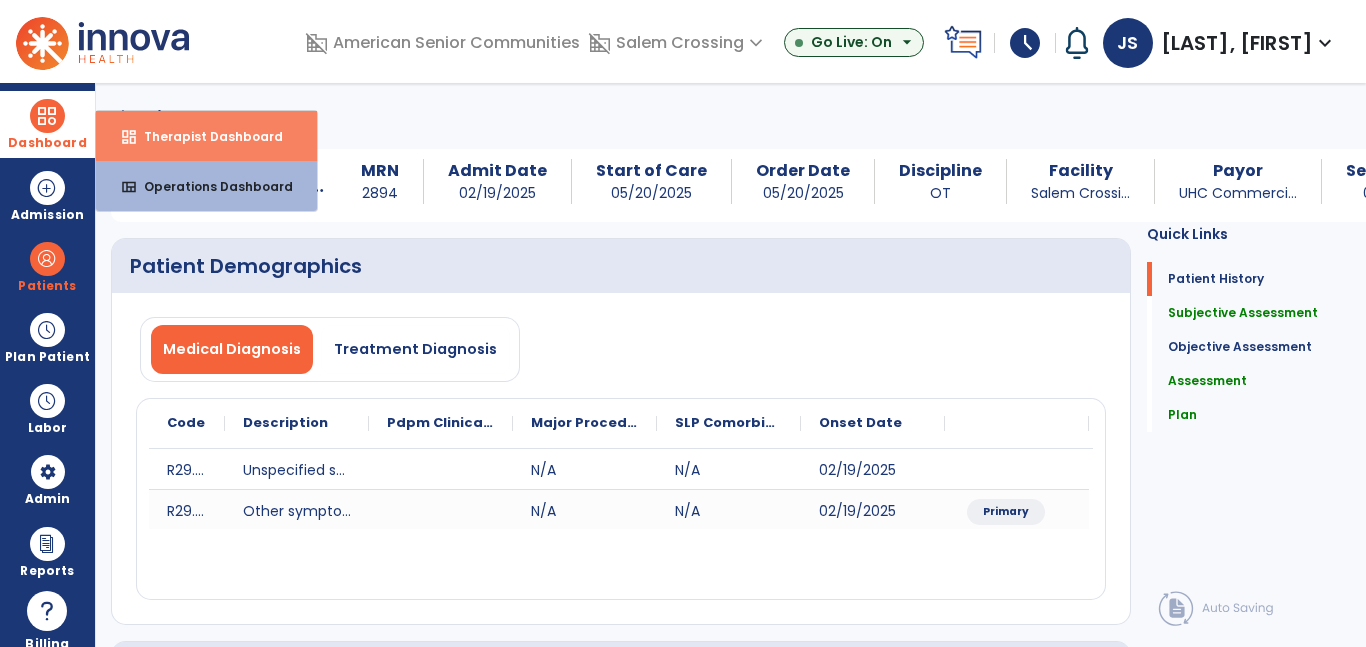 click on "Therapist Dashboard" at bounding box center [205, 136] 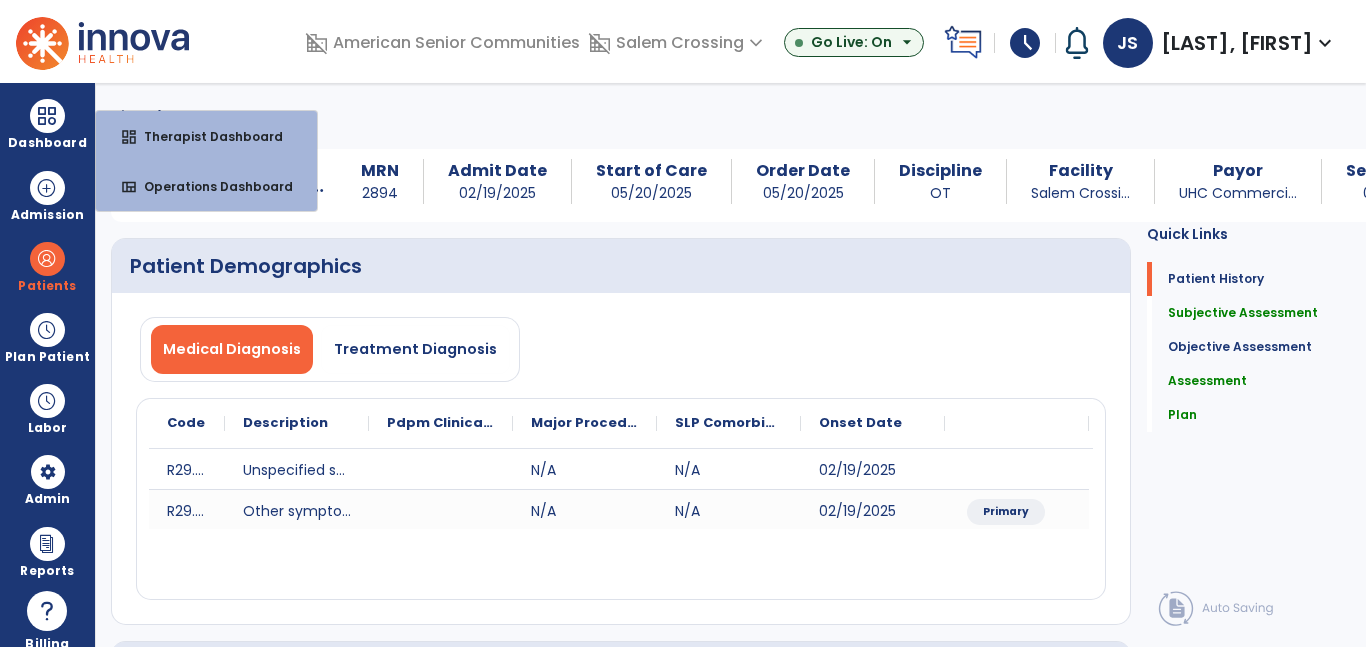 select on "****" 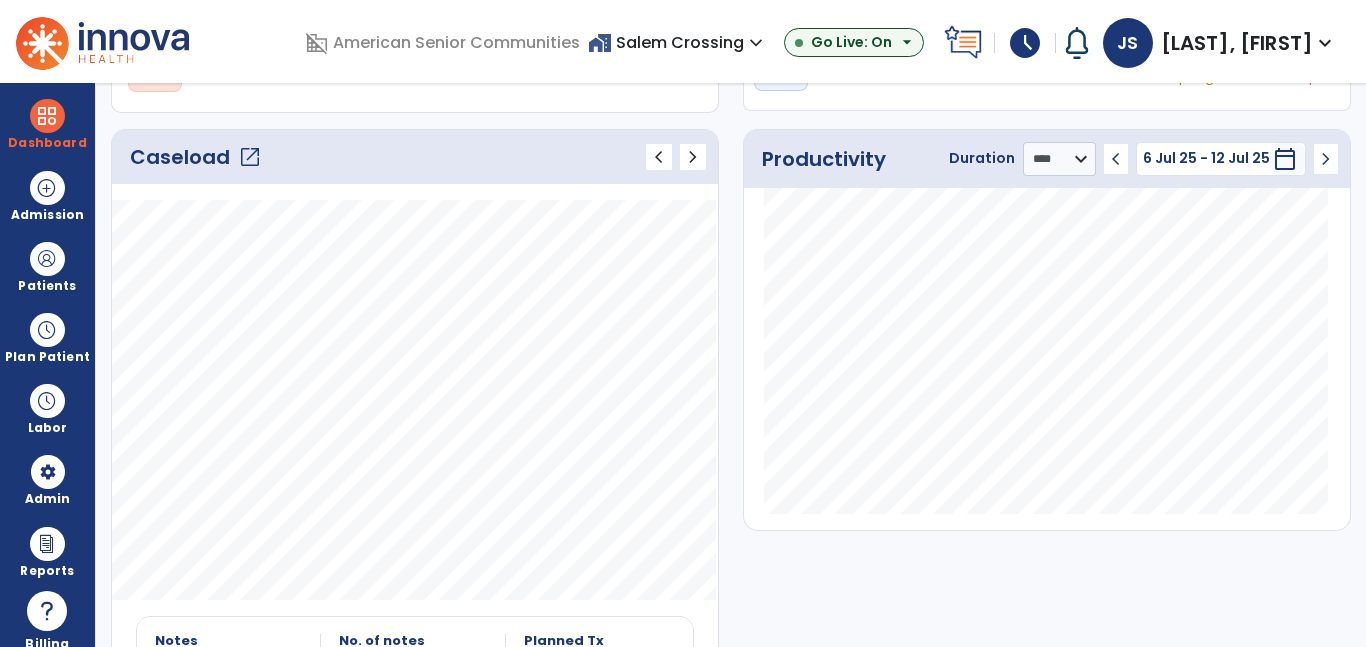 scroll, scrollTop: 239, scrollLeft: 0, axis: vertical 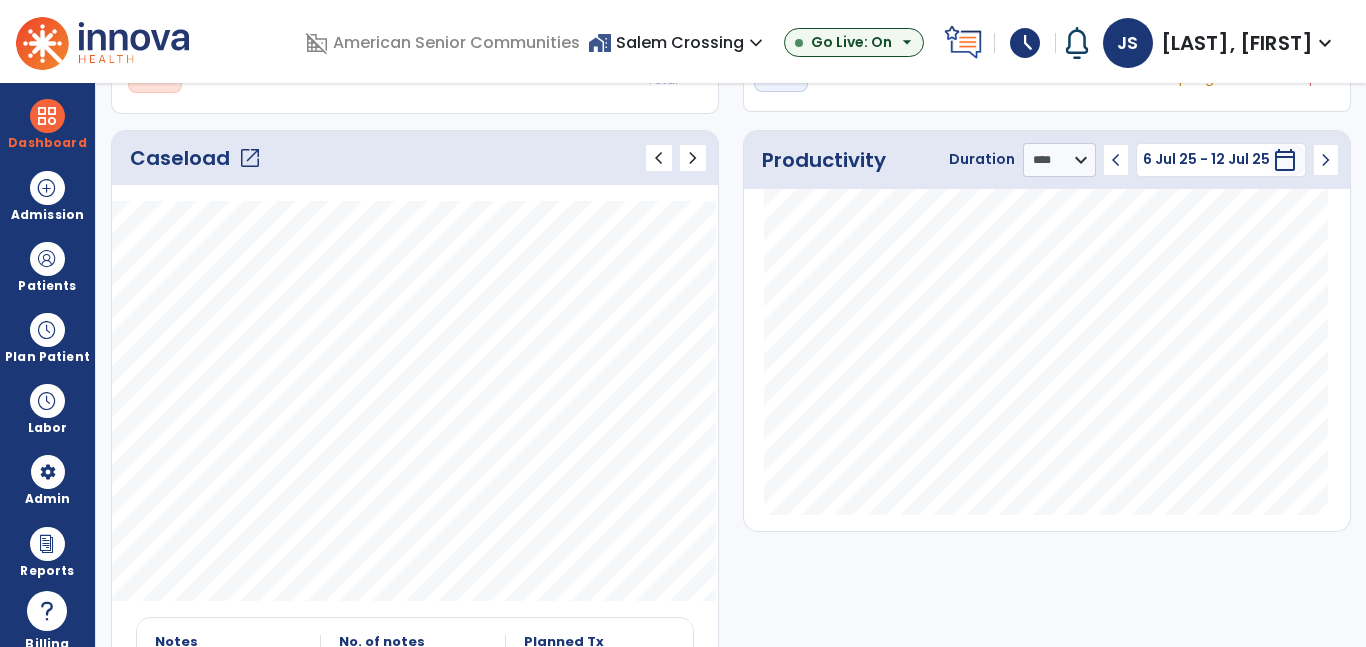 click on "open_in_new" 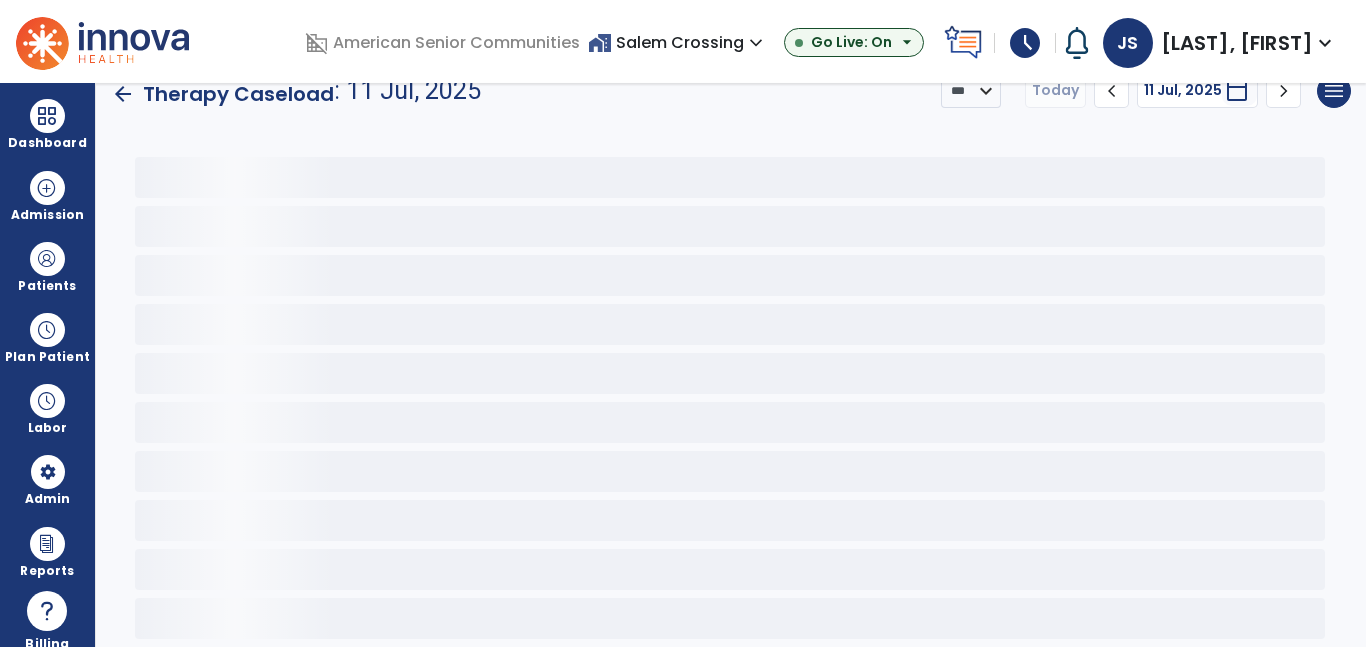scroll, scrollTop: 30, scrollLeft: 0, axis: vertical 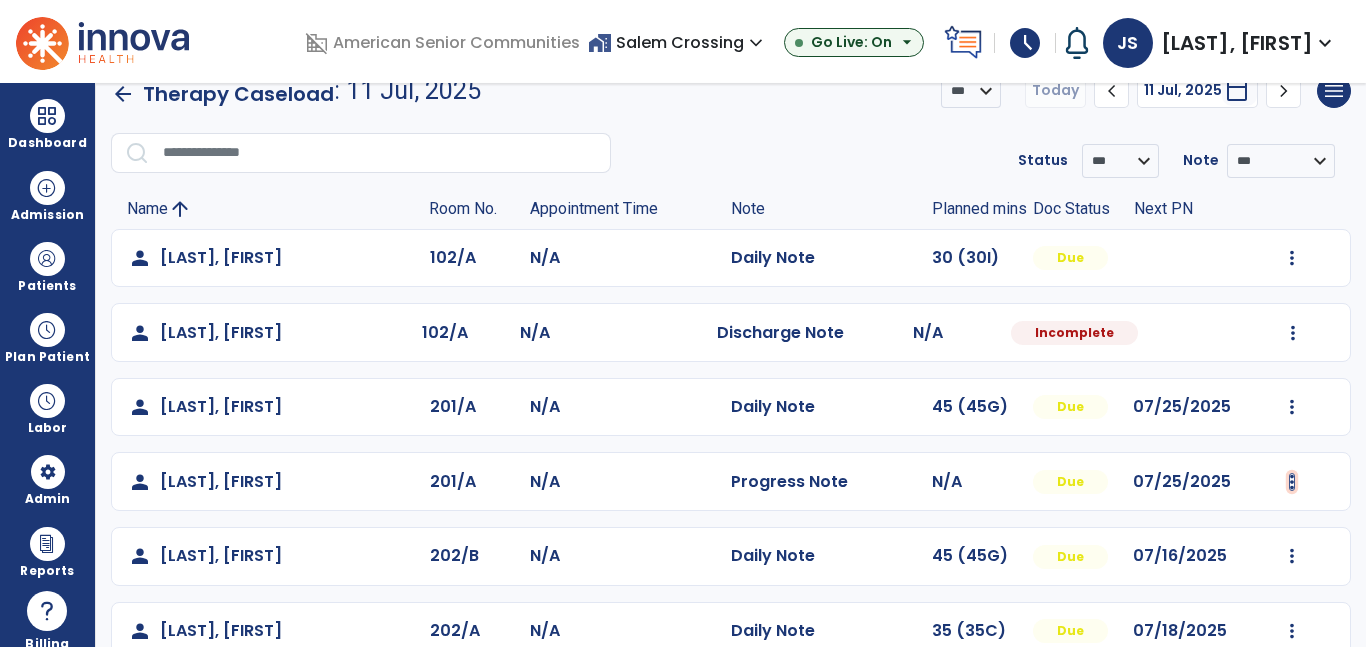 click at bounding box center (1292, 258) 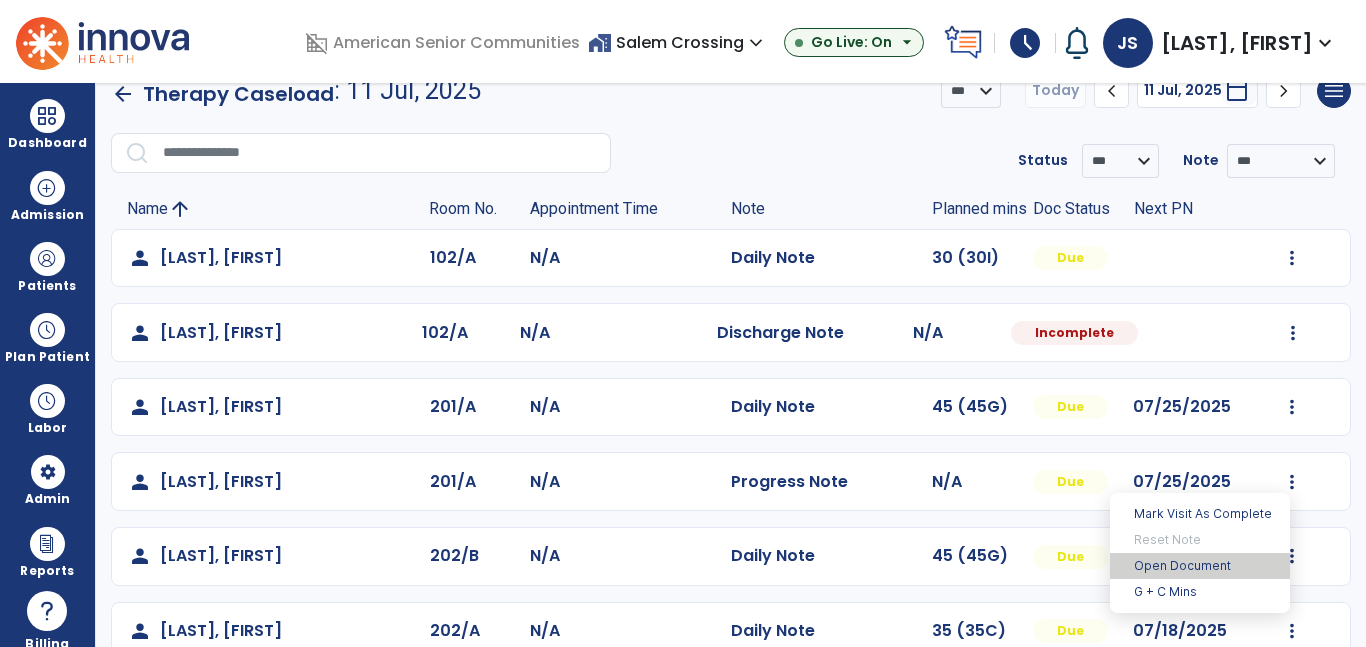 click on "Open Document" at bounding box center [1200, 566] 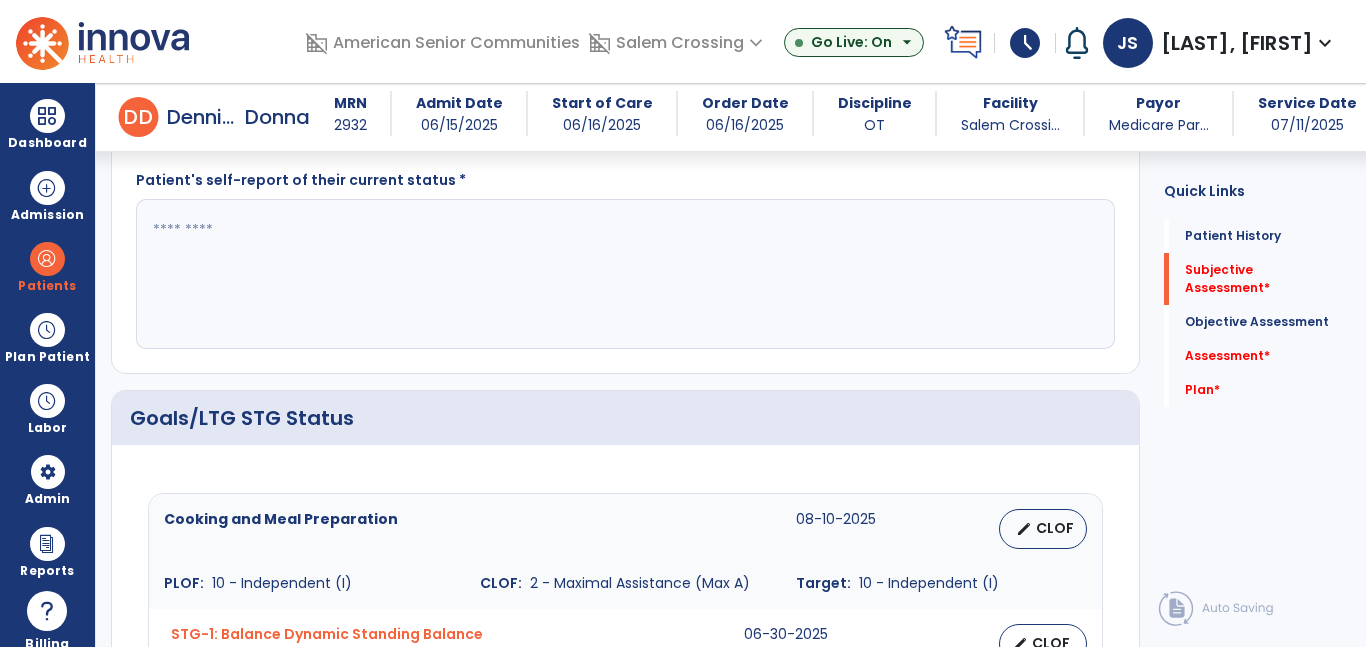 scroll, scrollTop: 0, scrollLeft: 0, axis: both 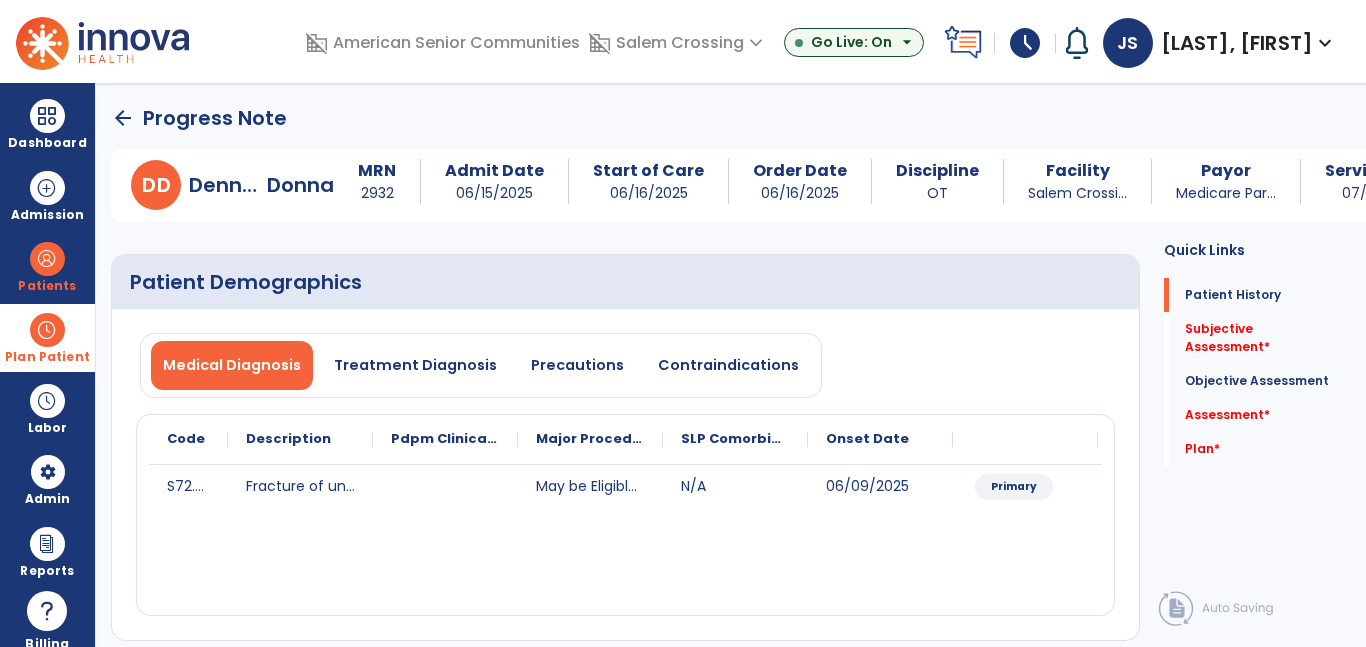 drag, startPoint x: 67, startPoint y: 357, endPoint x: 100, endPoint y: 358, distance: 33.01515 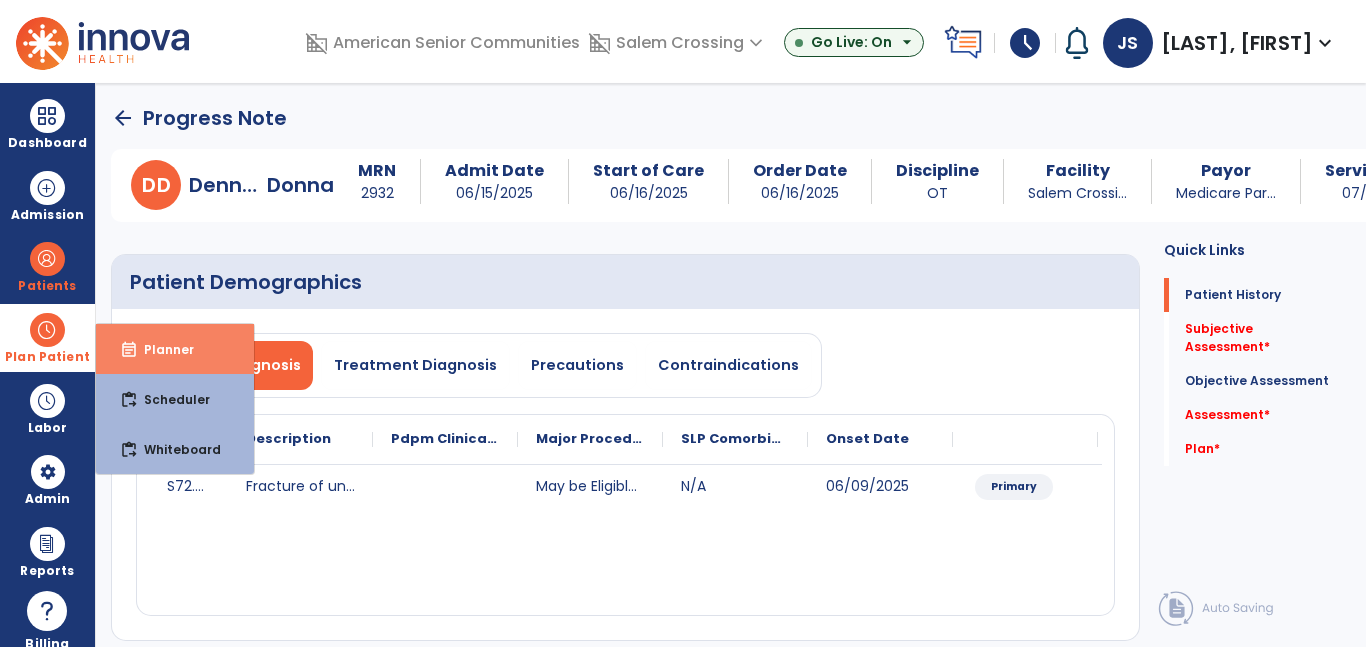click on "event_note  Planner" at bounding box center (175, 349) 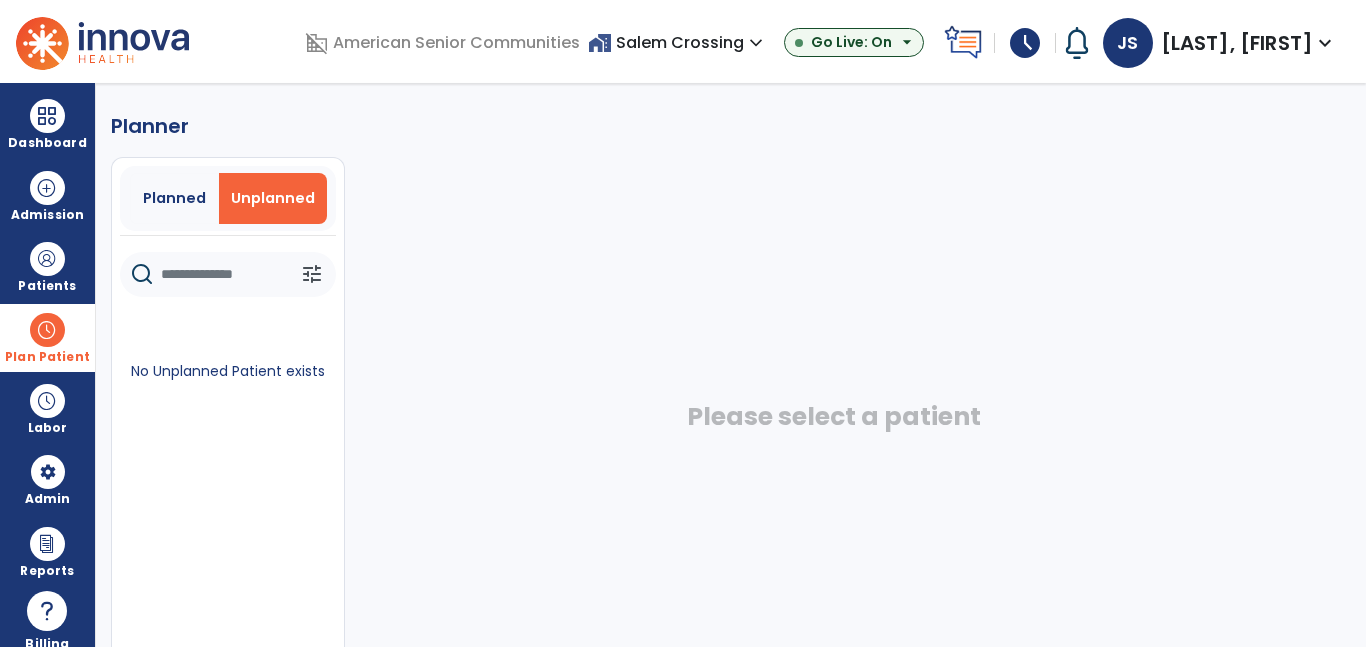 click 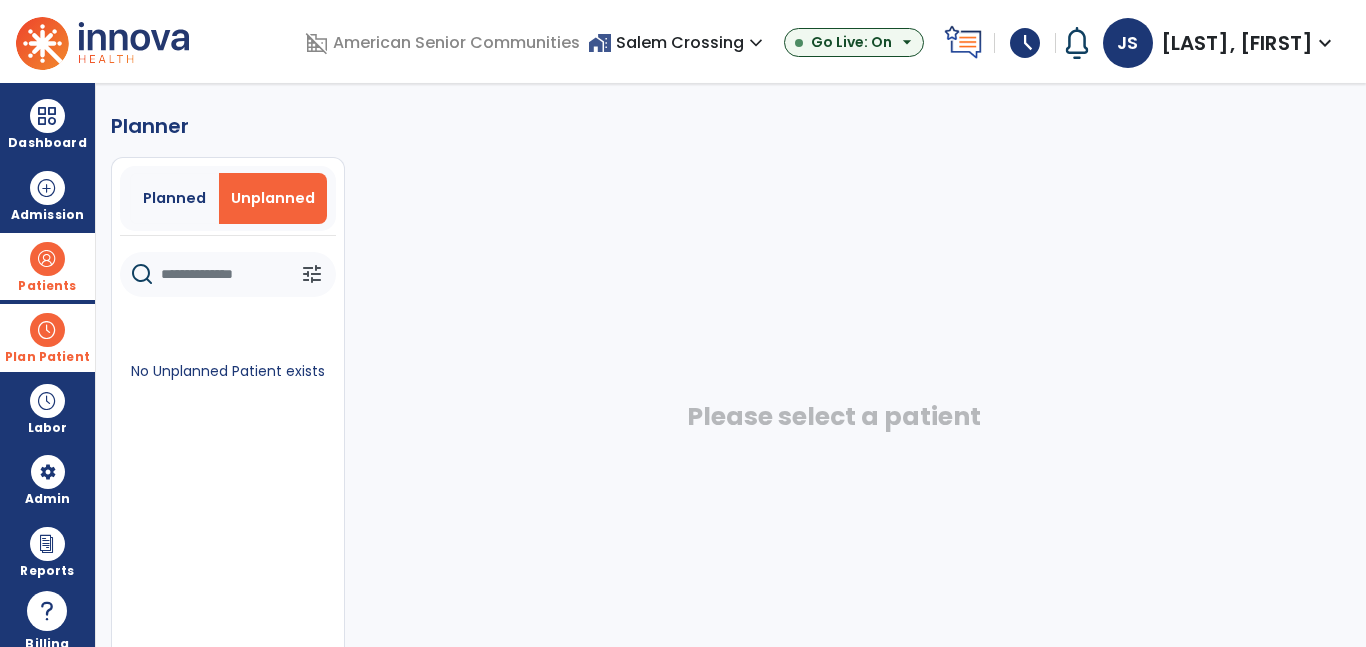 click on "Patients" at bounding box center (47, 286) 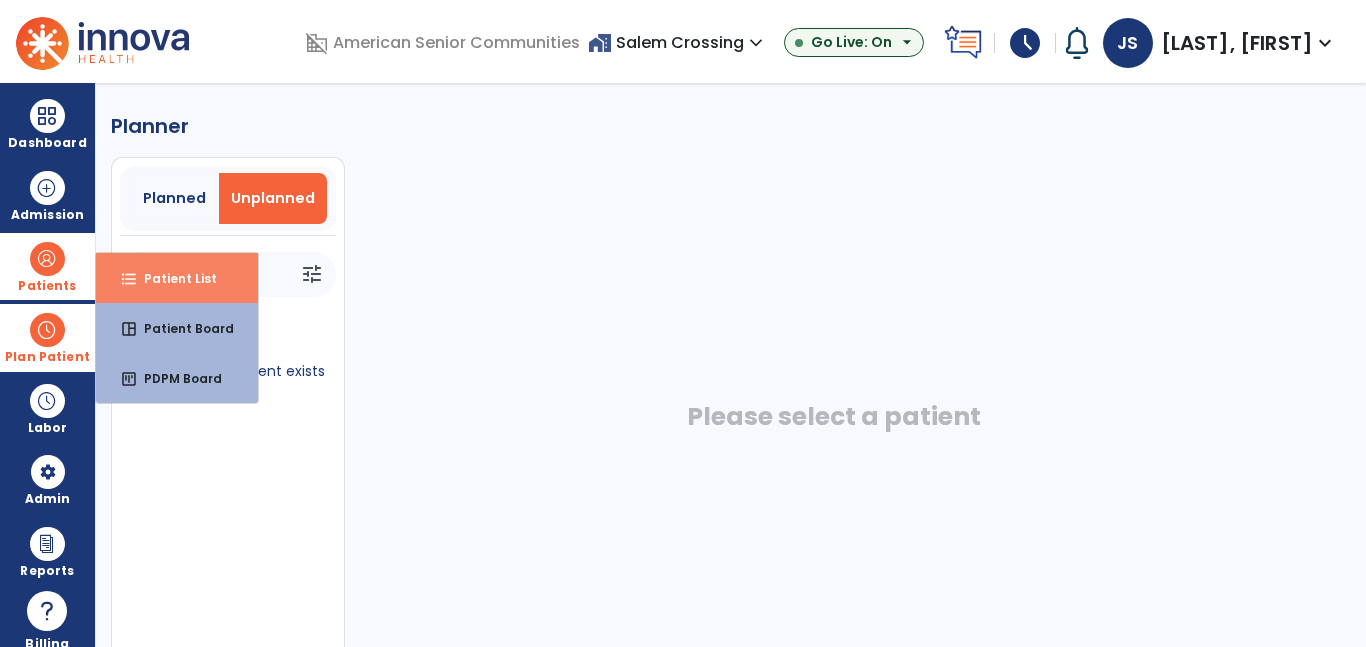 click on "Patient List" at bounding box center (172, 278) 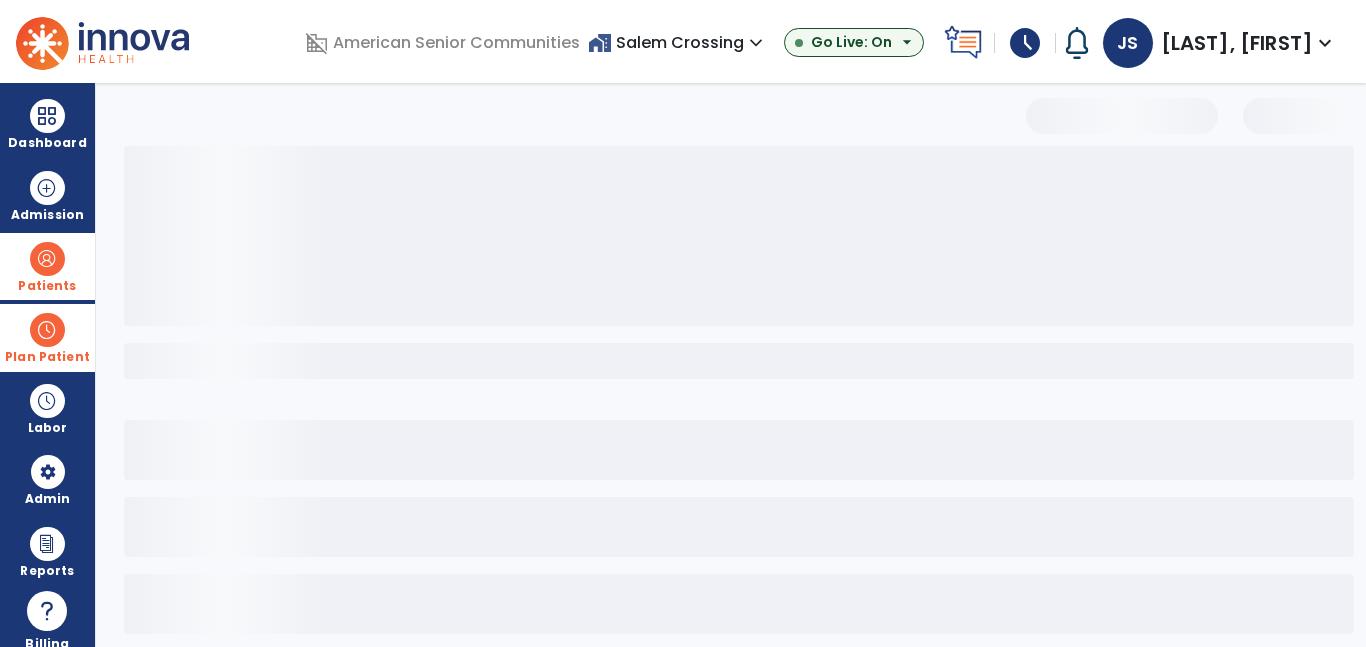 select on "***" 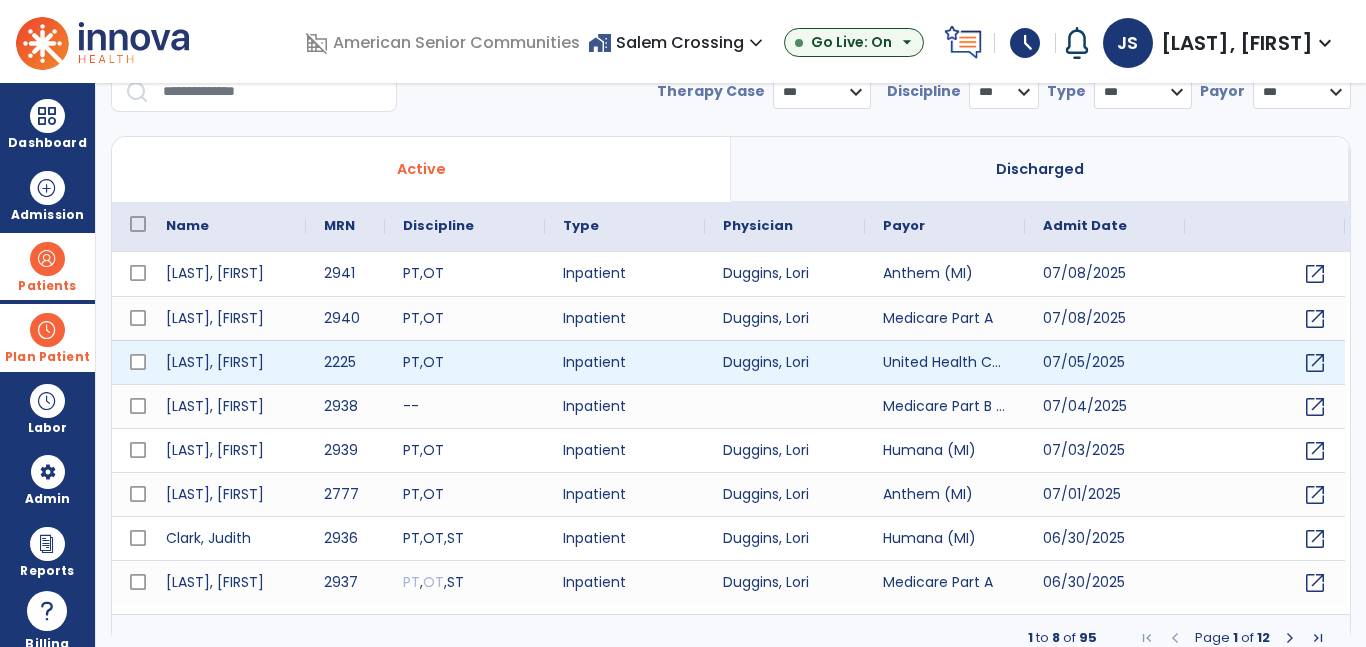scroll, scrollTop: 0, scrollLeft: 0, axis: both 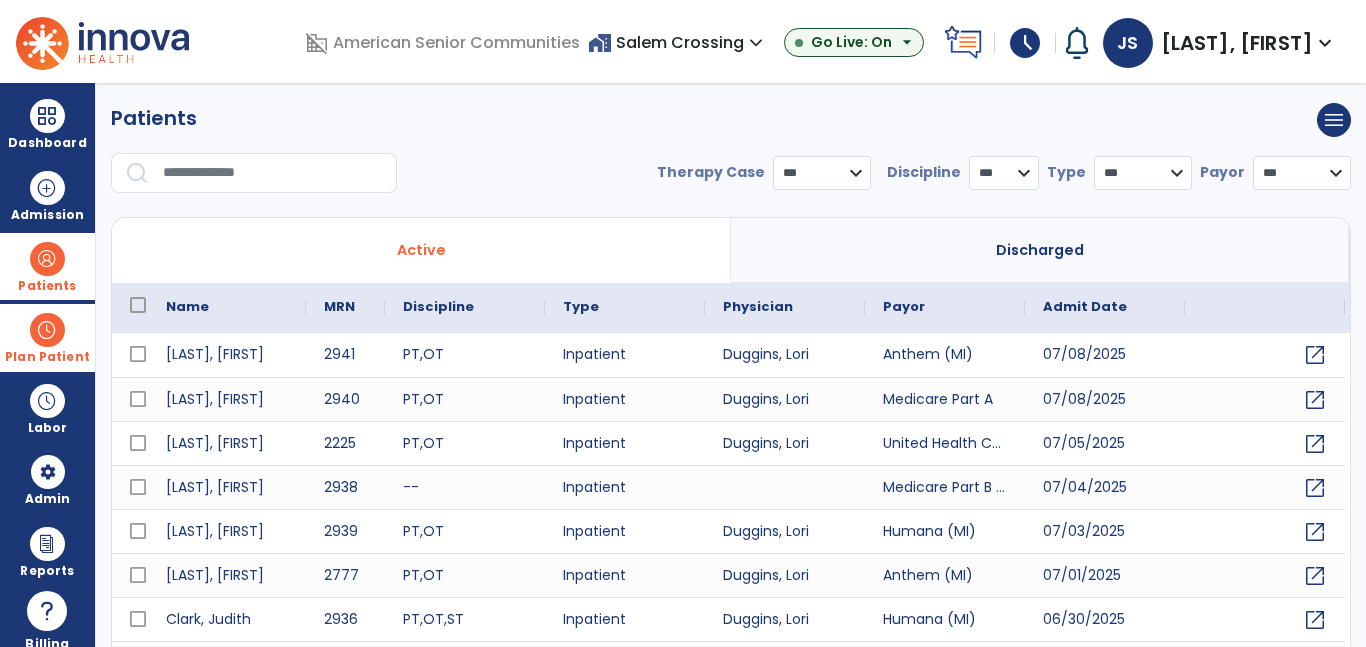 click at bounding box center (273, 173) 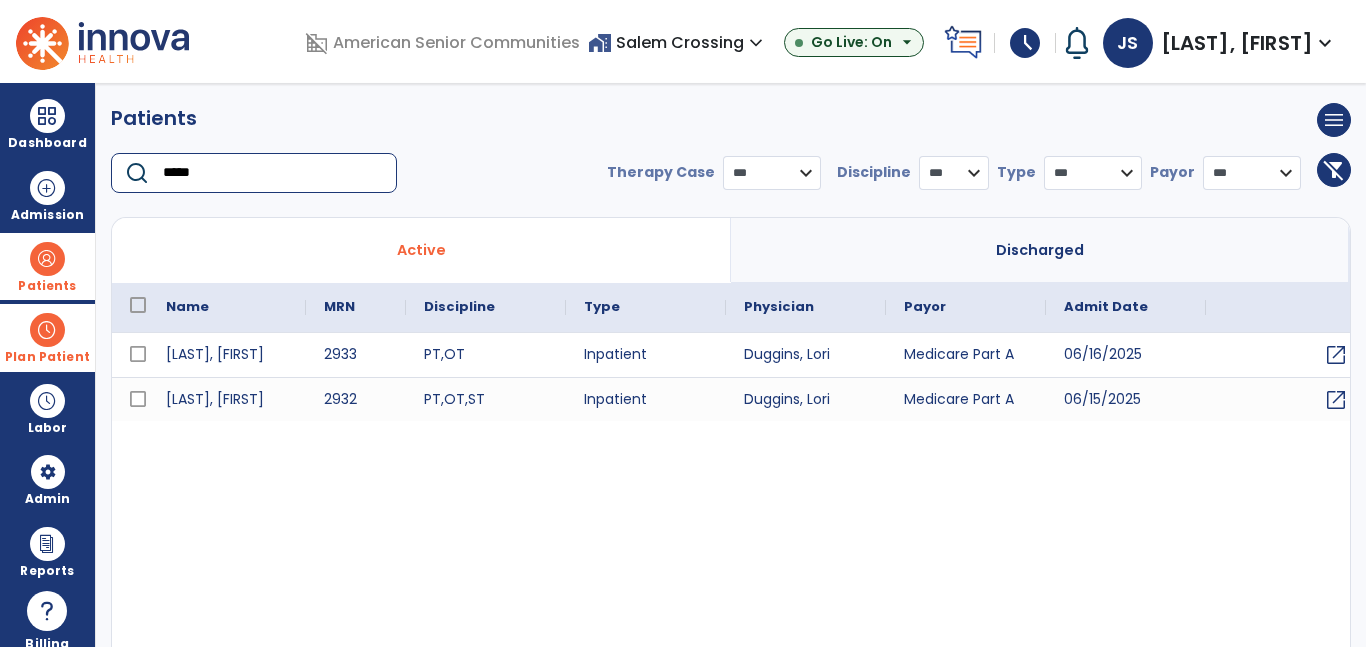 type on "*****" 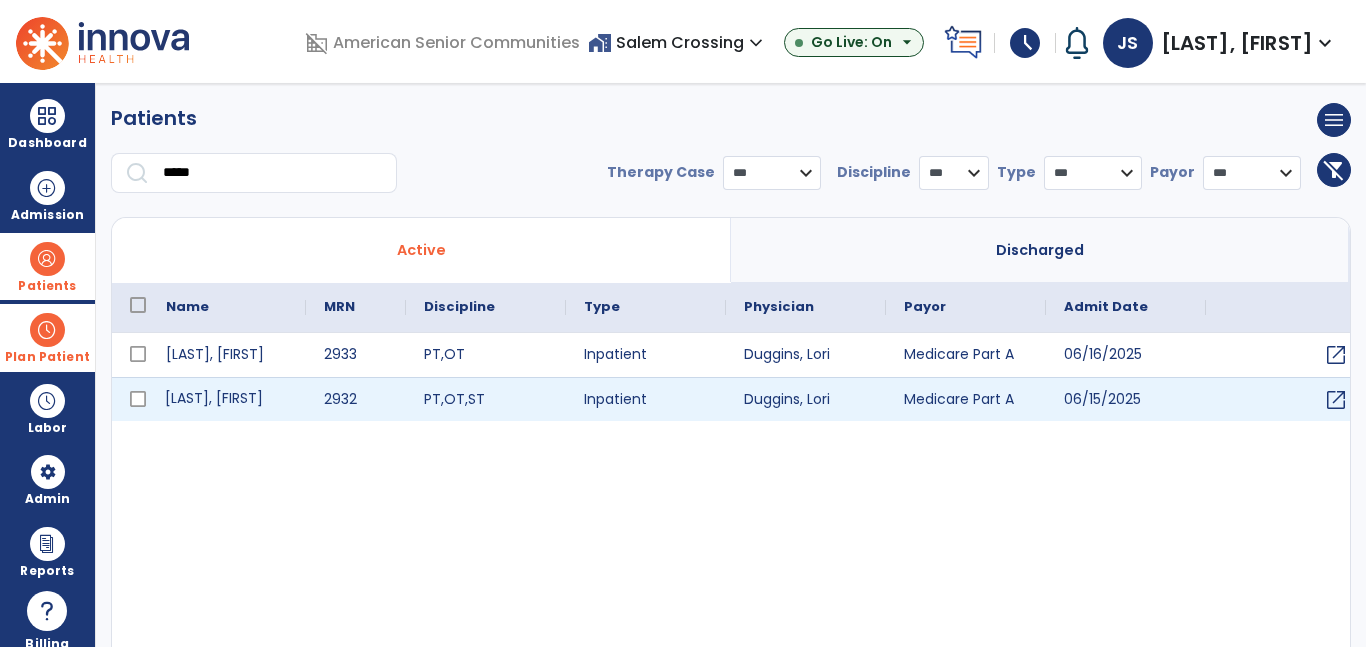 click on "[LAST], [FIRST]" at bounding box center (227, 399) 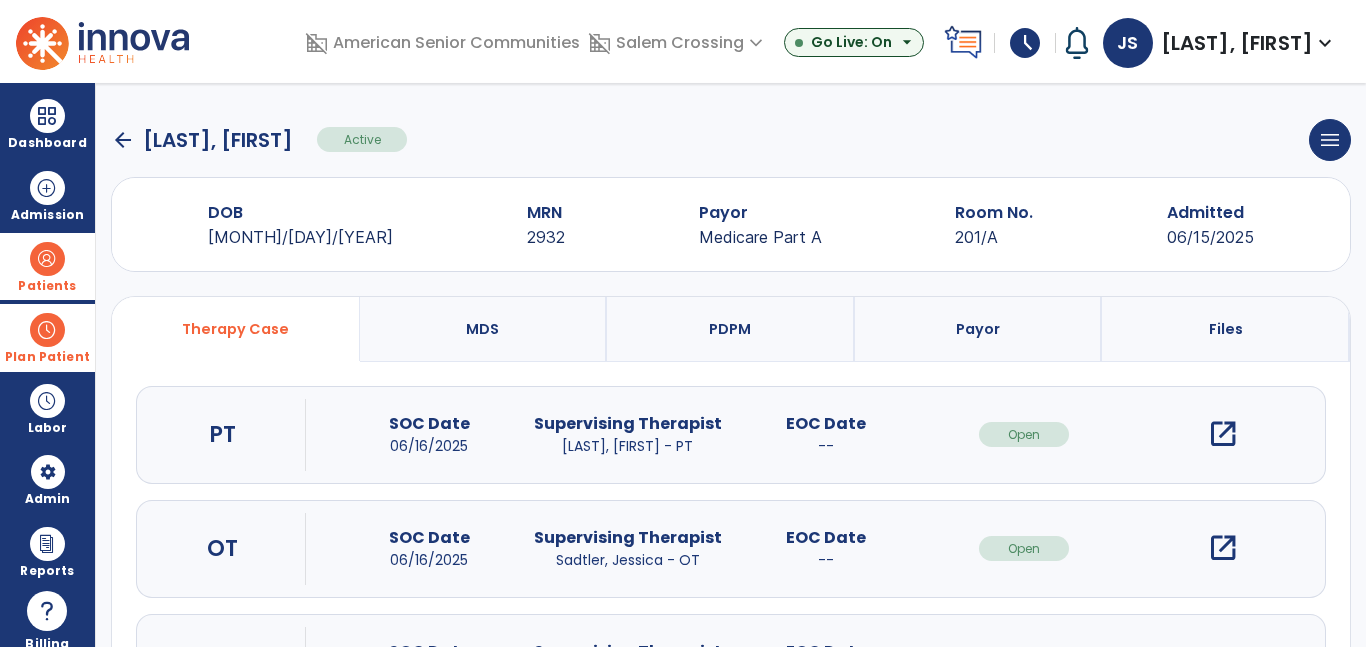 click on "open_in_new" at bounding box center (1223, 548) 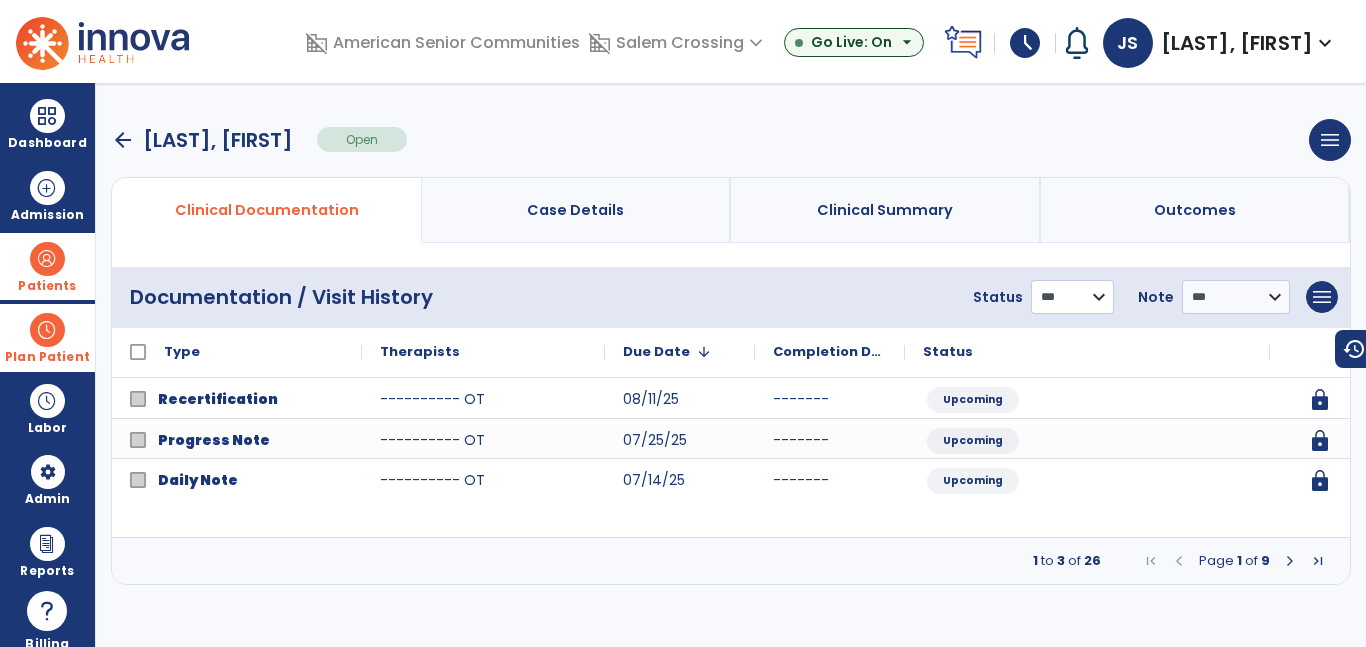 click on "**********" at bounding box center (1072, 297) 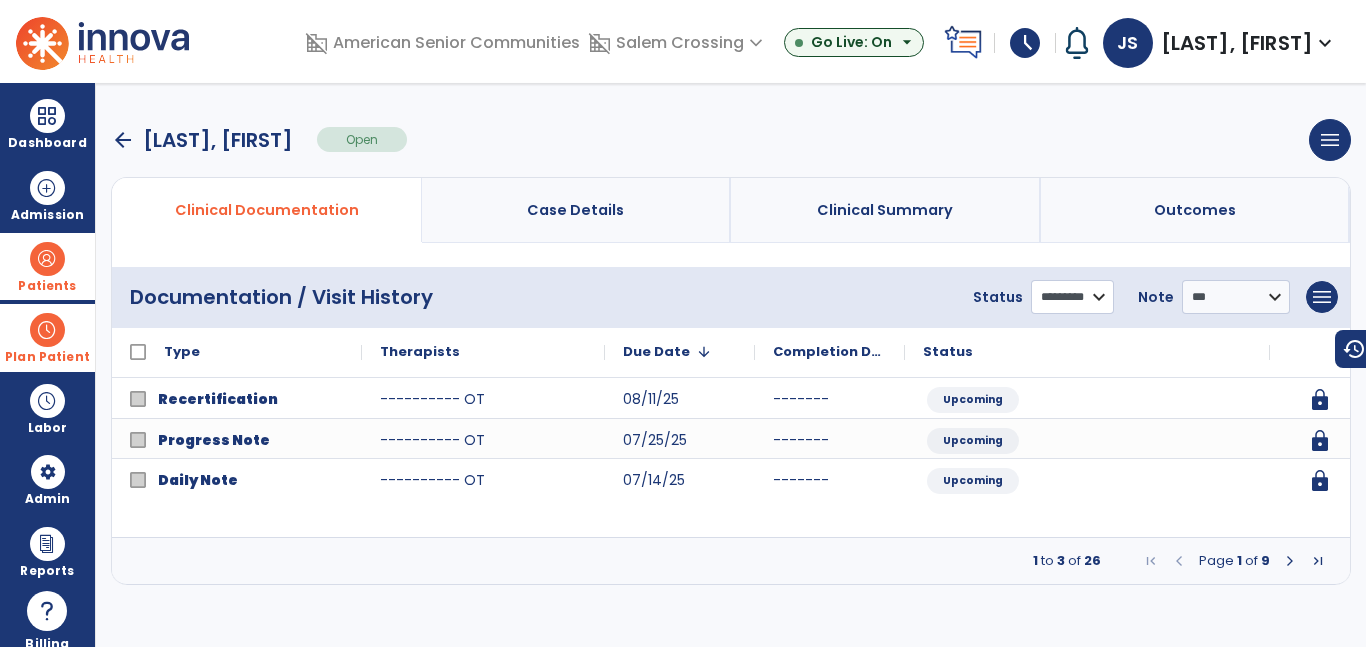click on "**********" at bounding box center (1072, 297) 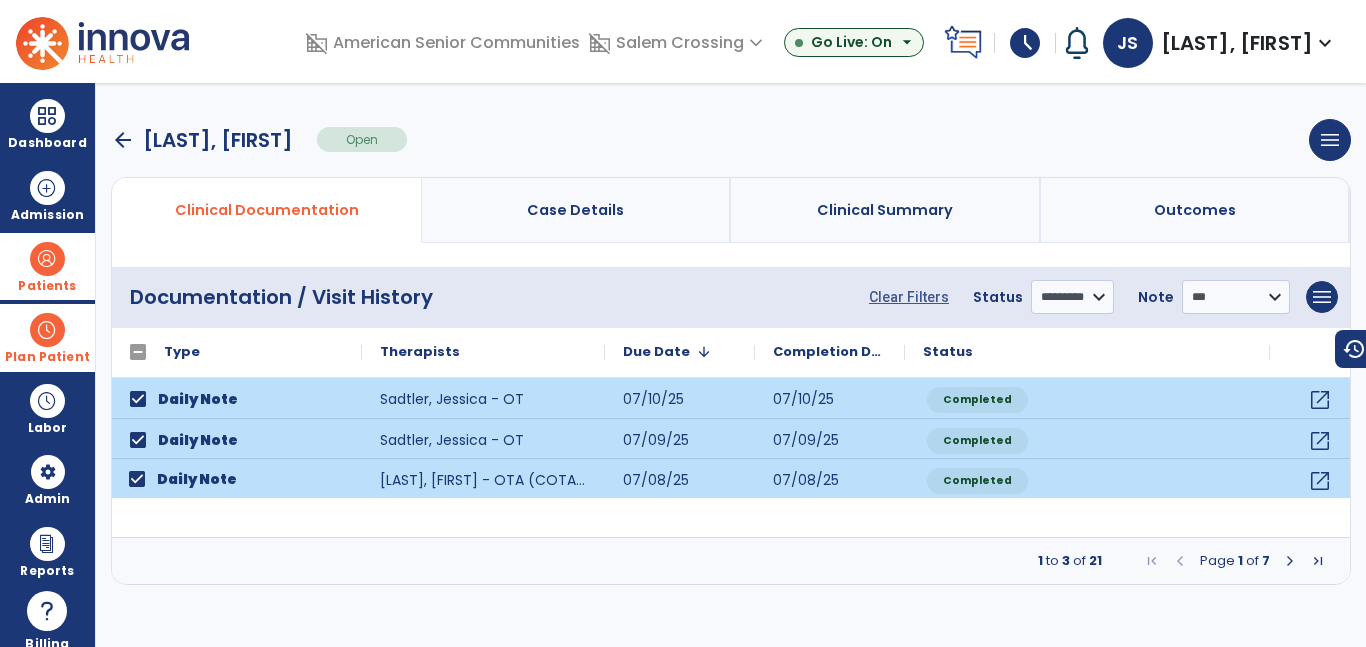 click at bounding box center [1290, 561] 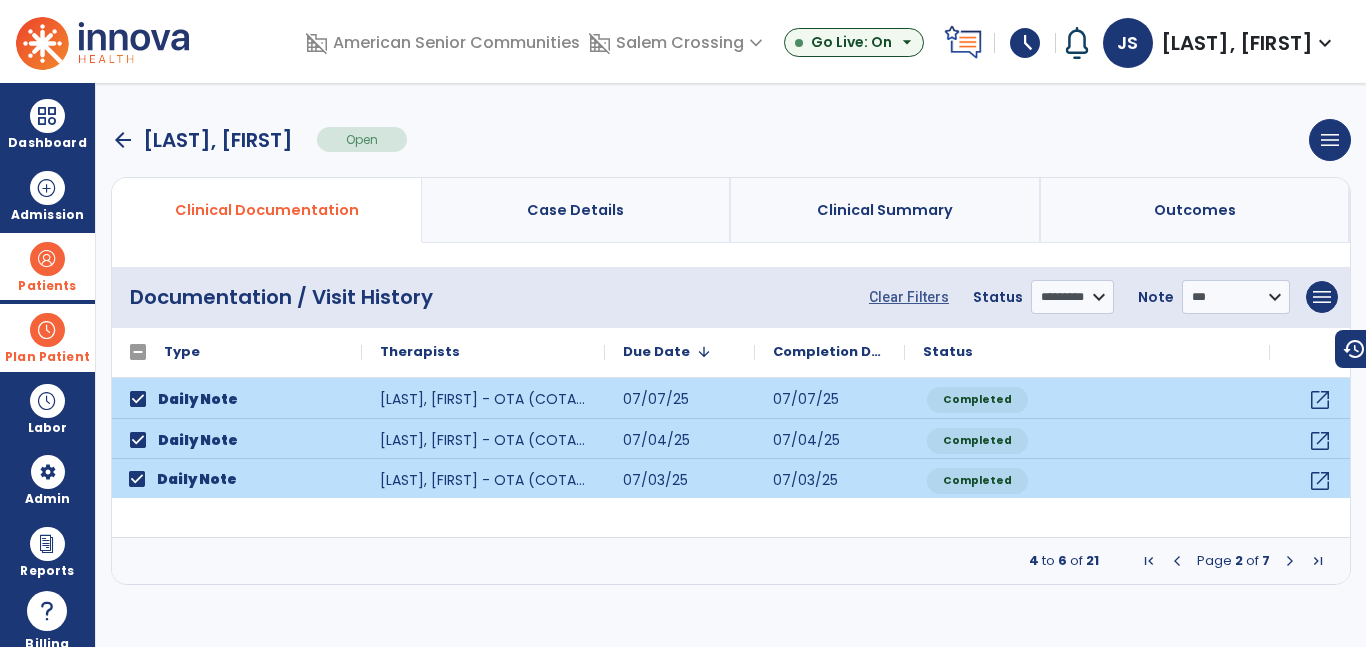 click at bounding box center [1290, 561] 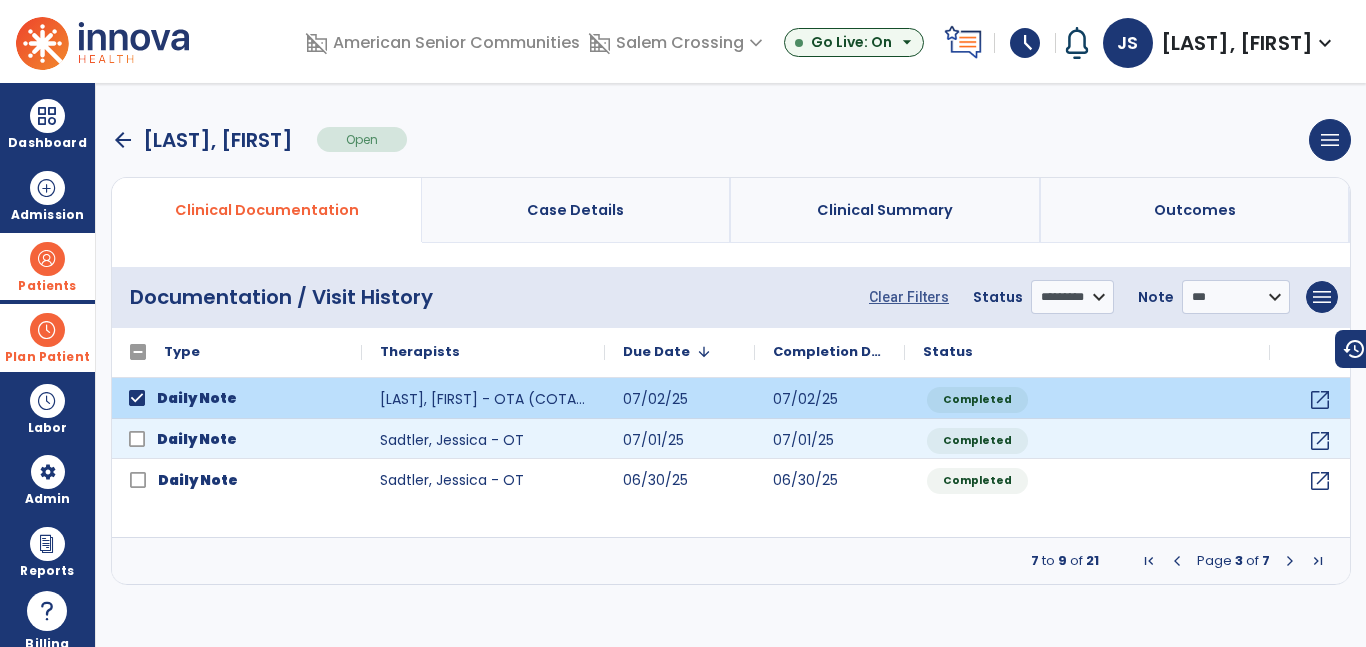 click on "Daily Note" 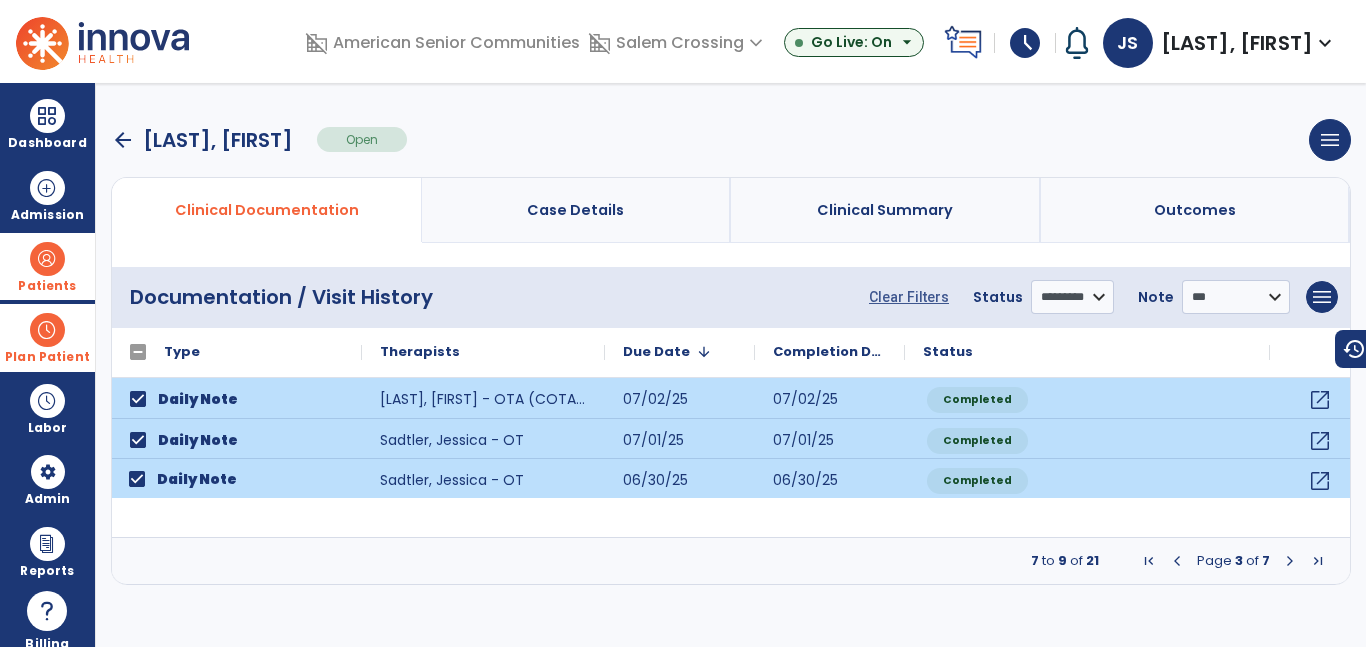 click at bounding box center [1290, 561] 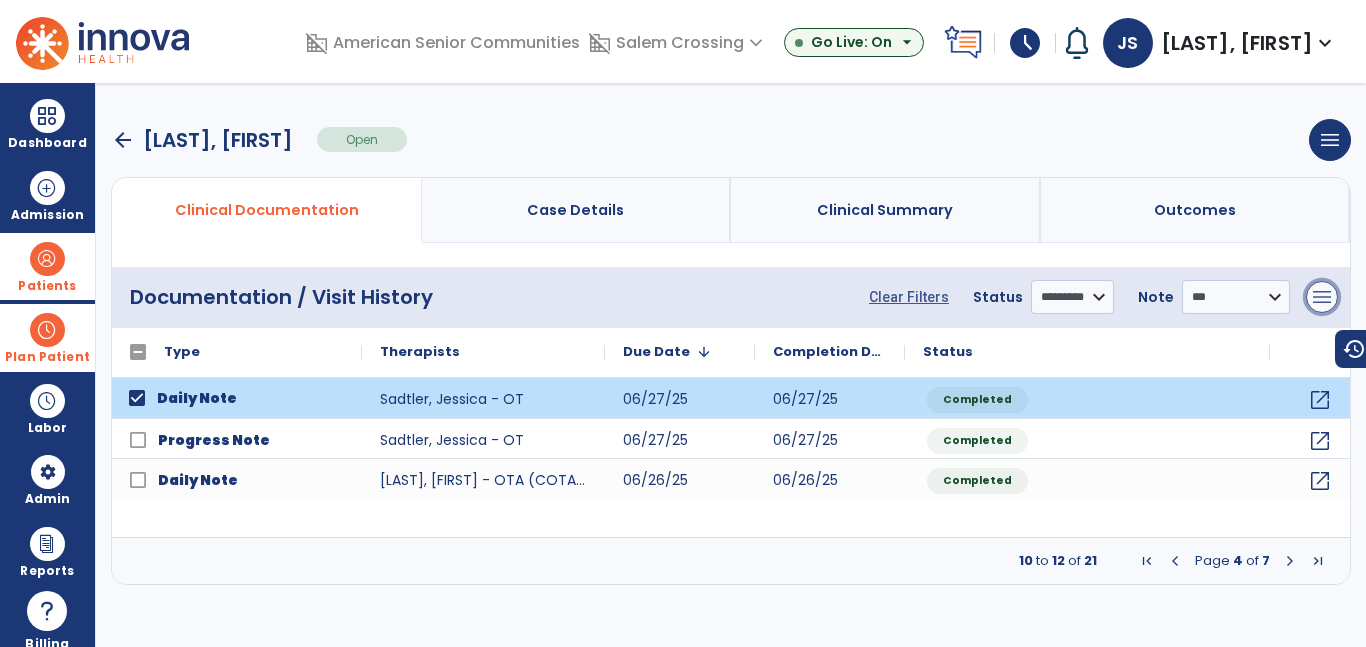 click on "menu" at bounding box center (1322, 297) 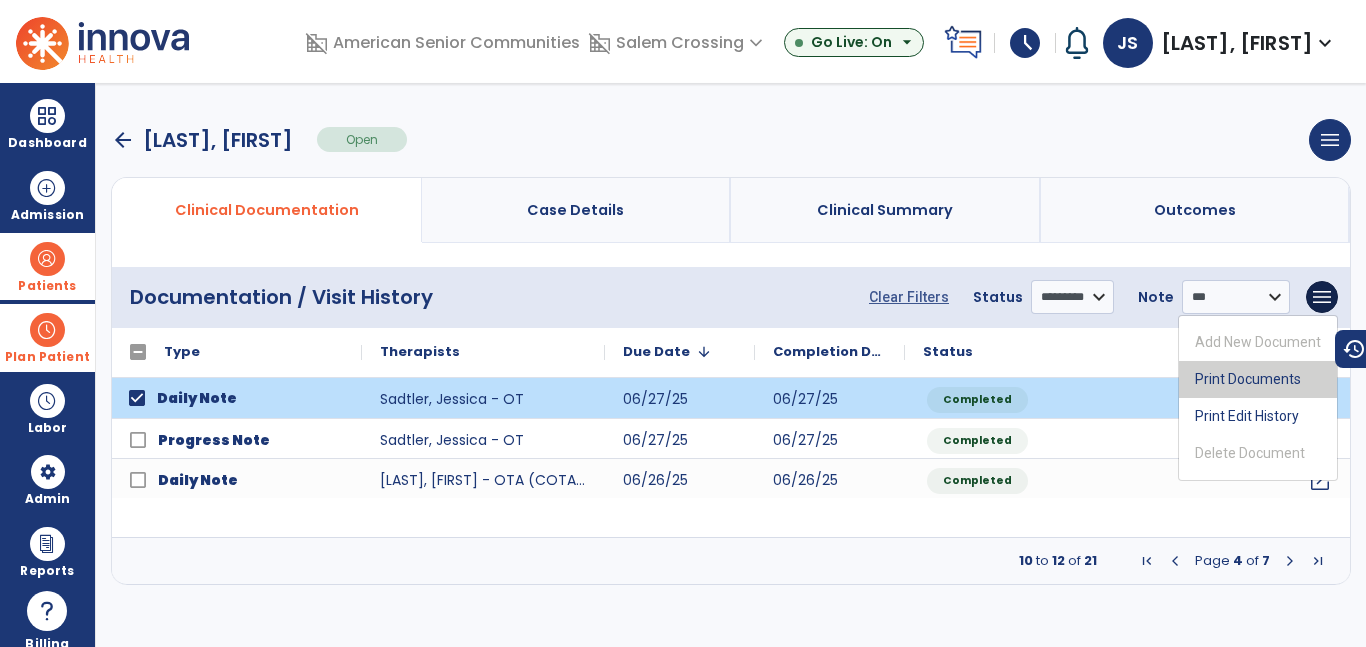 click on "Print Documents" at bounding box center [1258, 379] 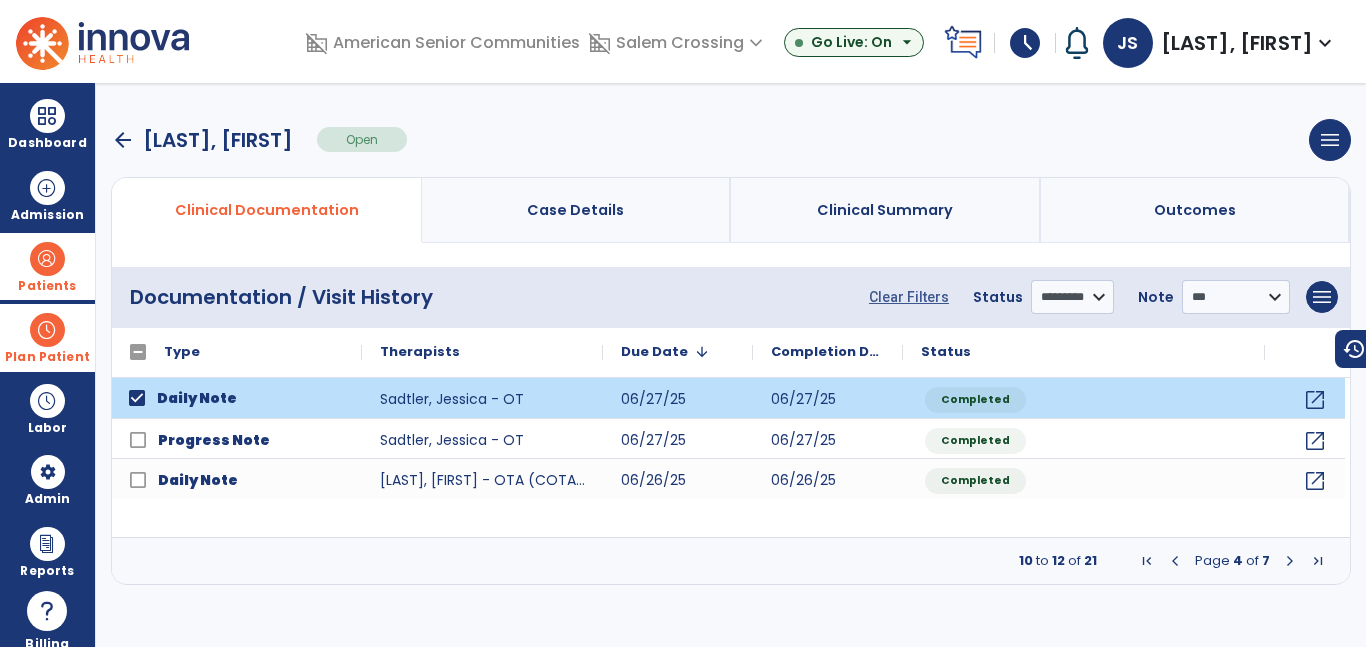 select on "***" 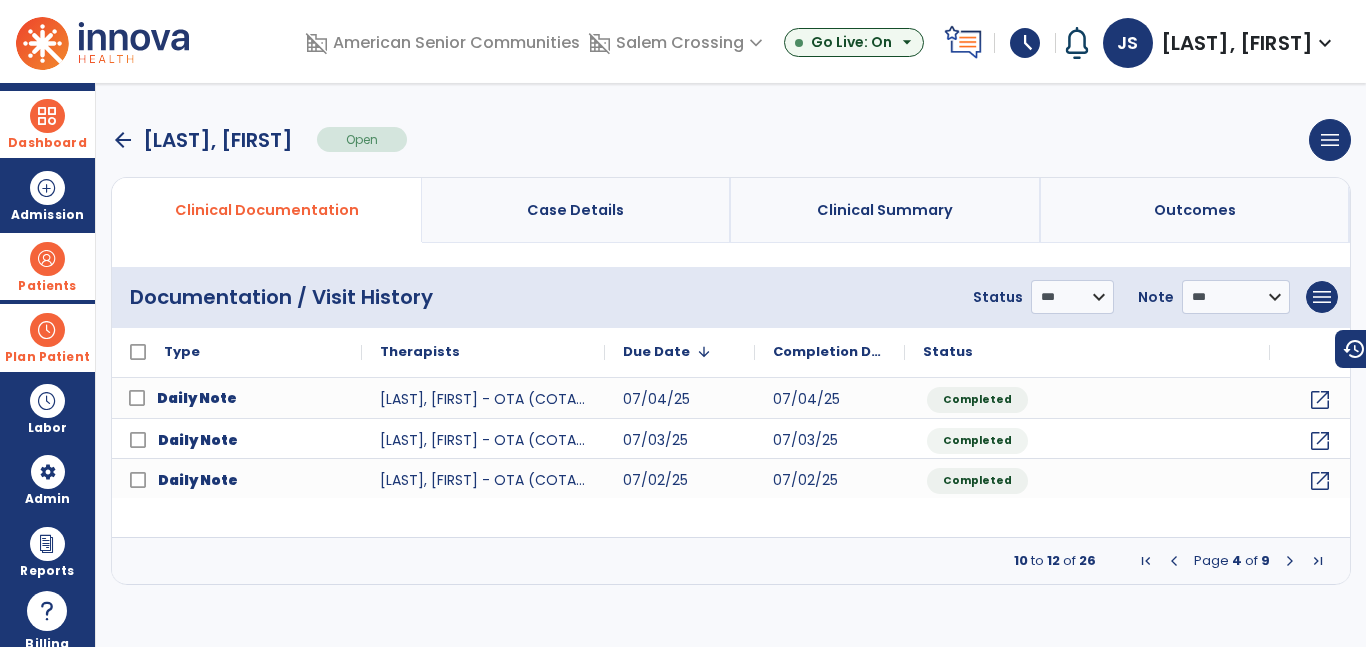 click on "Dashboard" at bounding box center (47, 124) 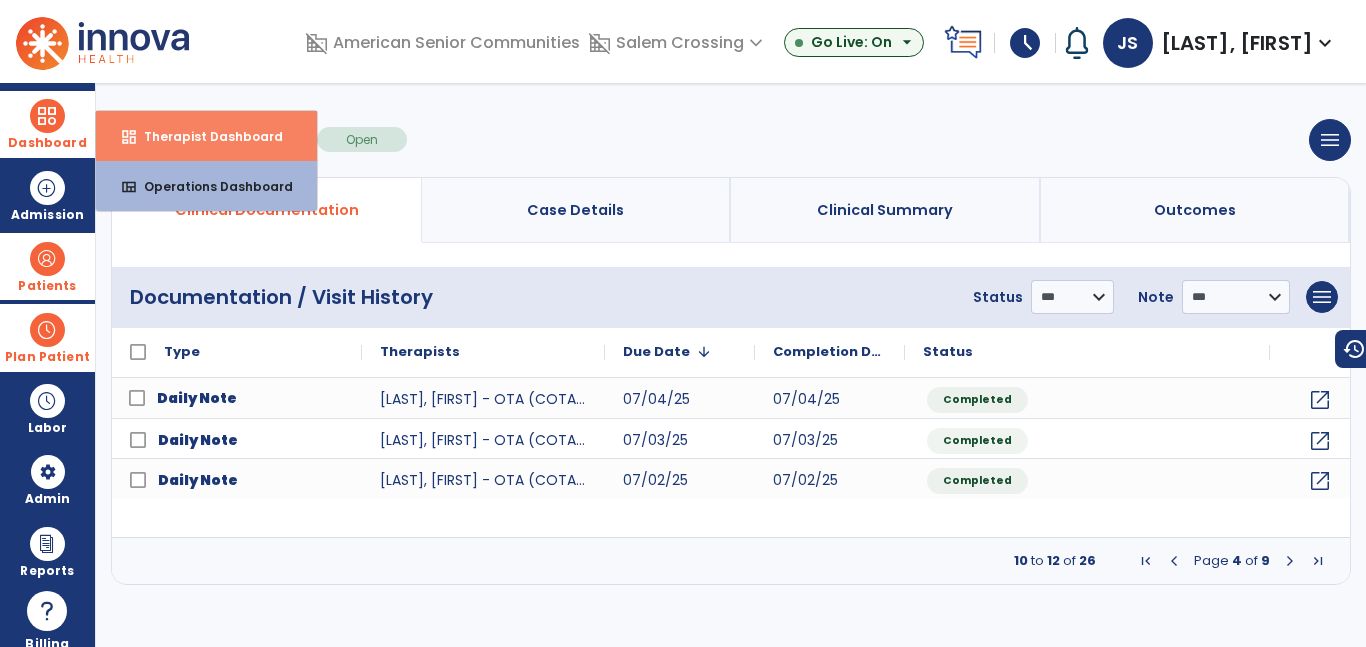 click on "dashboard" at bounding box center (129, 137) 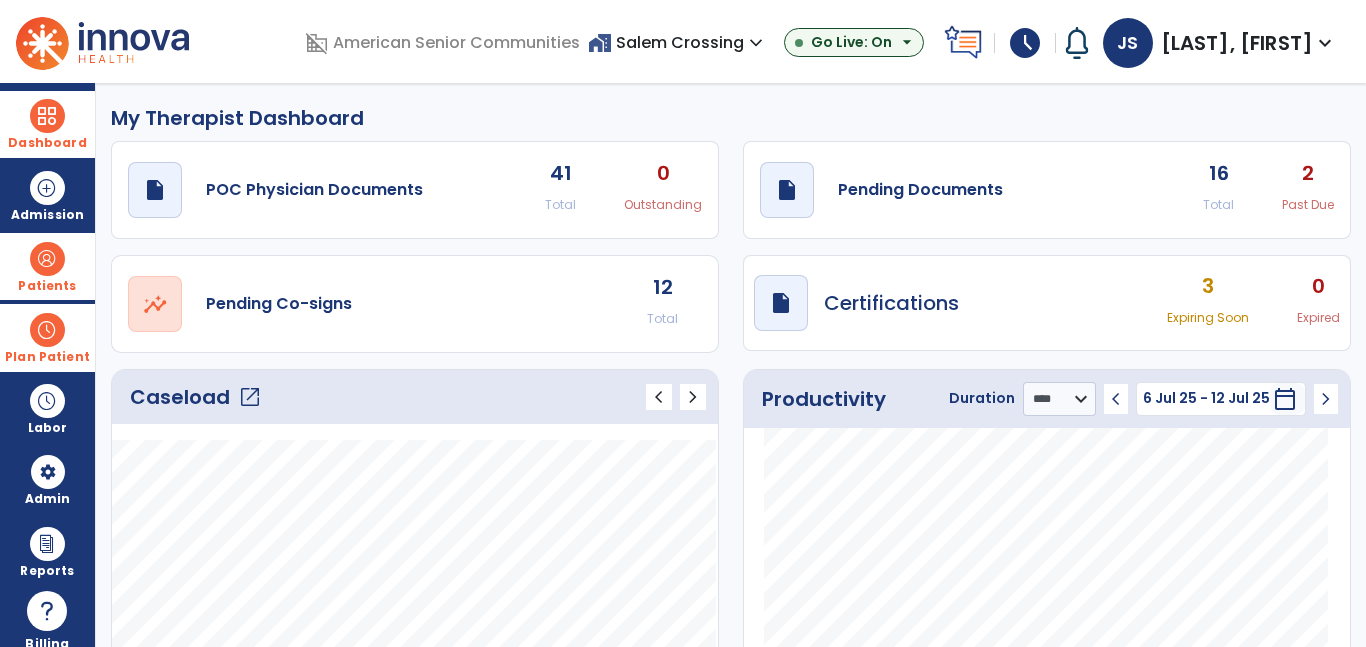 click on "open_in_new" 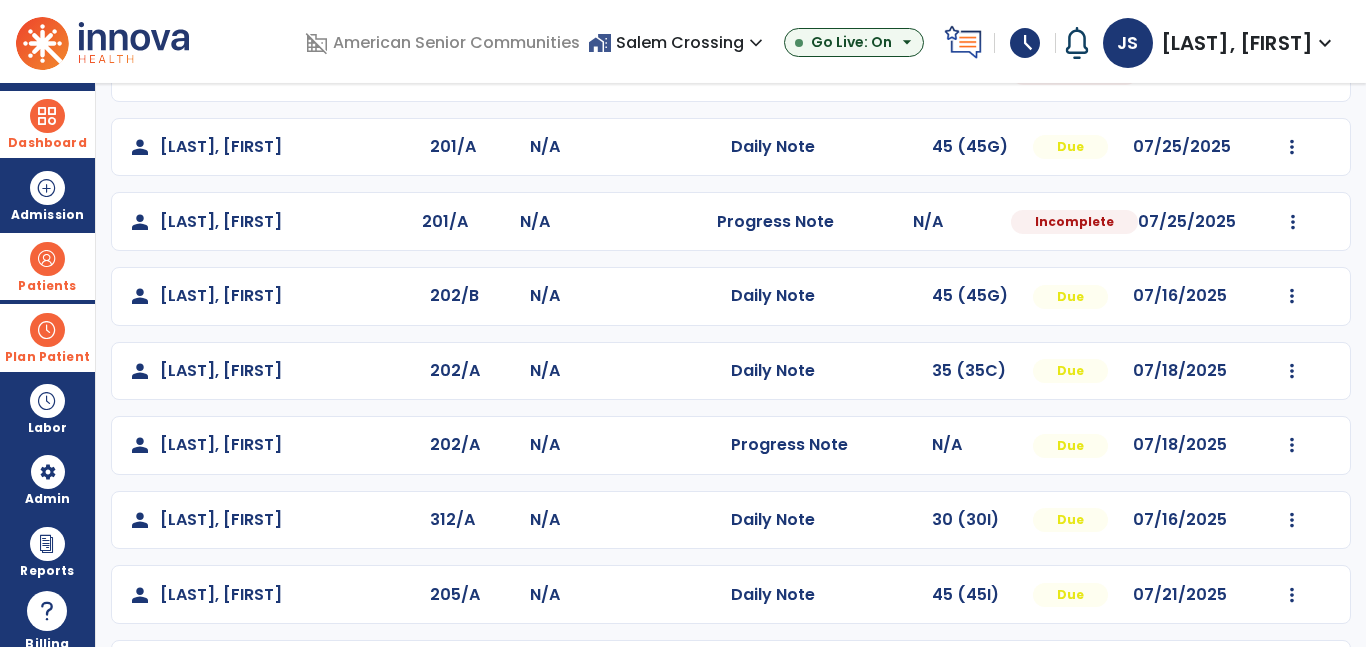 scroll, scrollTop: 305, scrollLeft: 0, axis: vertical 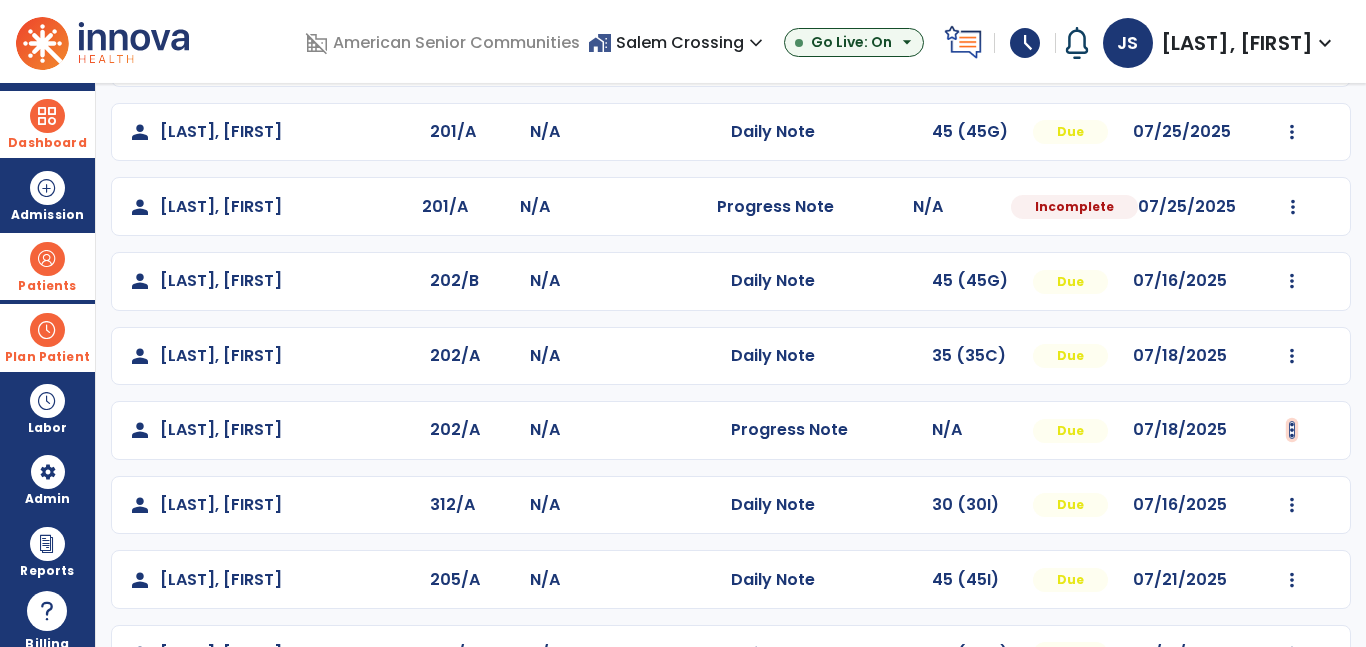 click at bounding box center [1292, -17] 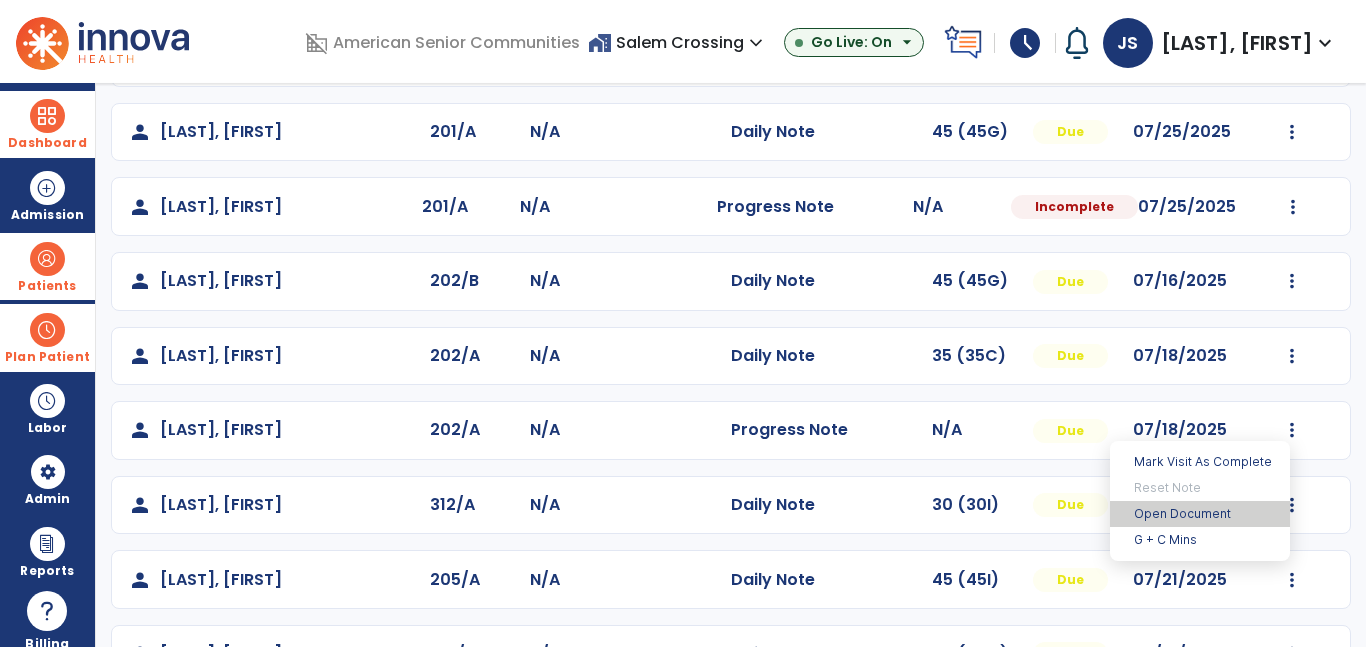 click on "Open Document" at bounding box center [1200, 514] 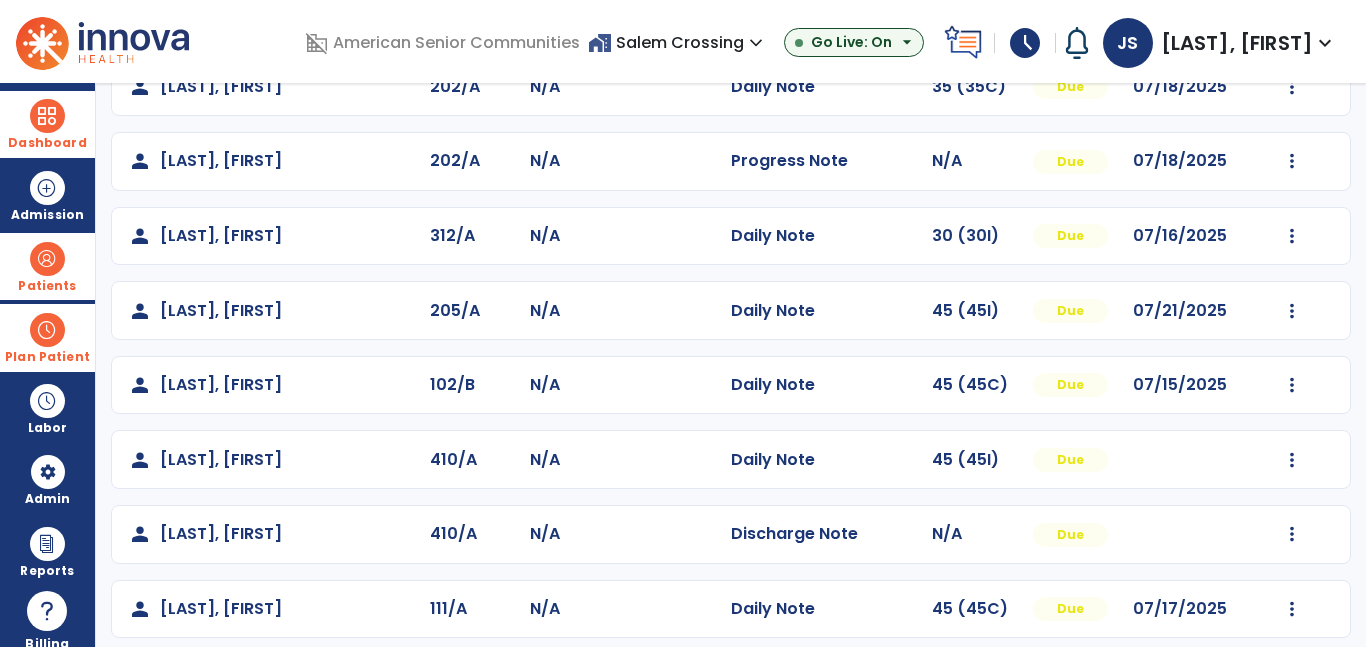 scroll, scrollTop: 664, scrollLeft: 0, axis: vertical 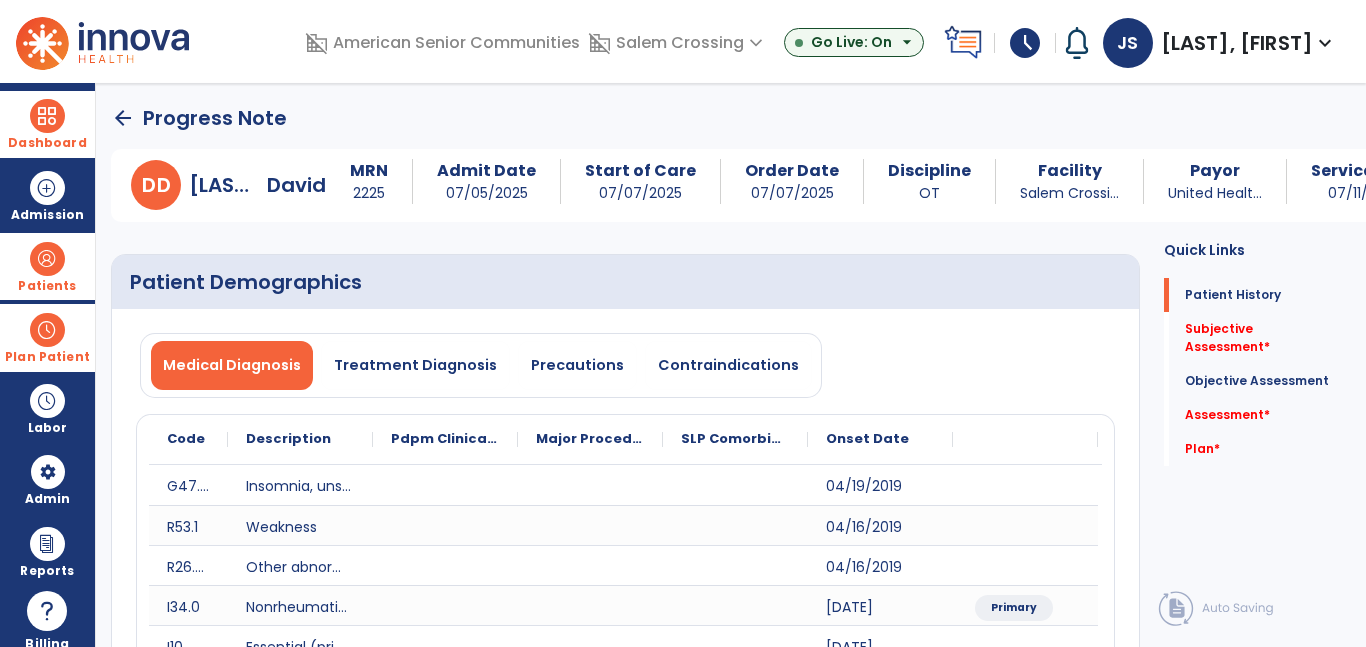 click at bounding box center (47, 259) 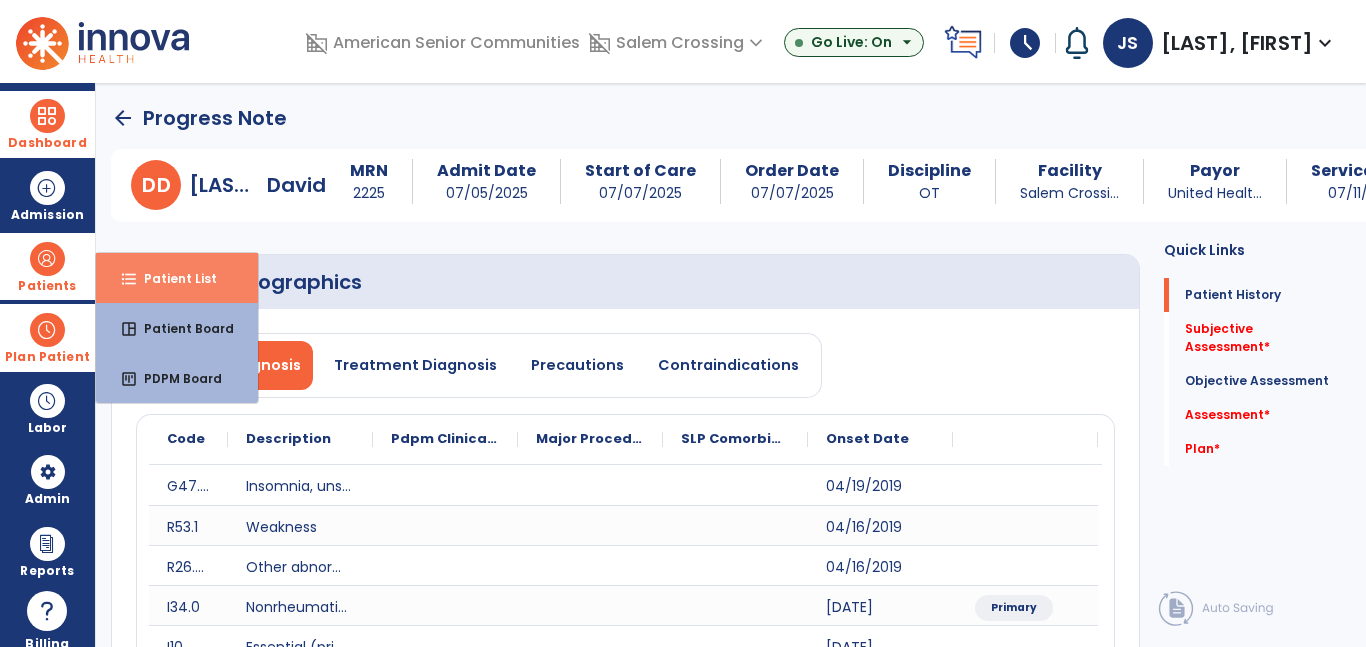 click on "Patient List" at bounding box center [172, 278] 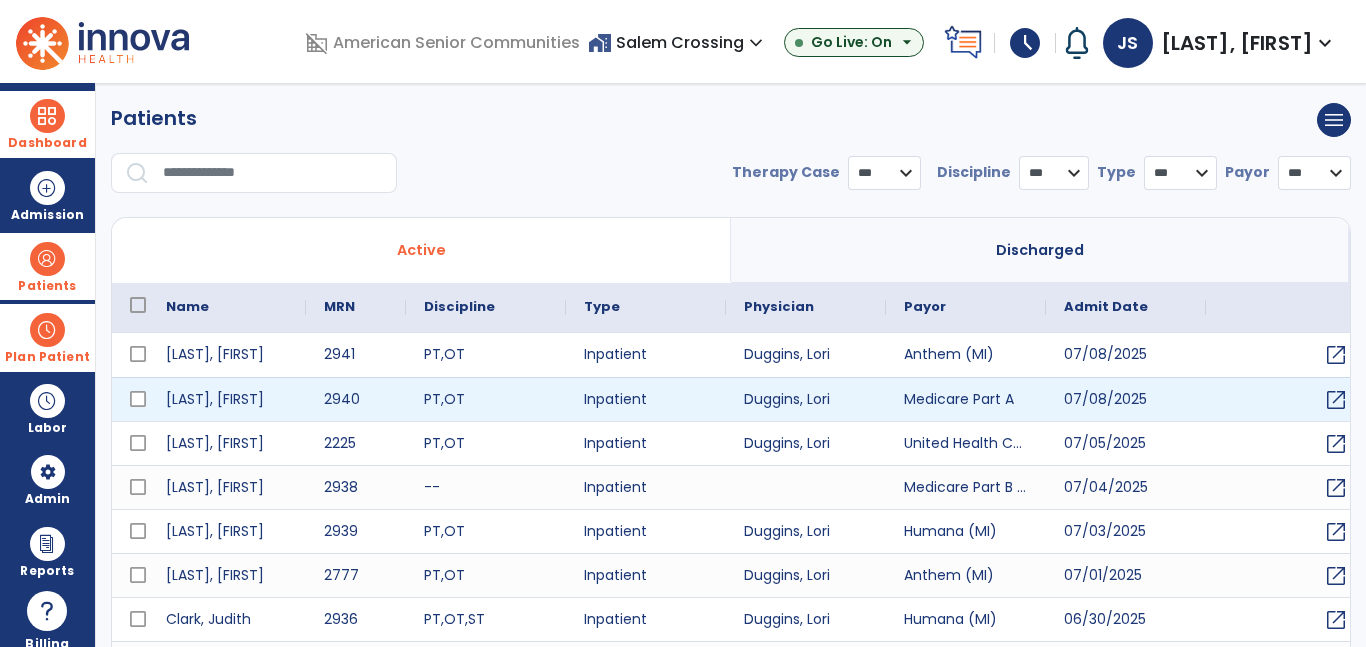 select on "***" 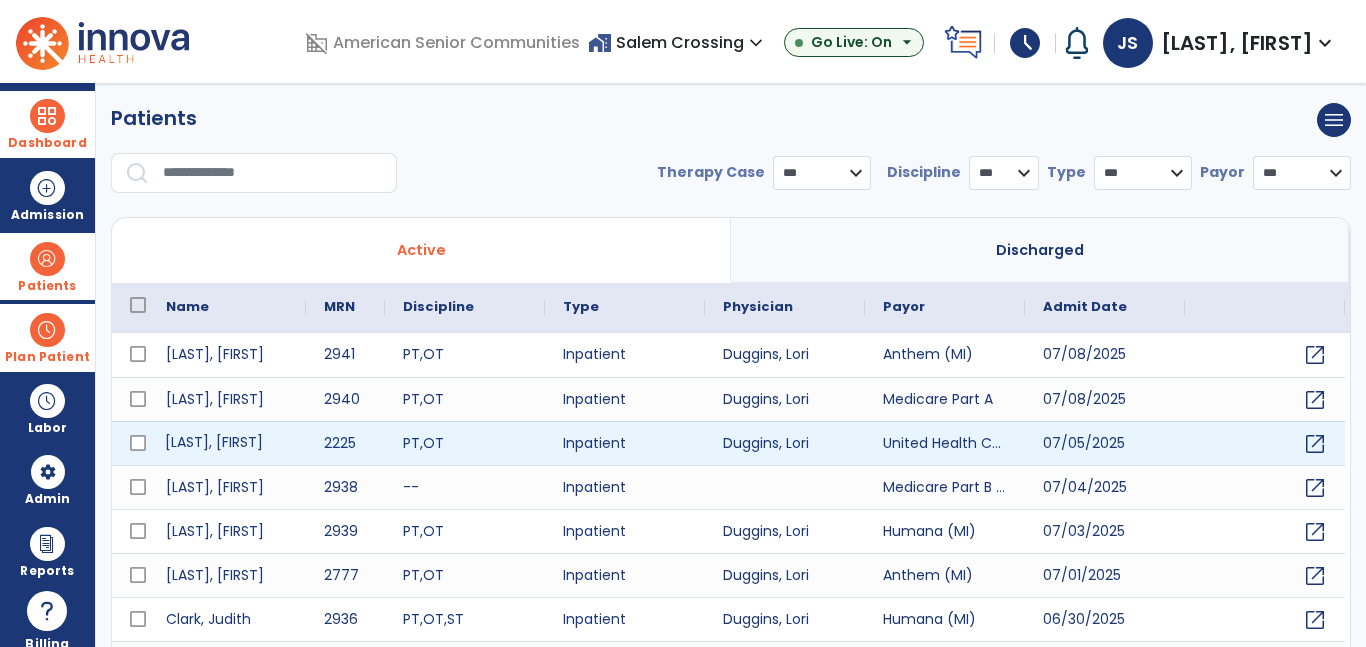 click on "[LAST], [FIRST]" at bounding box center (227, 443) 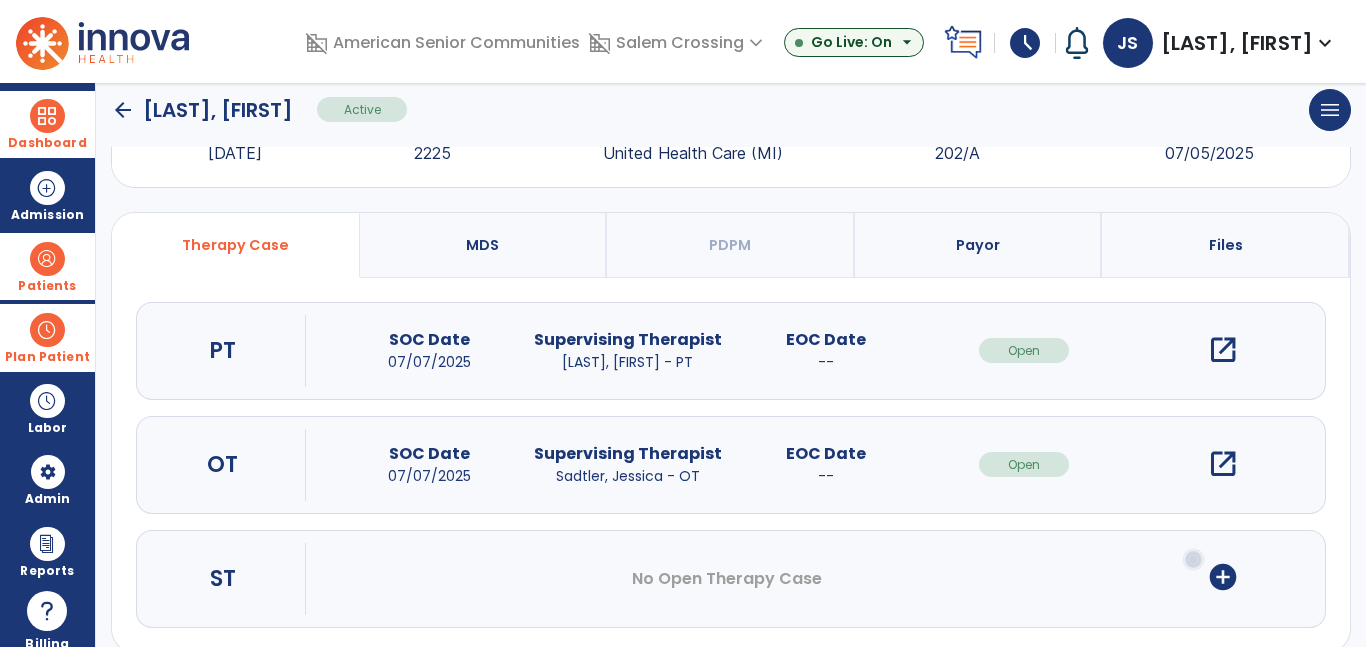 scroll, scrollTop: 114, scrollLeft: 0, axis: vertical 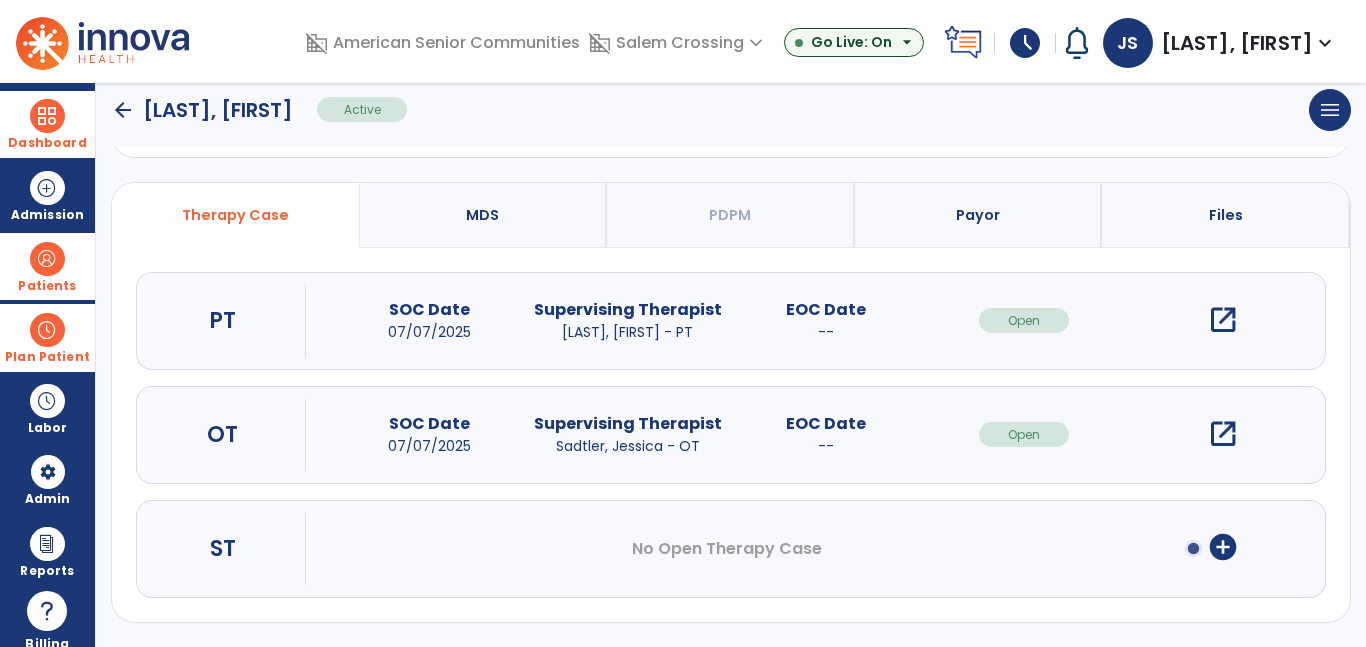 click on "open_in_new" at bounding box center (1223, 434) 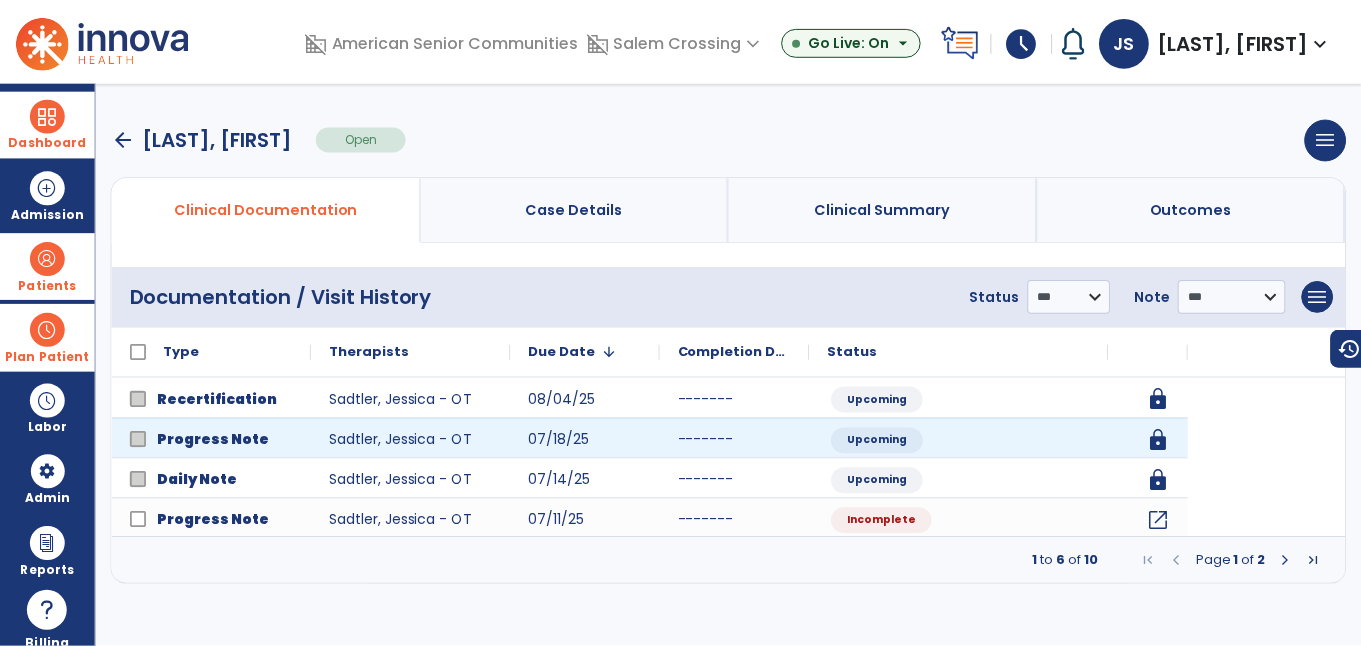 scroll, scrollTop: 0, scrollLeft: 0, axis: both 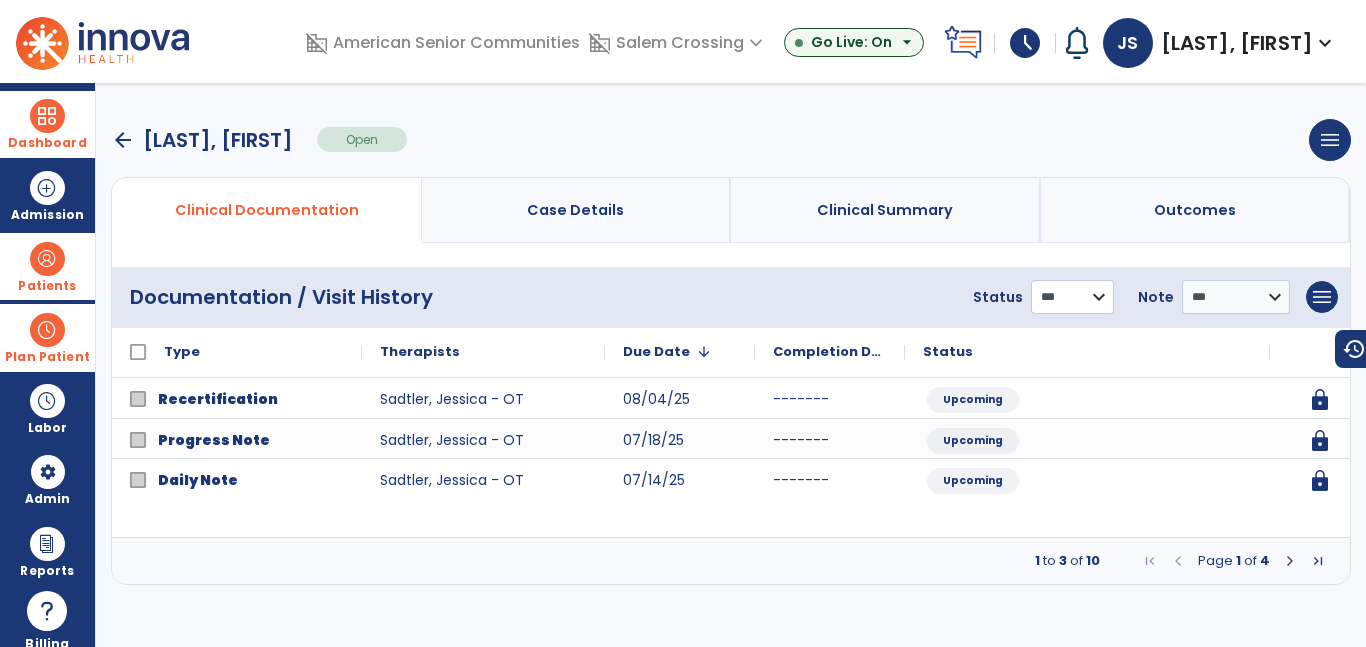 click on "**********" at bounding box center (1072, 297) 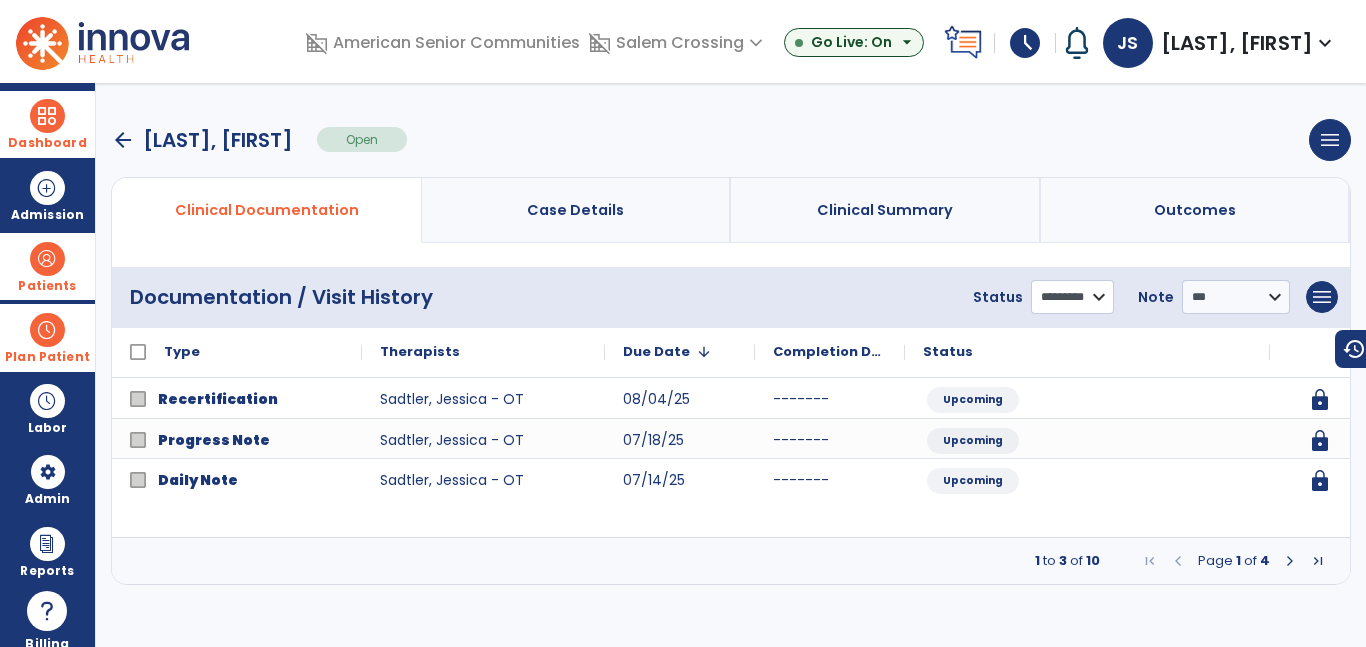 click on "**********" at bounding box center [1072, 297] 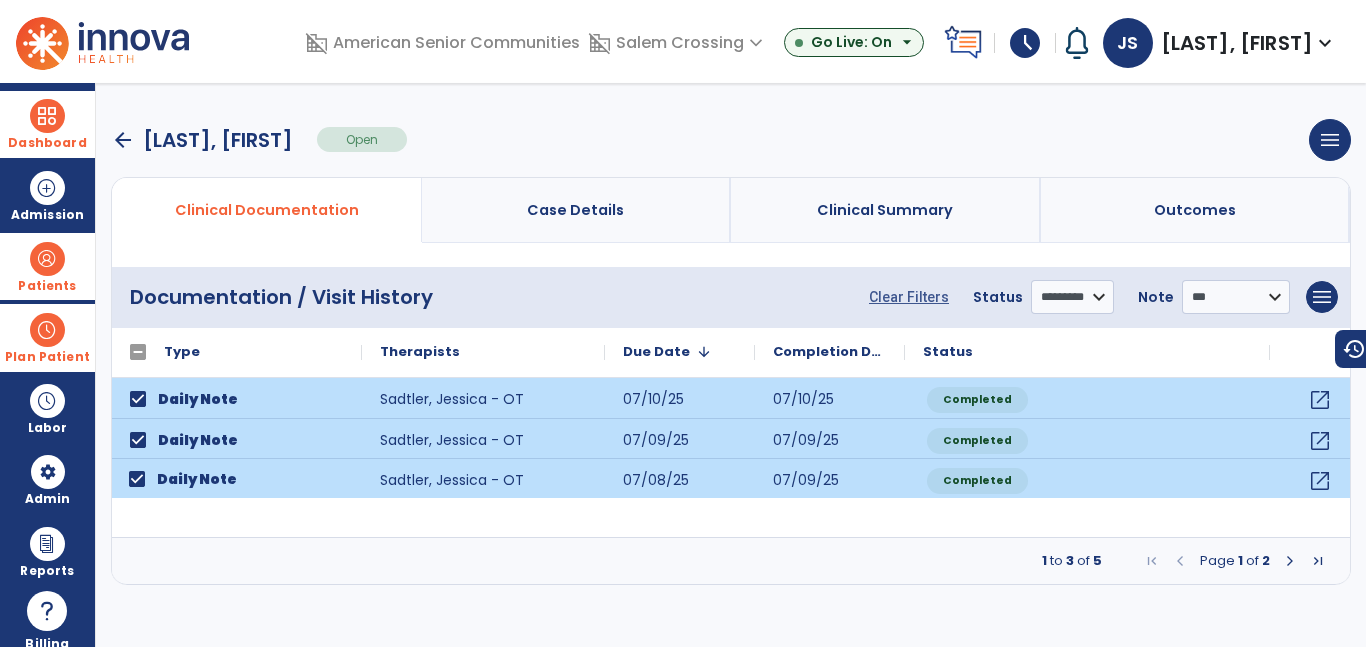 click at bounding box center [1290, 561] 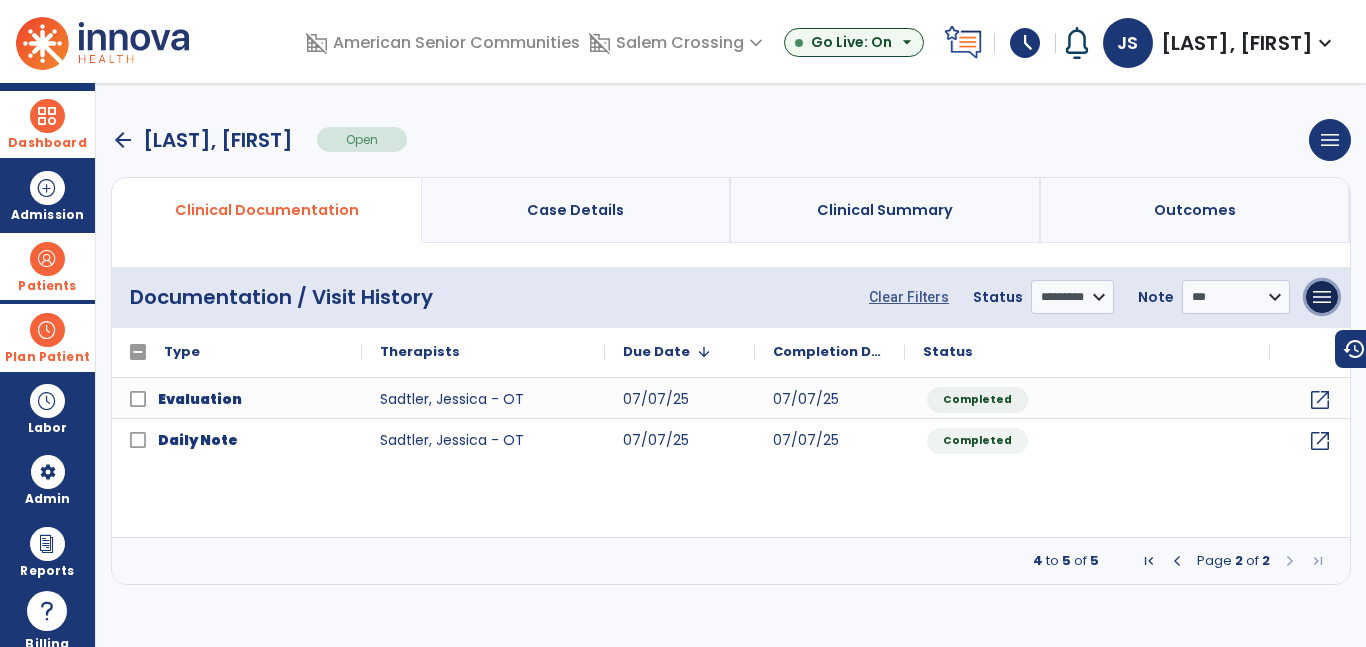 drag, startPoint x: 1330, startPoint y: 302, endPoint x: 1286, endPoint y: 317, distance: 46.486557 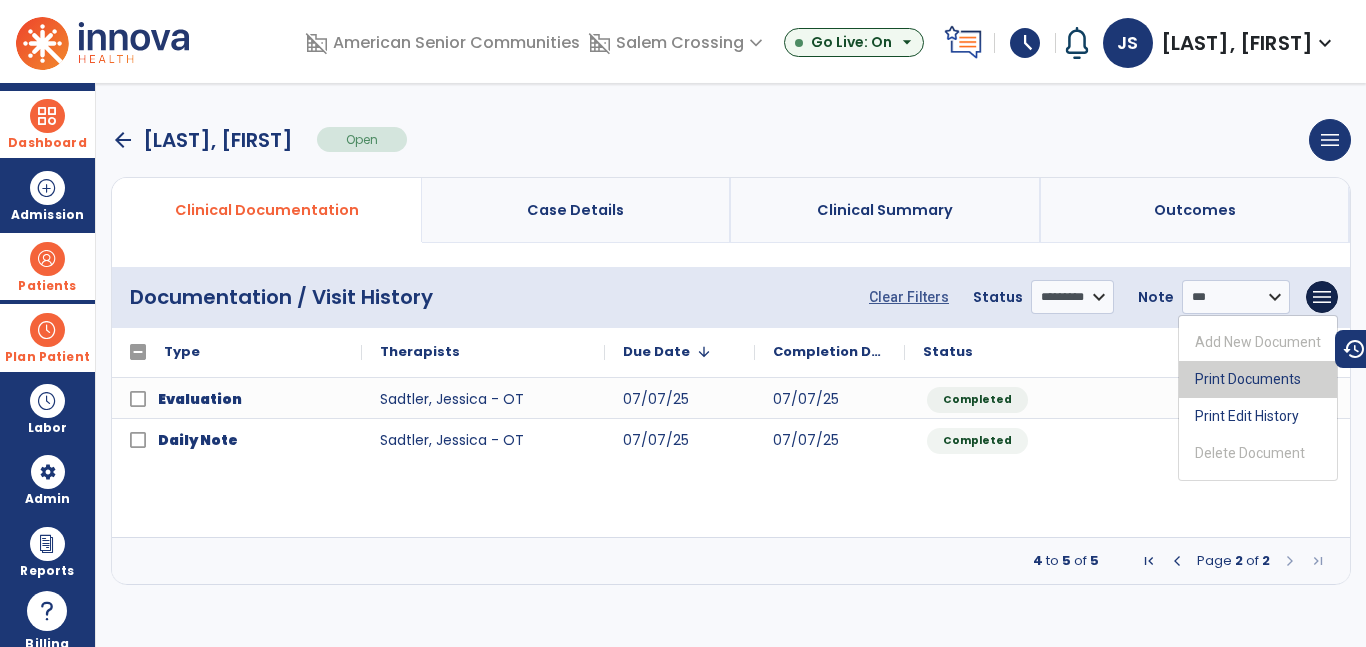 click on "Print Documents" at bounding box center [1258, 379] 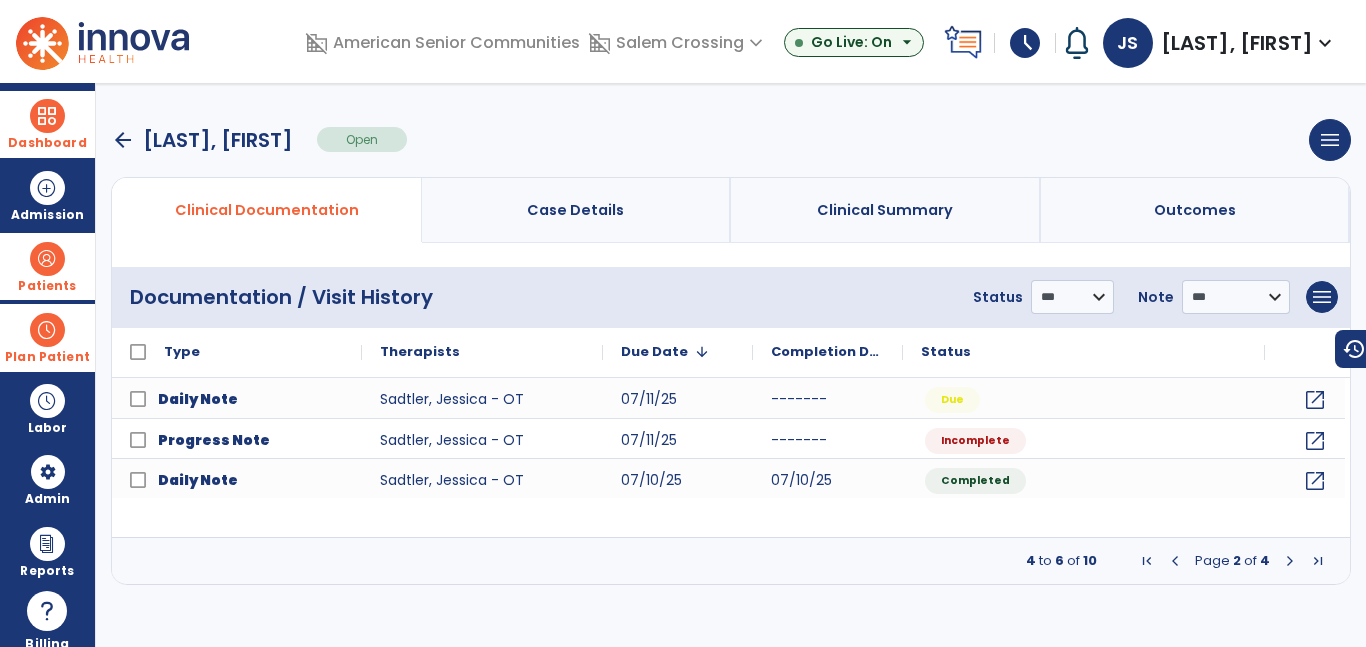 click on "Dashboard" at bounding box center [47, 124] 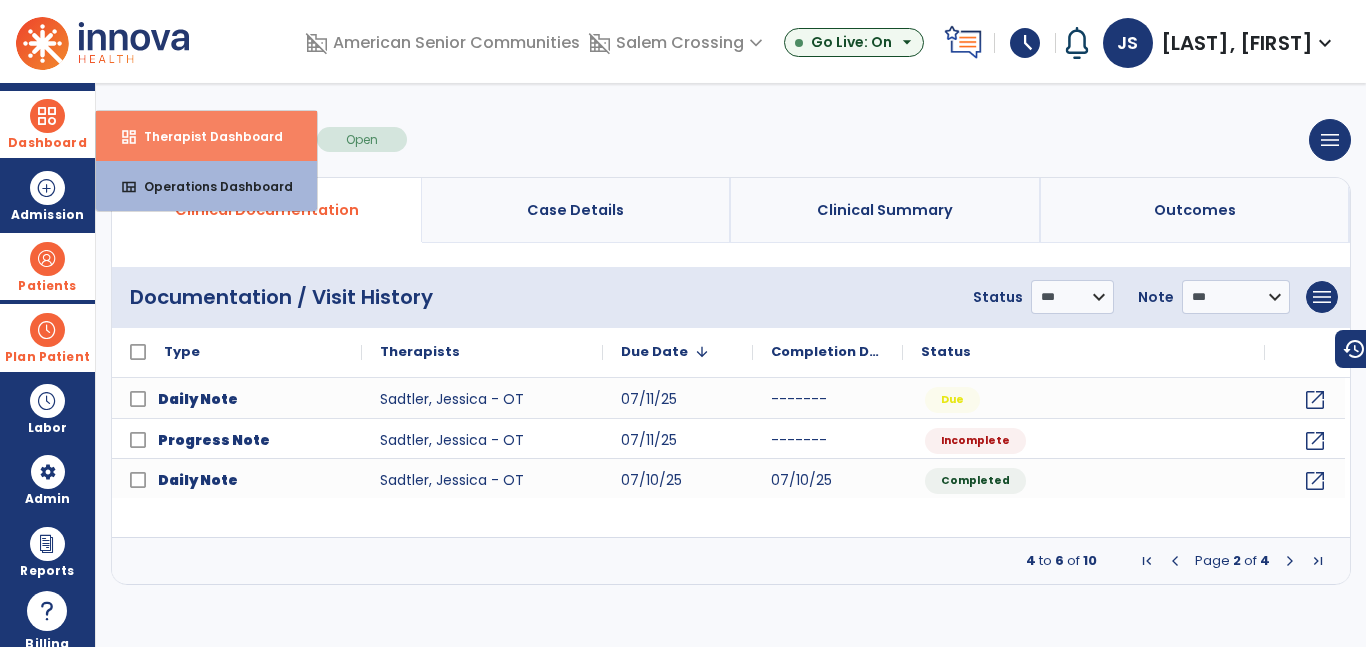 click on "Therapist Dashboard" at bounding box center [205, 136] 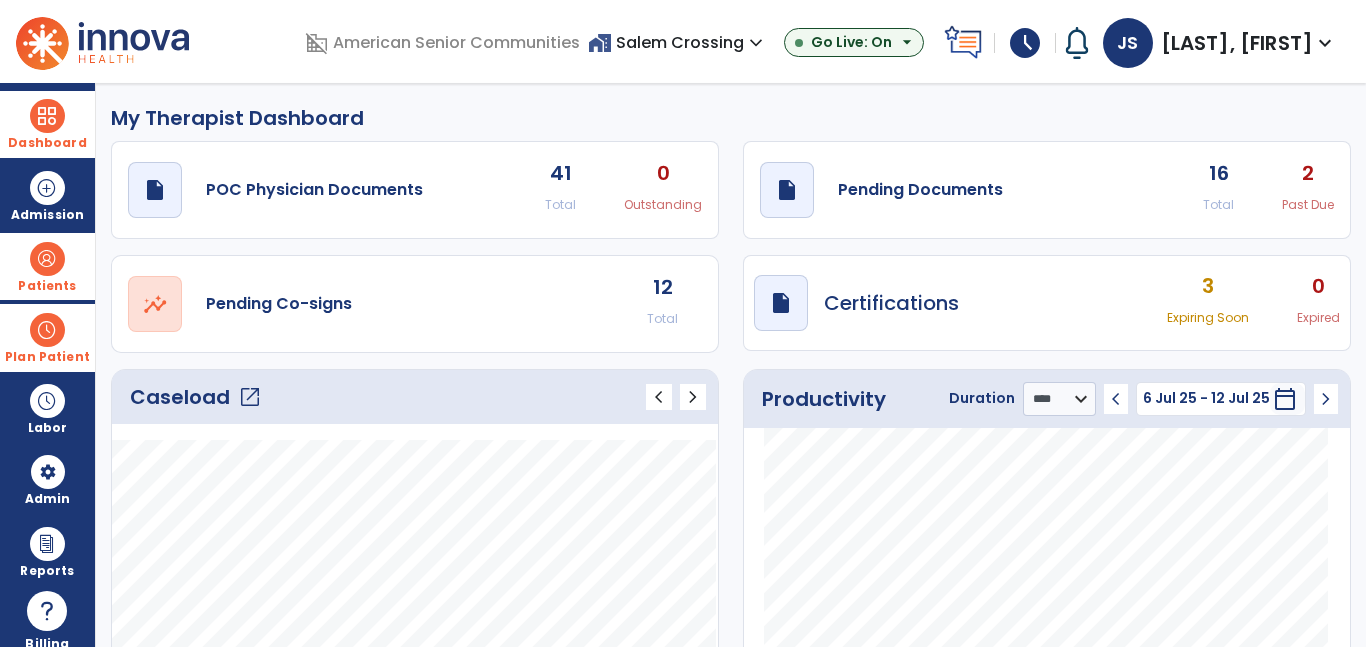 click on "open_in_new" 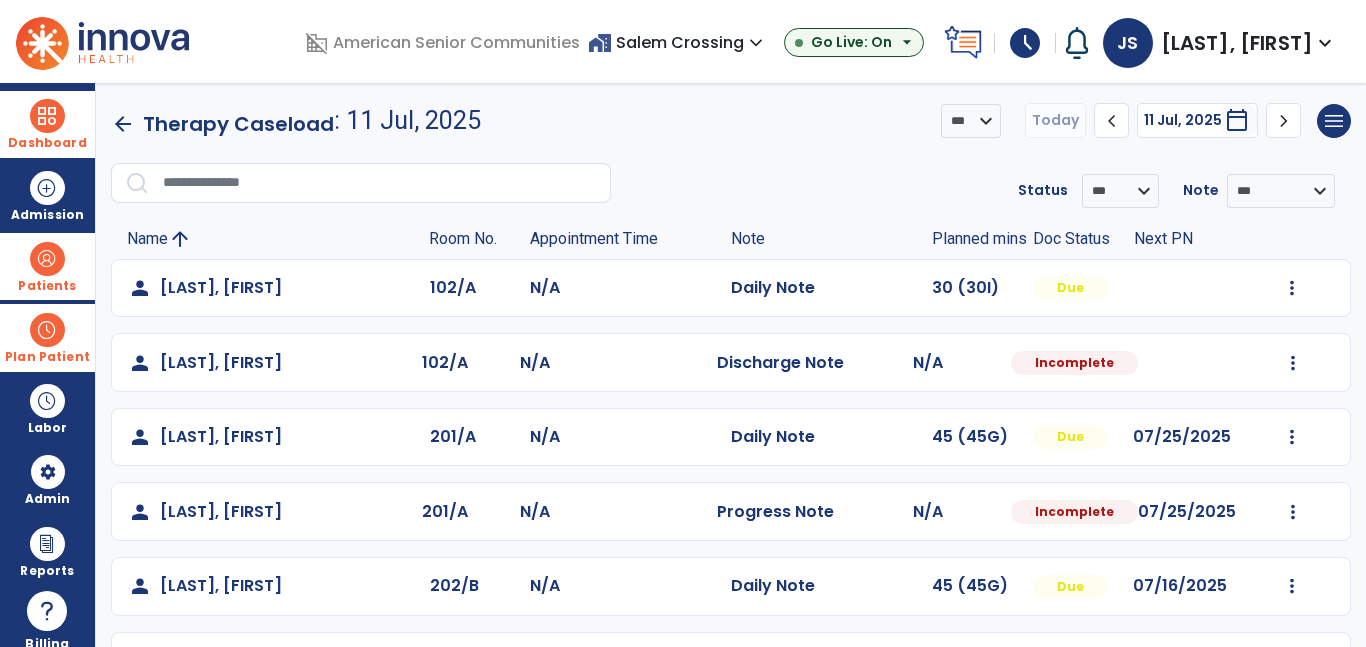 click at bounding box center (1292, 288) 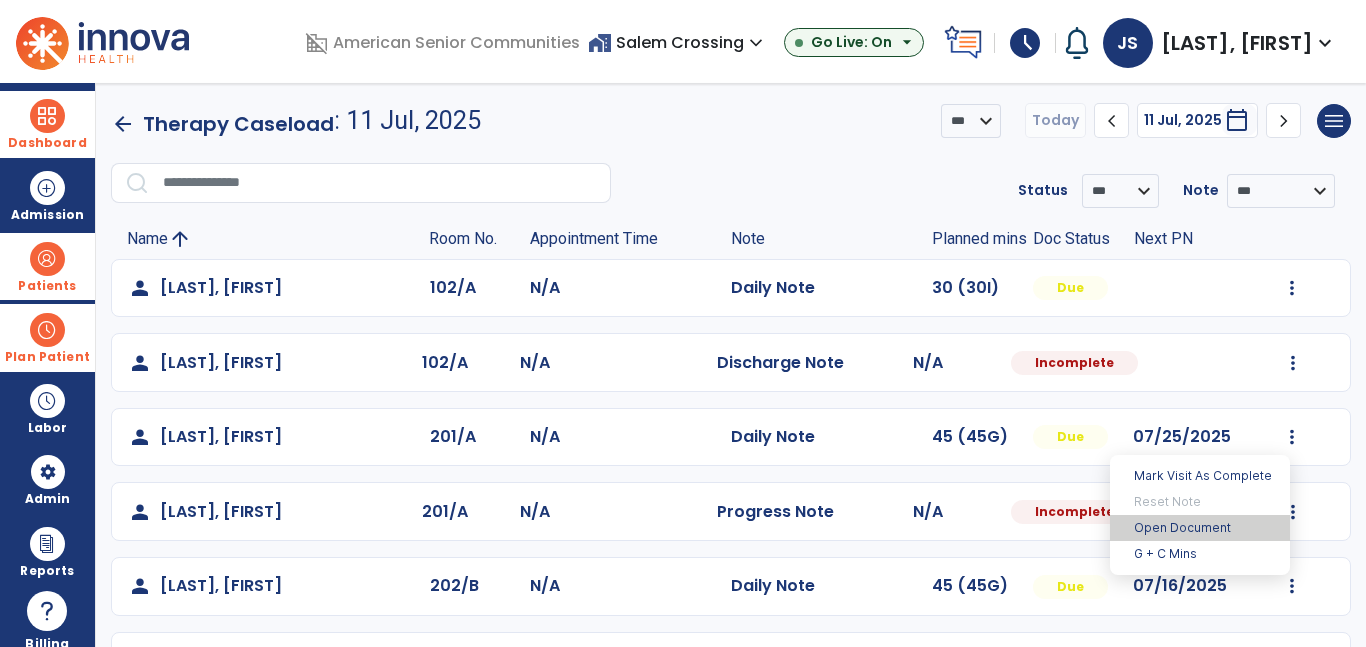 click on "Open Document" at bounding box center [1200, 528] 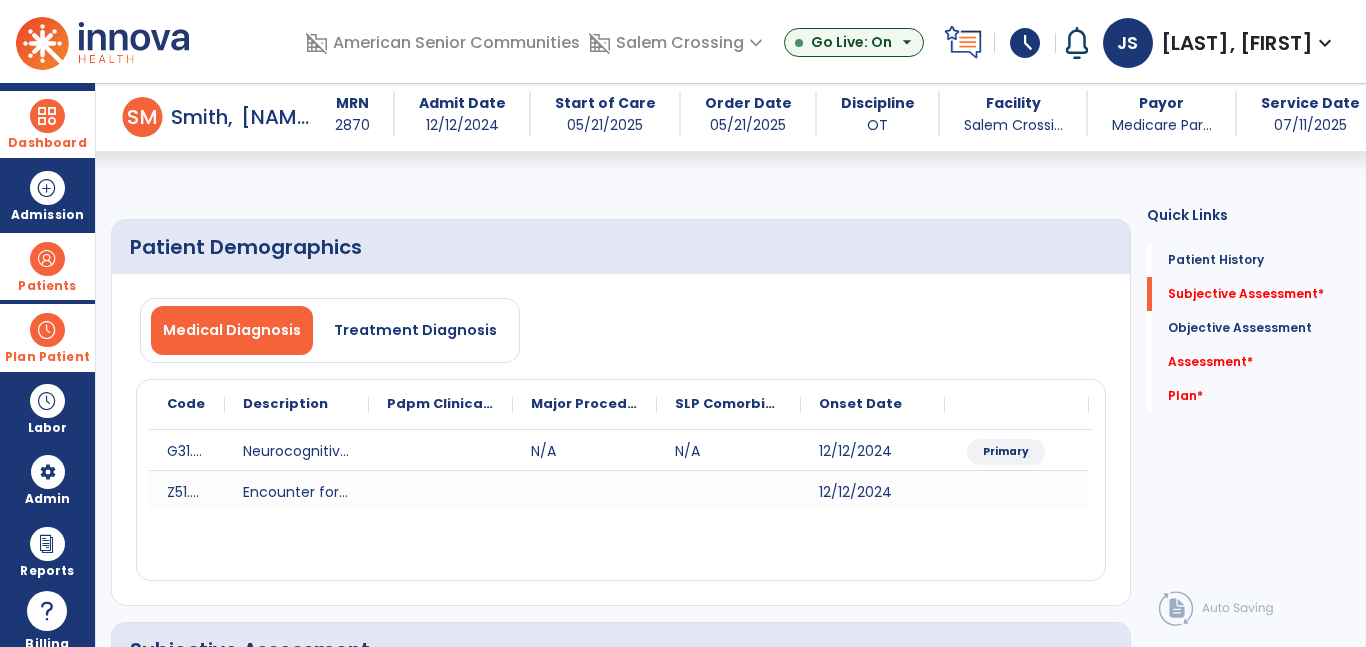click on "Patients" at bounding box center (47, 286) 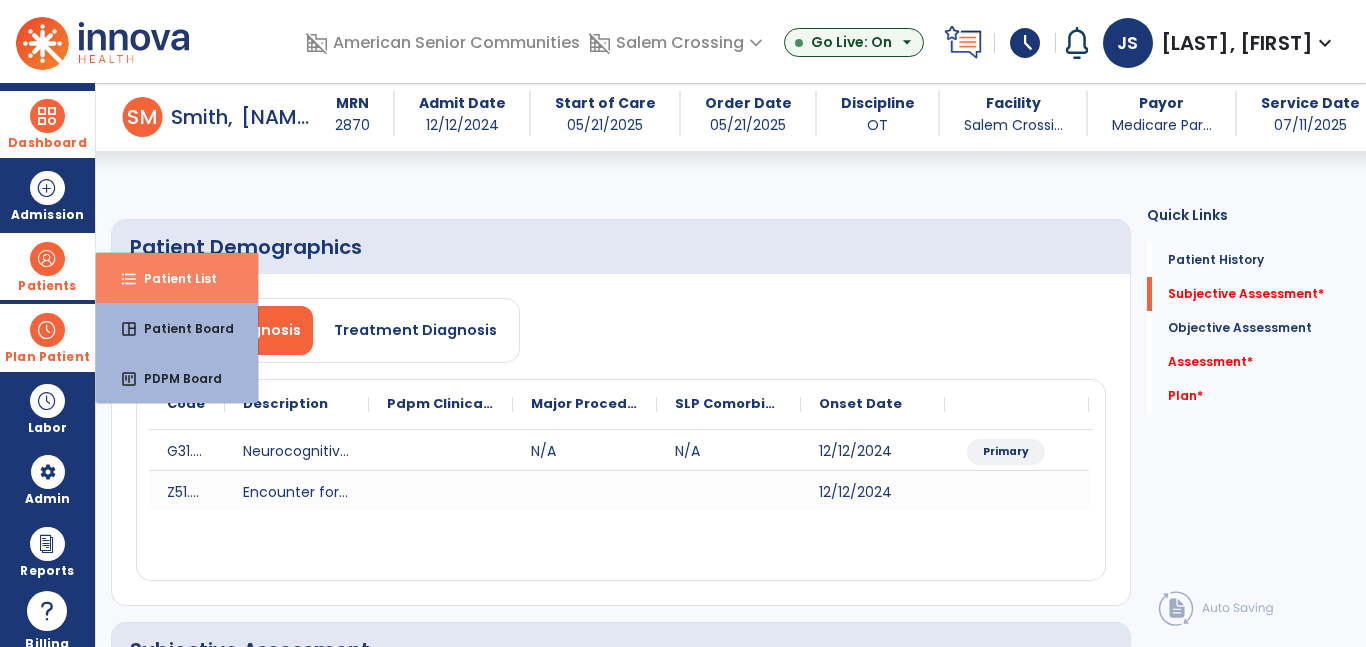 click on "format_list_bulleted  Patient List" at bounding box center (177, 278) 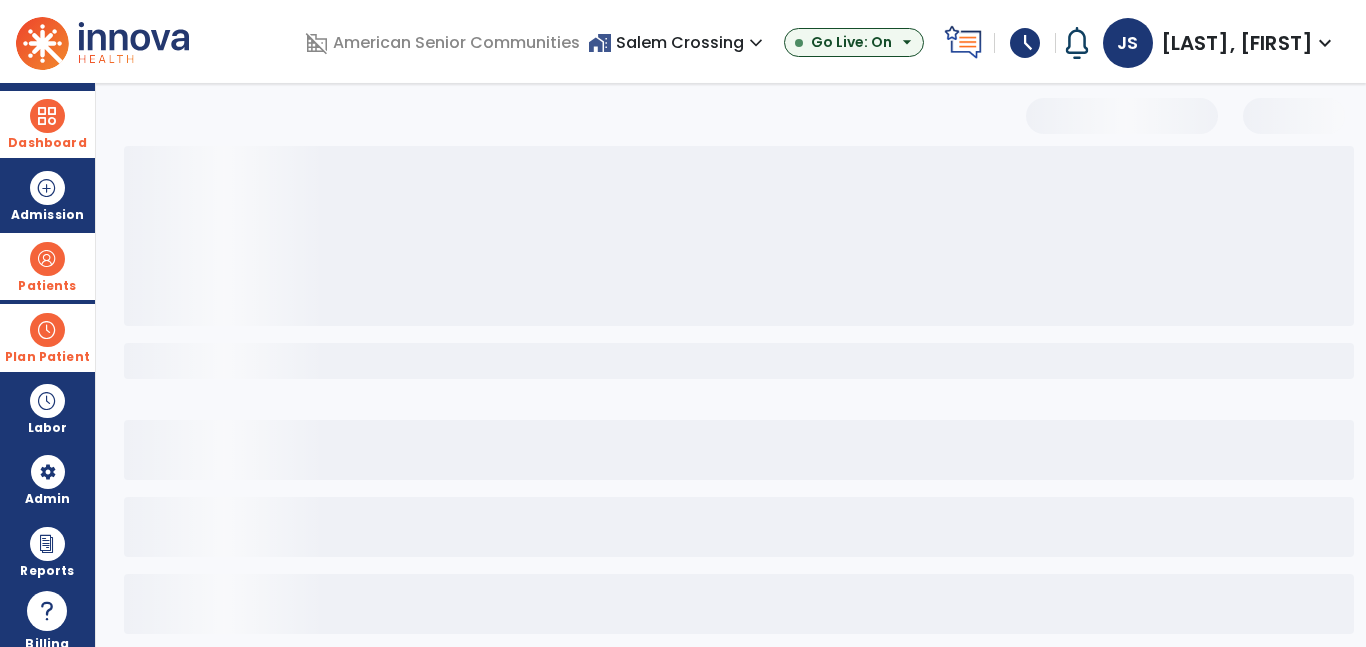 select on "***" 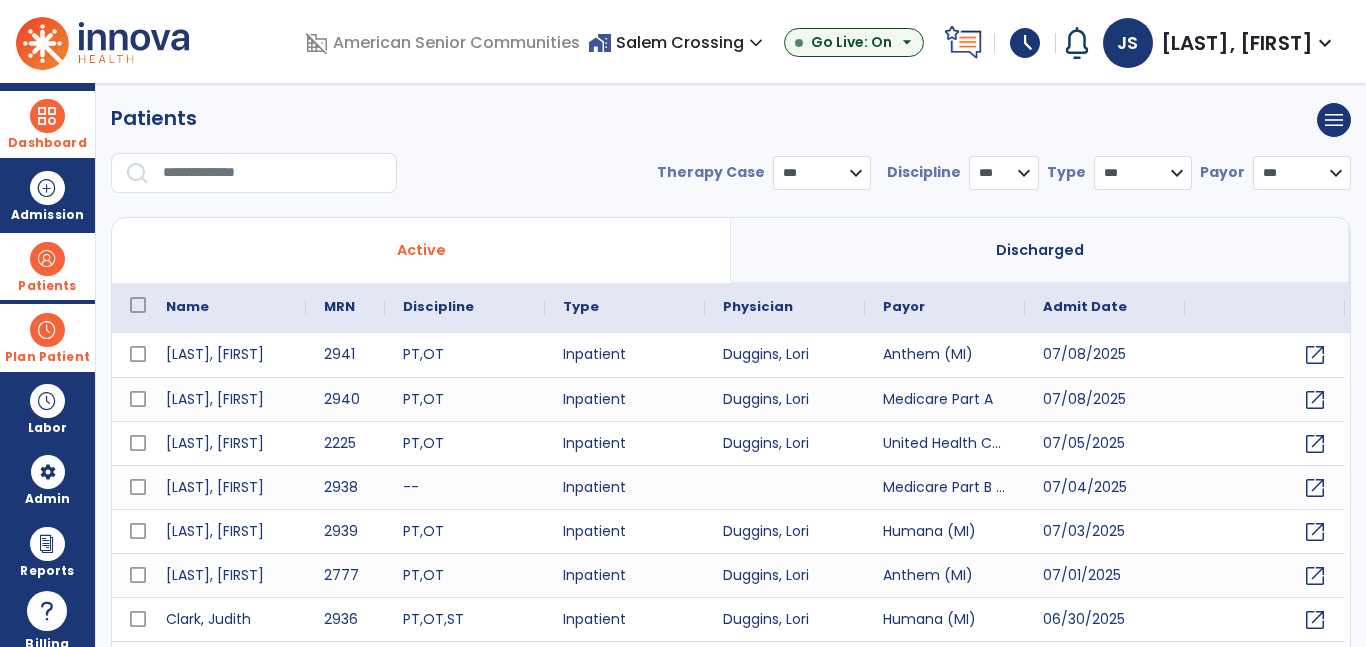 click at bounding box center [273, 173] 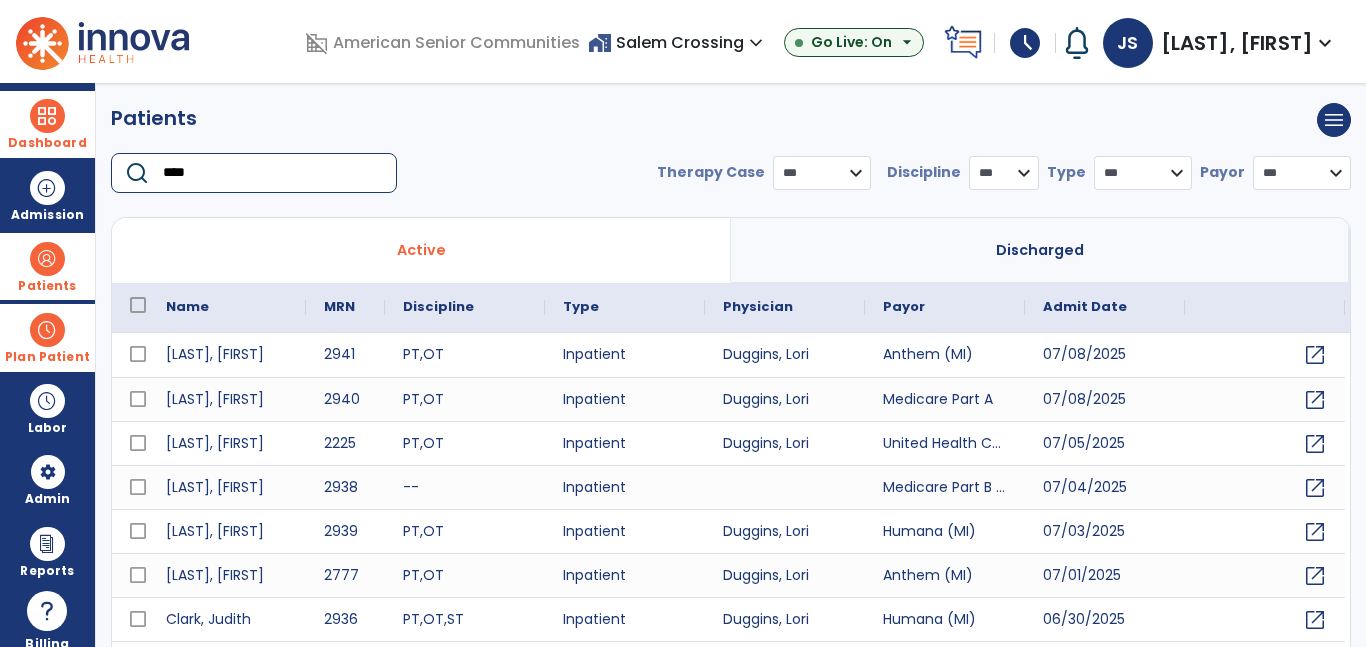 type on "*****" 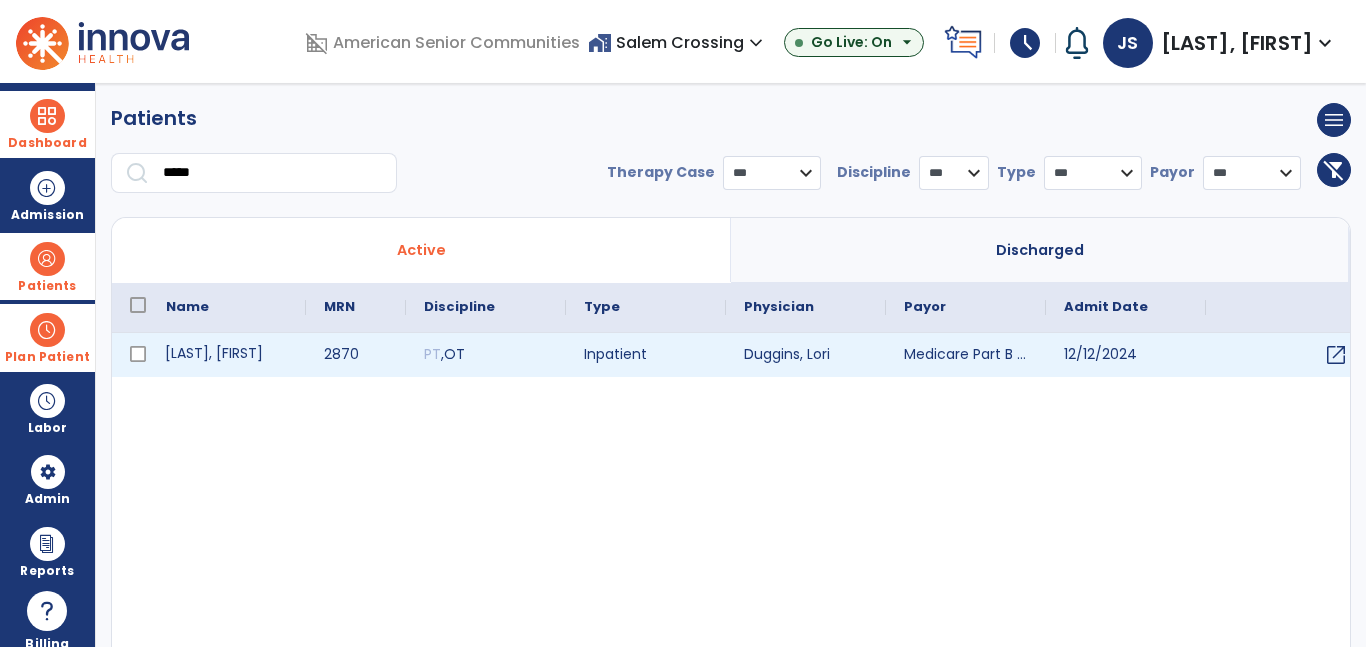 click on "[LAST], [FIRST]" at bounding box center [227, 355] 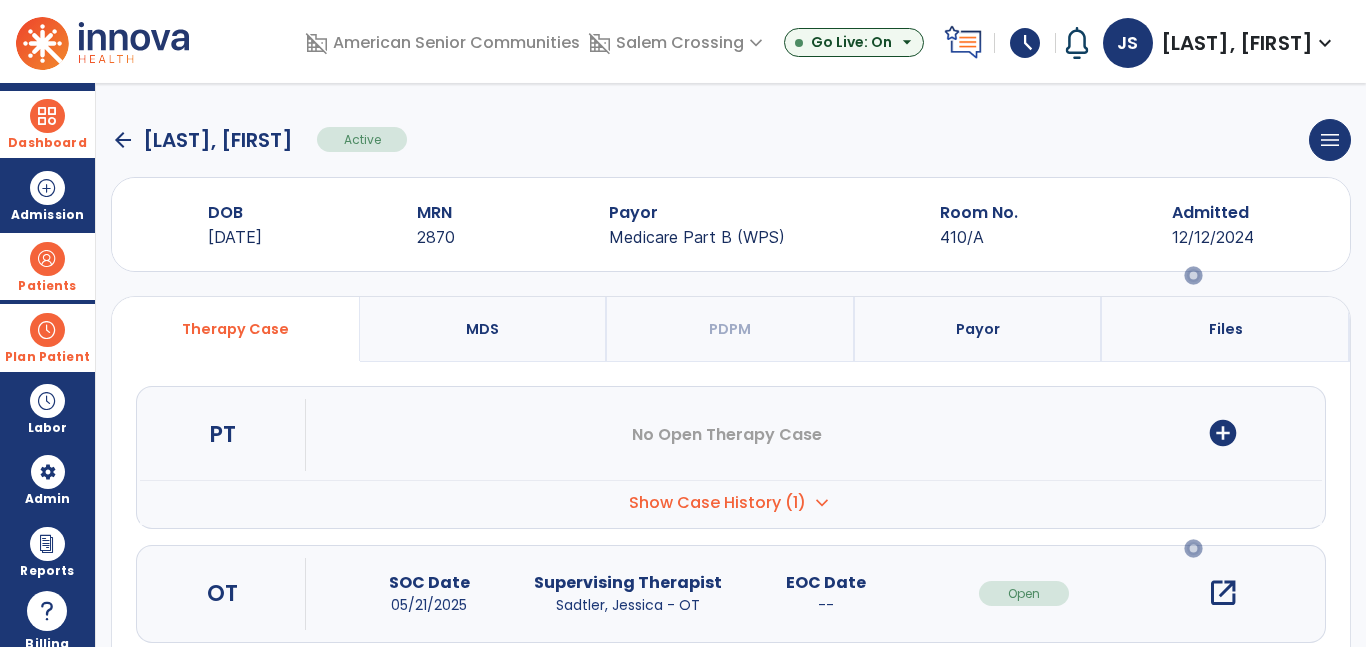 click on "open_in_new" at bounding box center (1223, 593) 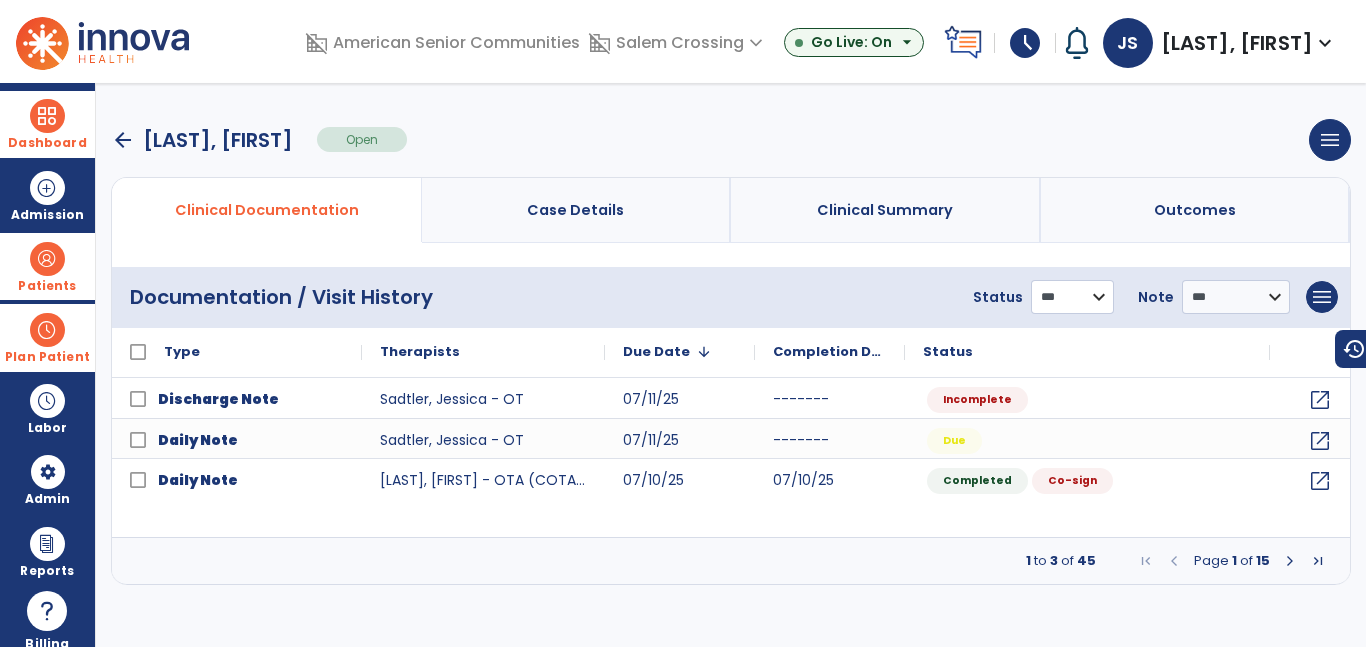 click on "**********" at bounding box center [1072, 297] 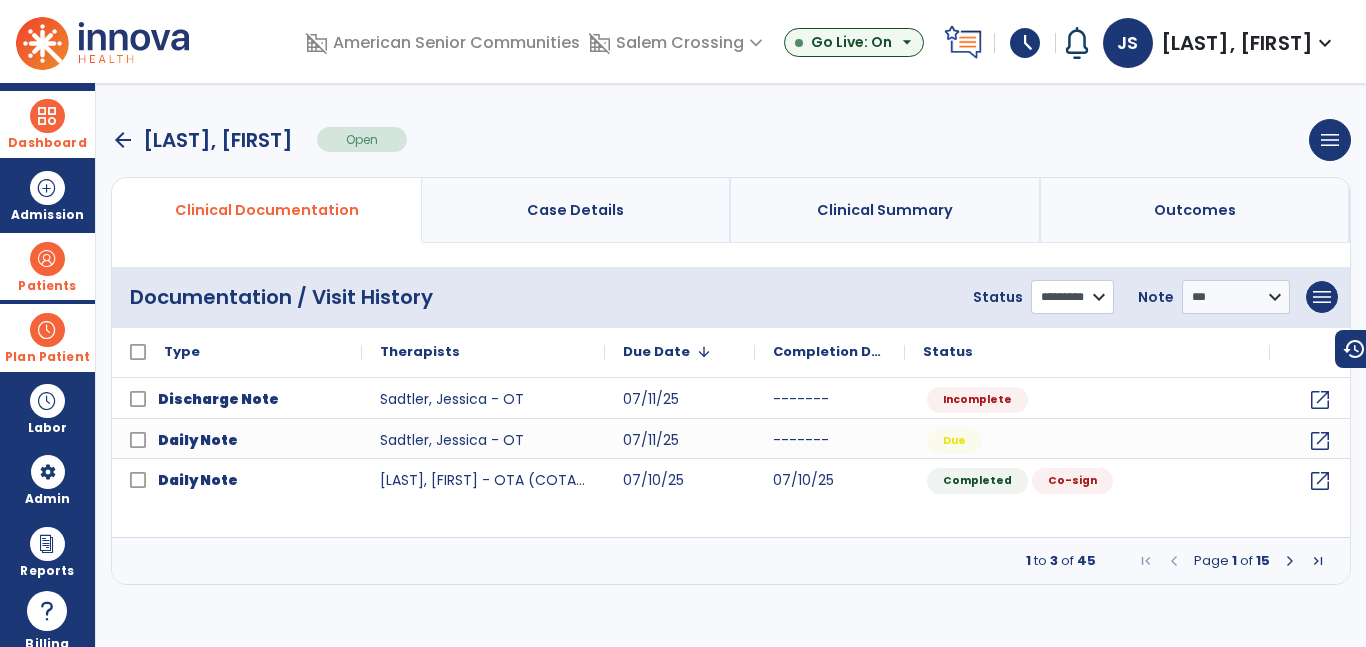 click on "**********" at bounding box center (1072, 297) 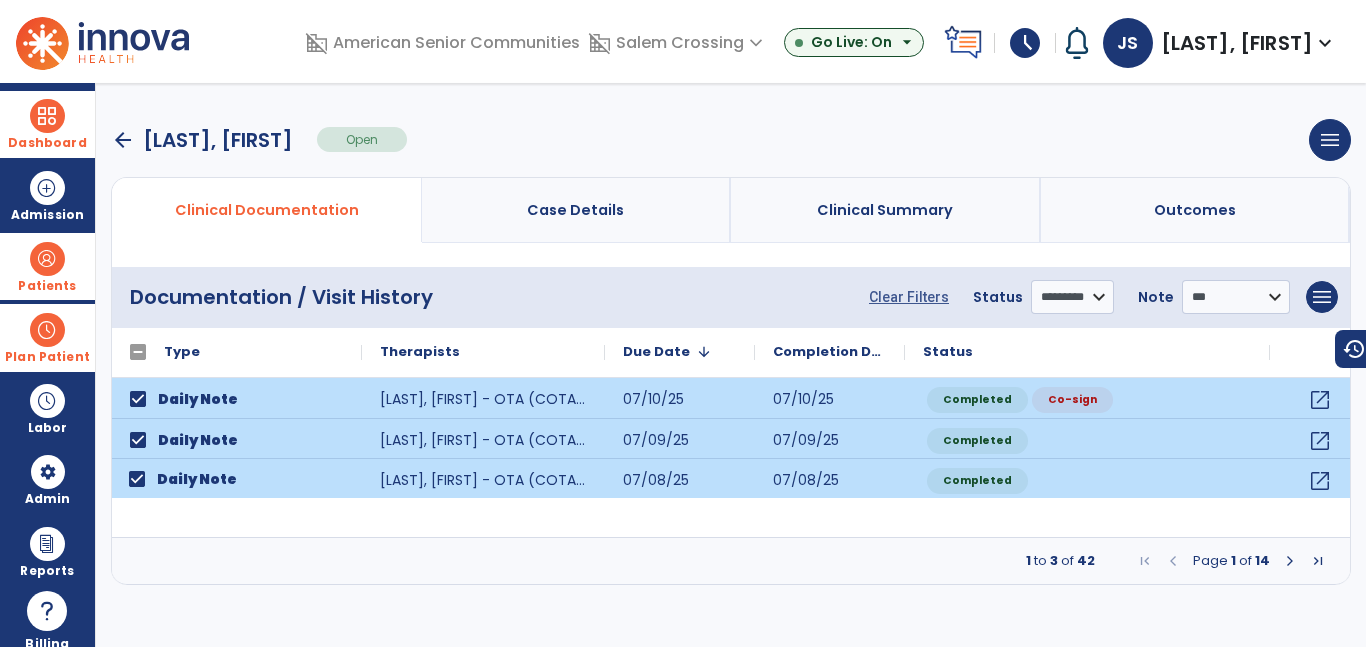 click at bounding box center (1290, 561) 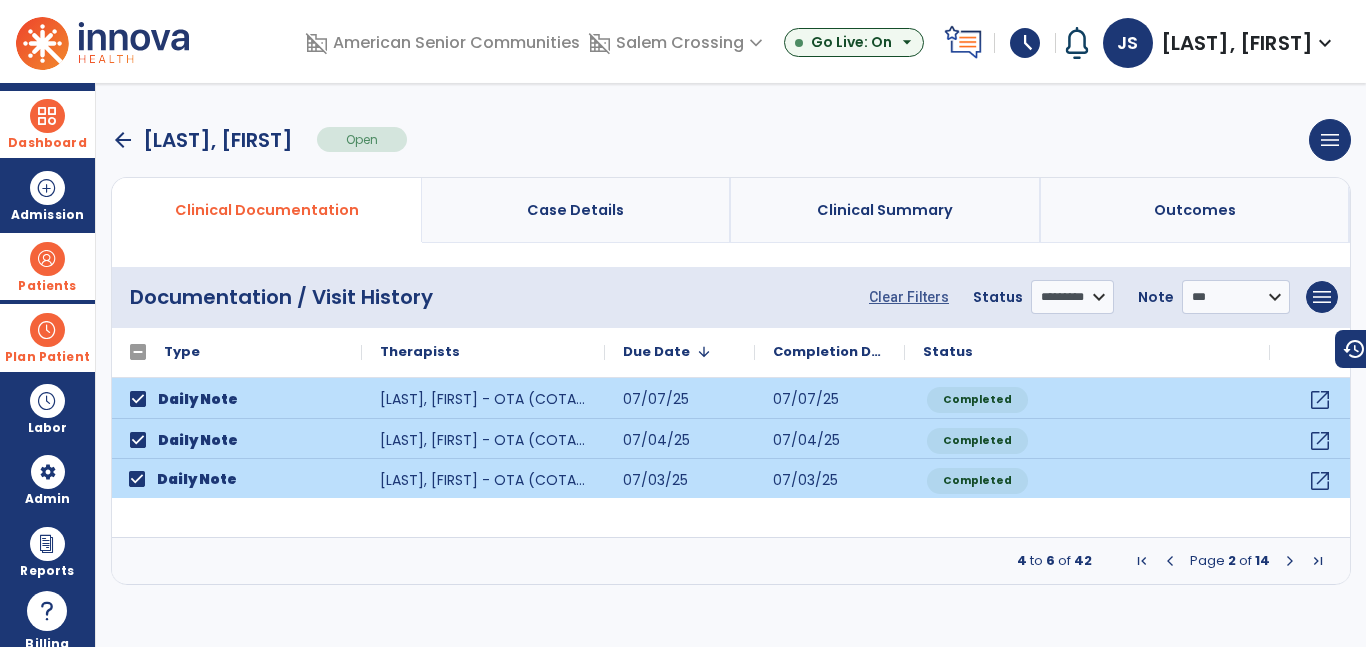 click at bounding box center (1290, 561) 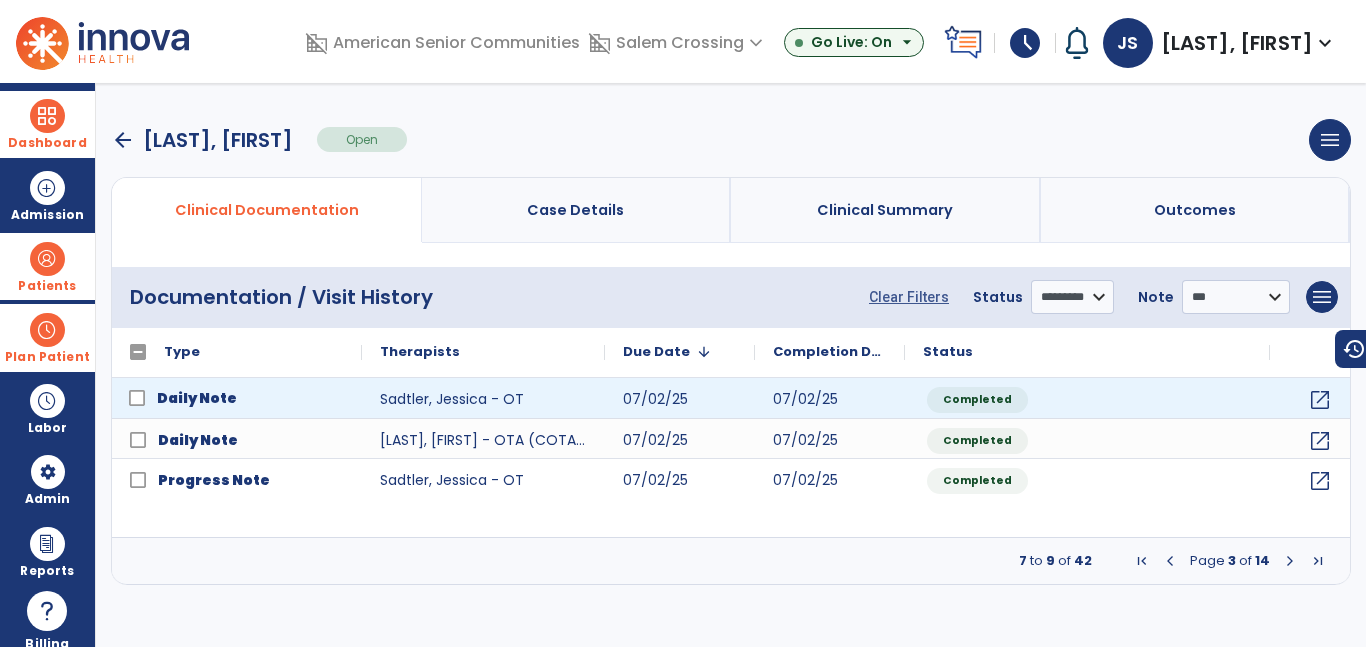 click 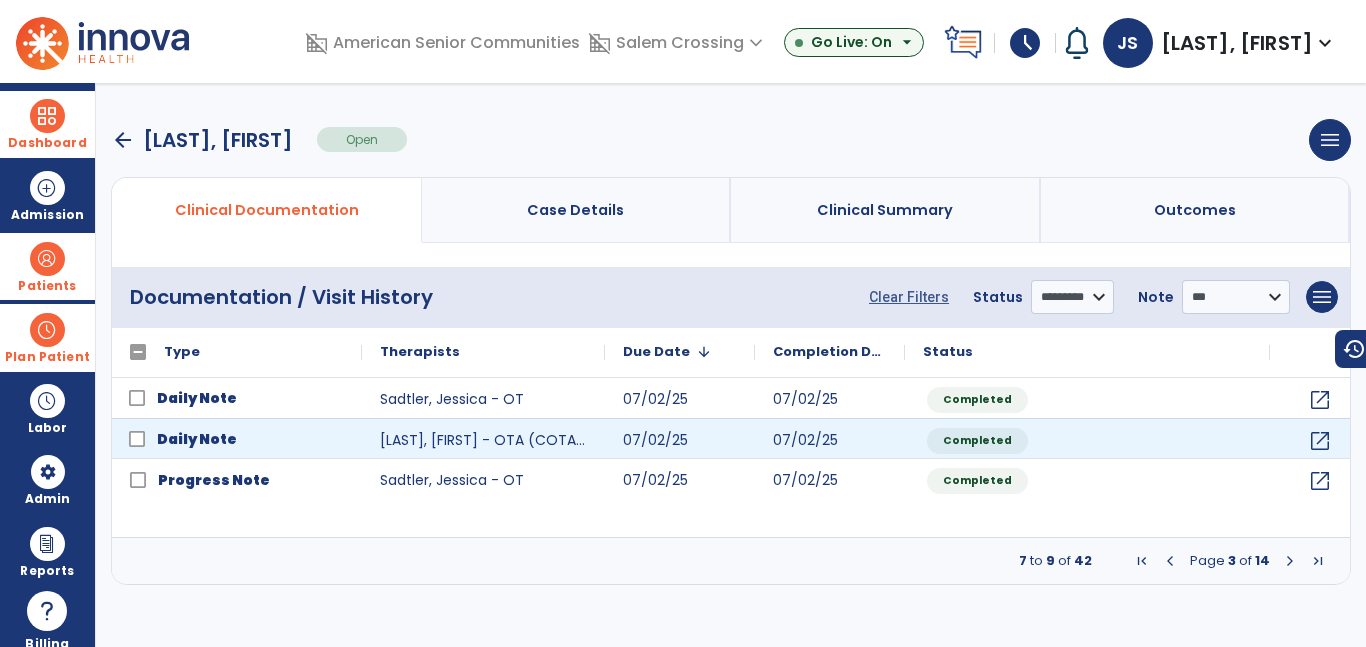 click on "Daily Note" 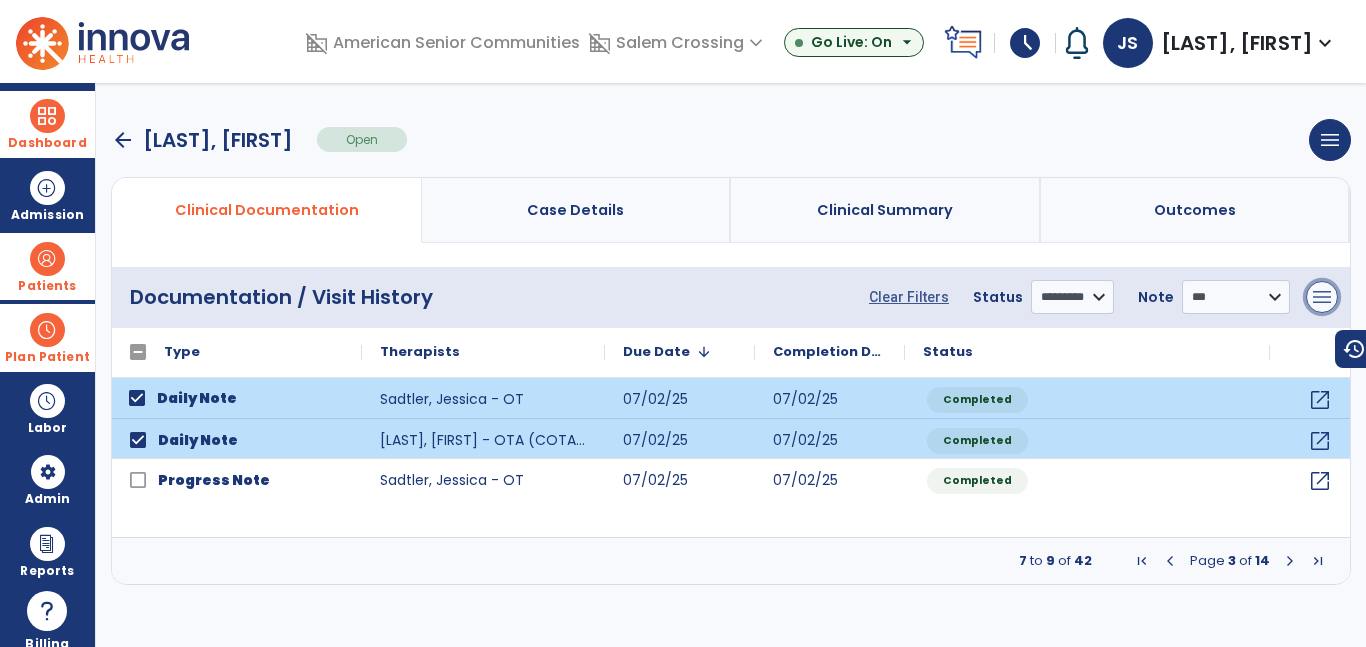click on "menu" at bounding box center [1322, 297] 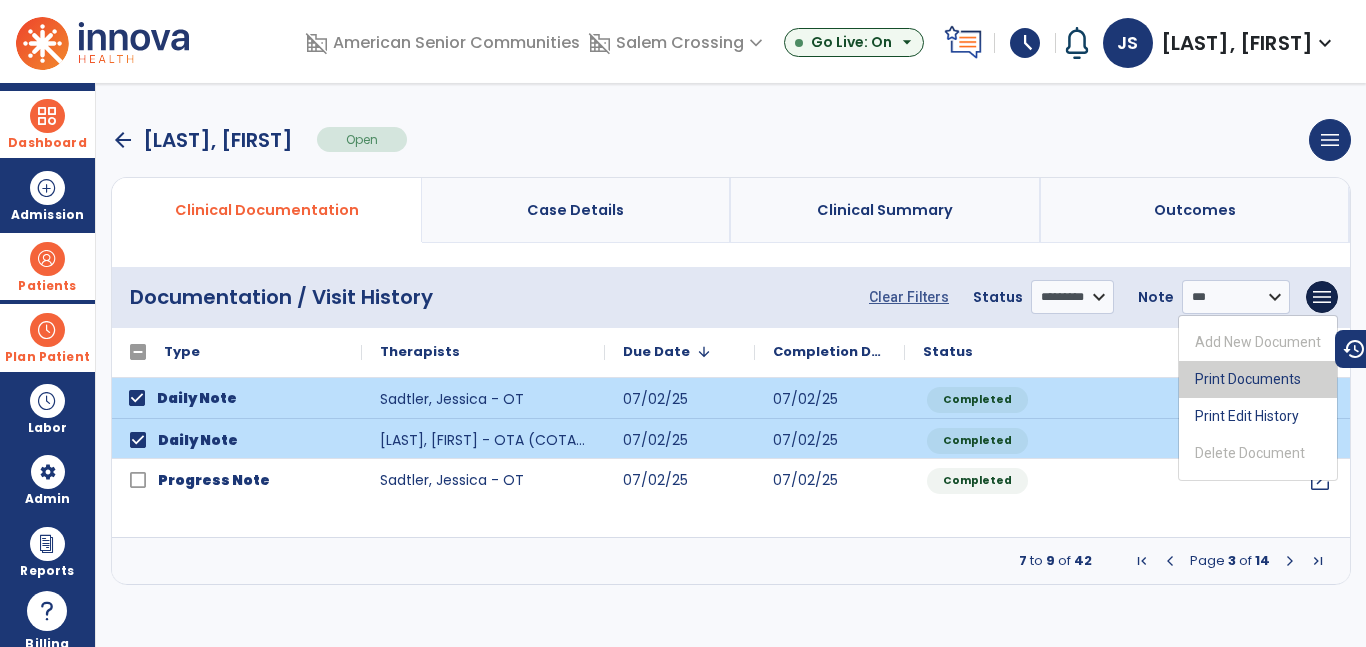 click on "Print Documents" at bounding box center [1258, 379] 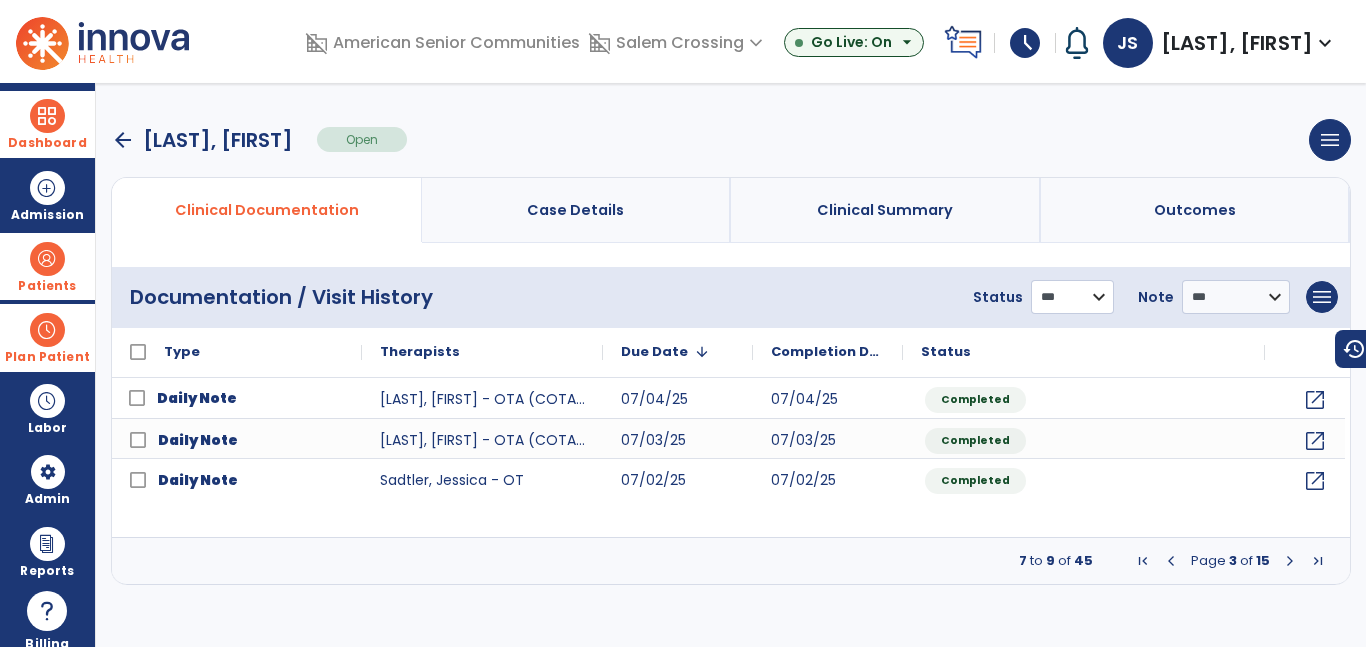 click on "**********" at bounding box center [1072, 297] 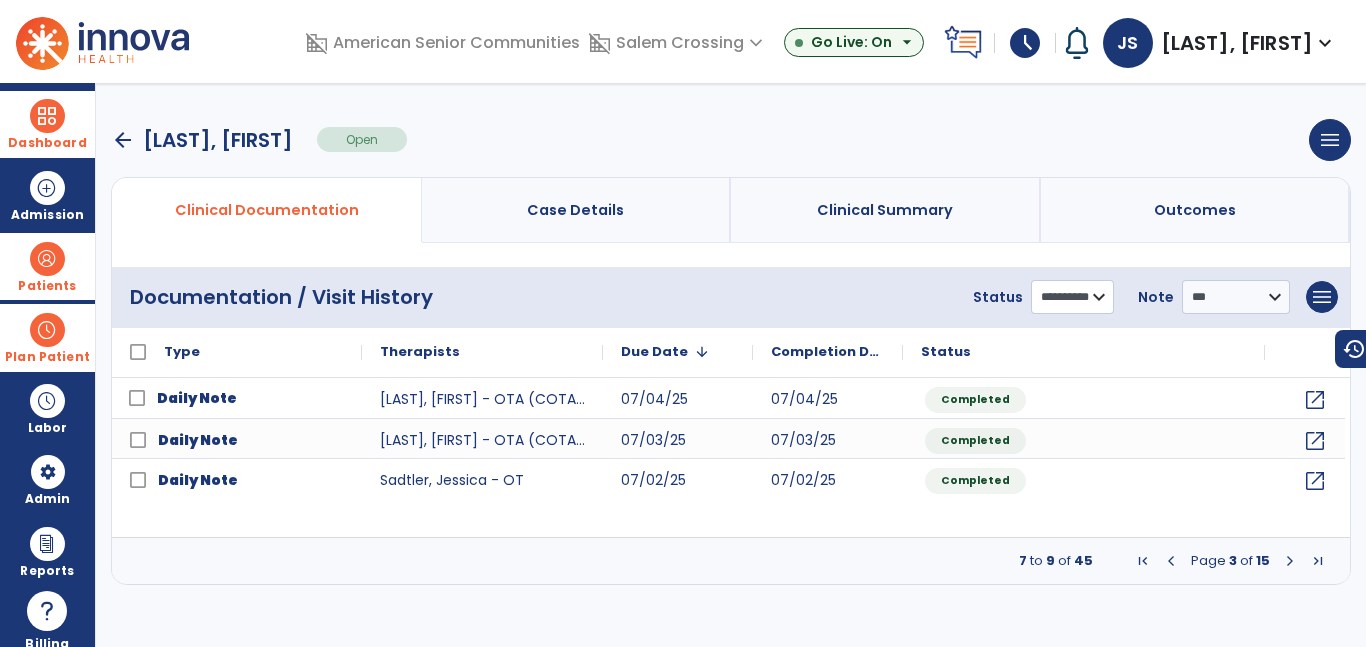 click on "**********" at bounding box center (1072, 297) 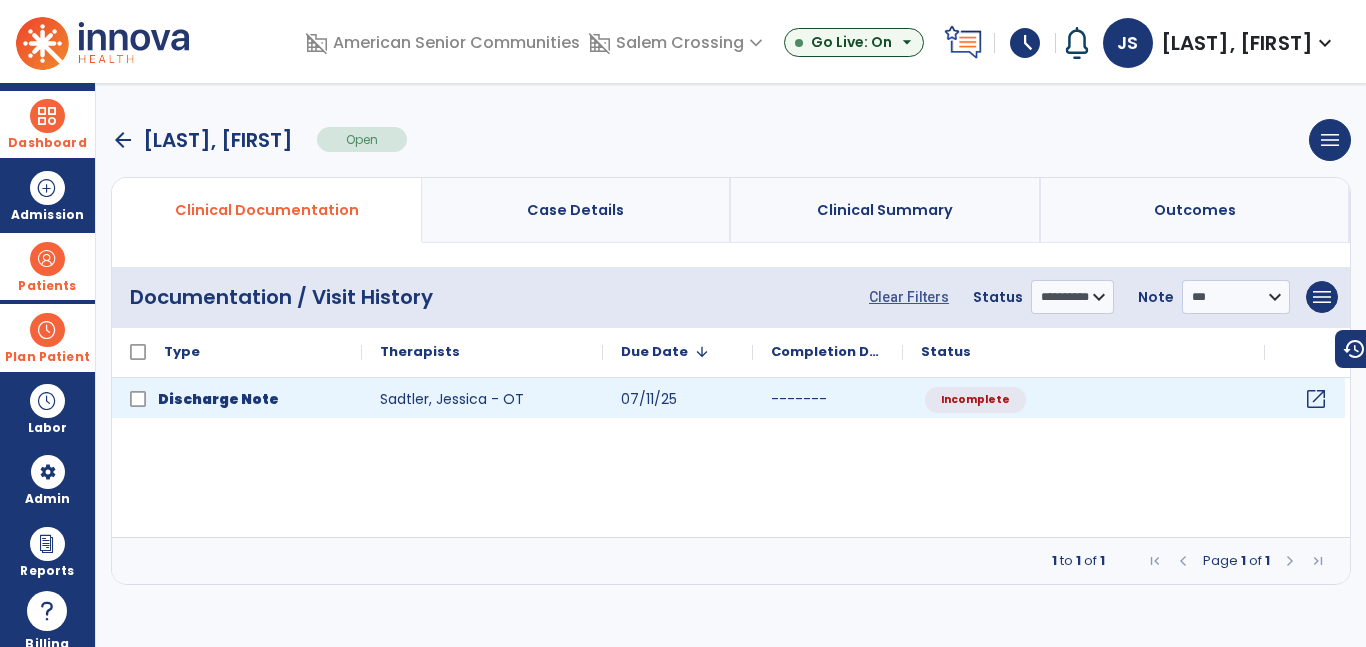 click on "open_in_new" 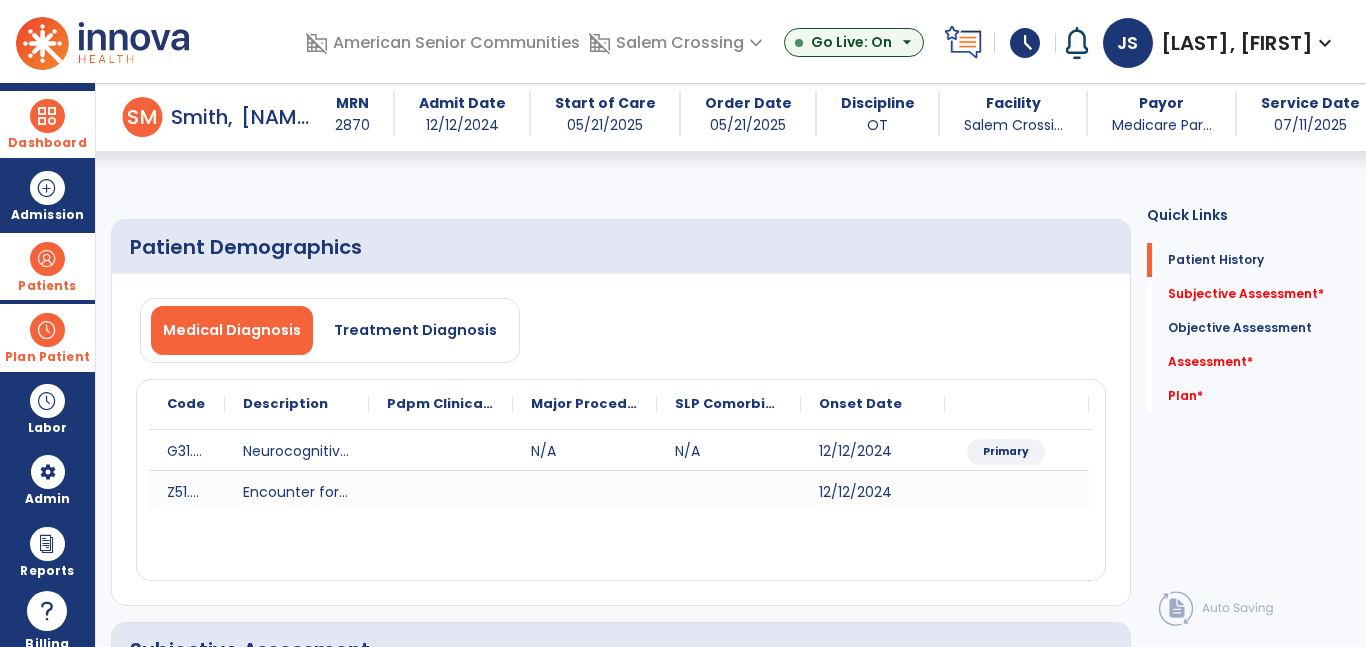 click 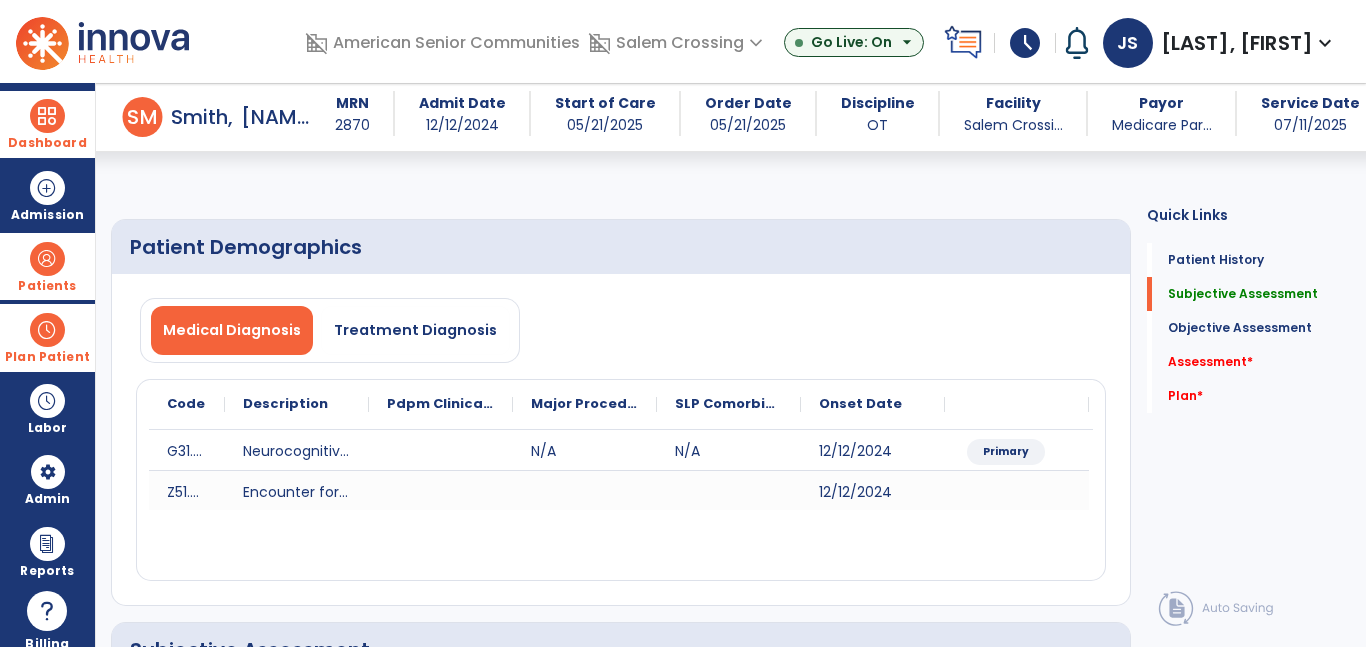 type on "**********" 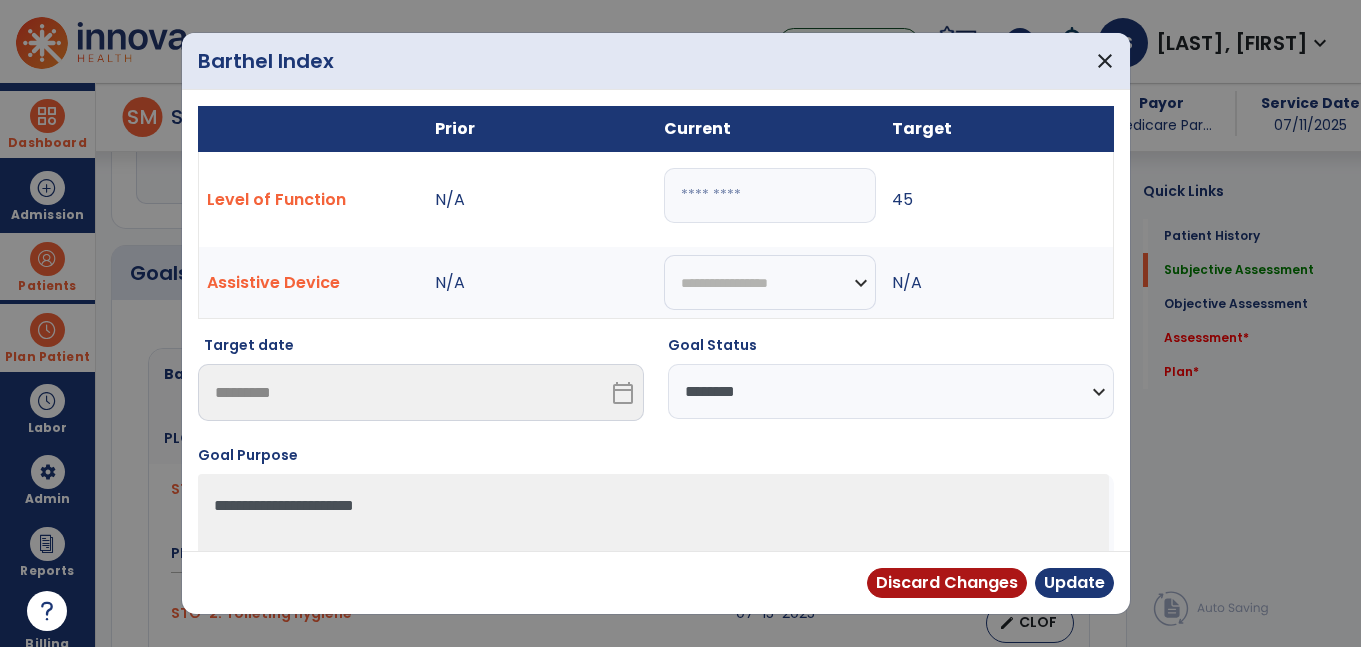 scroll, scrollTop: 681, scrollLeft: 0, axis: vertical 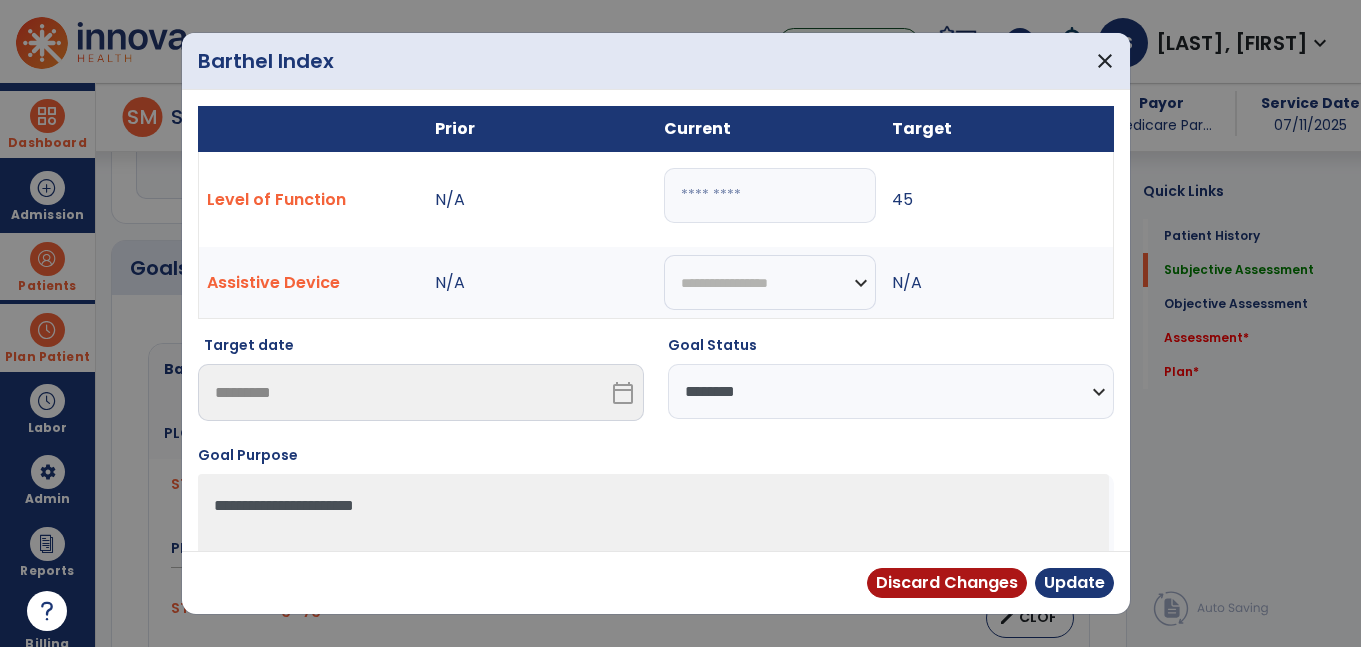 click on "Level of Function  N/A    **  45" at bounding box center [655, 200] 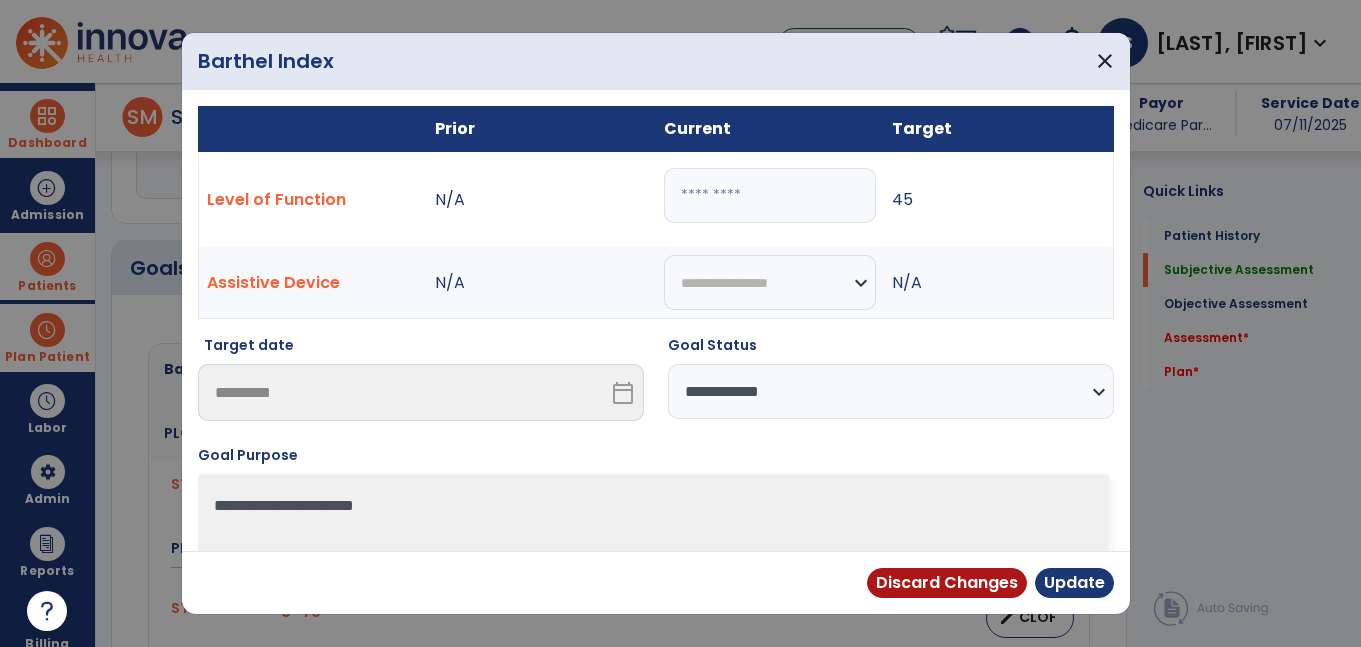 click on "**********" at bounding box center [891, 391] 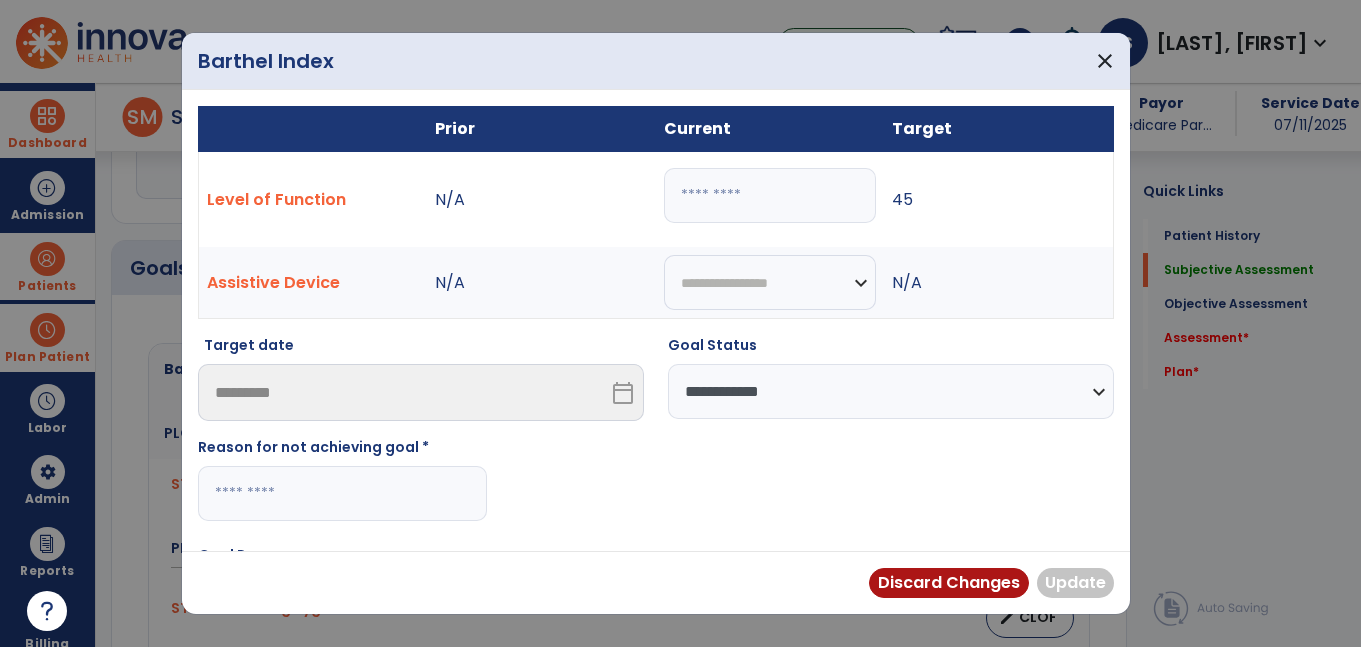 click at bounding box center [342, 493] 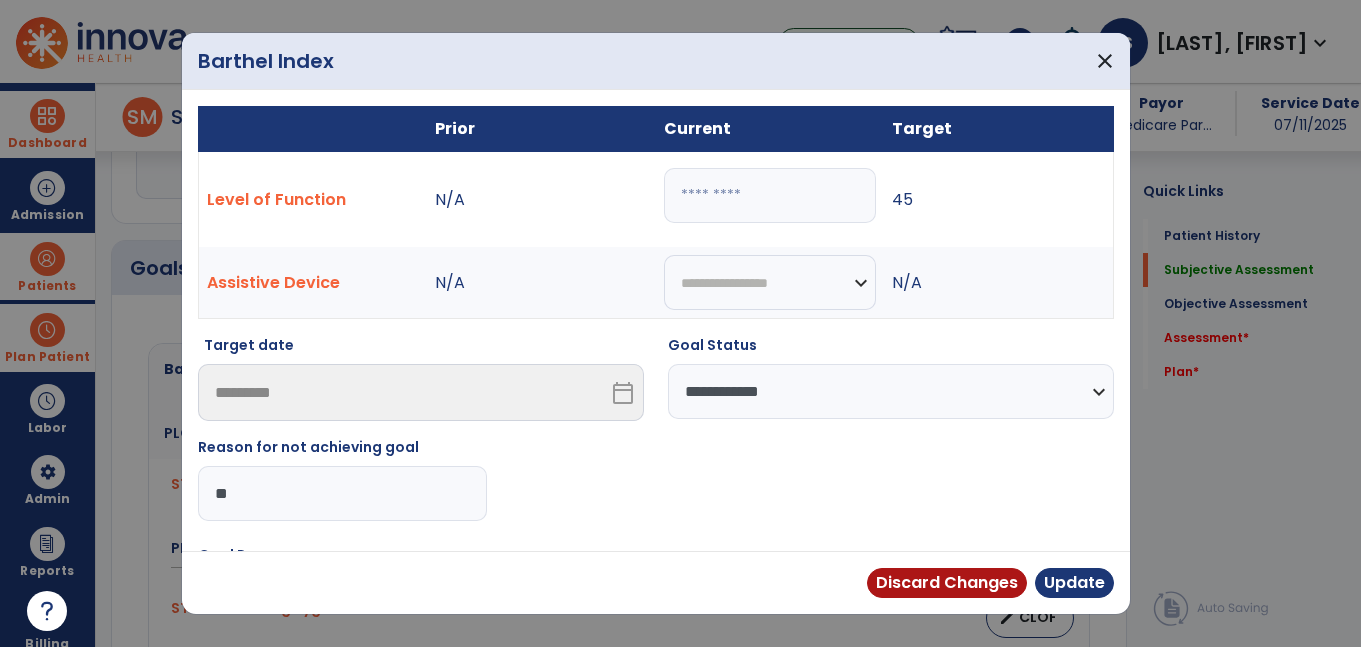 type on "*" 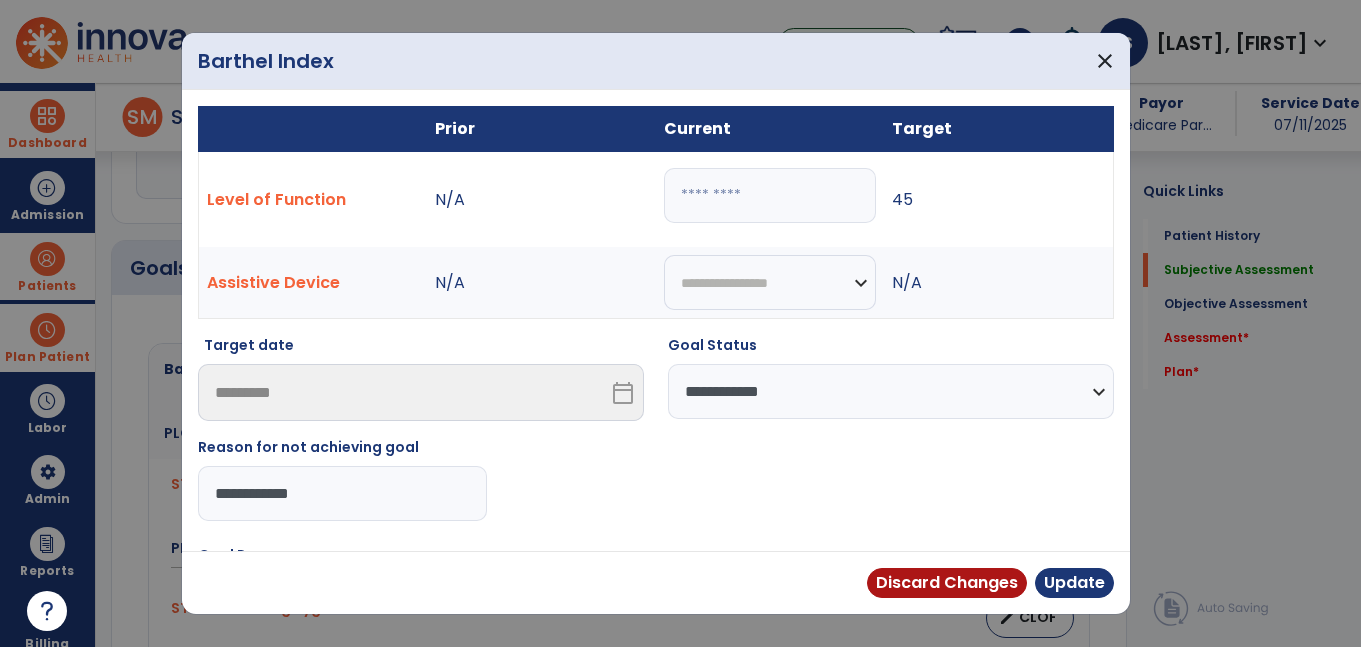 type on "**********" 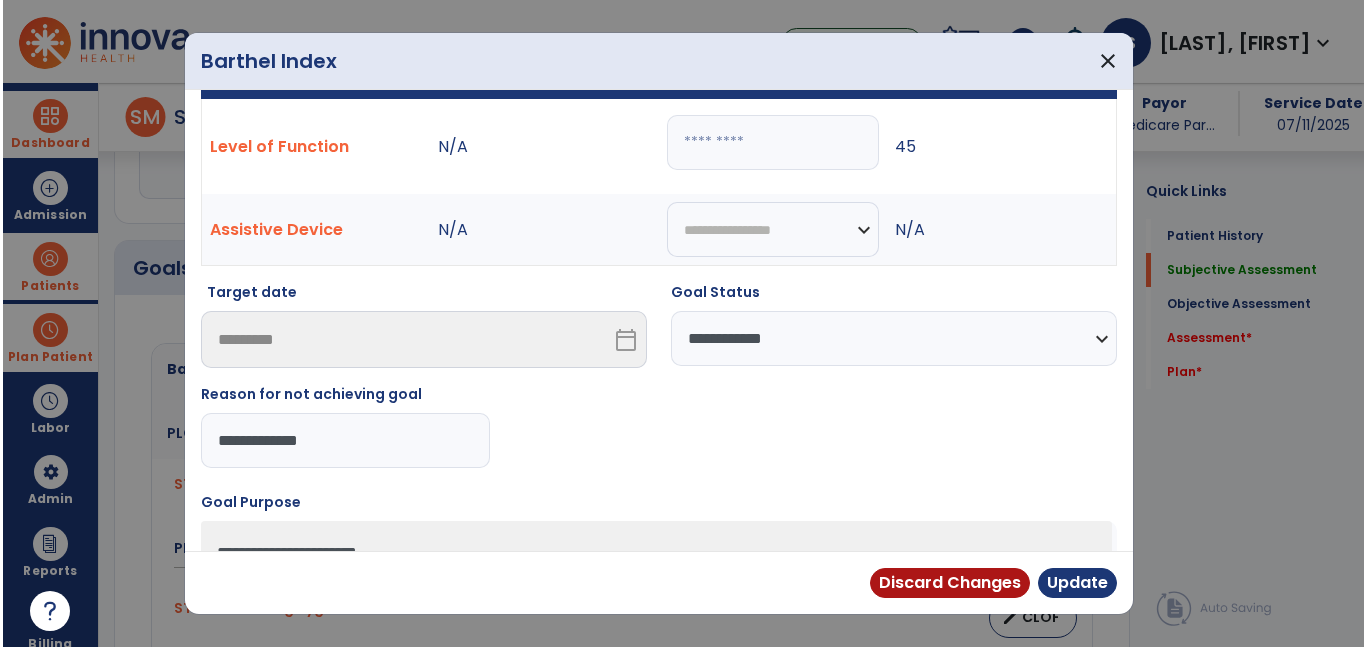 scroll, scrollTop: 73, scrollLeft: 0, axis: vertical 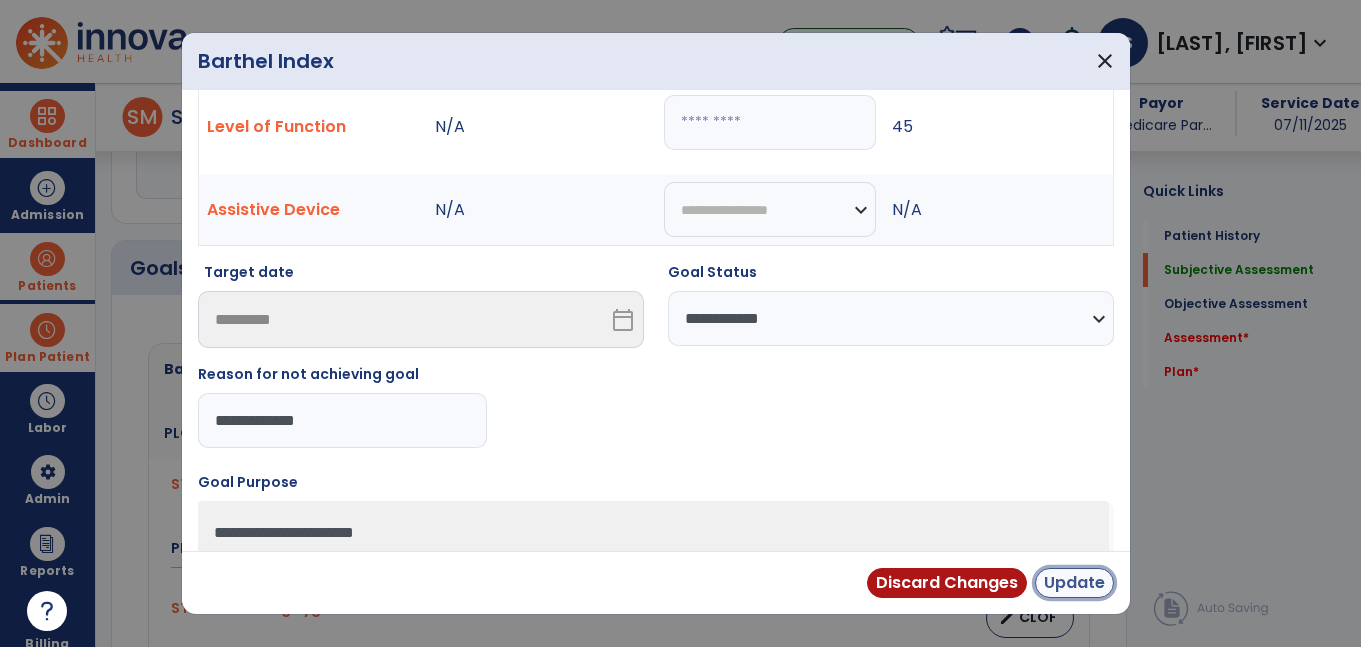 click on "Update" at bounding box center (1074, 583) 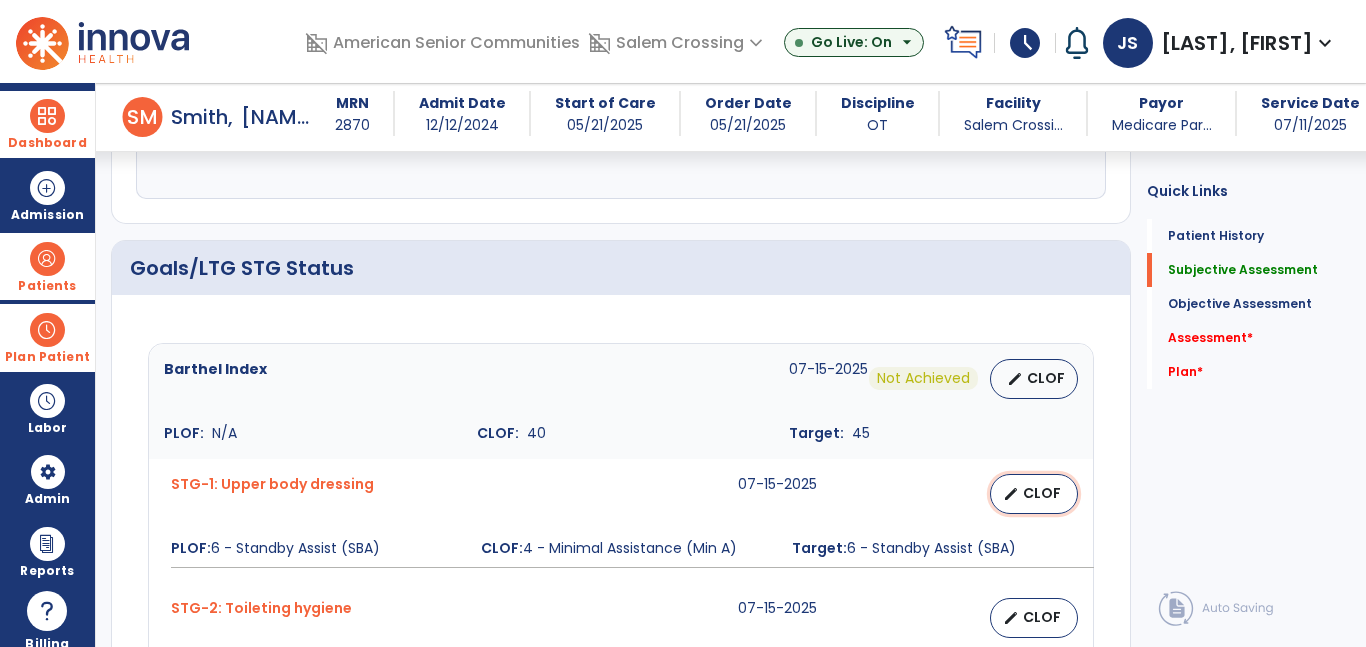 click on "edit" at bounding box center (1011, 494) 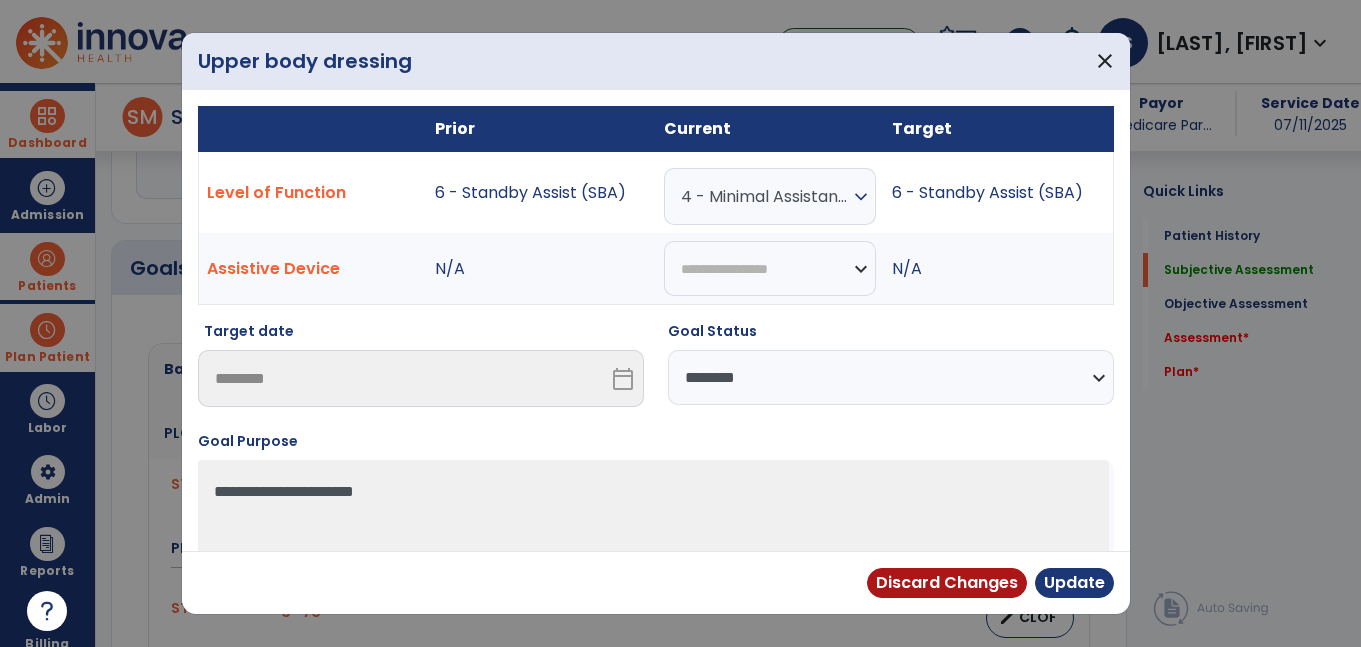 click on "**********" at bounding box center [891, 377] 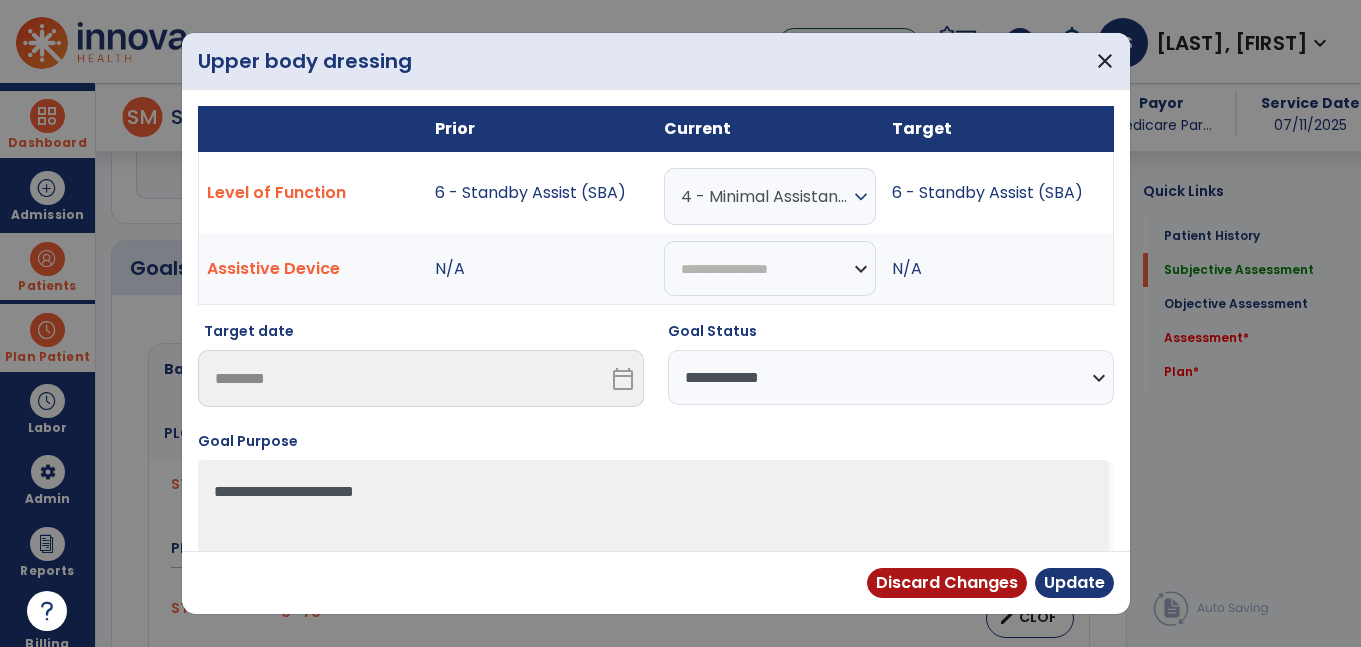 click on "**********" at bounding box center [891, 377] 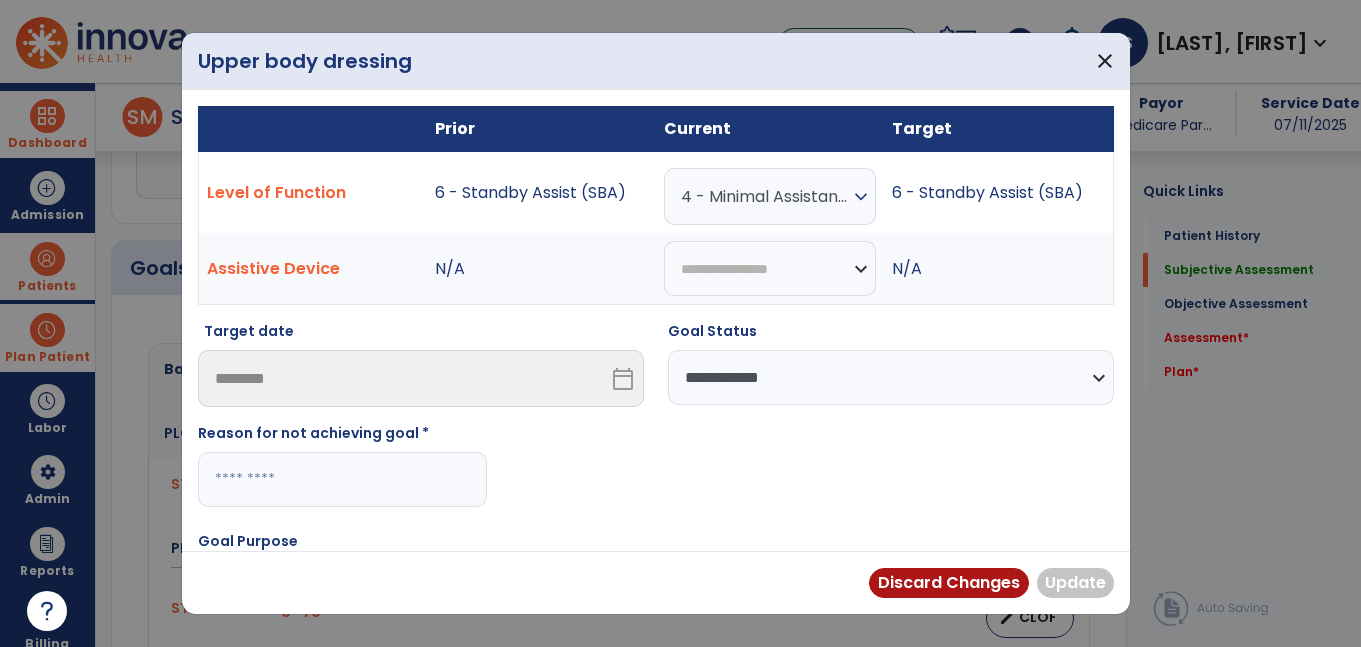 click at bounding box center [342, 479] 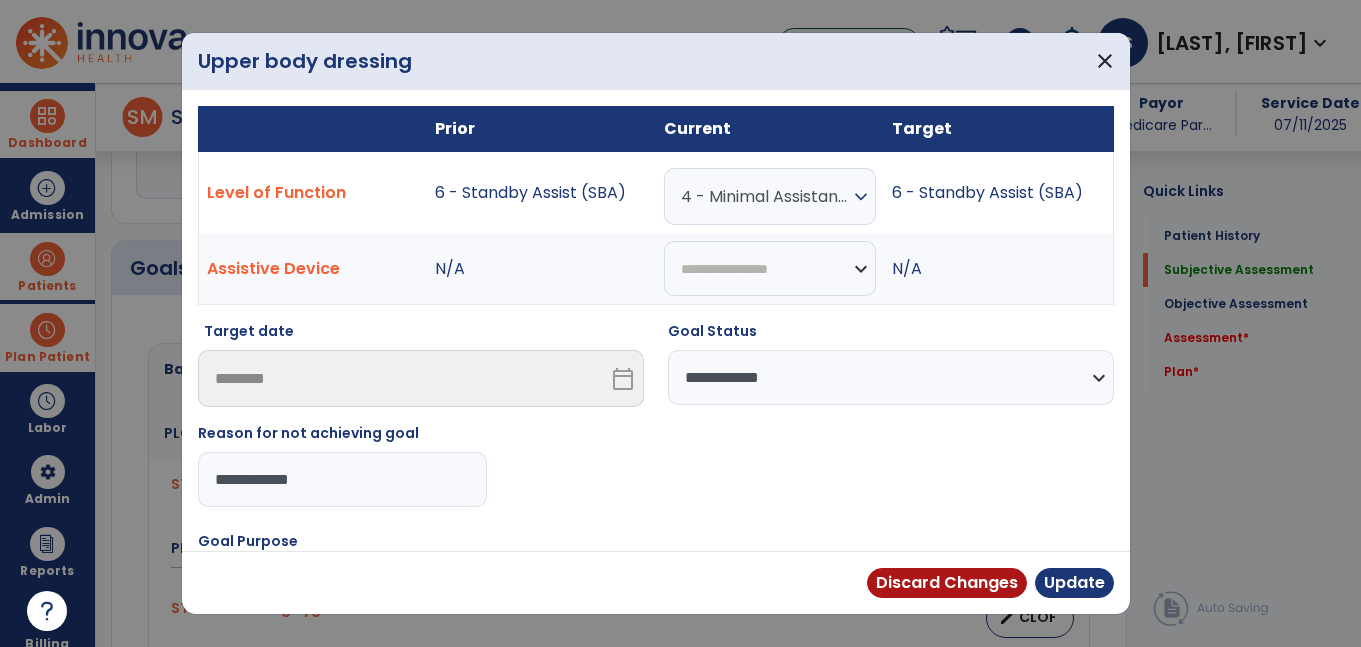 drag, startPoint x: 178, startPoint y: 473, endPoint x: 76, endPoint y: 484, distance: 102.59142 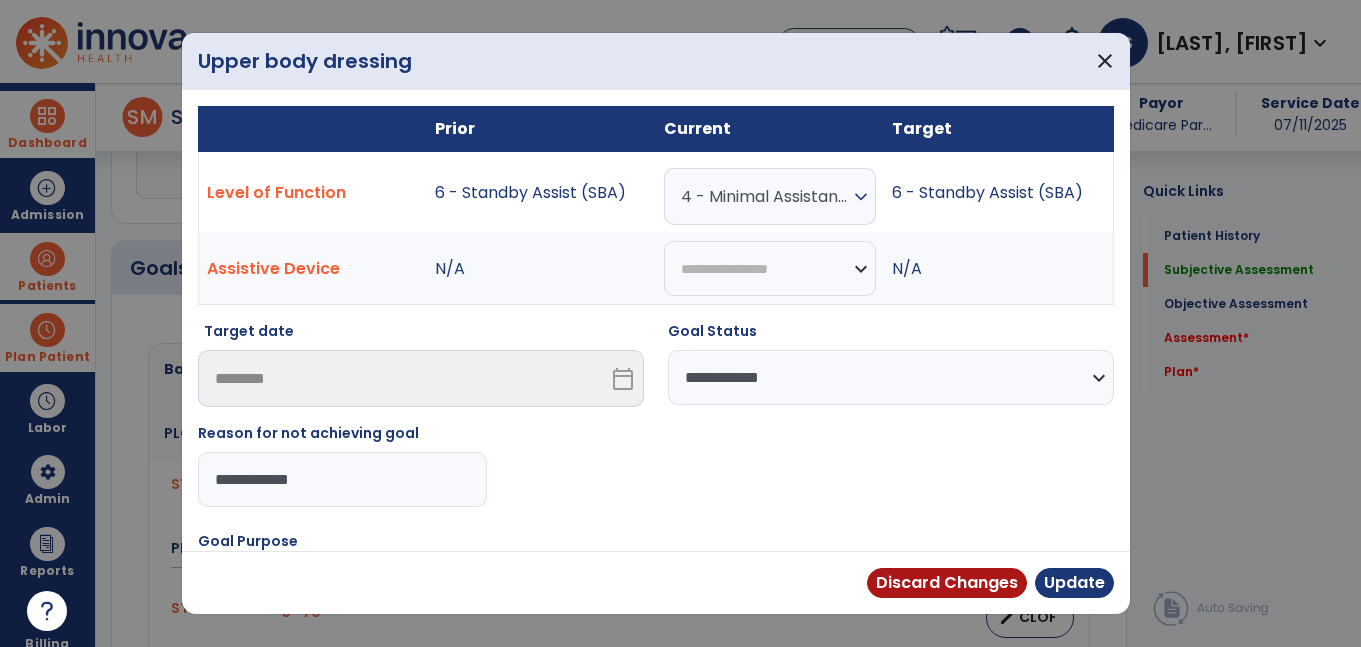 type on "**********" 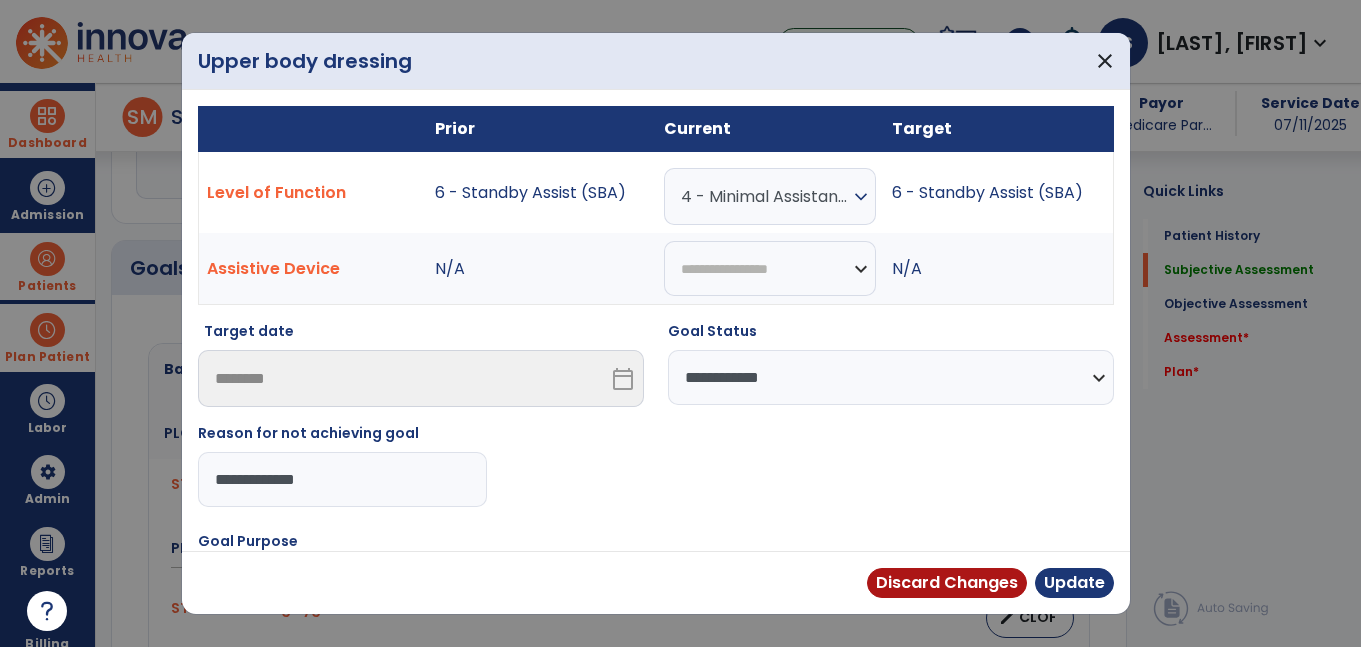 drag, startPoint x: 345, startPoint y: 489, endPoint x: 34, endPoint y: 504, distance: 311.3615 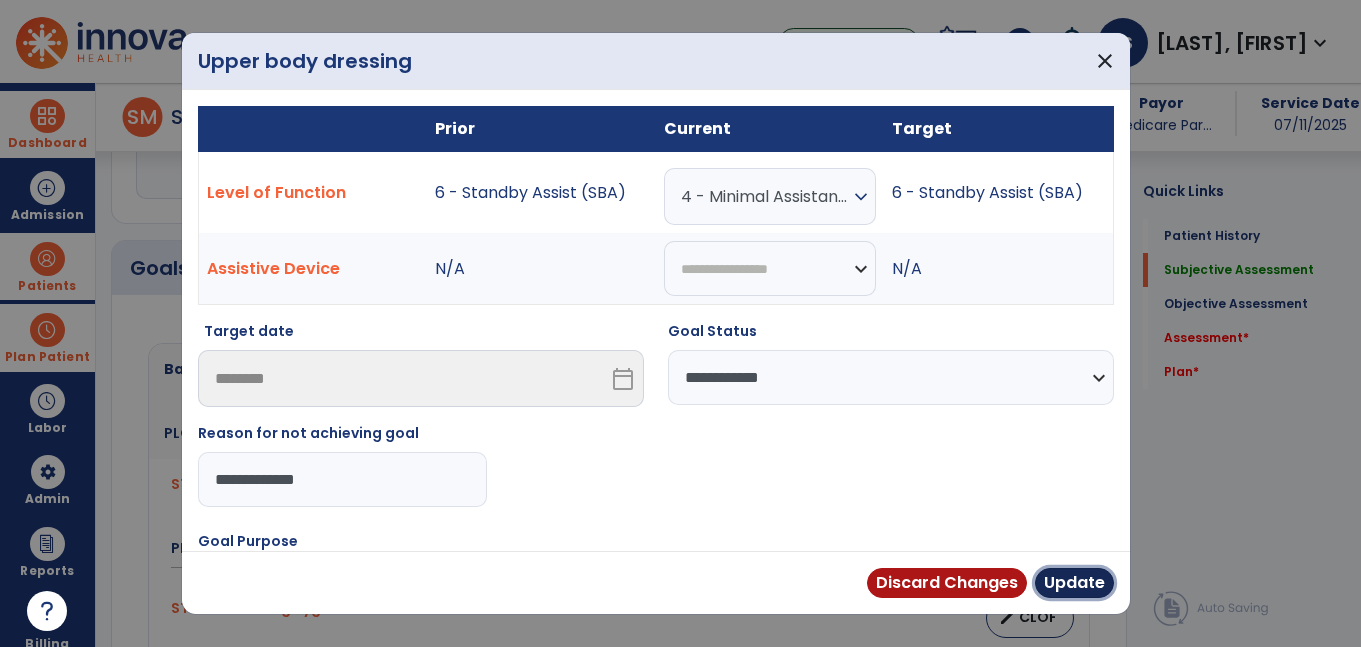 click on "Update" at bounding box center [1074, 583] 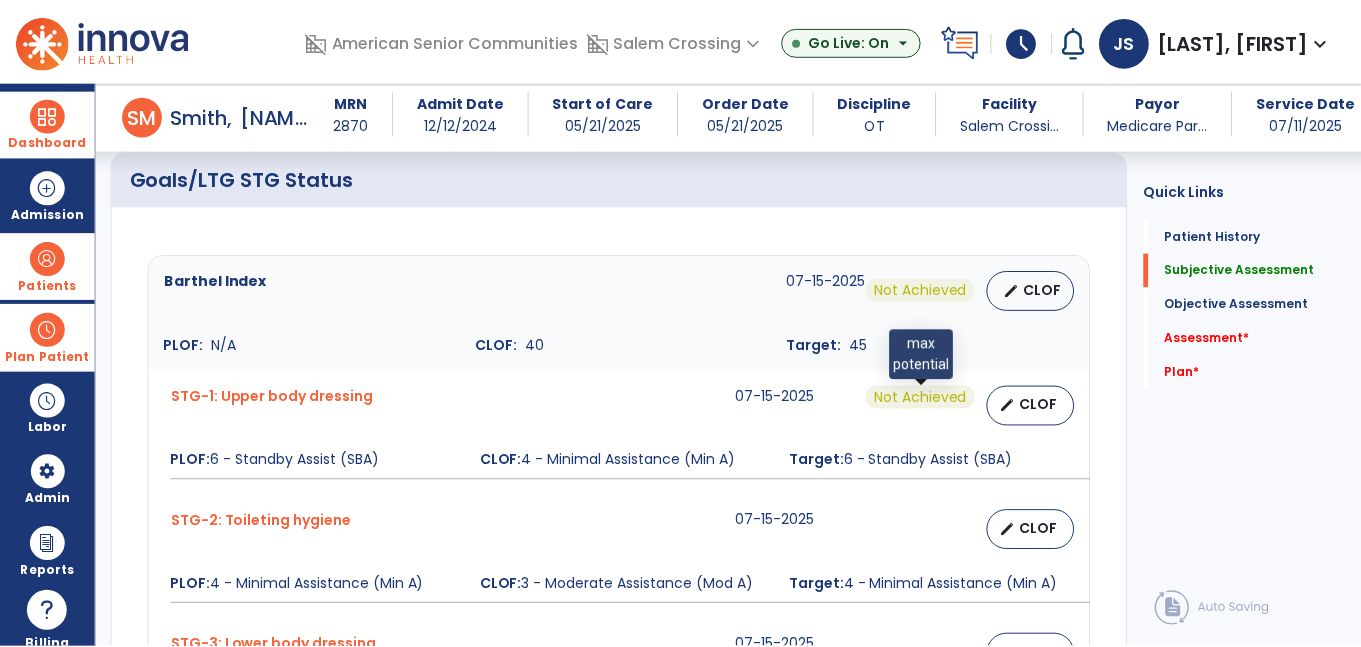 scroll, scrollTop: 845, scrollLeft: 0, axis: vertical 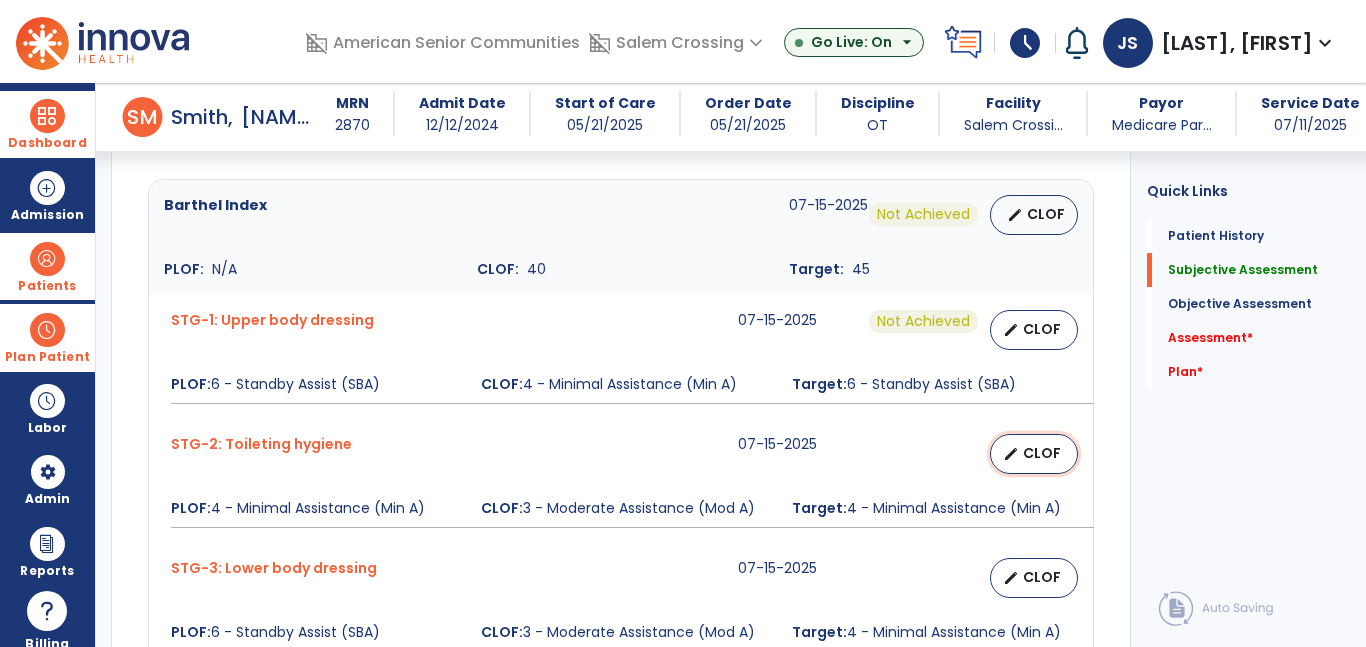 click on "CLOF" at bounding box center [1042, 453] 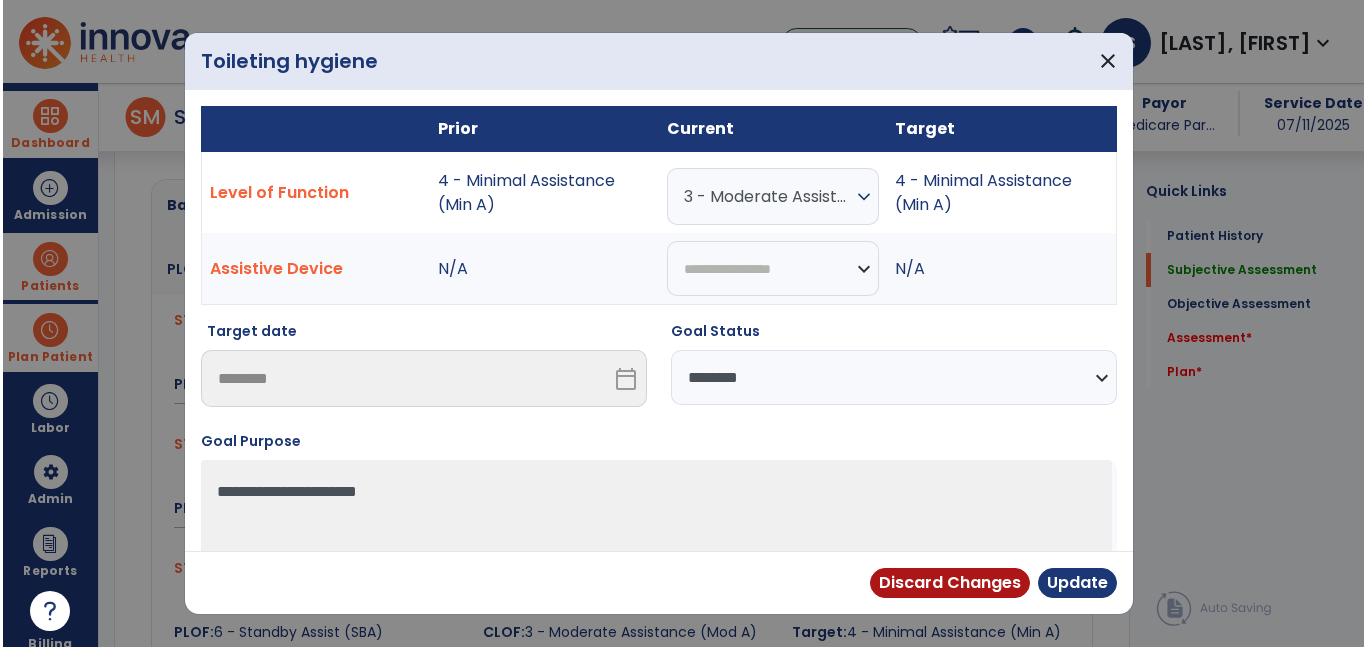 scroll, scrollTop: 845, scrollLeft: 0, axis: vertical 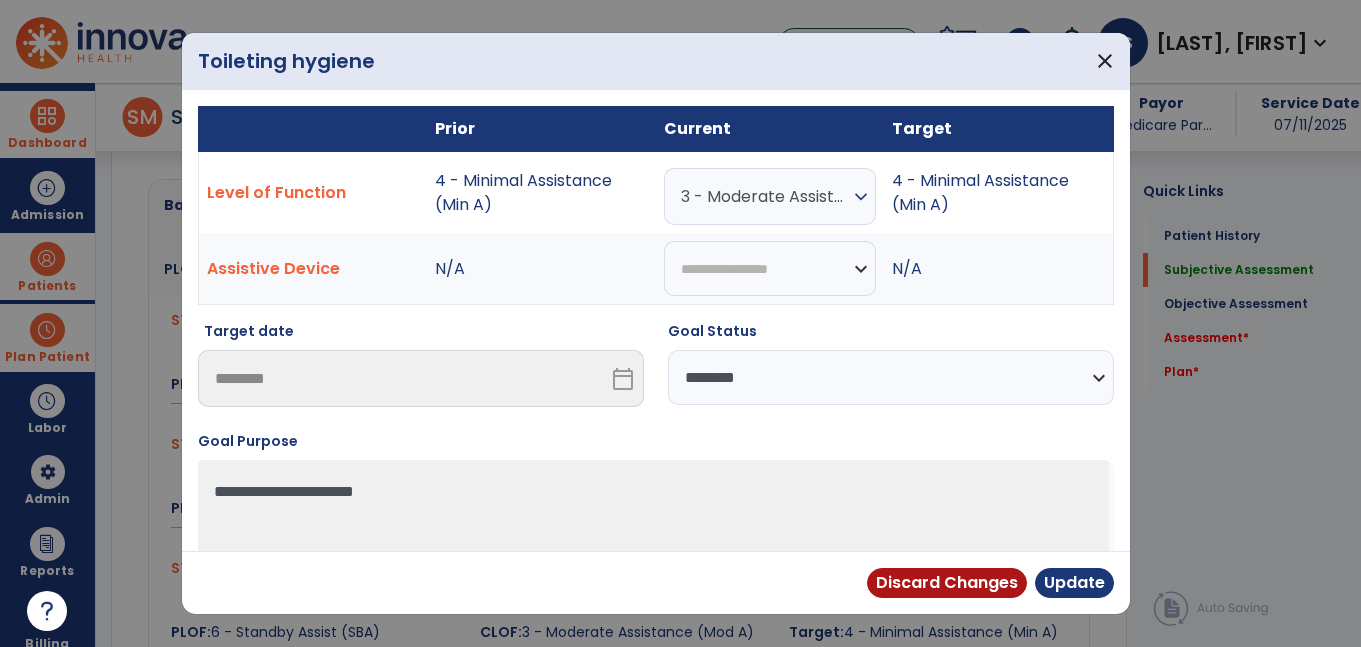 click on "**********" at bounding box center [891, 377] 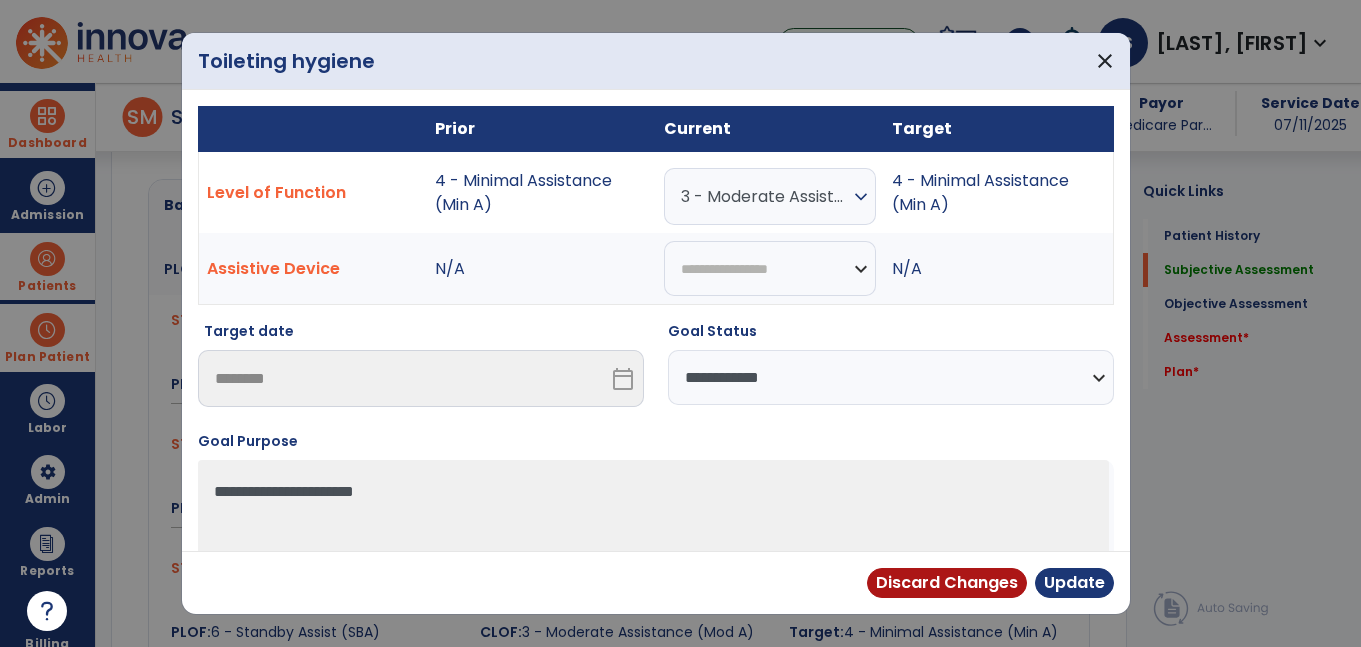 click on "**********" at bounding box center [891, 377] 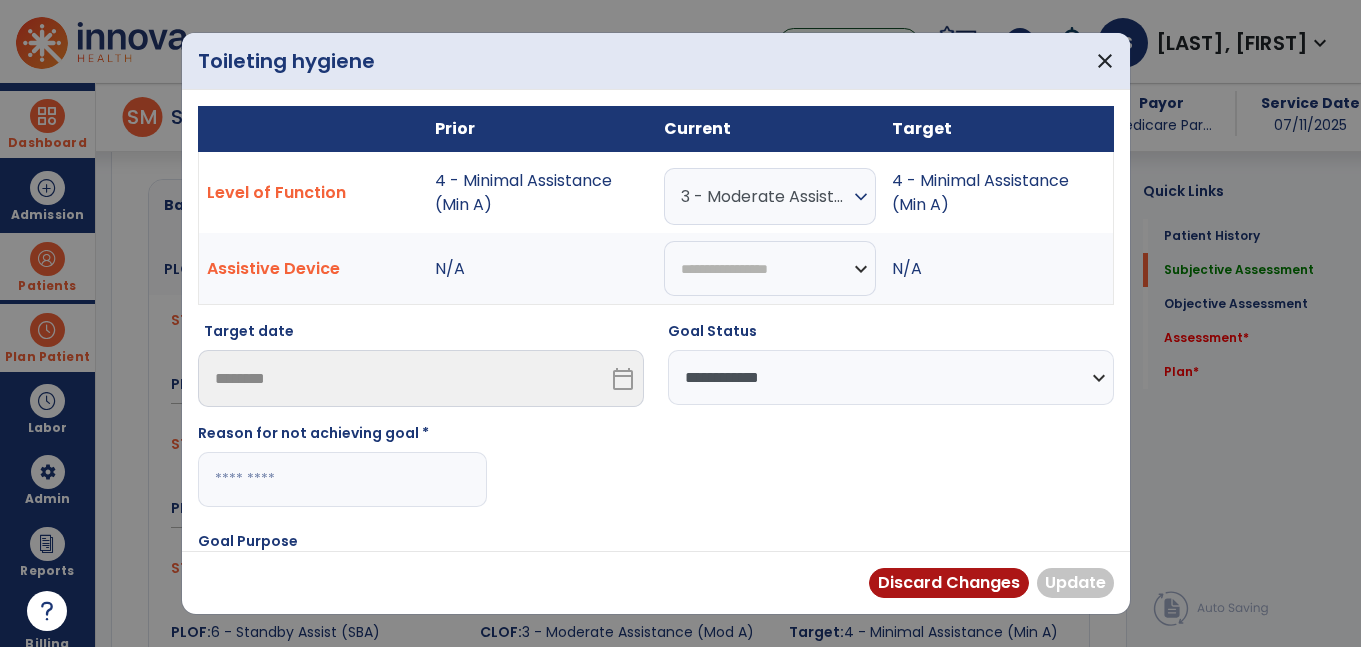 click at bounding box center (342, 479) 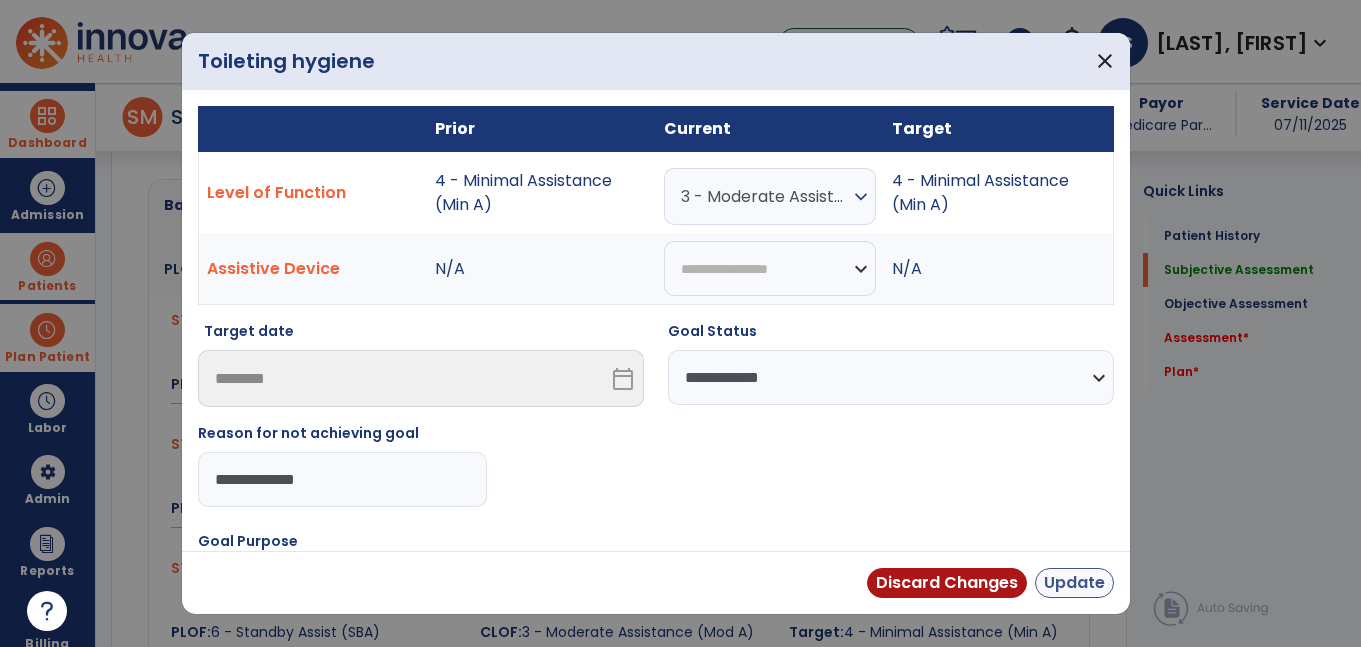 type on "**********" 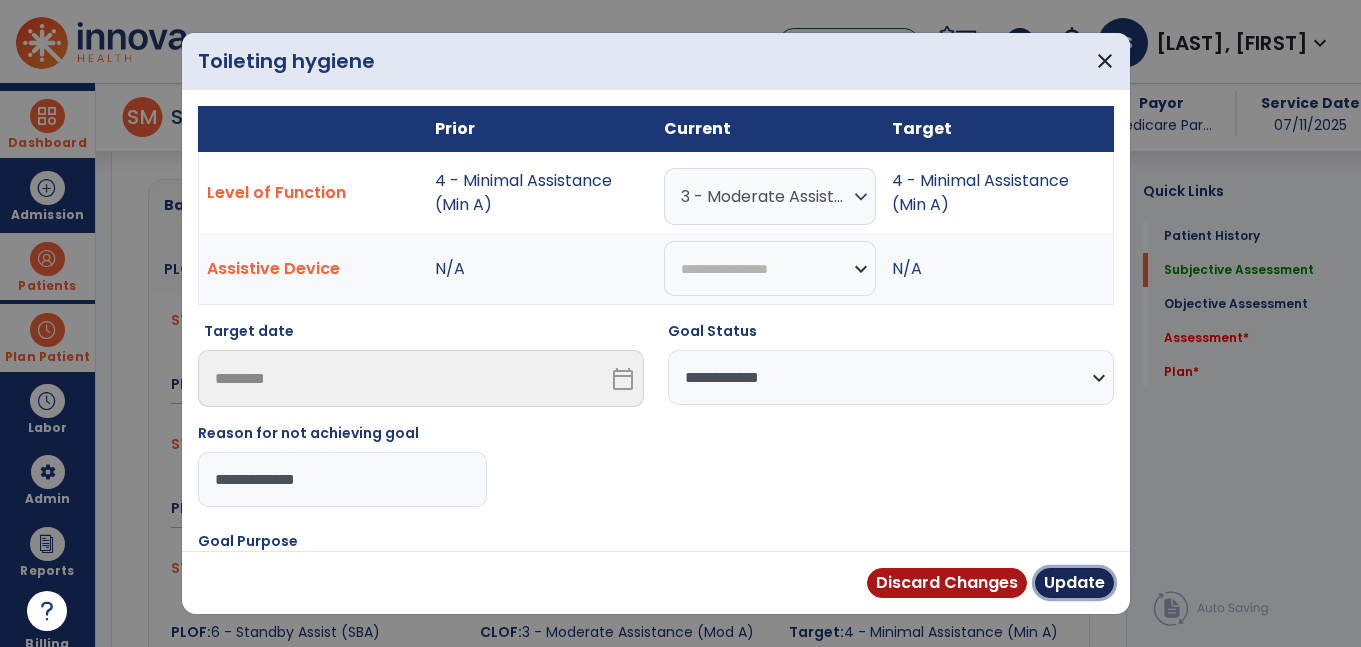 click on "Update" at bounding box center [1074, 583] 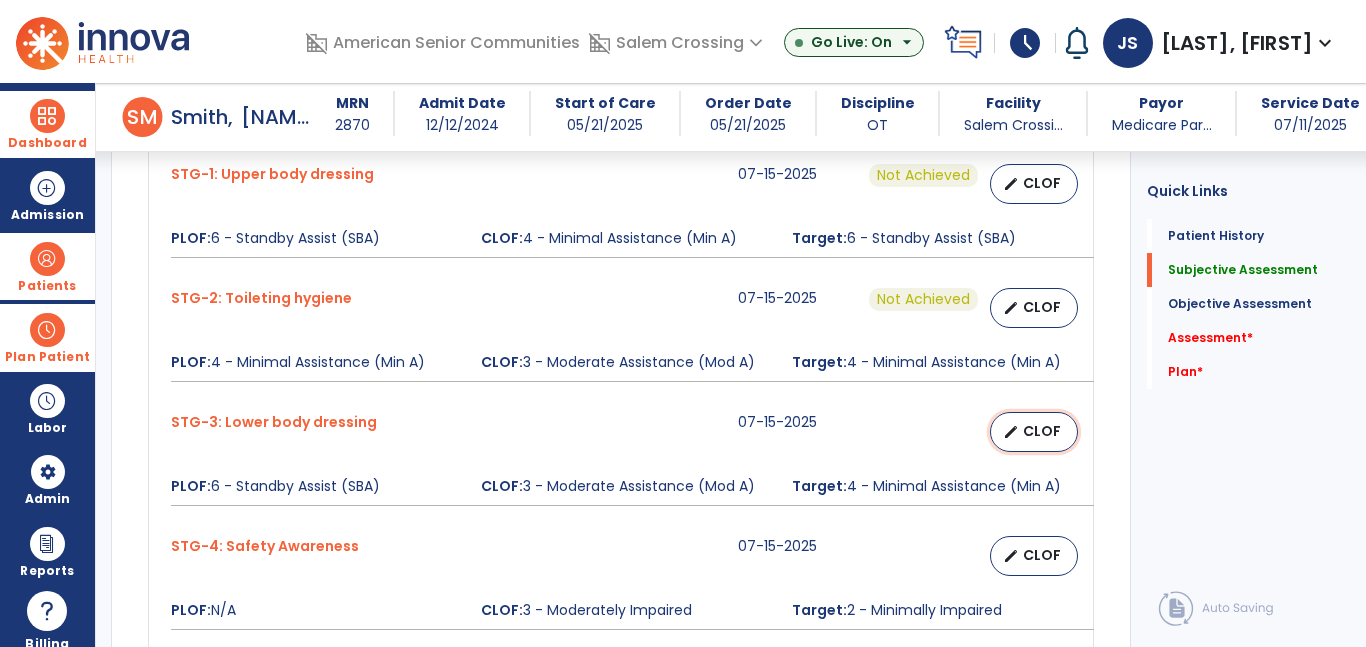 click on "CLOF" at bounding box center [1042, 431] 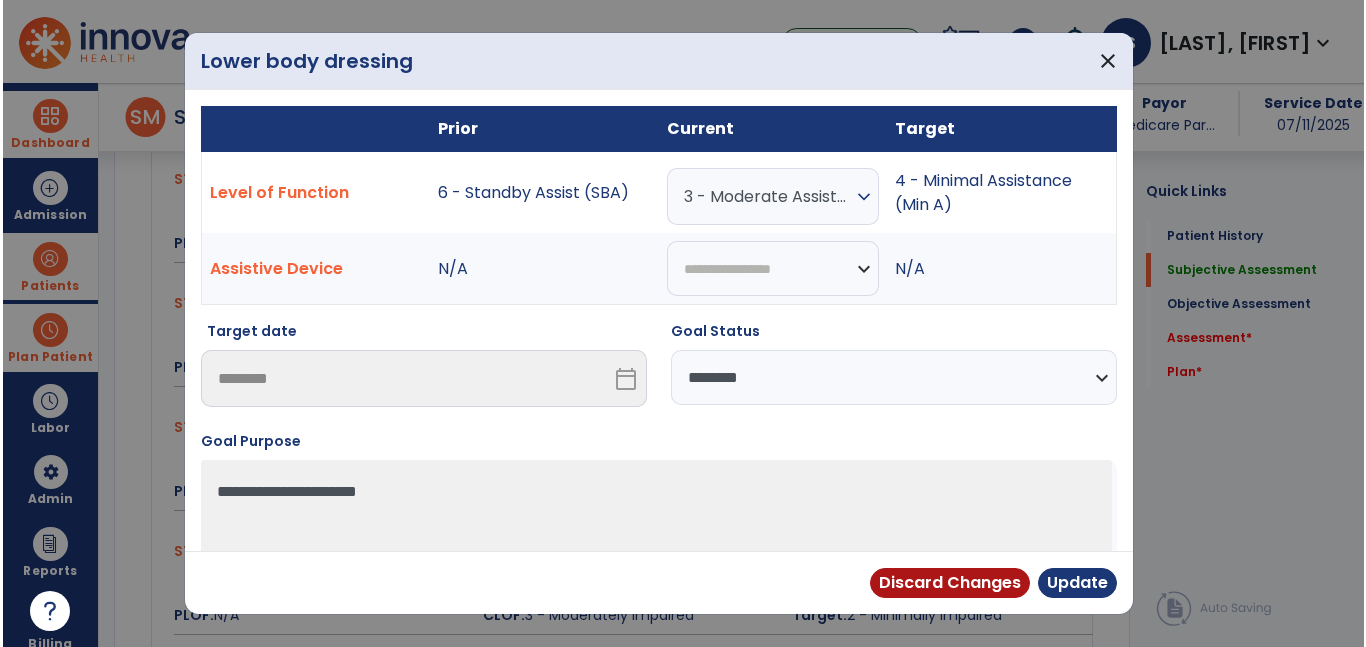 scroll, scrollTop: 991, scrollLeft: 0, axis: vertical 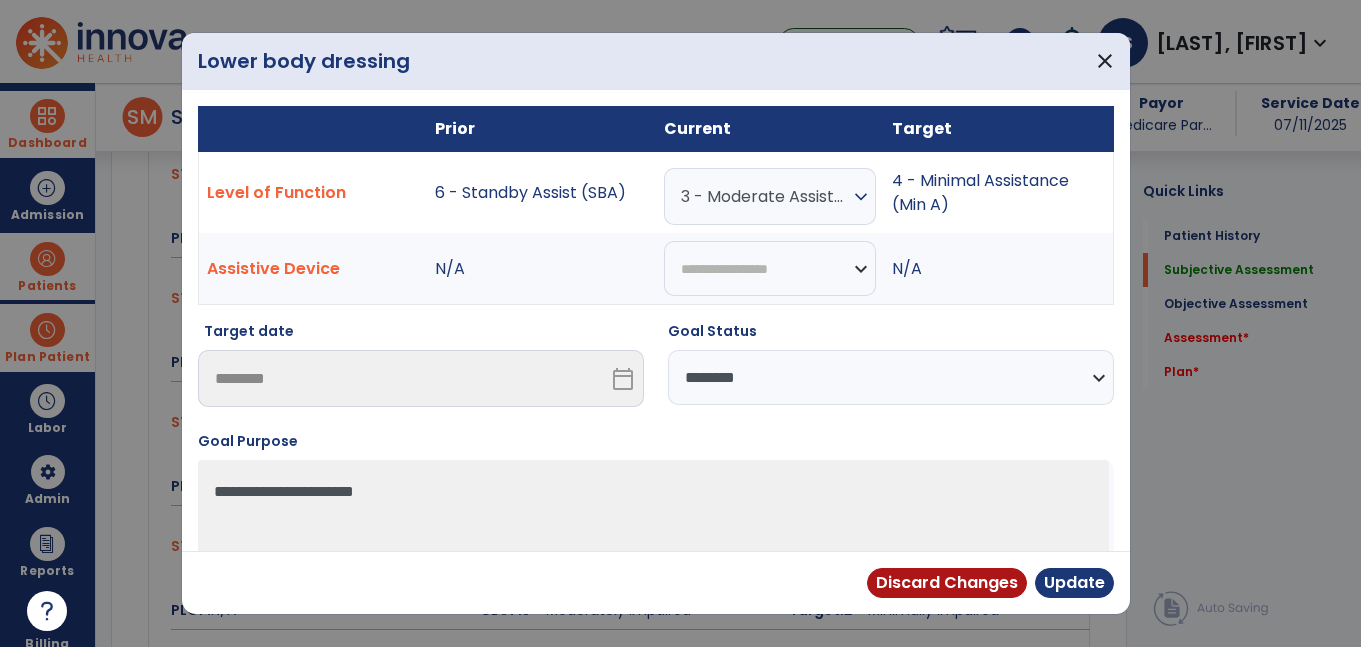 drag, startPoint x: 743, startPoint y: 387, endPoint x: 731, endPoint y: 403, distance: 20 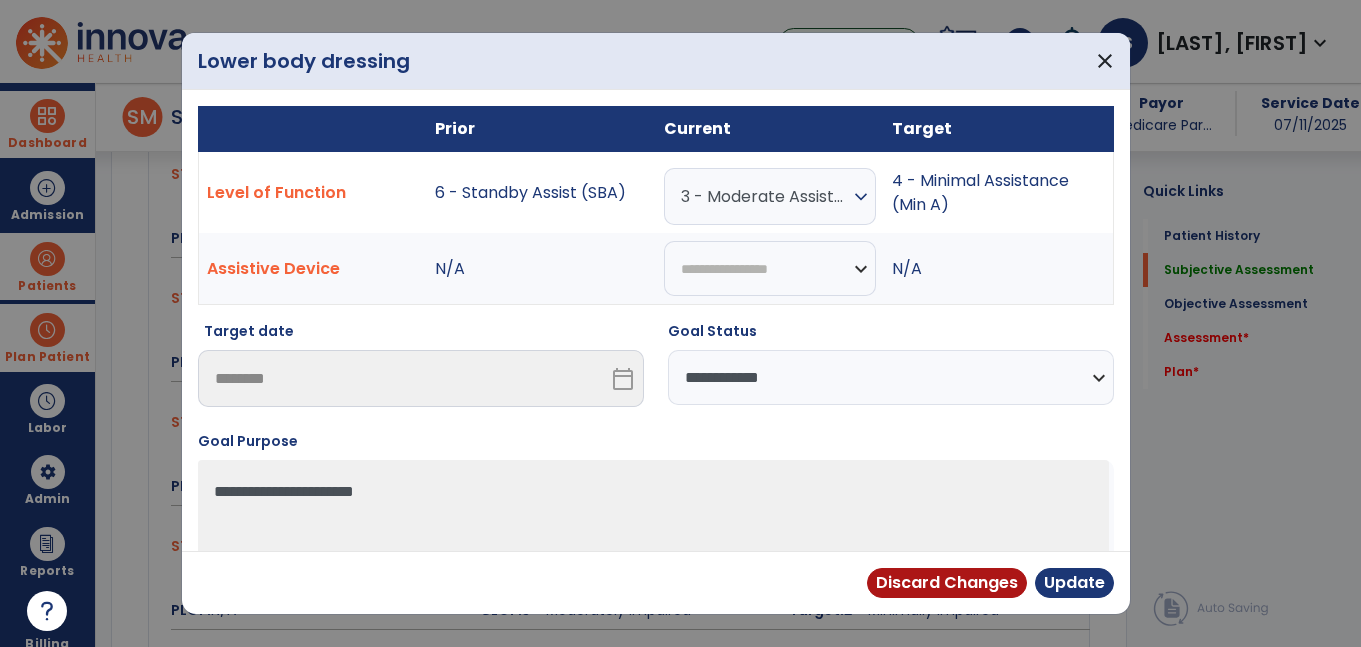 click on "**********" at bounding box center (891, 377) 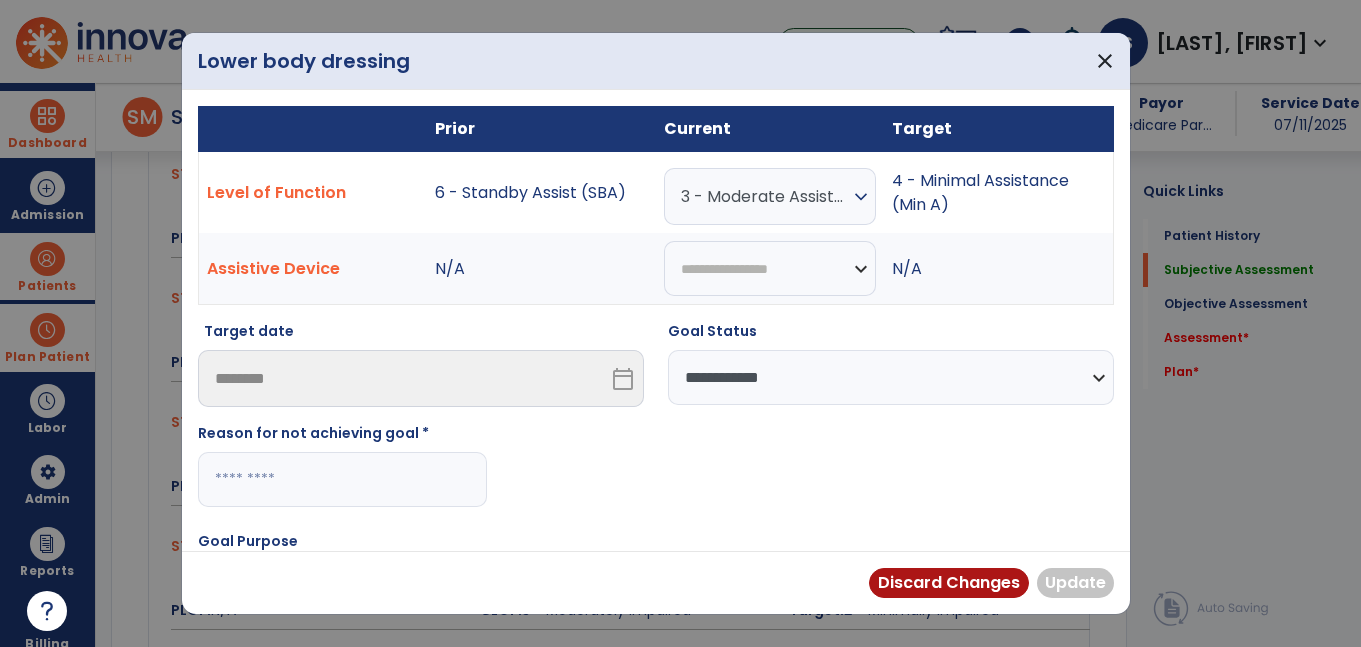 click at bounding box center (342, 479) 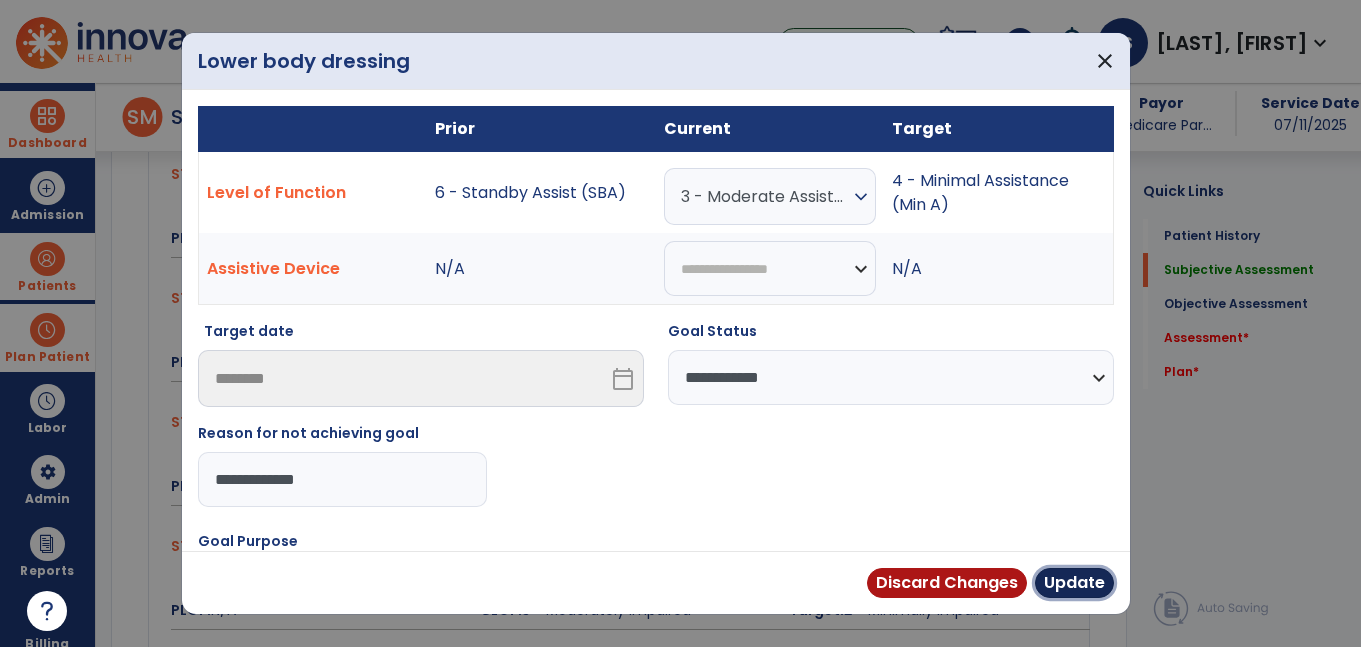 click on "Update" at bounding box center [1074, 583] 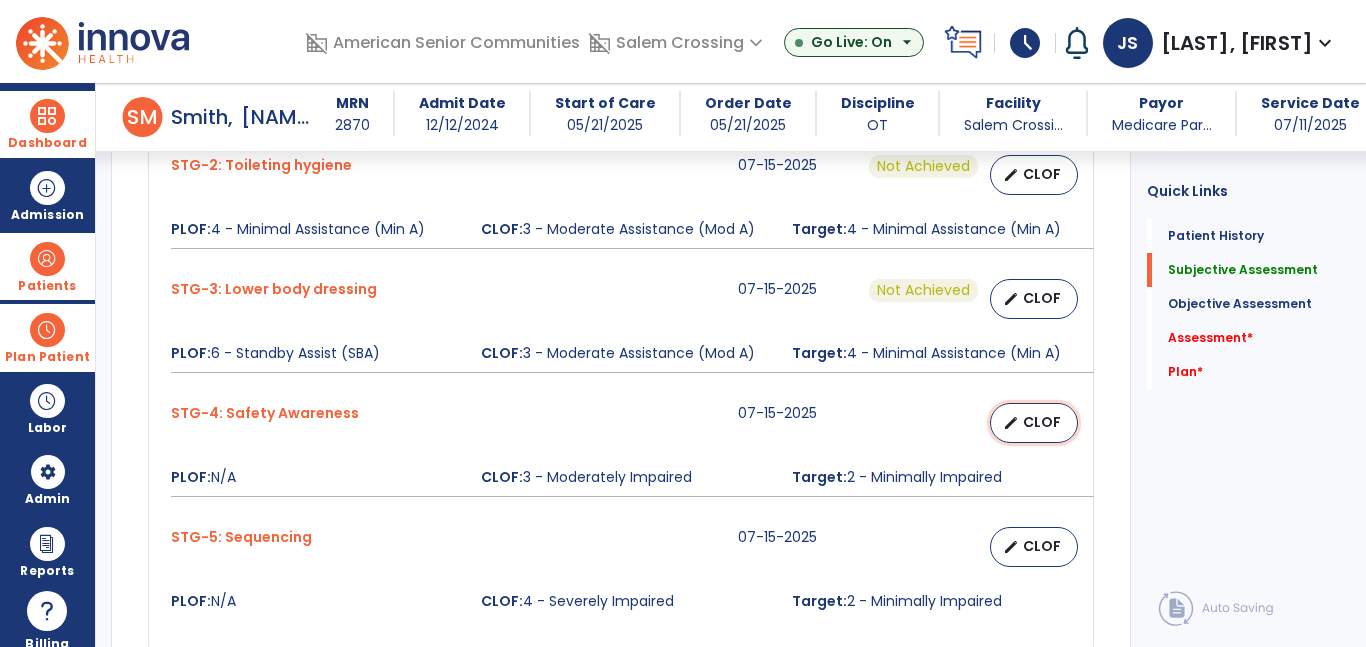 click on "CLOF" at bounding box center [1042, 422] 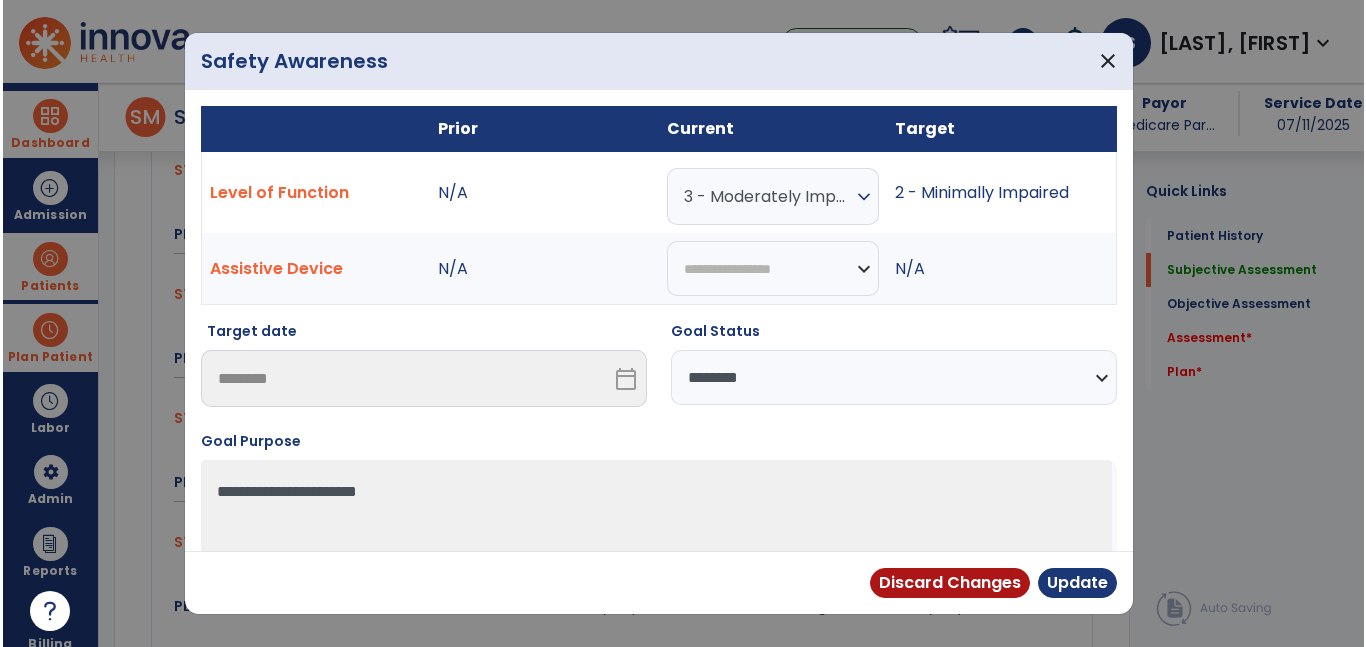 scroll, scrollTop: 1124, scrollLeft: 0, axis: vertical 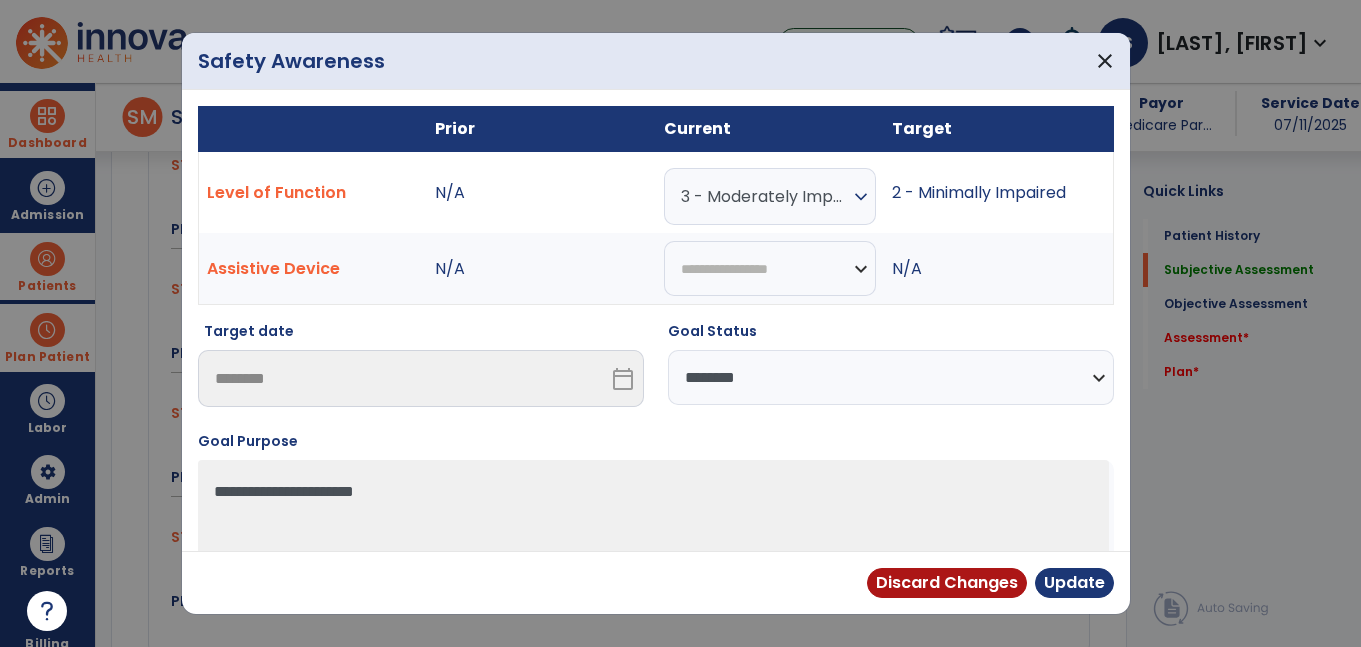 click on "**********" at bounding box center (891, 377) 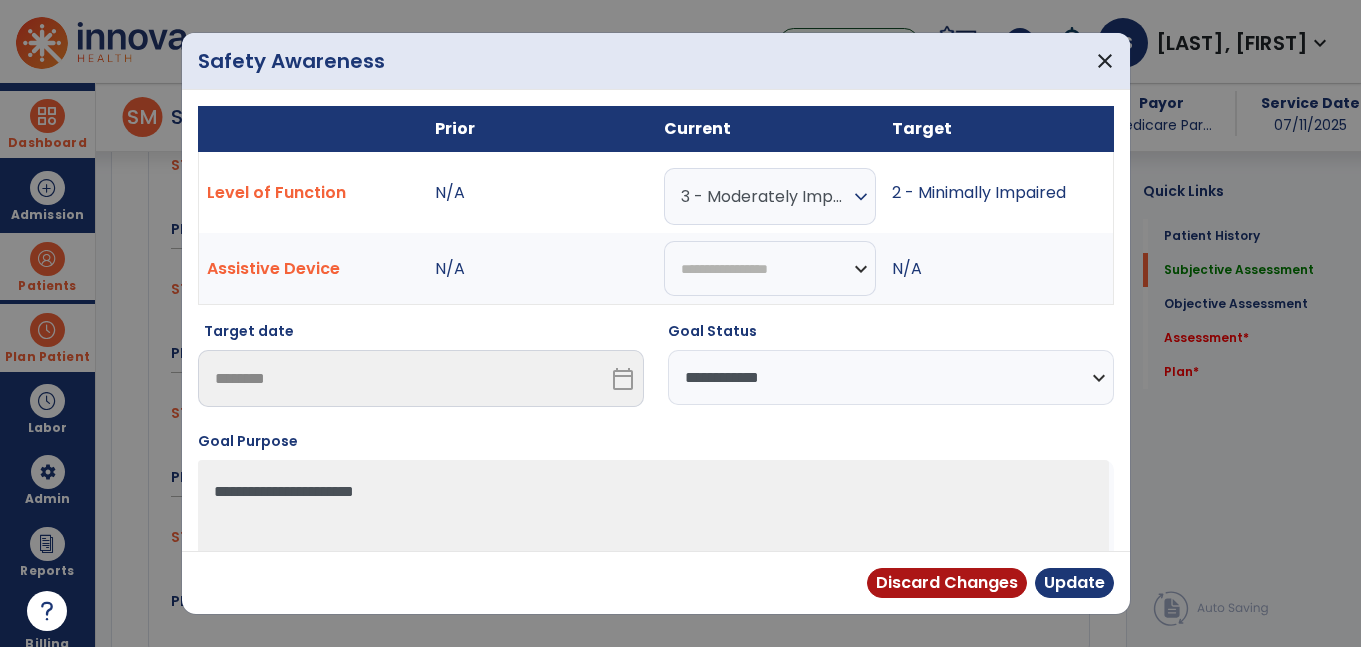 click on "**********" at bounding box center (891, 377) 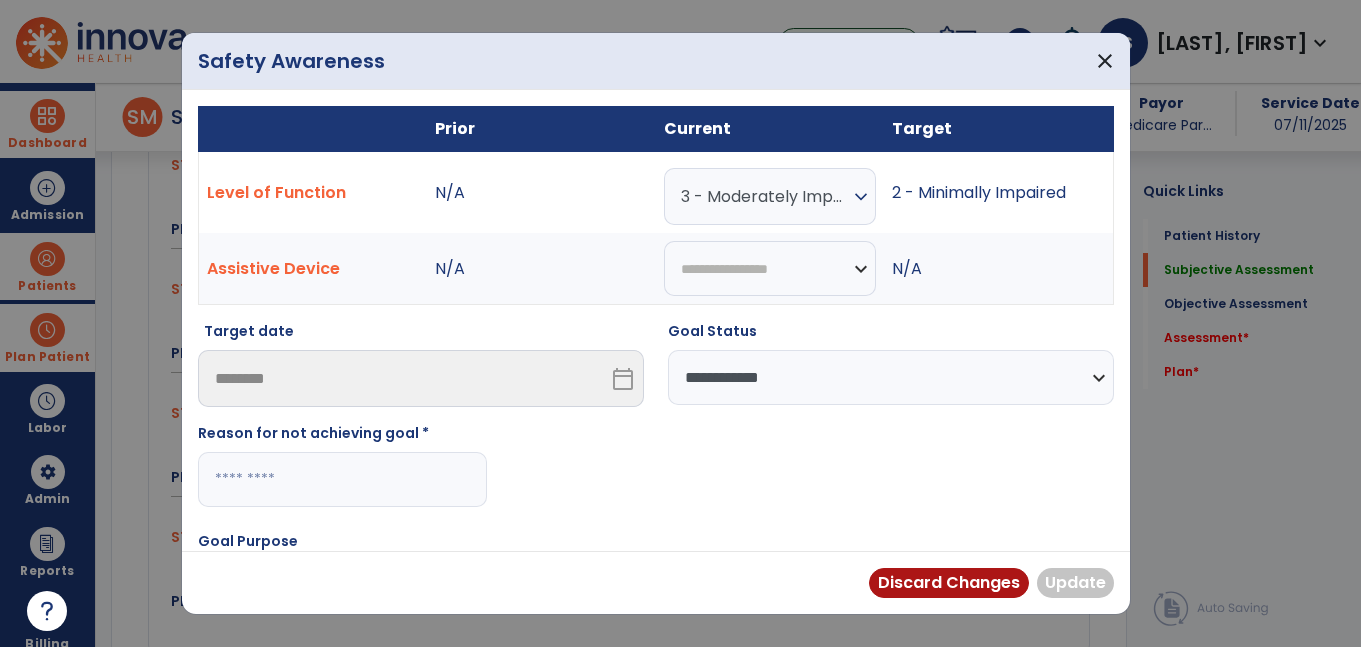 click at bounding box center [342, 479] 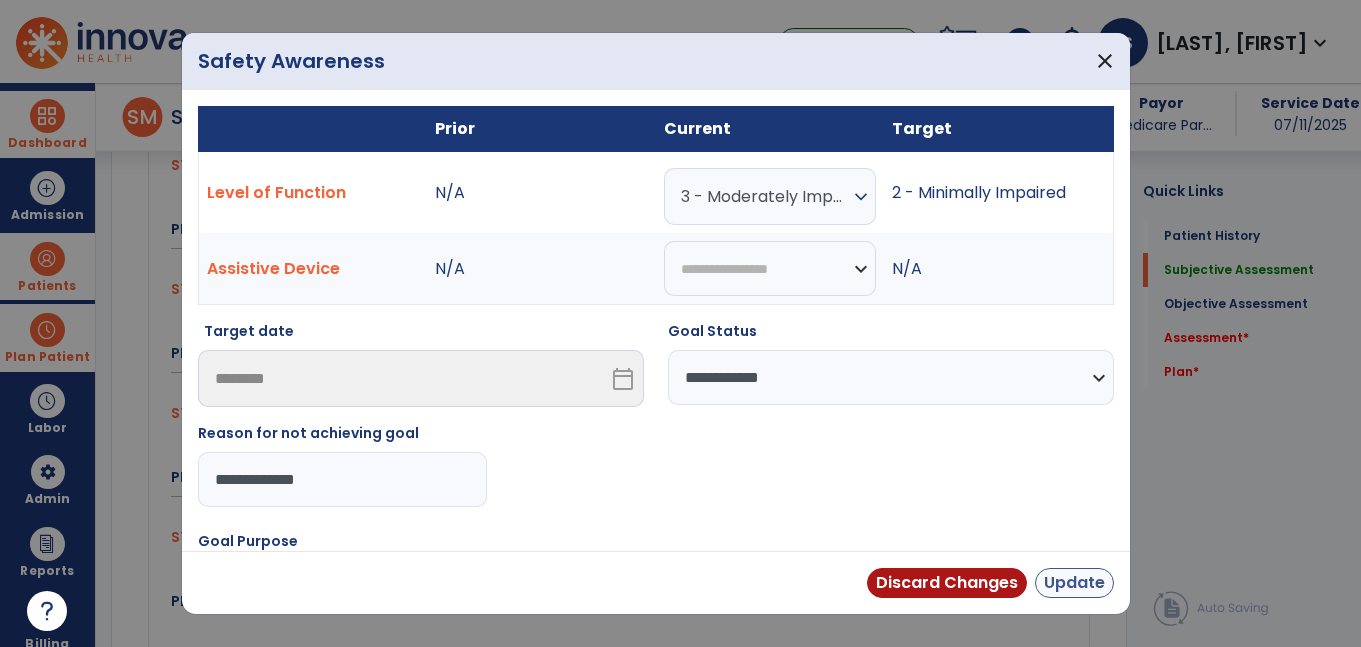type on "**********" 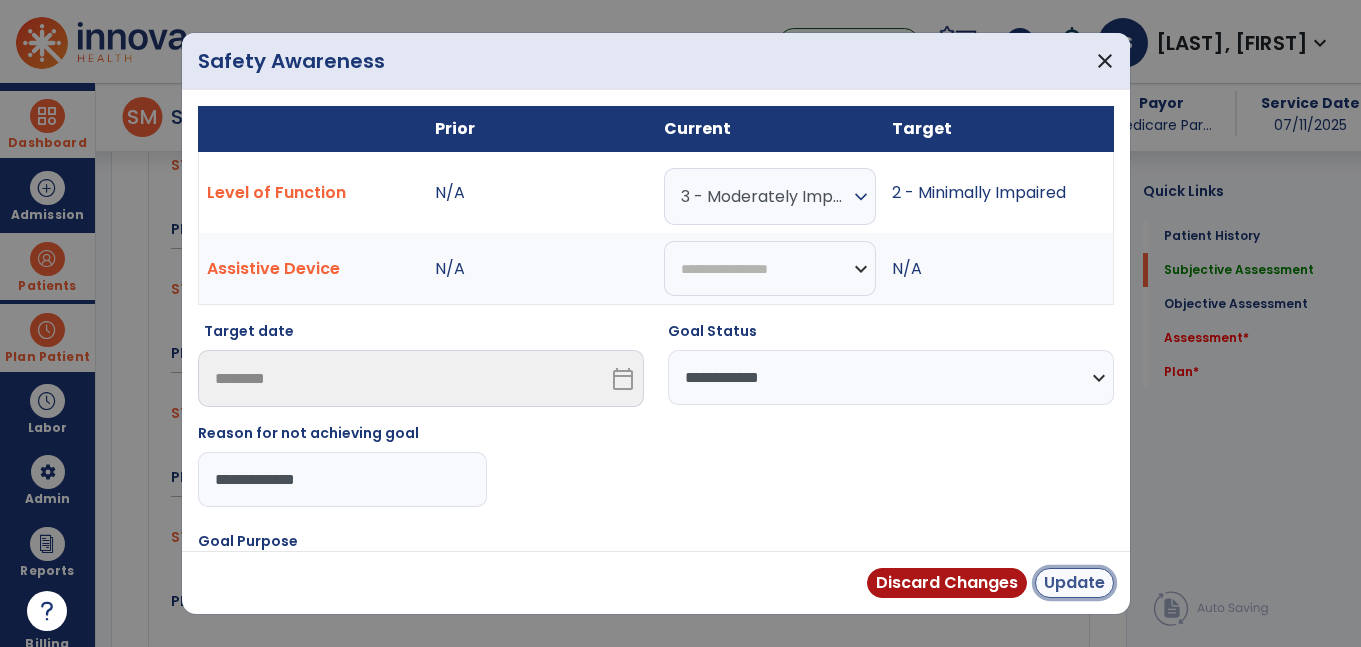 click on "Update" at bounding box center [1074, 583] 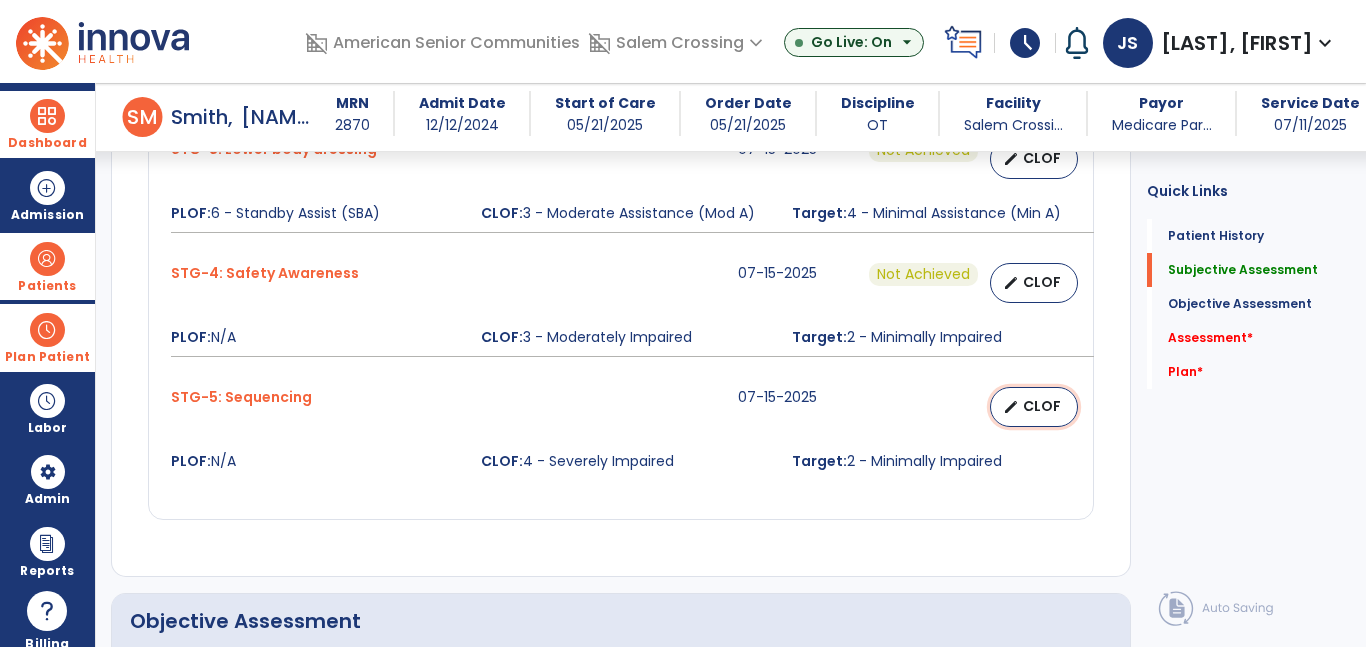 click on "edit" at bounding box center [1011, 407] 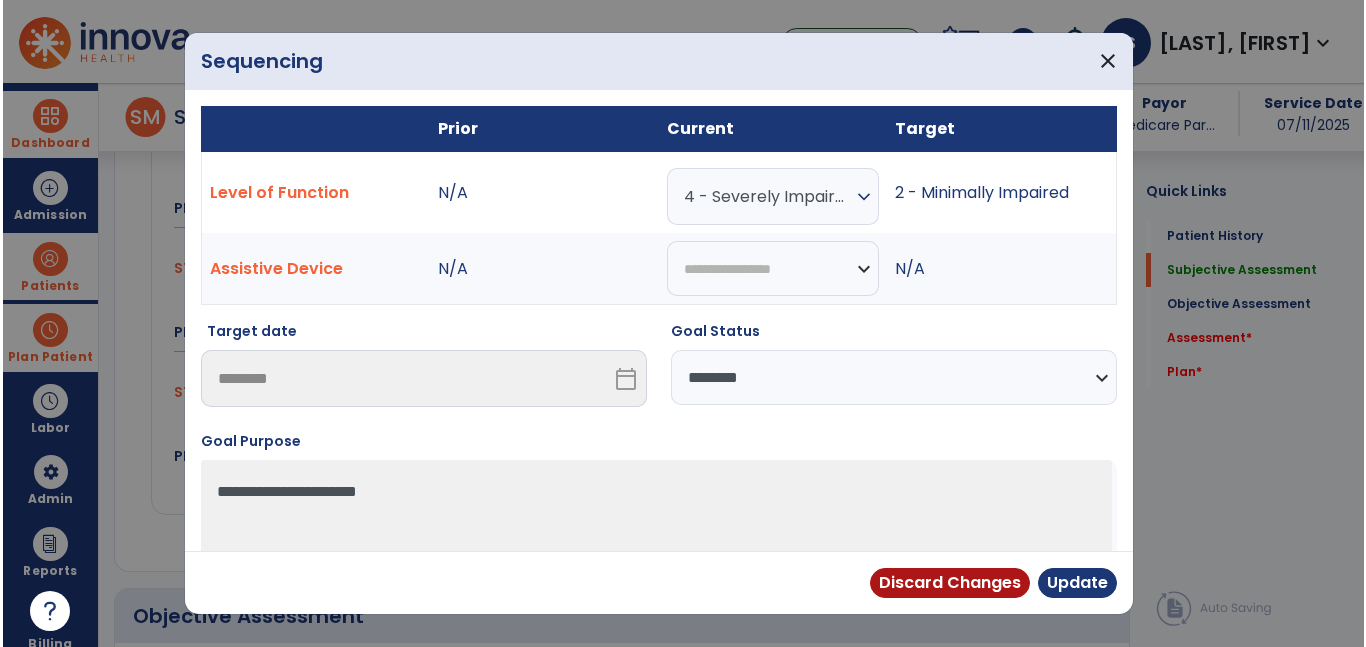 scroll, scrollTop: 1264, scrollLeft: 0, axis: vertical 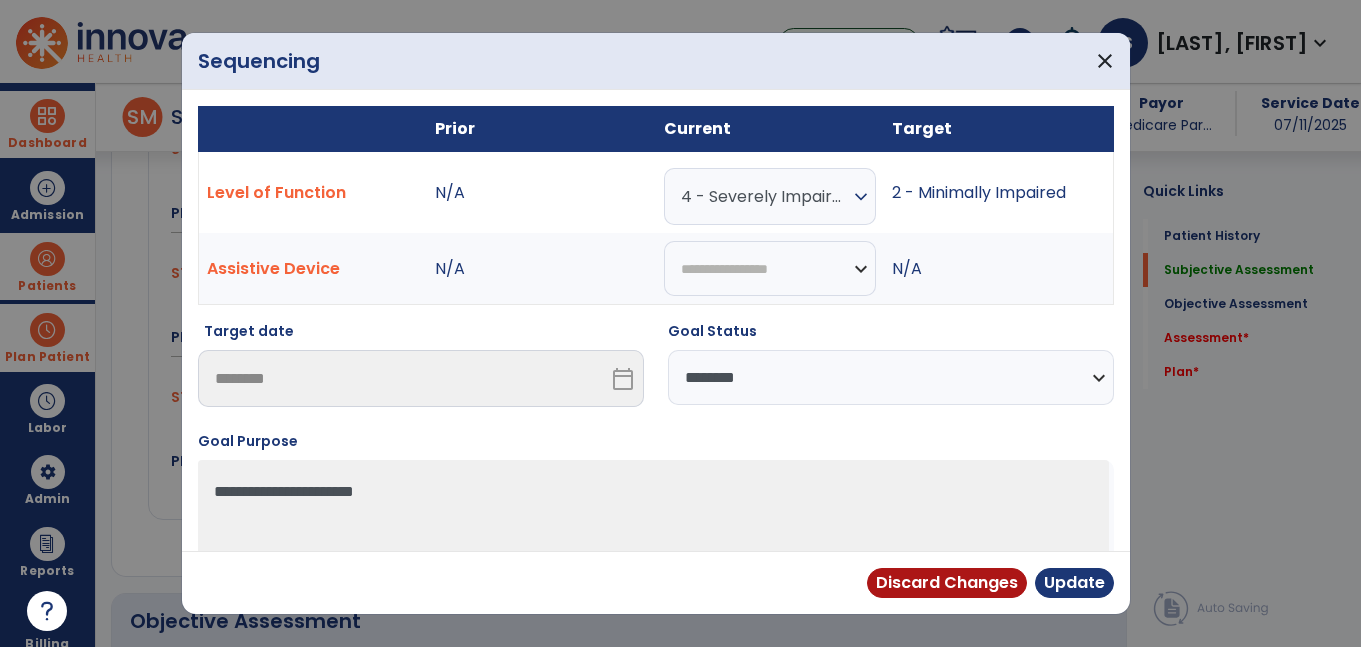 click on "**********" at bounding box center (891, 377) 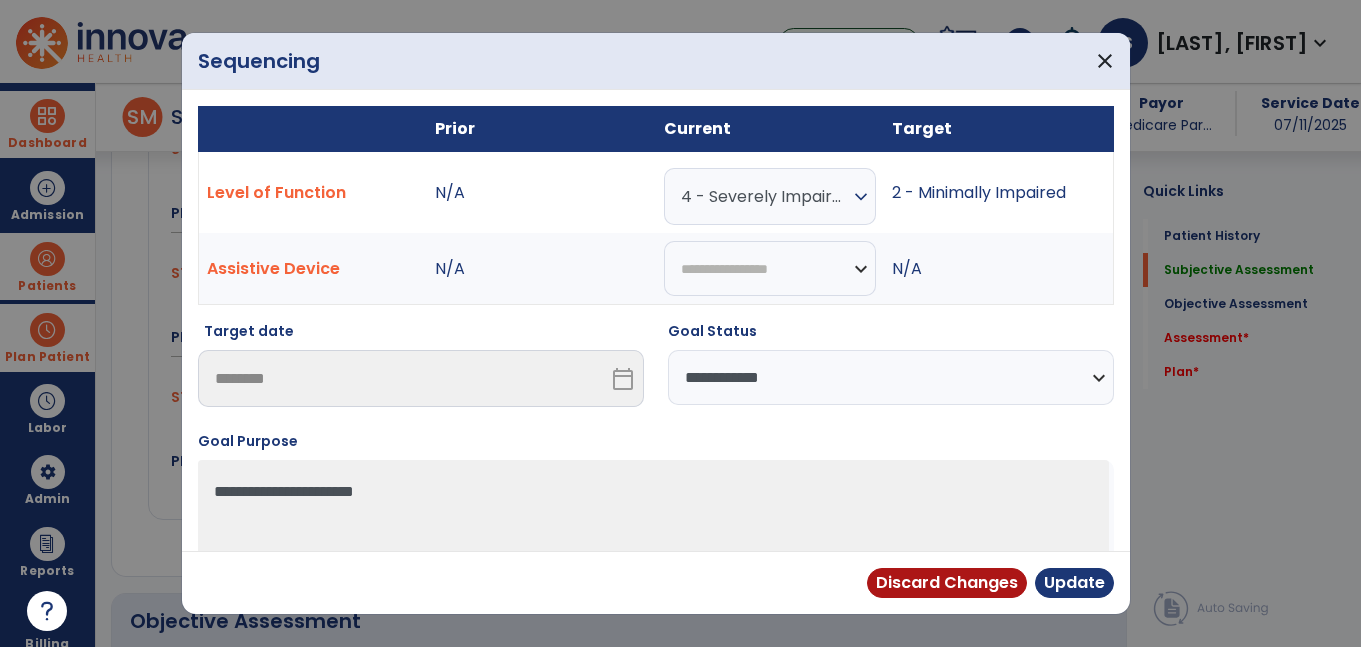 click on "**********" at bounding box center (891, 377) 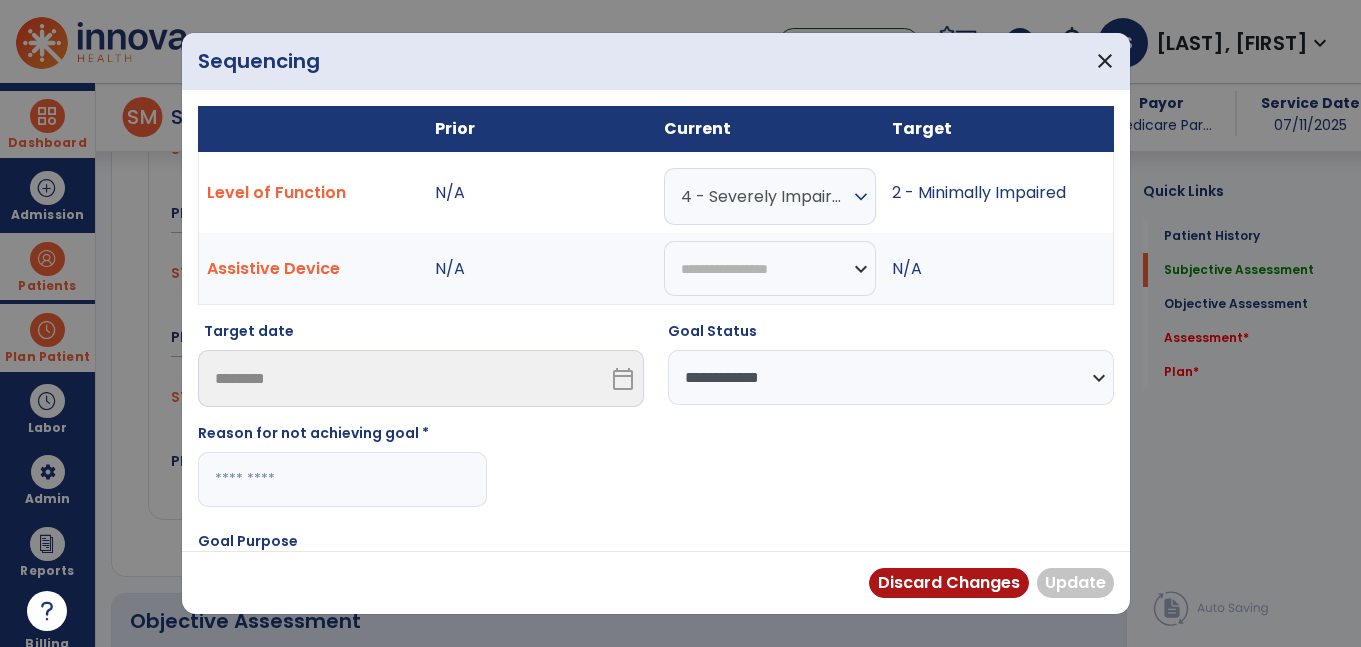 click on "4 - Severely Impaired" at bounding box center (765, 196) 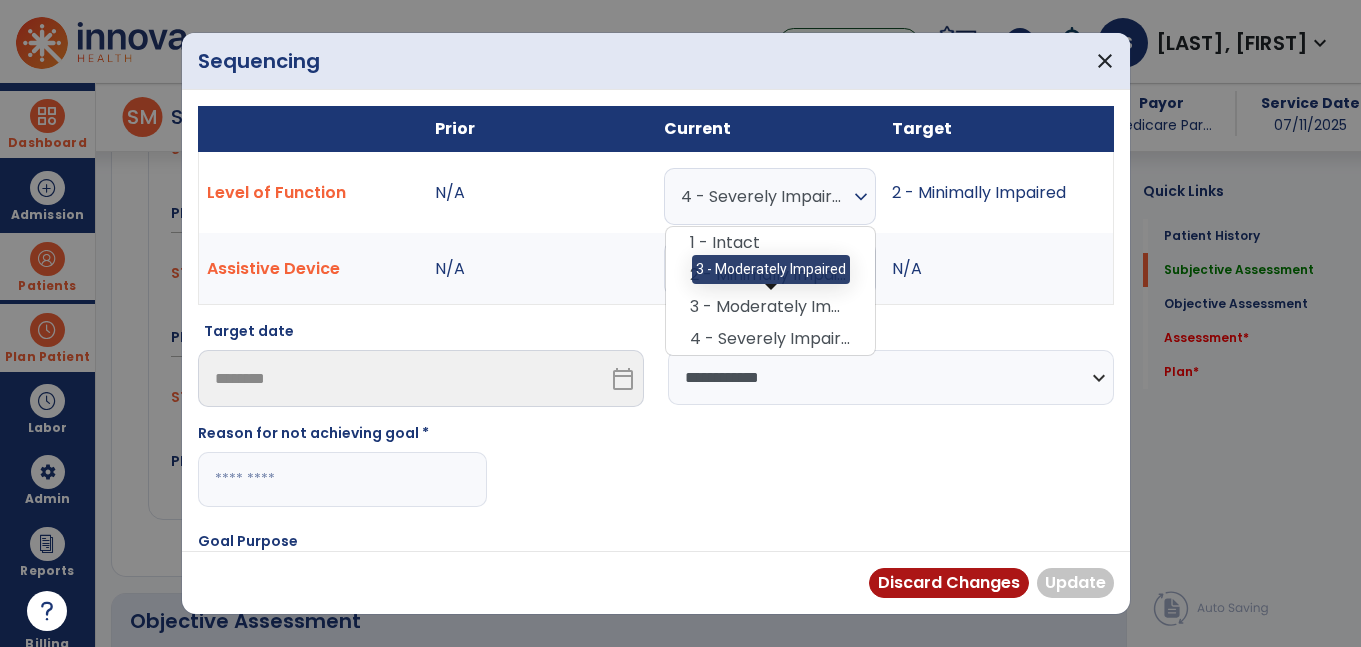 drag, startPoint x: 730, startPoint y: 308, endPoint x: 548, endPoint y: 367, distance: 191.32433 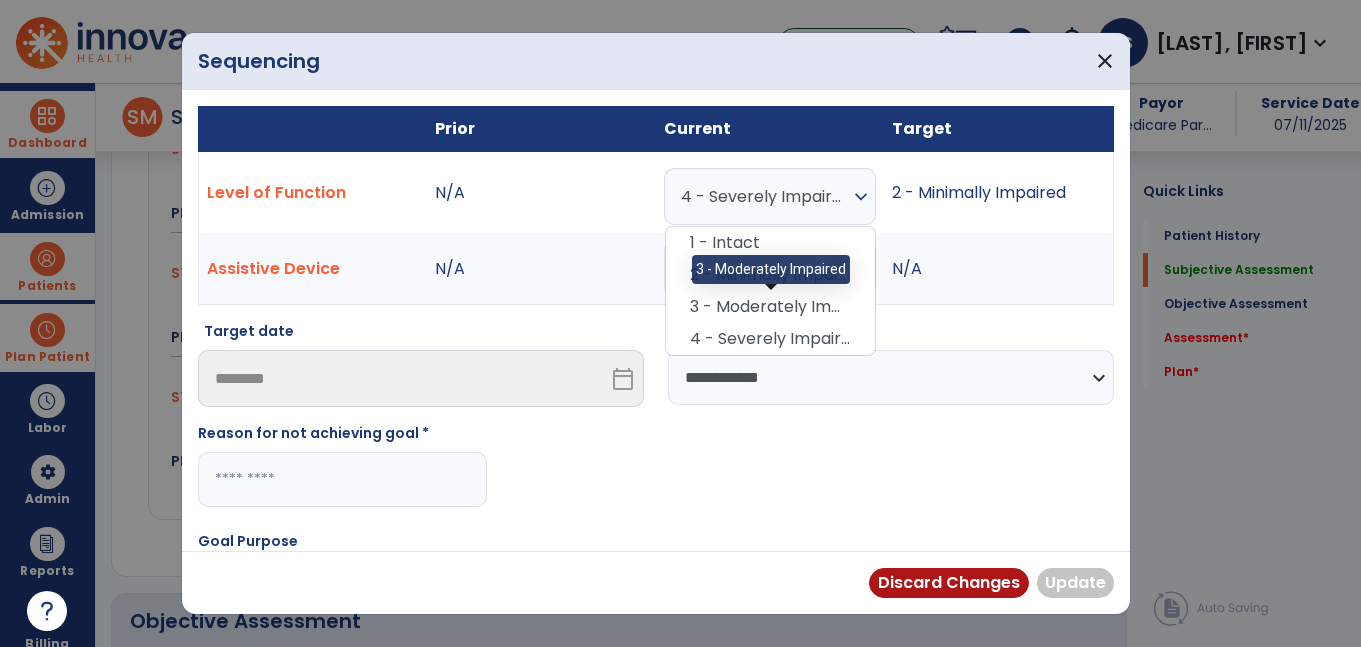 click on "3 - Moderately Impaired" at bounding box center (770, 307) 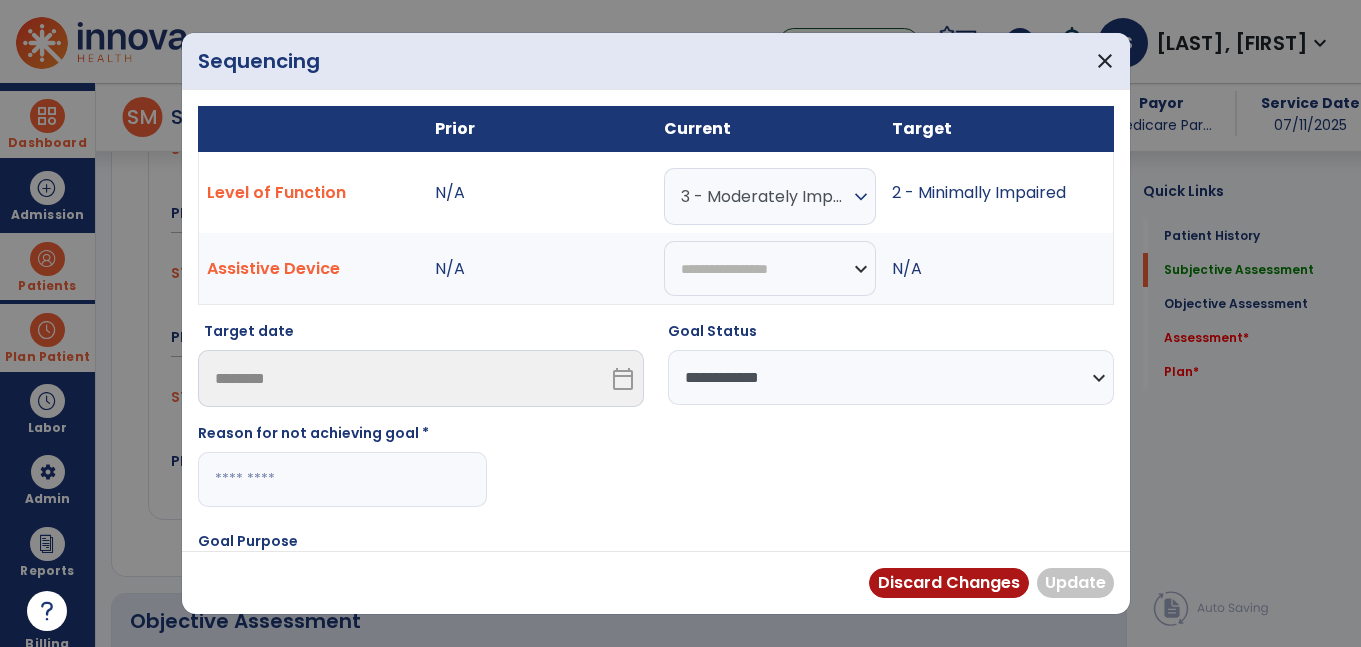 click at bounding box center (342, 479) 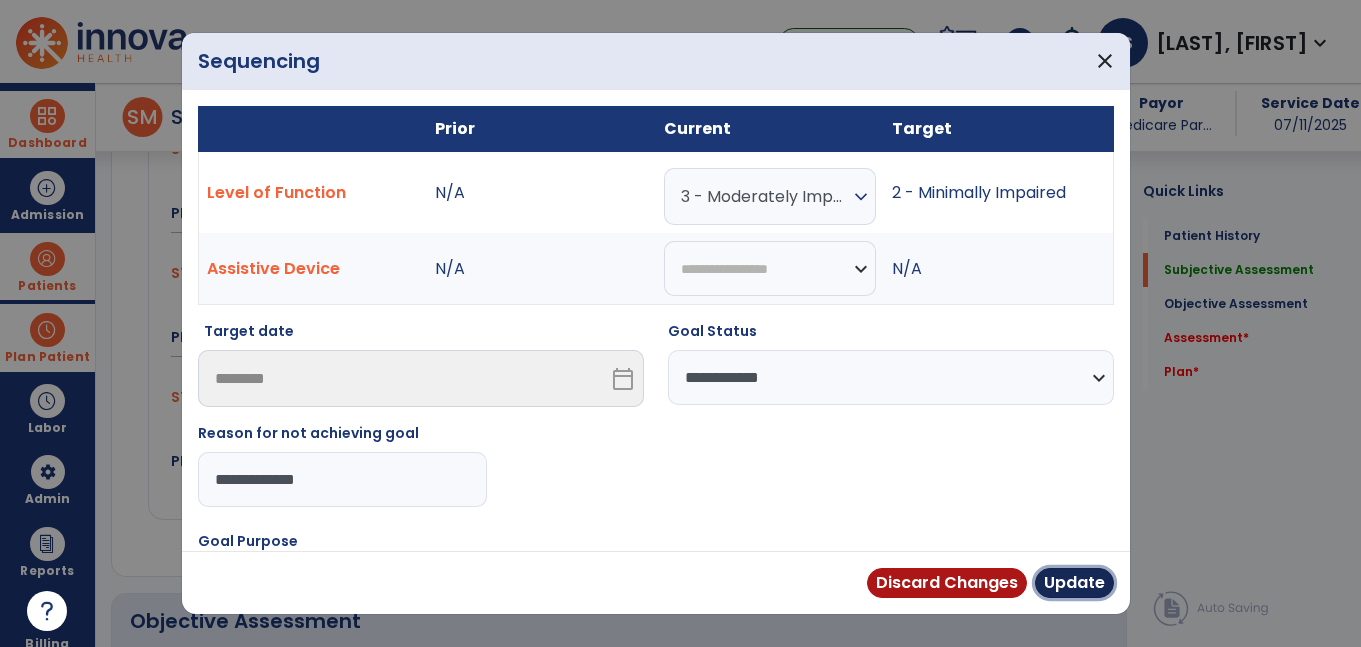 click on "Update" at bounding box center [1074, 583] 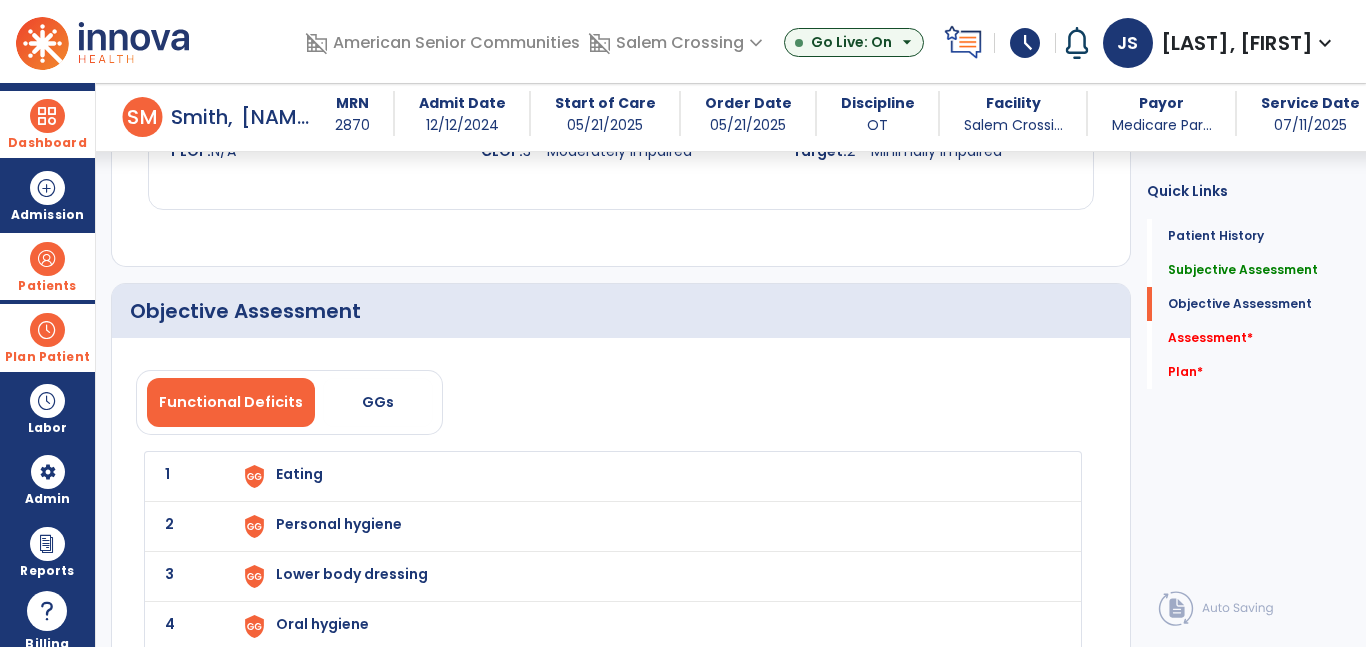 click on "Eating" at bounding box center (299, 474) 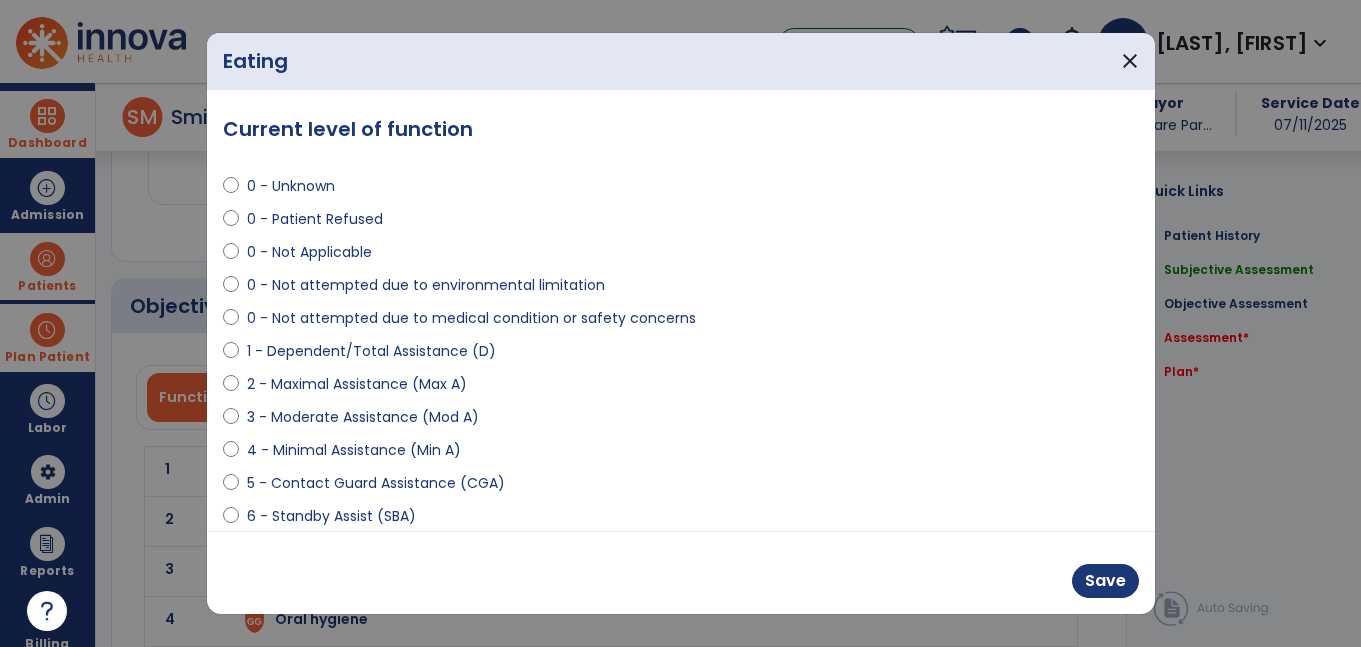 scroll, scrollTop: 1574, scrollLeft: 0, axis: vertical 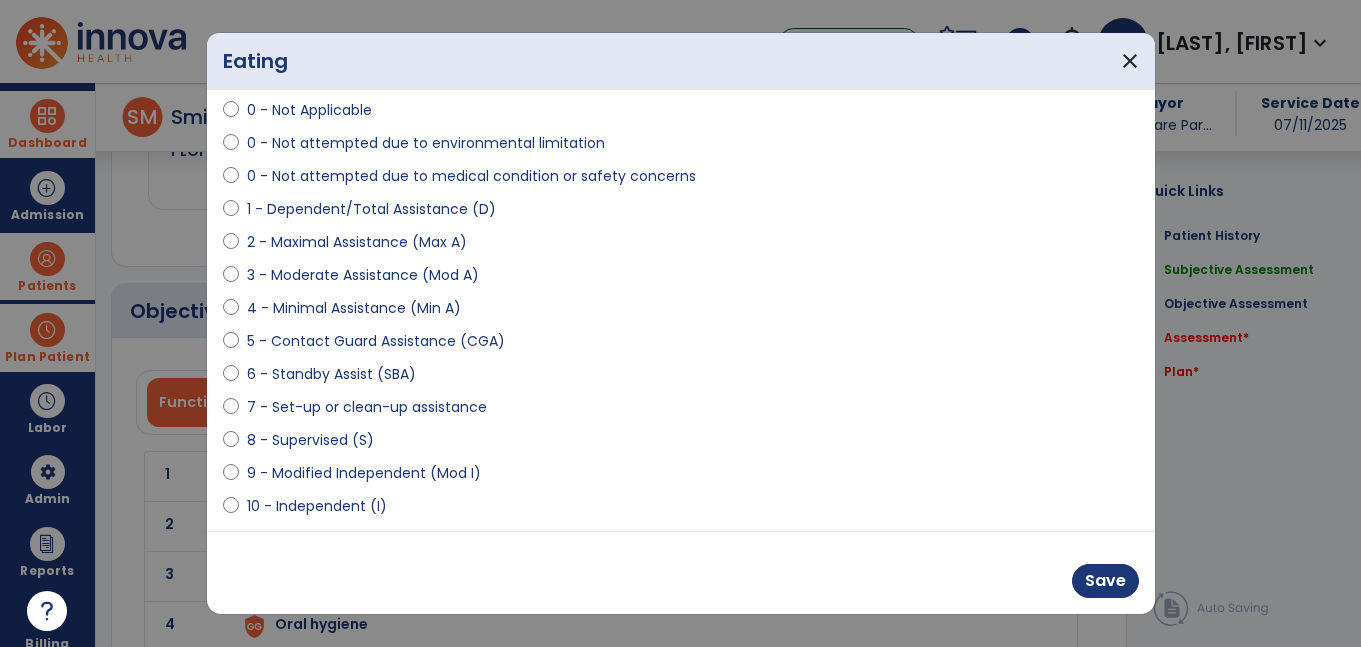 select on "**********" 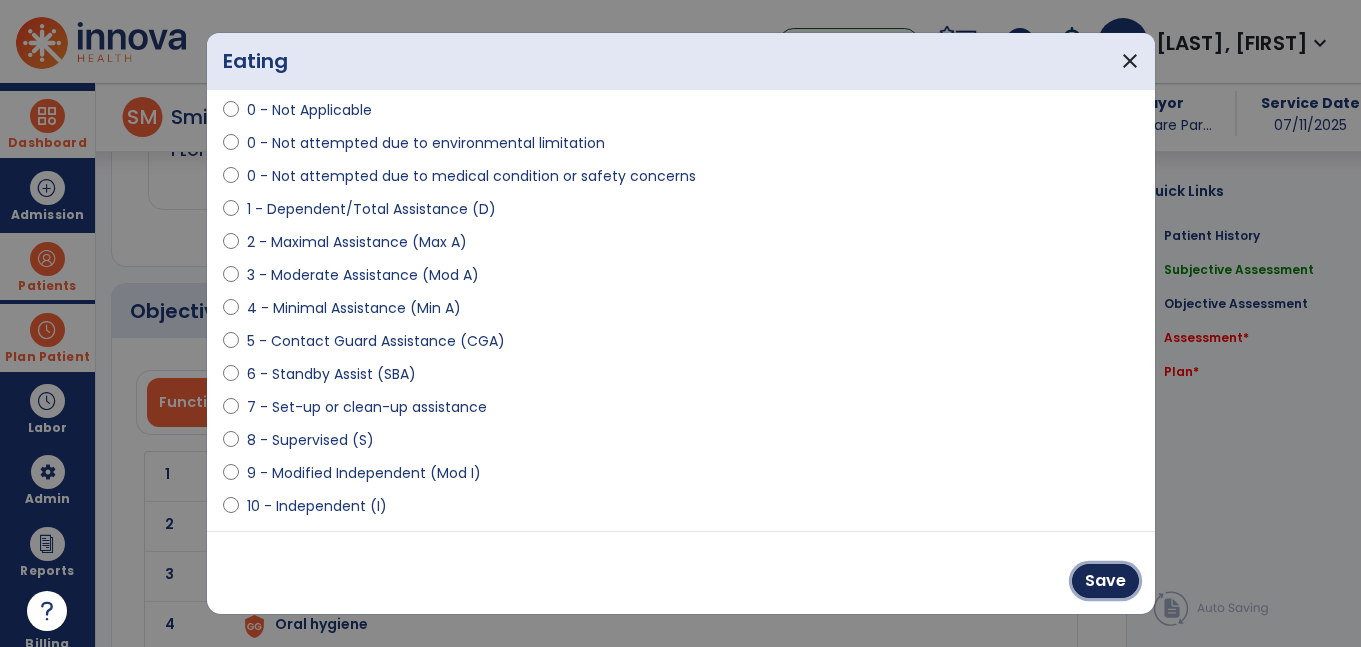 click on "Save" at bounding box center [1105, 581] 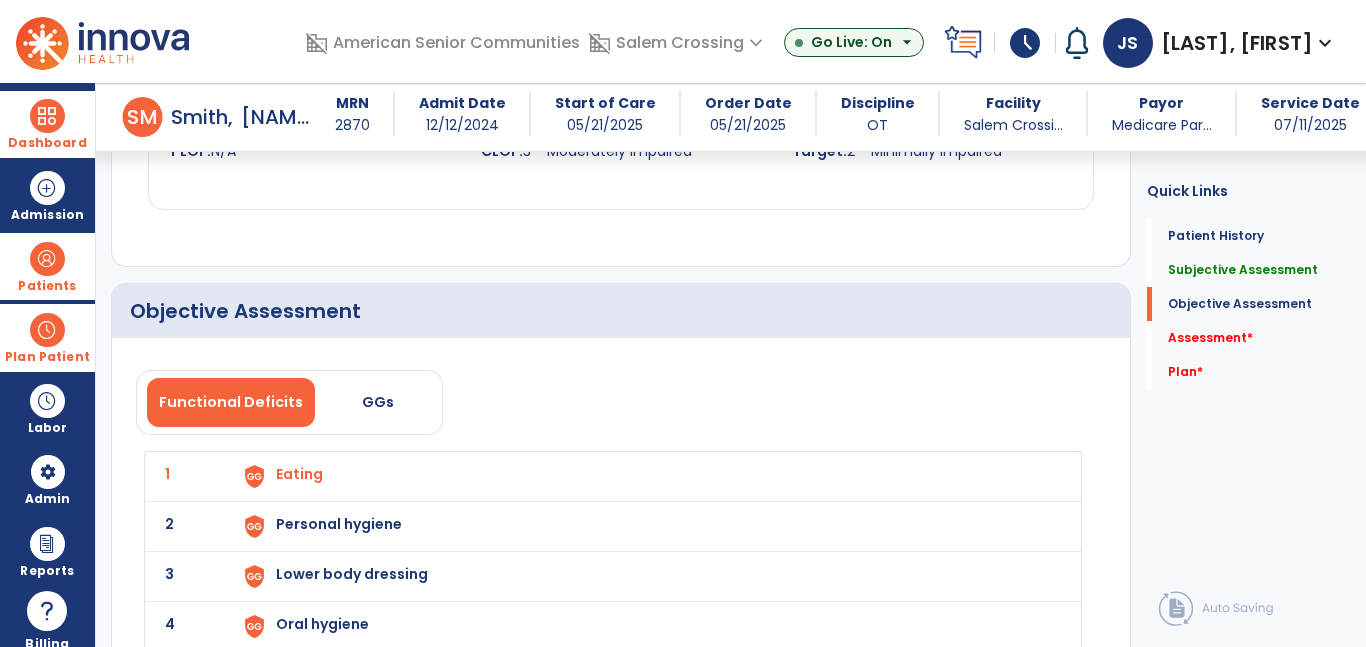 click on "Personal hygiene" at bounding box center [299, 474] 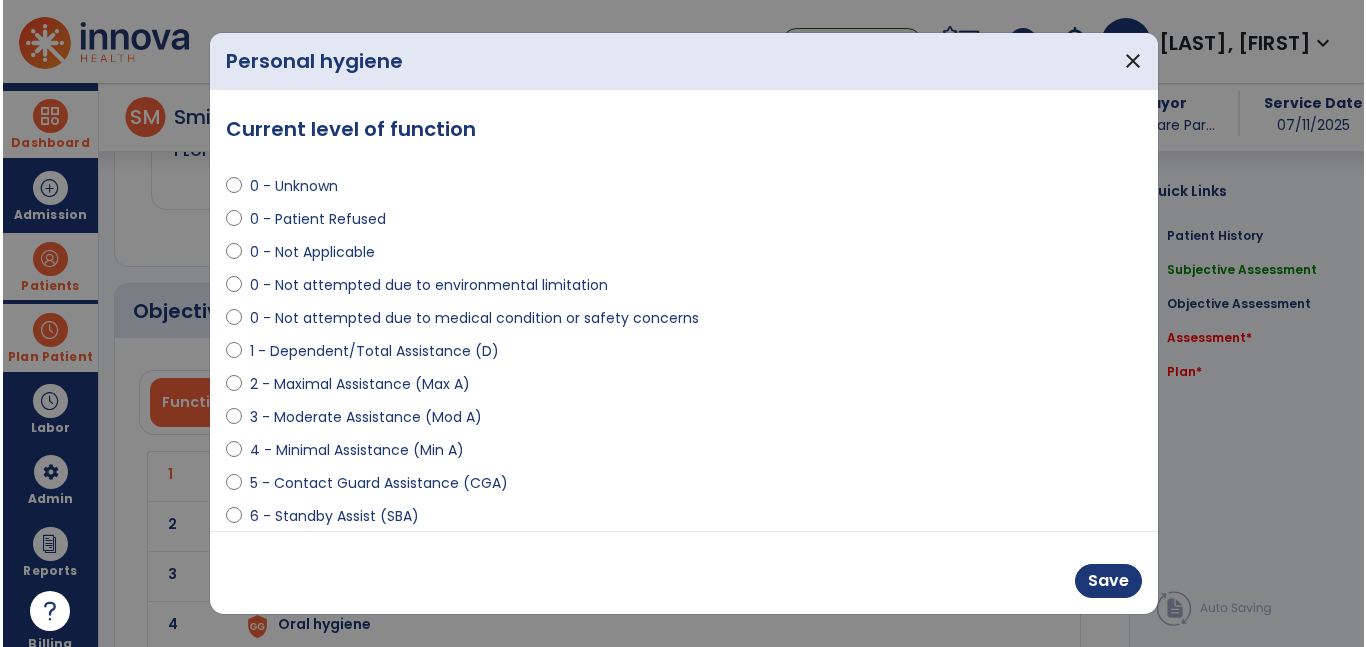 scroll, scrollTop: 1574, scrollLeft: 0, axis: vertical 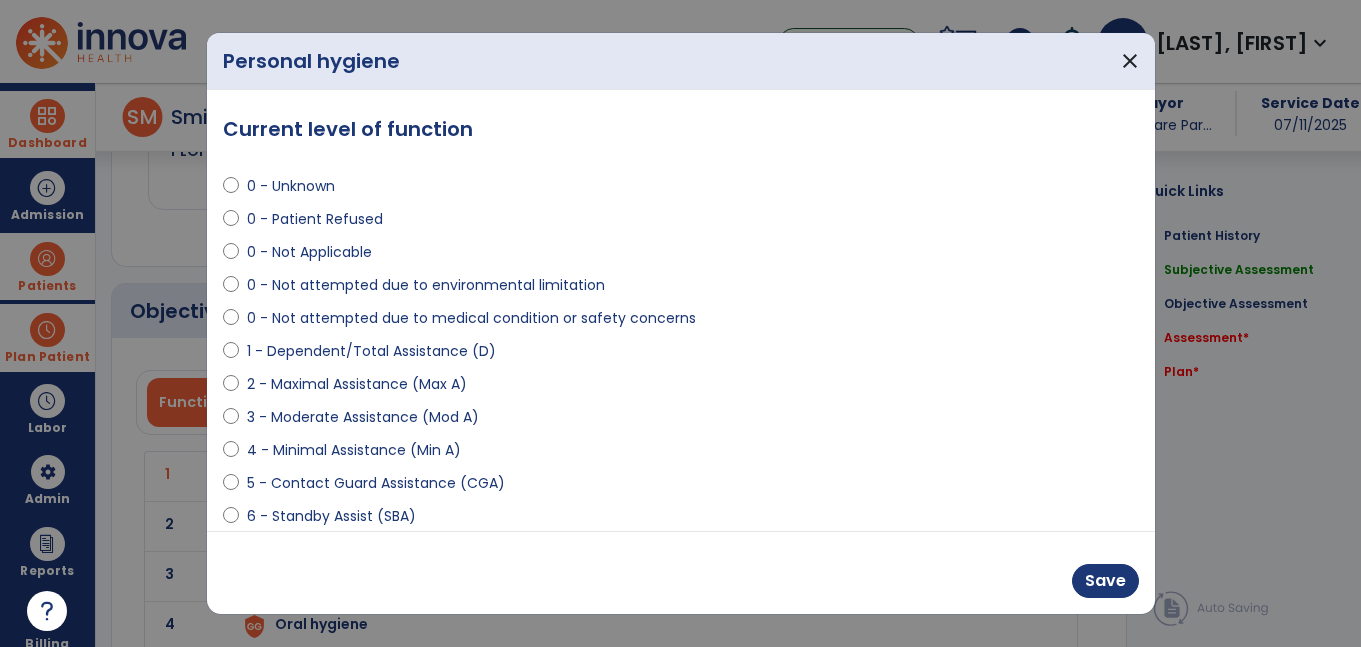 select on "**********" 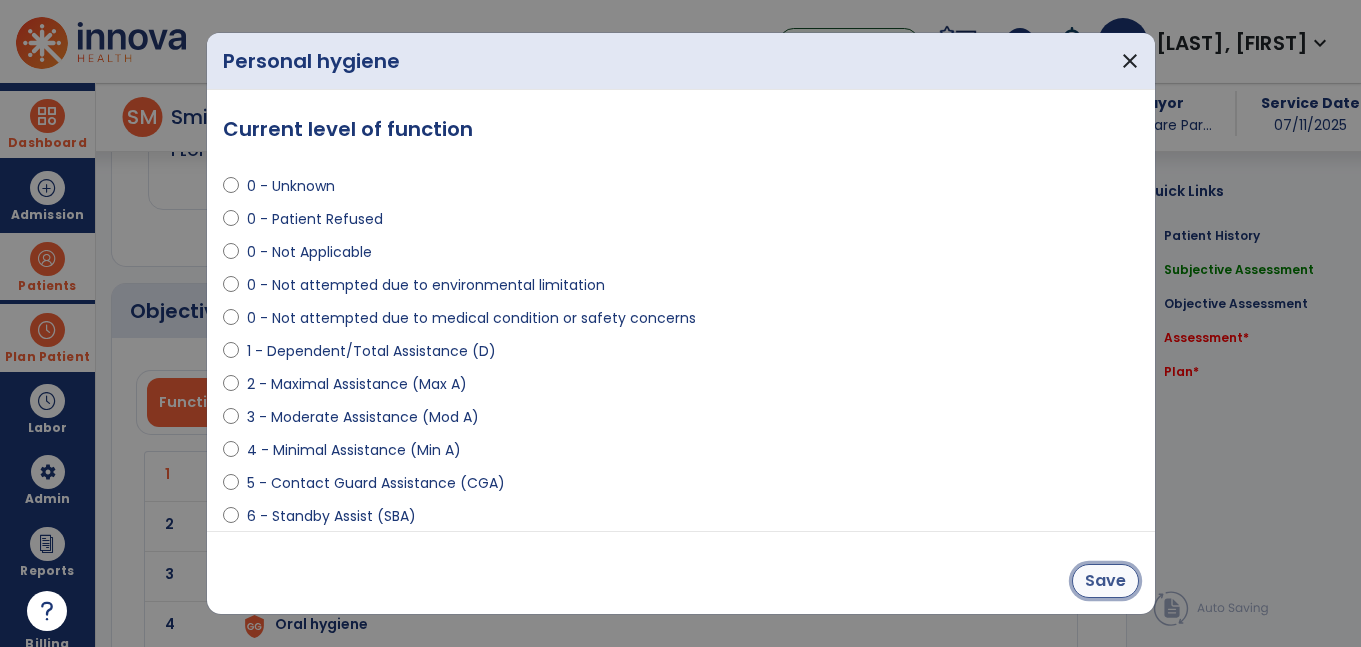 click on "Save" at bounding box center (1105, 581) 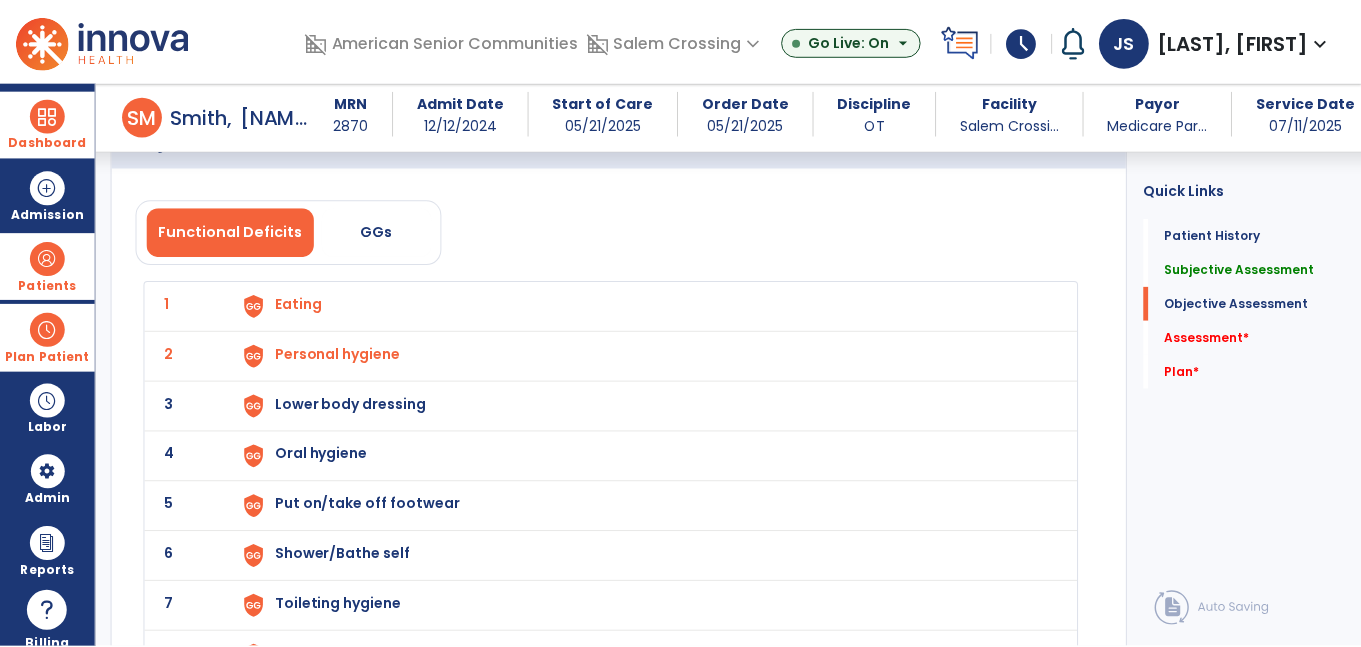 scroll, scrollTop: 1761, scrollLeft: 0, axis: vertical 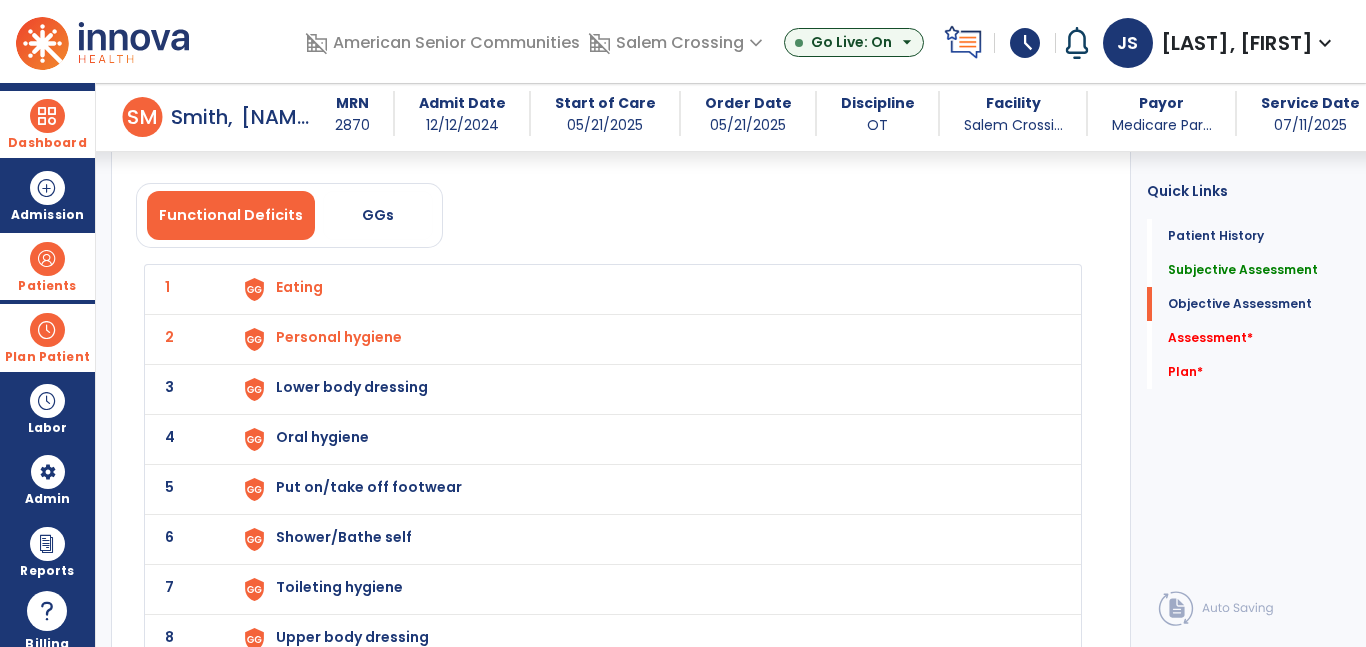 click on "Lower body dressing" at bounding box center (299, 287) 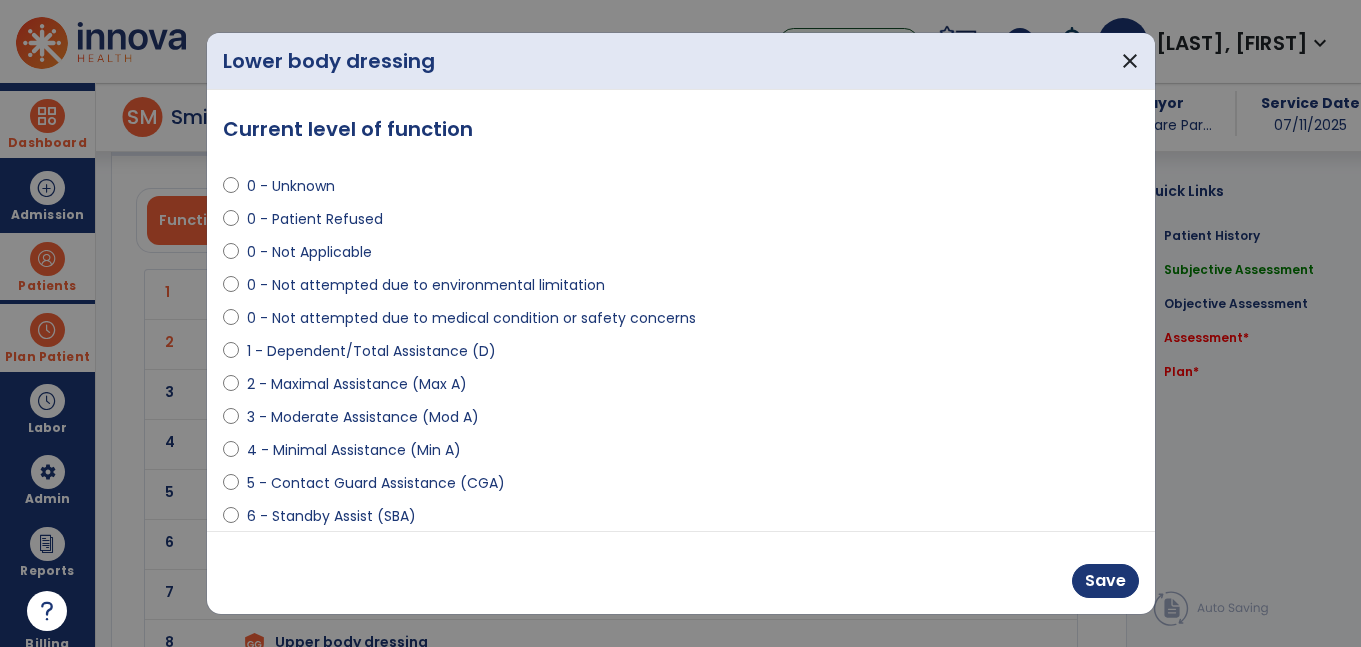 scroll, scrollTop: 1761, scrollLeft: 0, axis: vertical 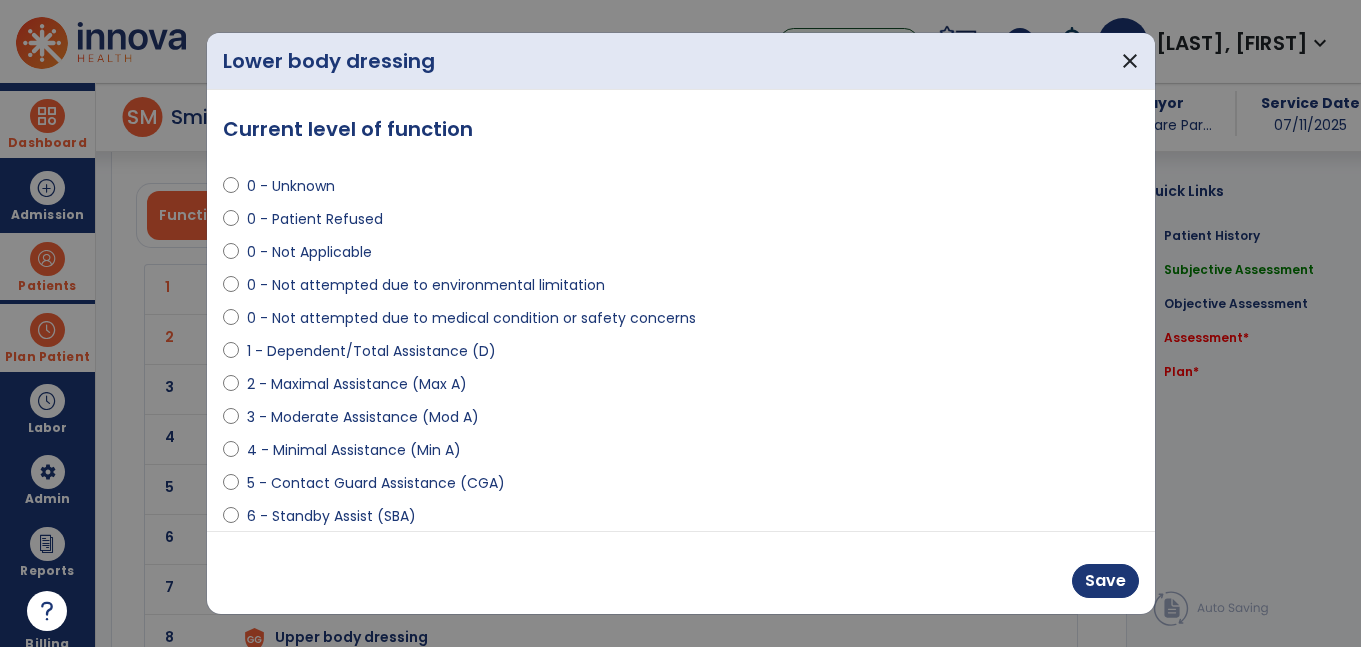 select on "**********" 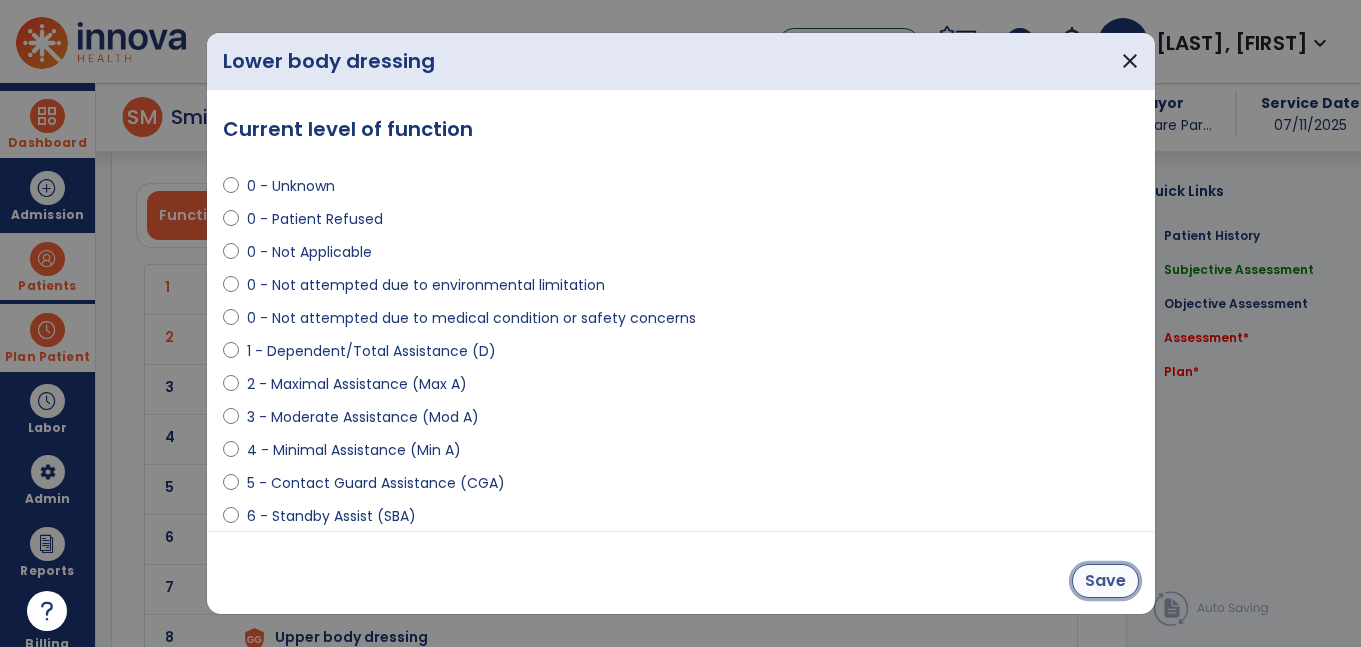 click on "Save" at bounding box center (1105, 581) 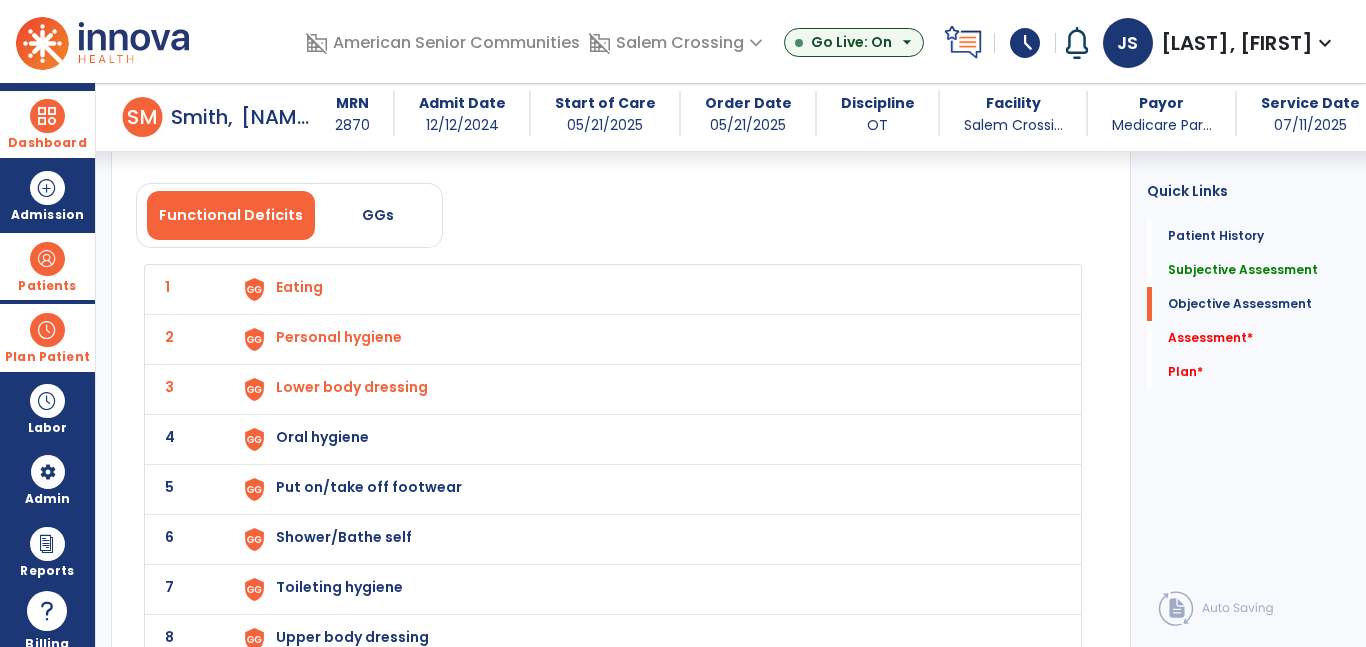 click on "Oral hygiene" at bounding box center (299, 287) 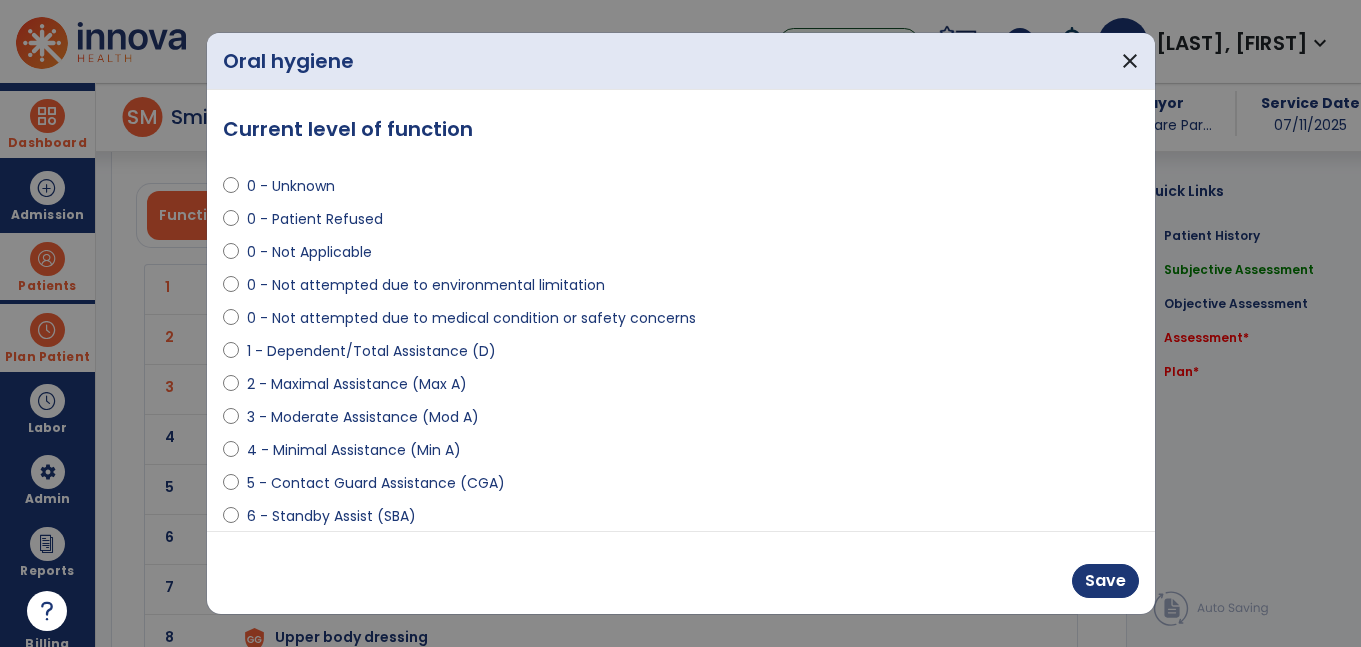 scroll, scrollTop: 1761, scrollLeft: 0, axis: vertical 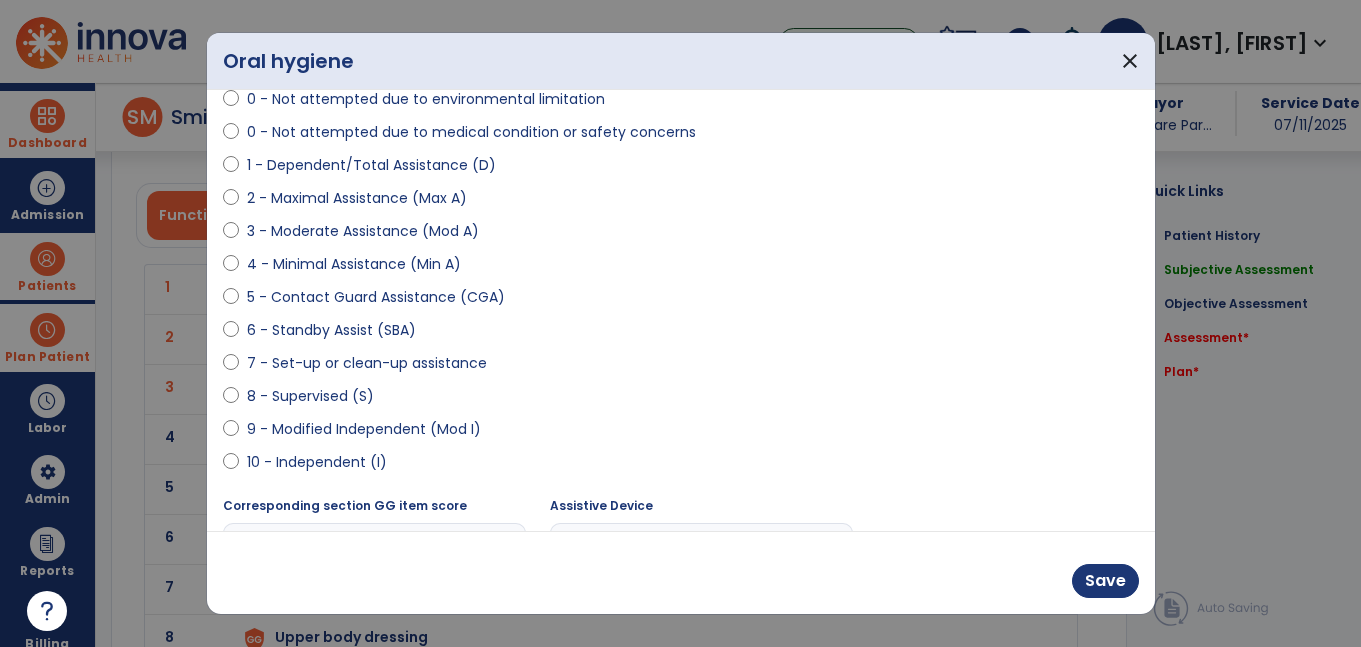 click at bounding box center [231, 400] 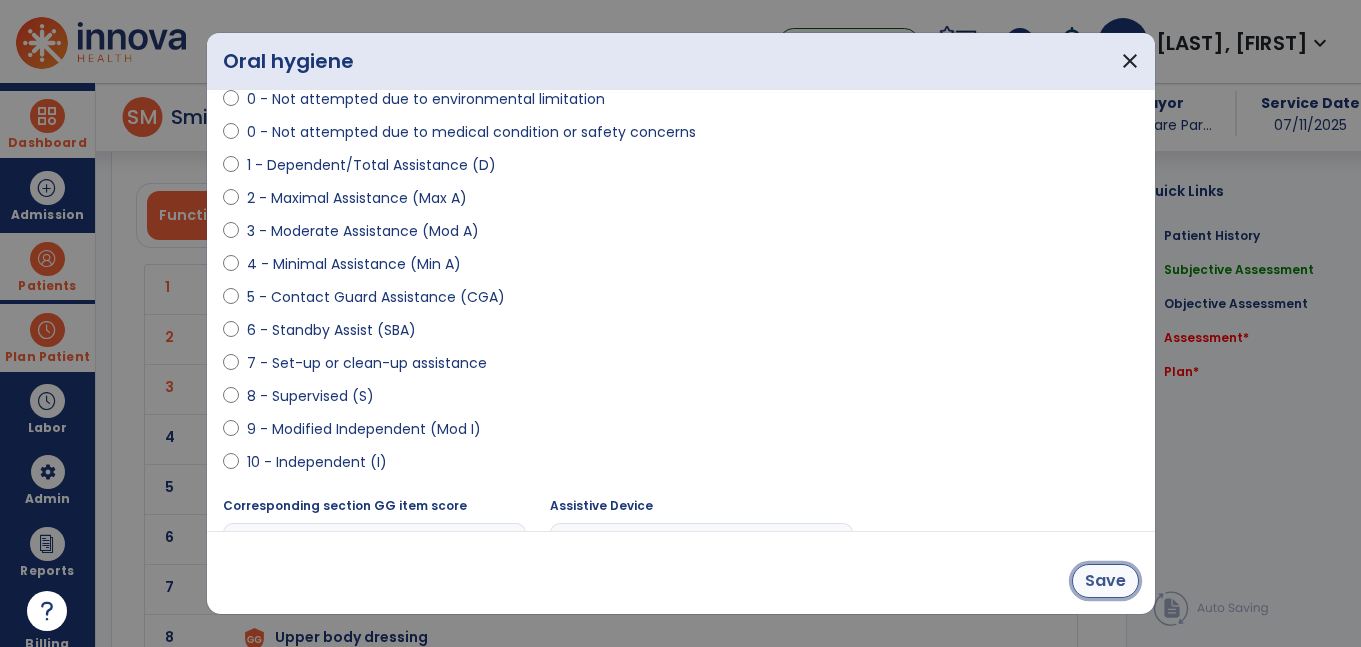 click on "Save" at bounding box center (1105, 581) 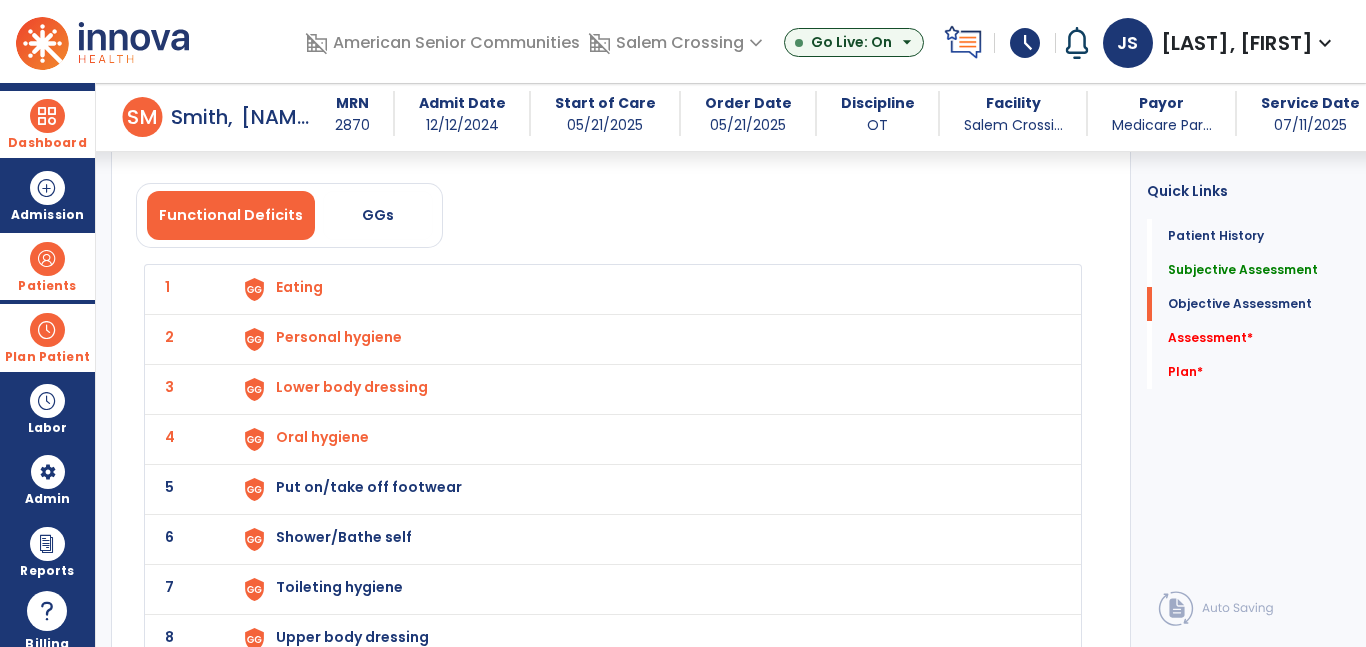click on "Put on/take off footwear" at bounding box center [299, 287] 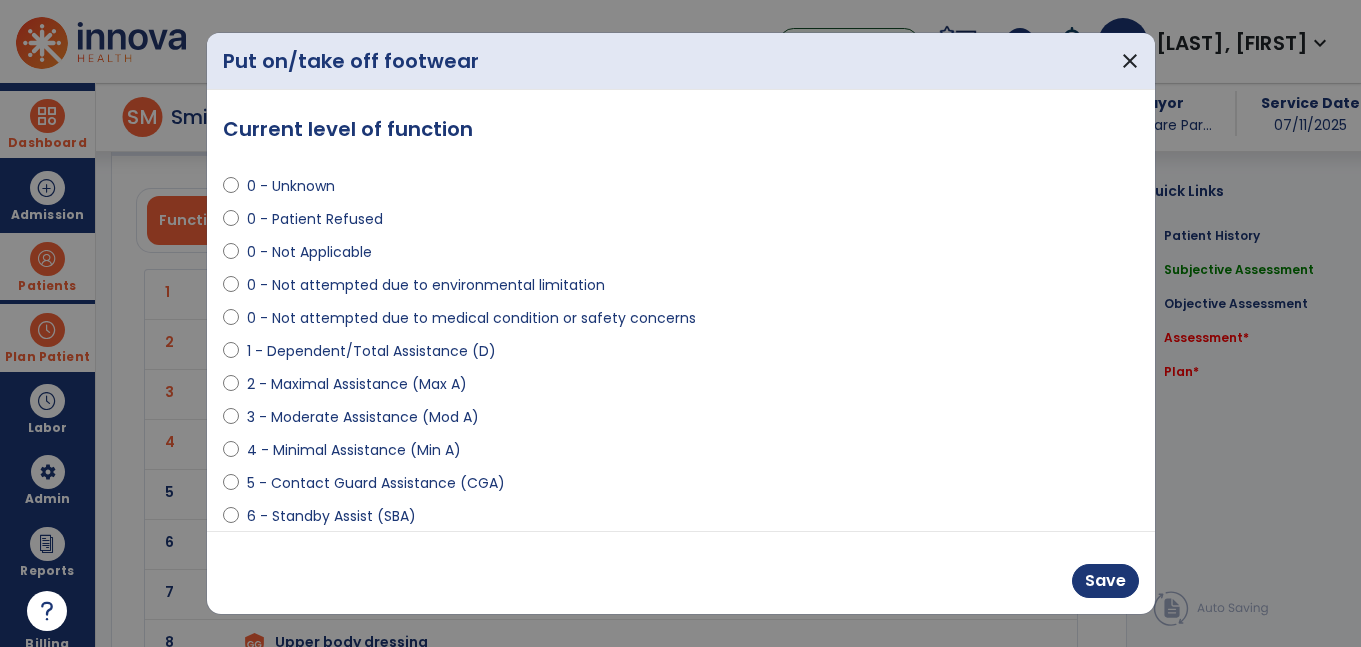 scroll, scrollTop: 1761, scrollLeft: 0, axis: vertical 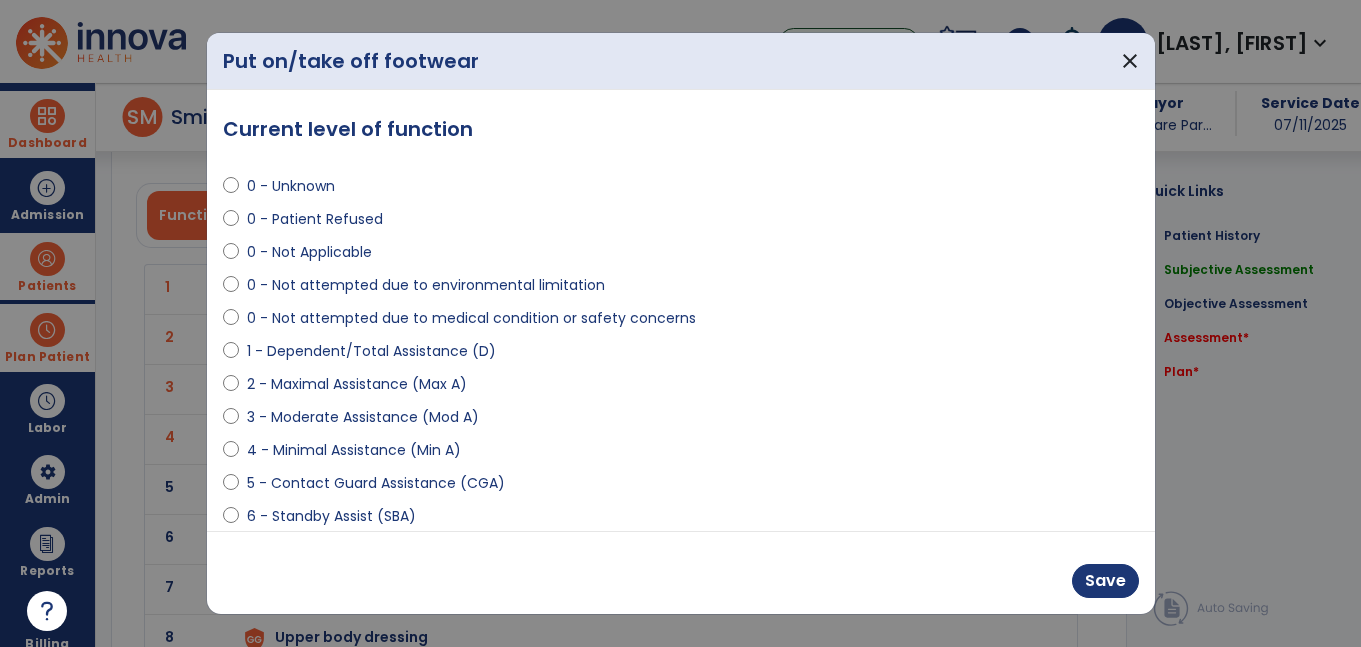 select on "**********" 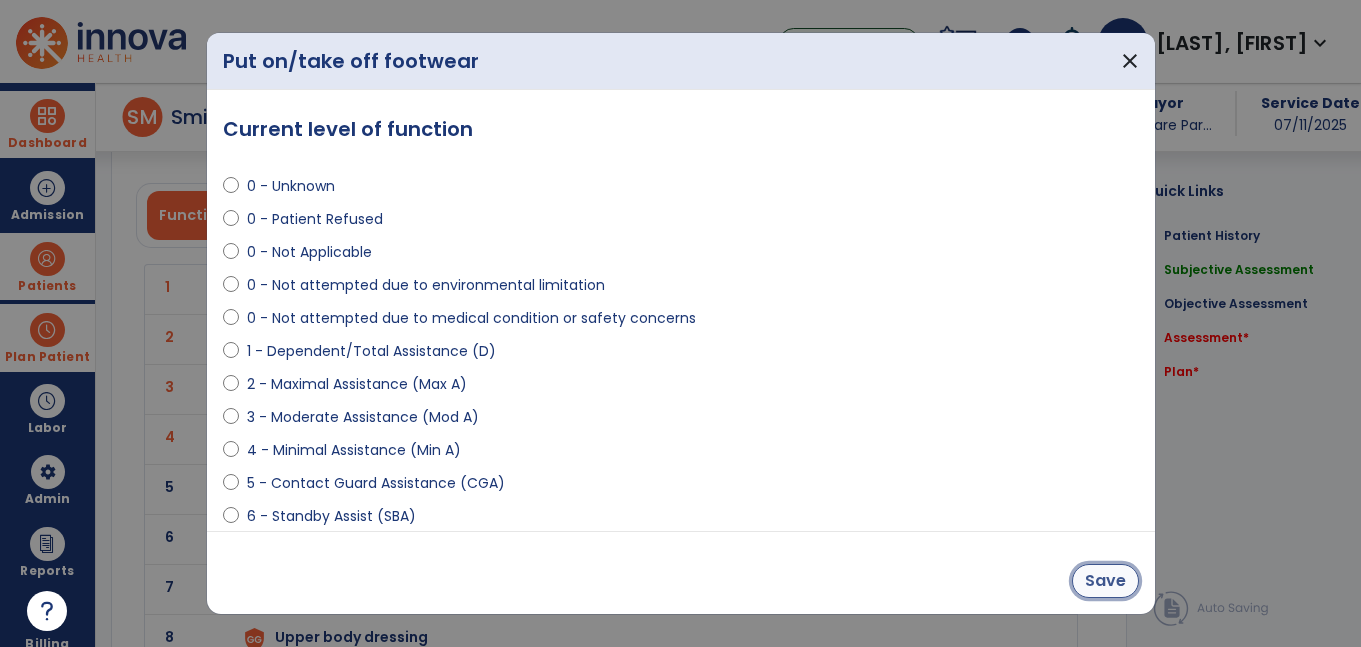 click on "Save" at bounding box center (1105, 581) 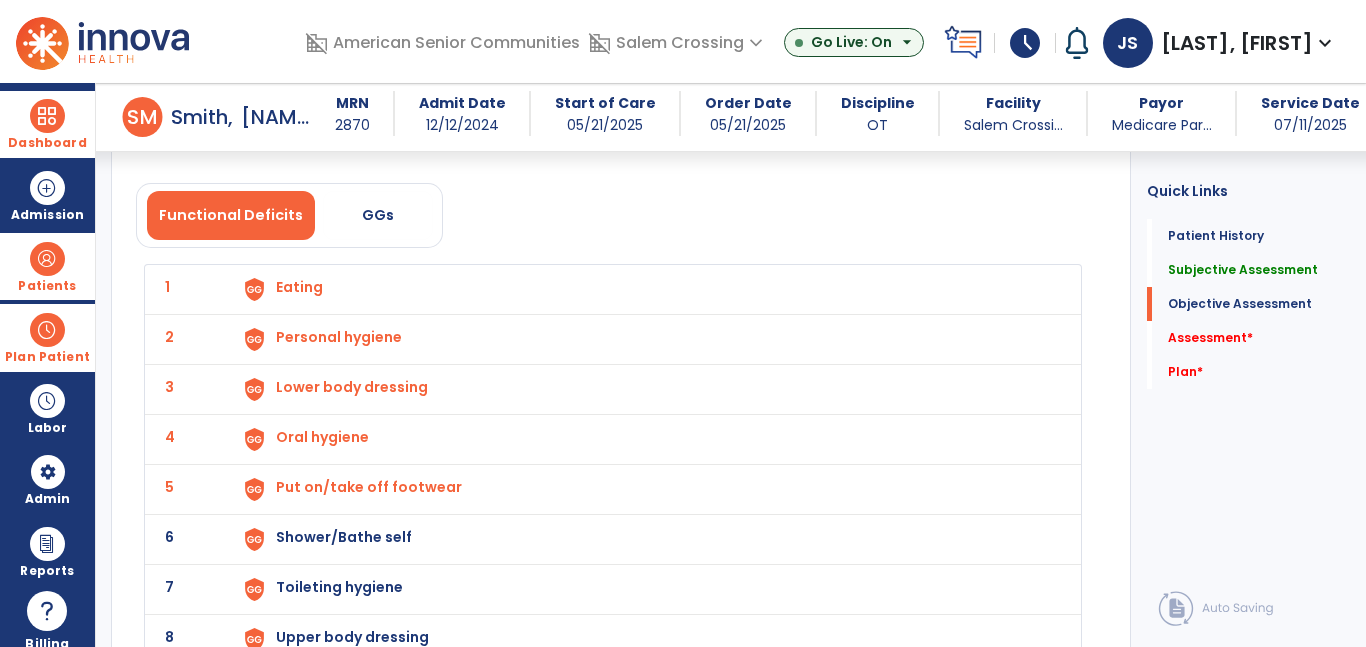 click on "Shower/Bathe self" at bounding box center (299, 287) 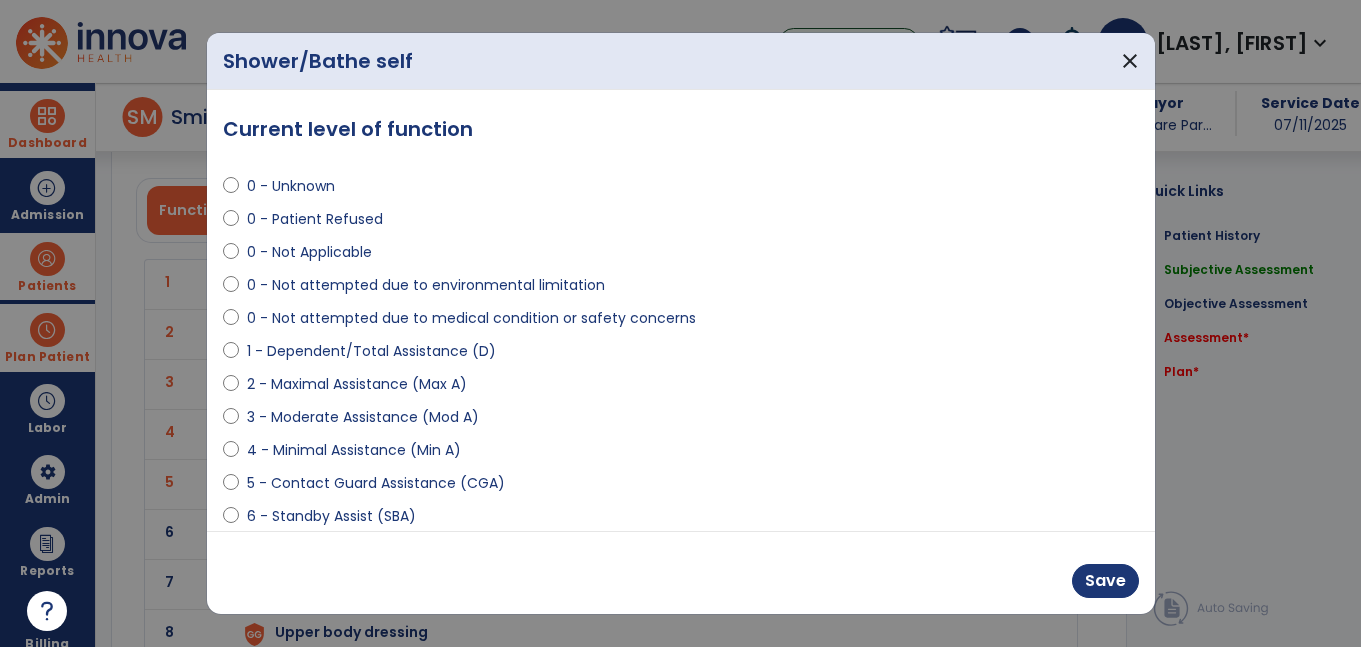 scroll, scrollTop: 1761, scrollLeft: 0, axis: vertical 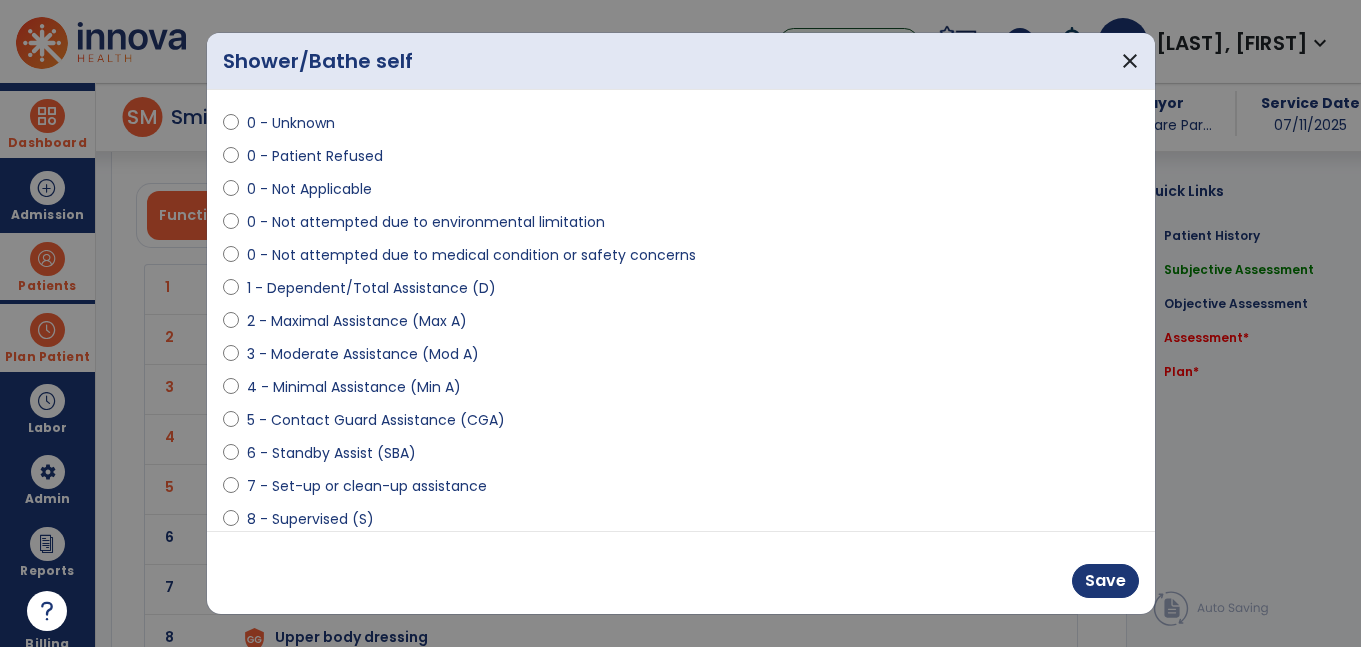 select on "**********" 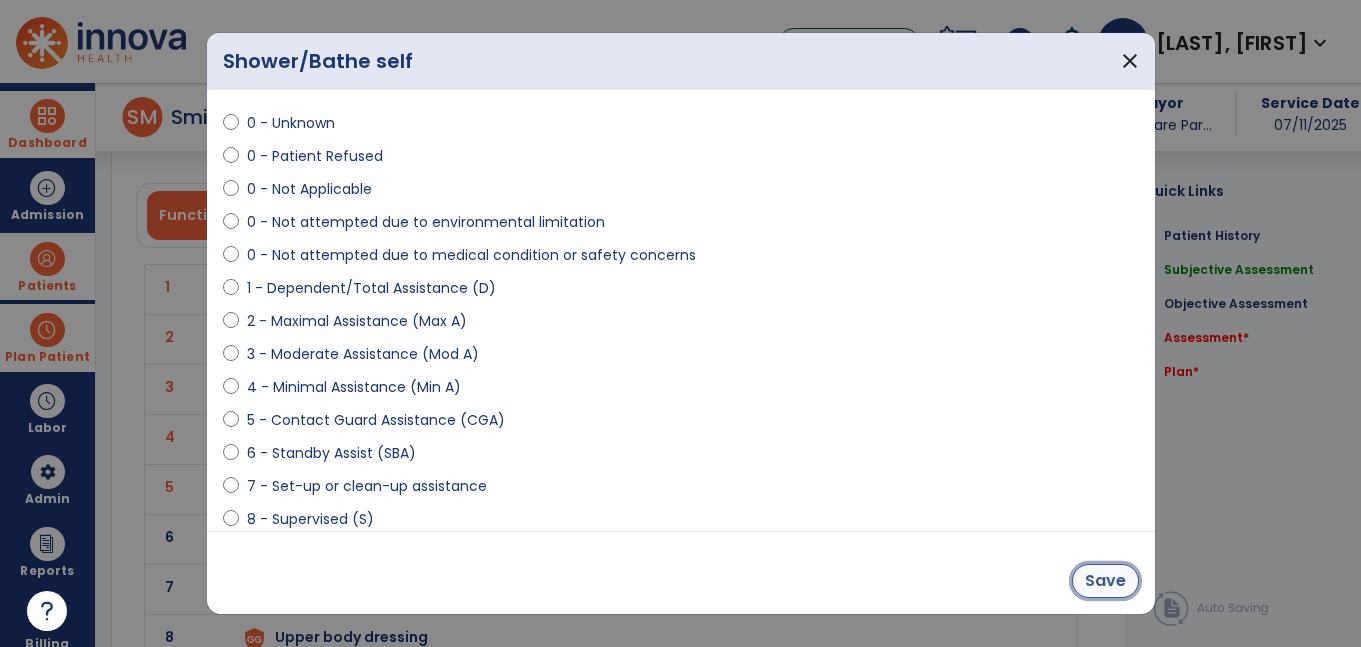 click on "Save" at bounding box center [1105, 581] 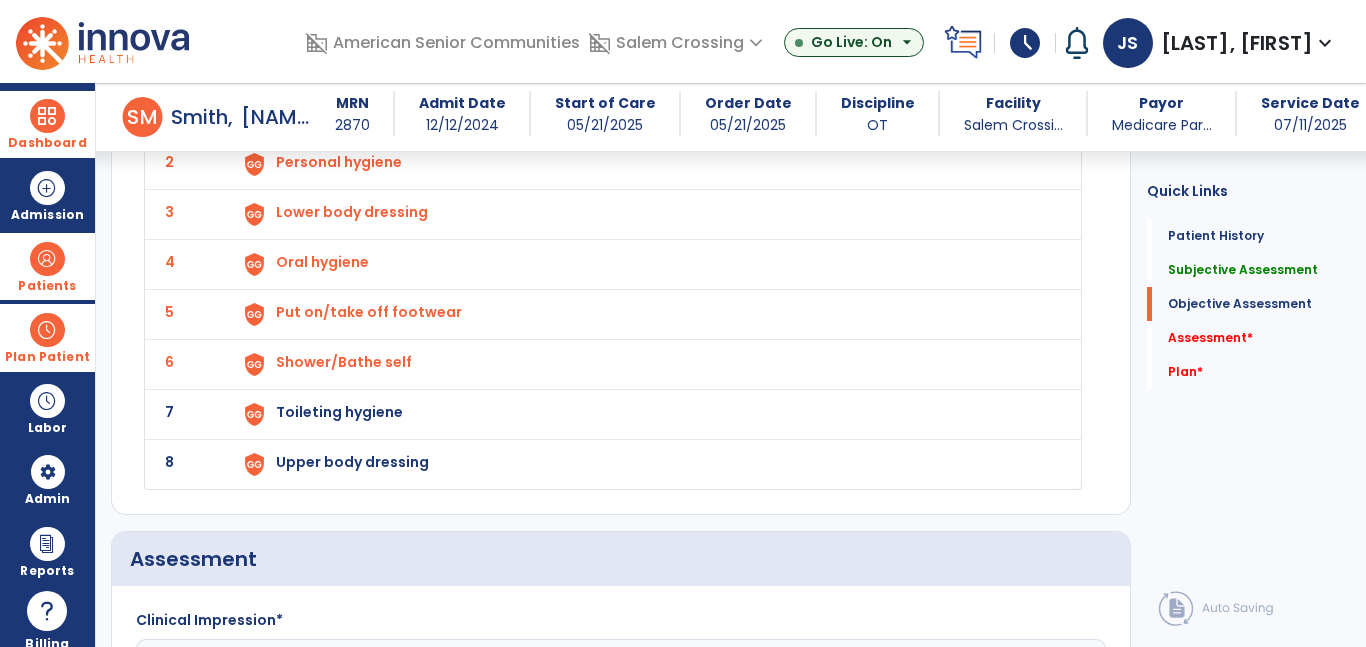 click on "Toileting hygiene" at bounding box center [299, 112] 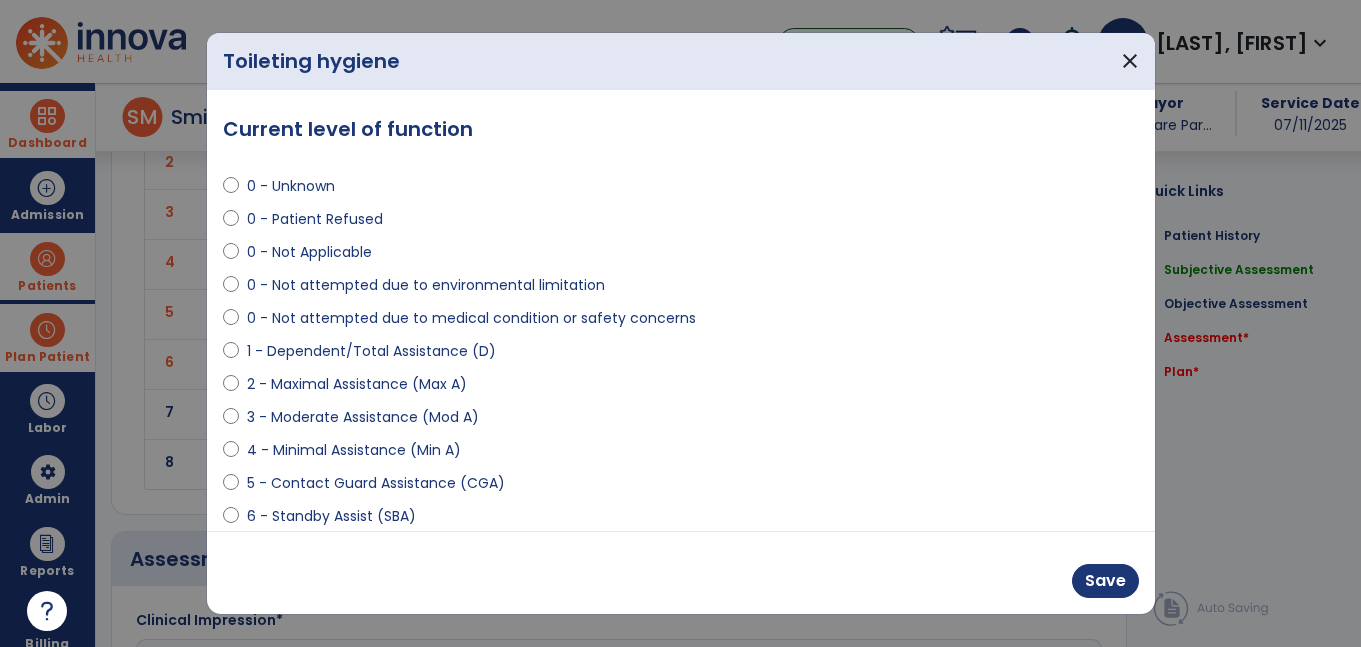 scroll, scrollTop: 1936, scrollLeft: 0, axis: vertical 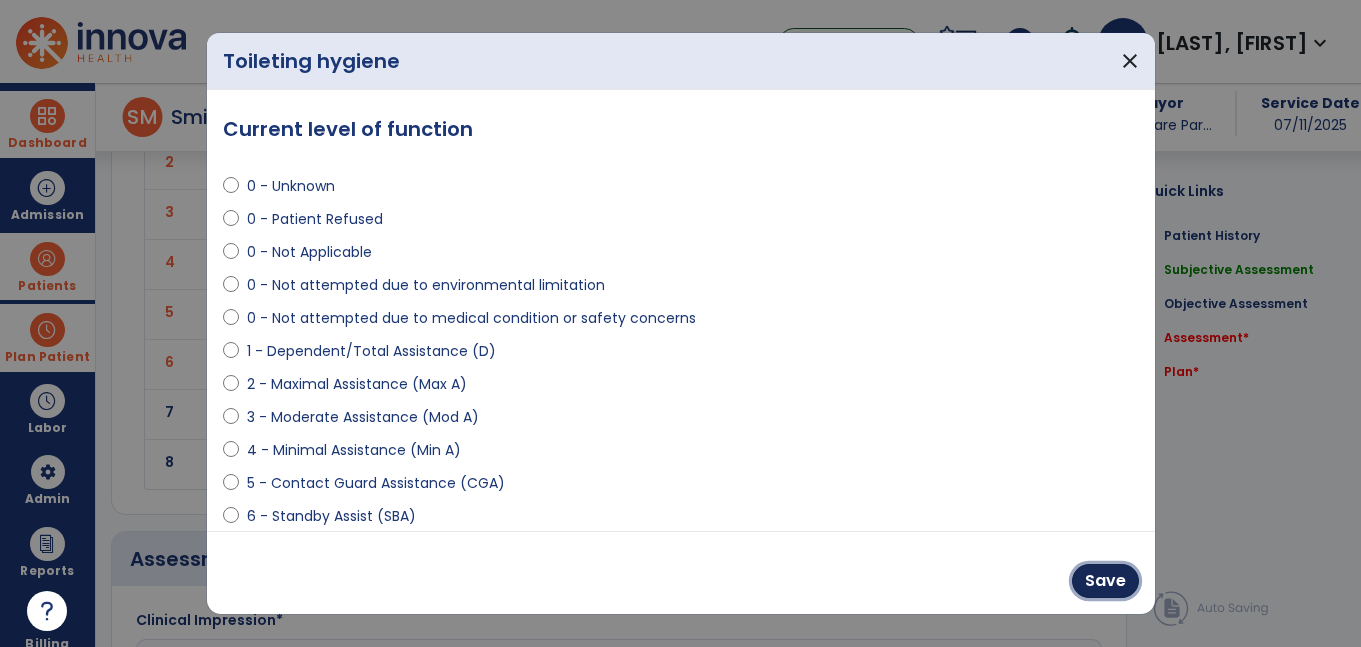 click on "Save" at bounding box center (1105, 581) 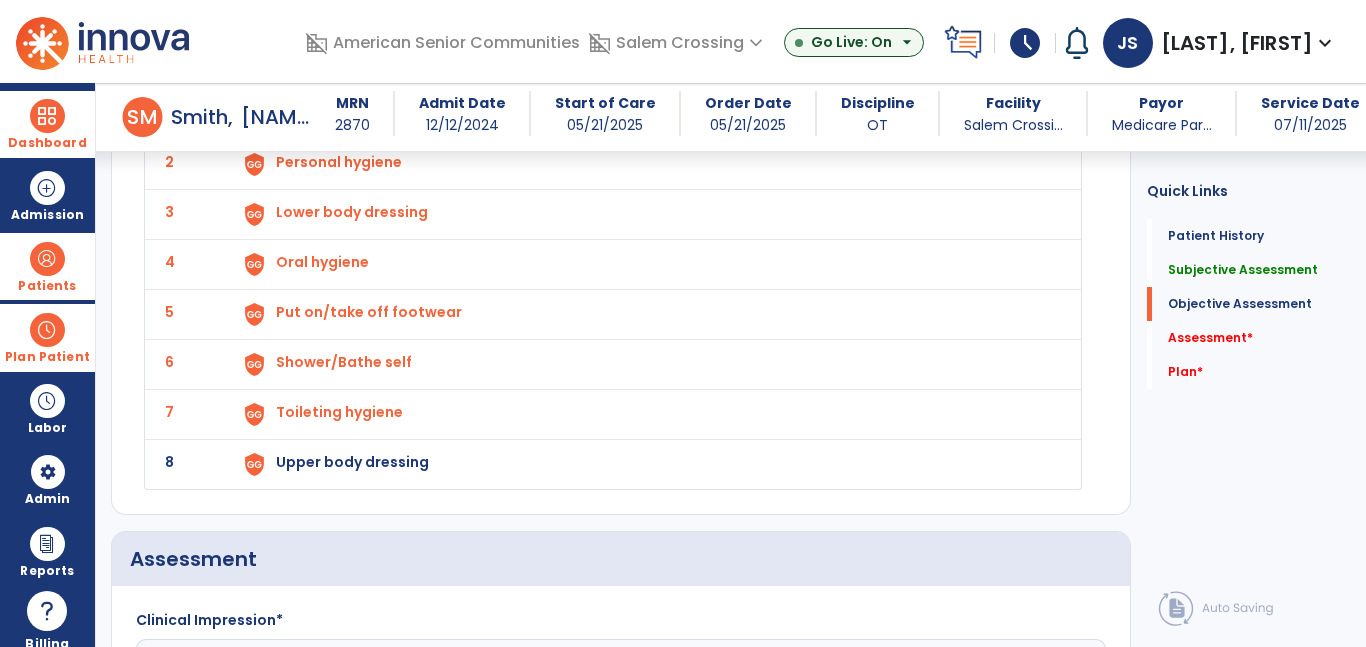 click on "Upper body dressing" at bounding box center (299, 112) 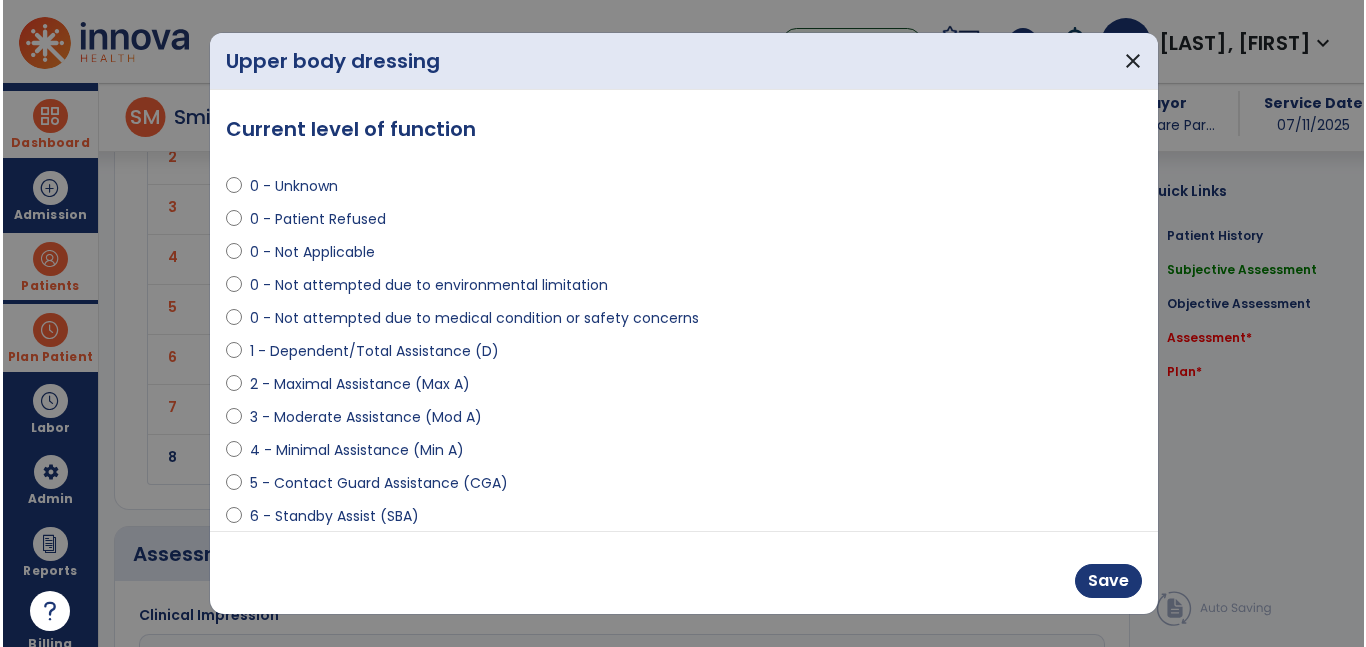 scroll, scrollTop: 1936, scrollLeft: 0, axis: vertical 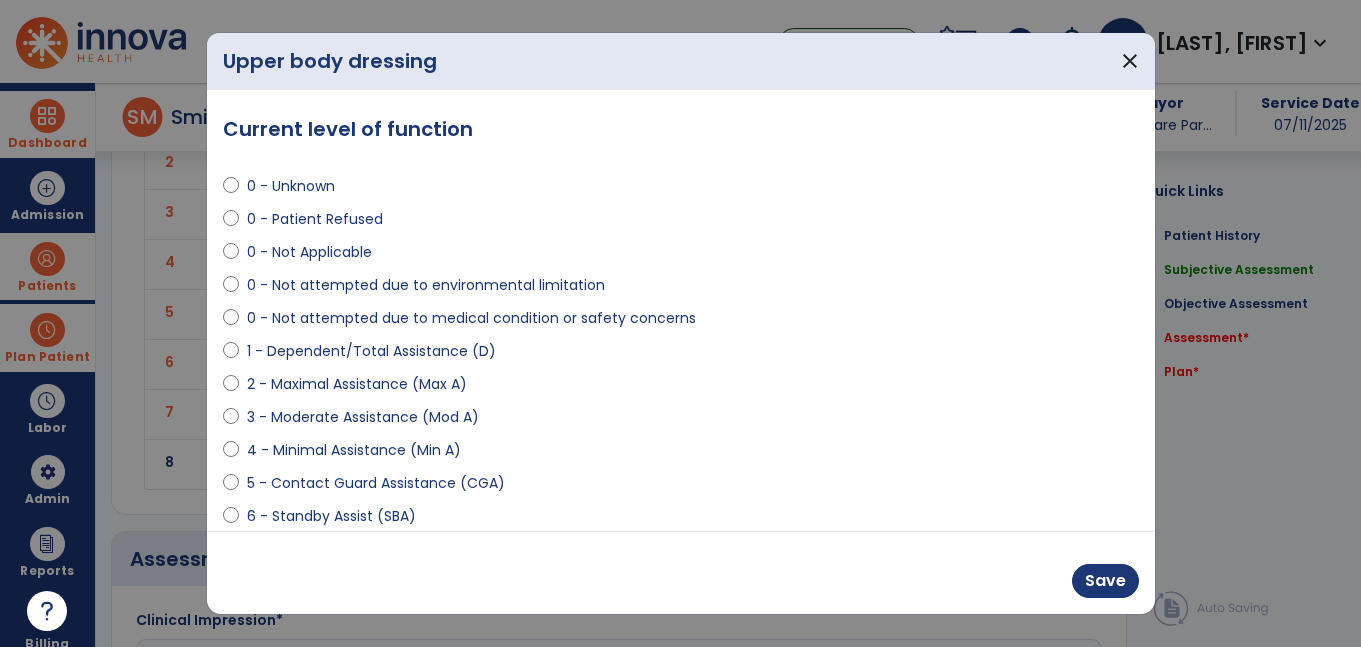 select on "**********" 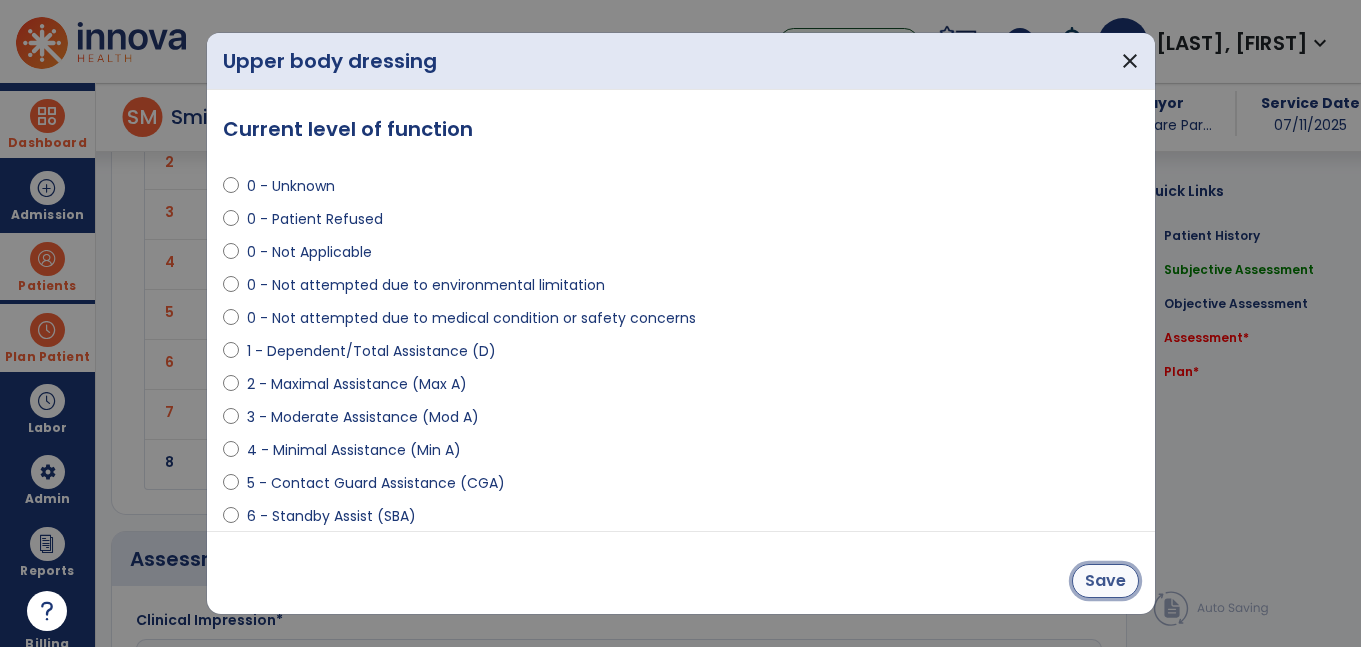 click on "Save" at bounding box center [1105, 581] 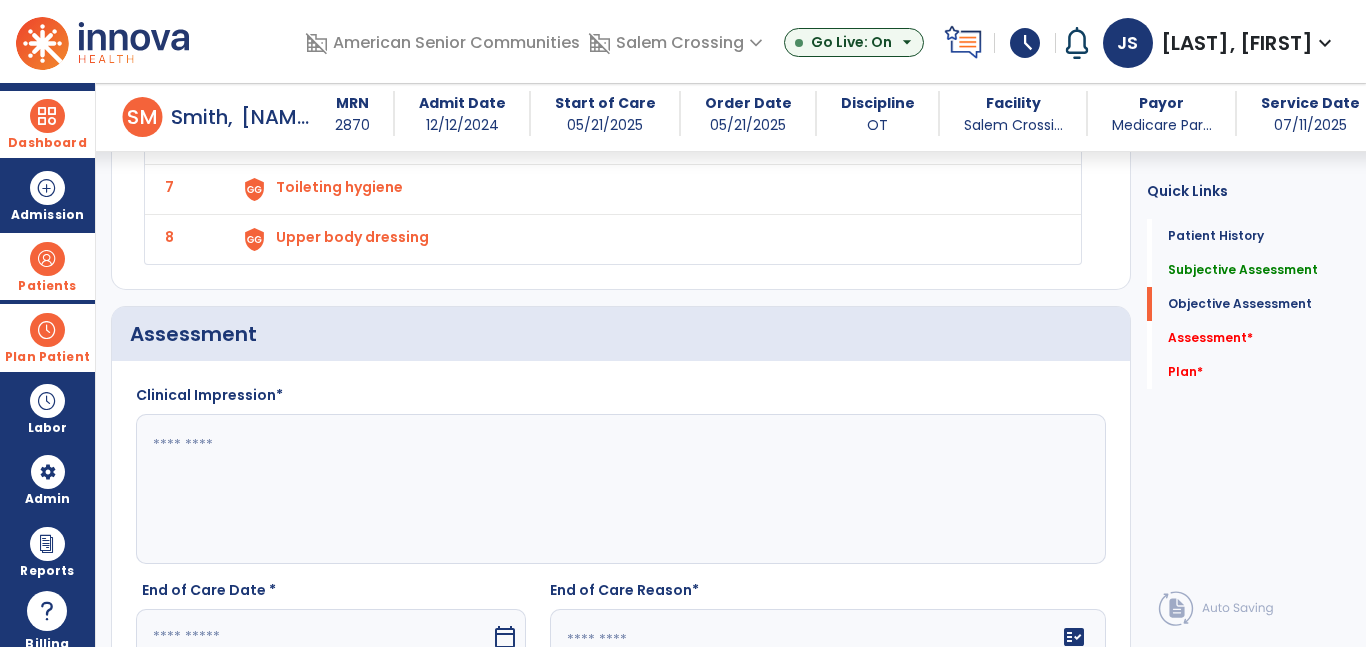 scroll, scrollTop: 2294, scrollLeft: 0, axis: vertical 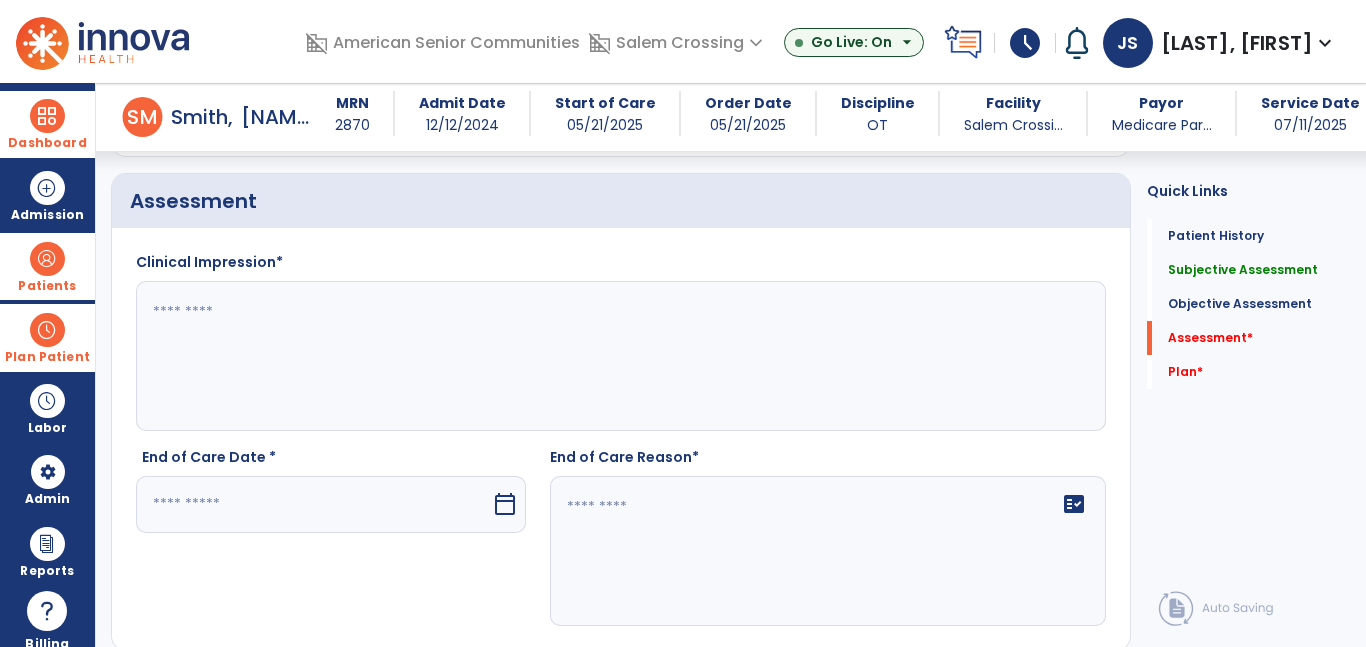 click 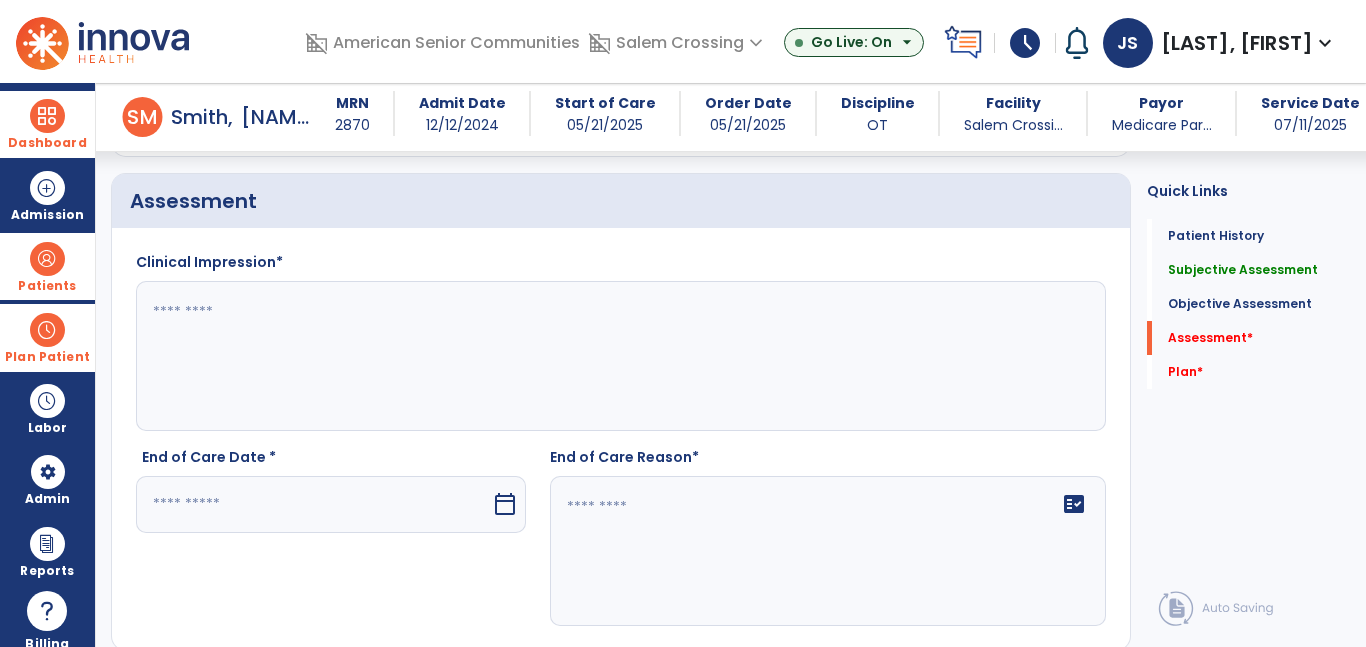 click at bounding box center (313, 504) 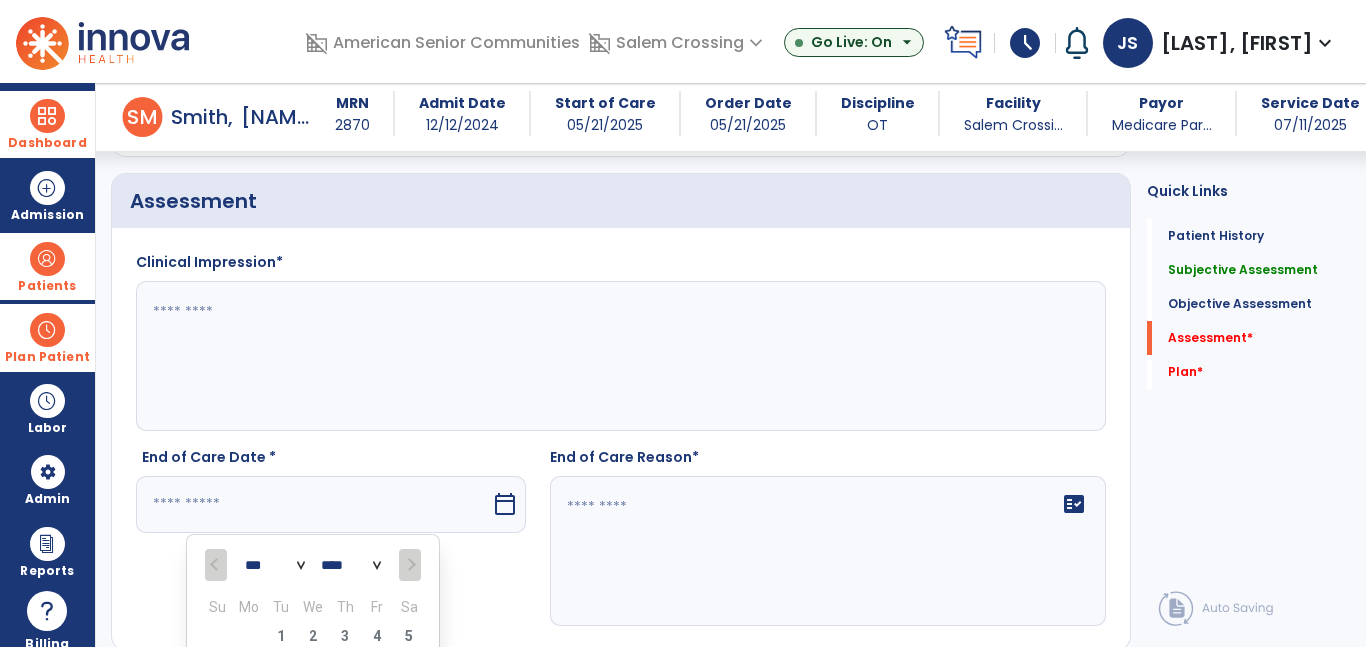 scroll, scrollTop: 2600, scrollLeft: 0, axis: vertical 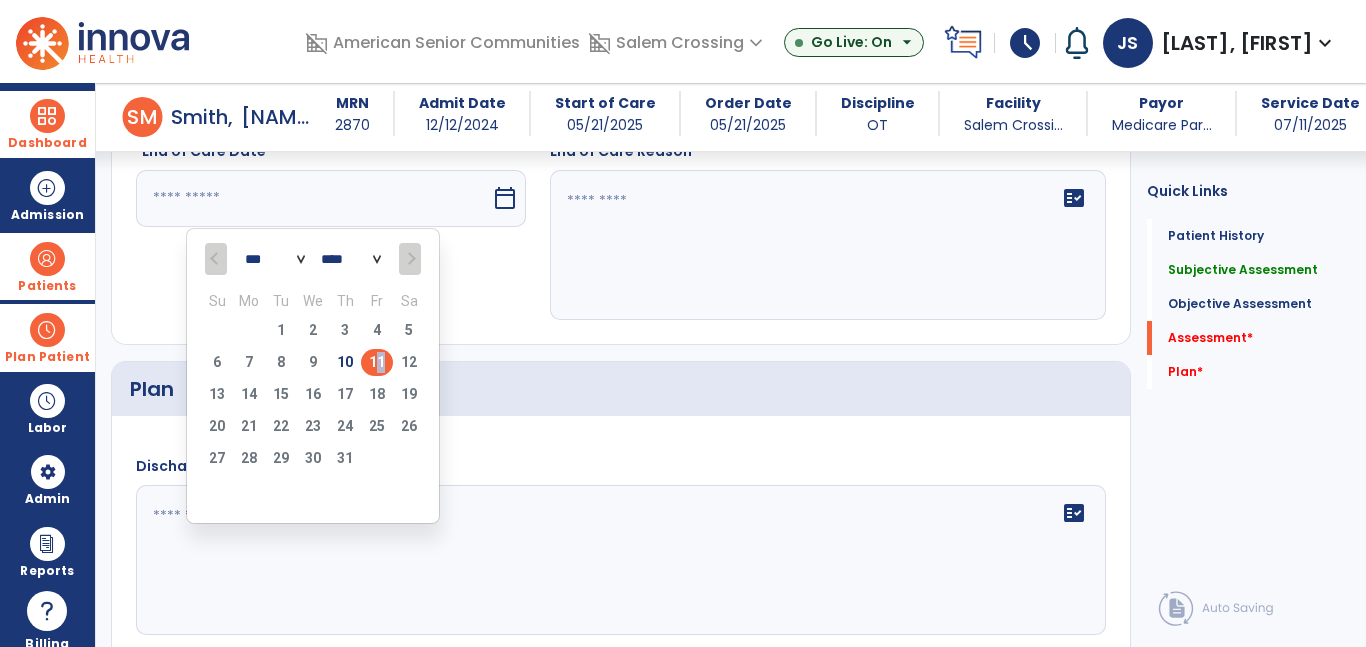 click on "11" at bounding box center (377, 362) 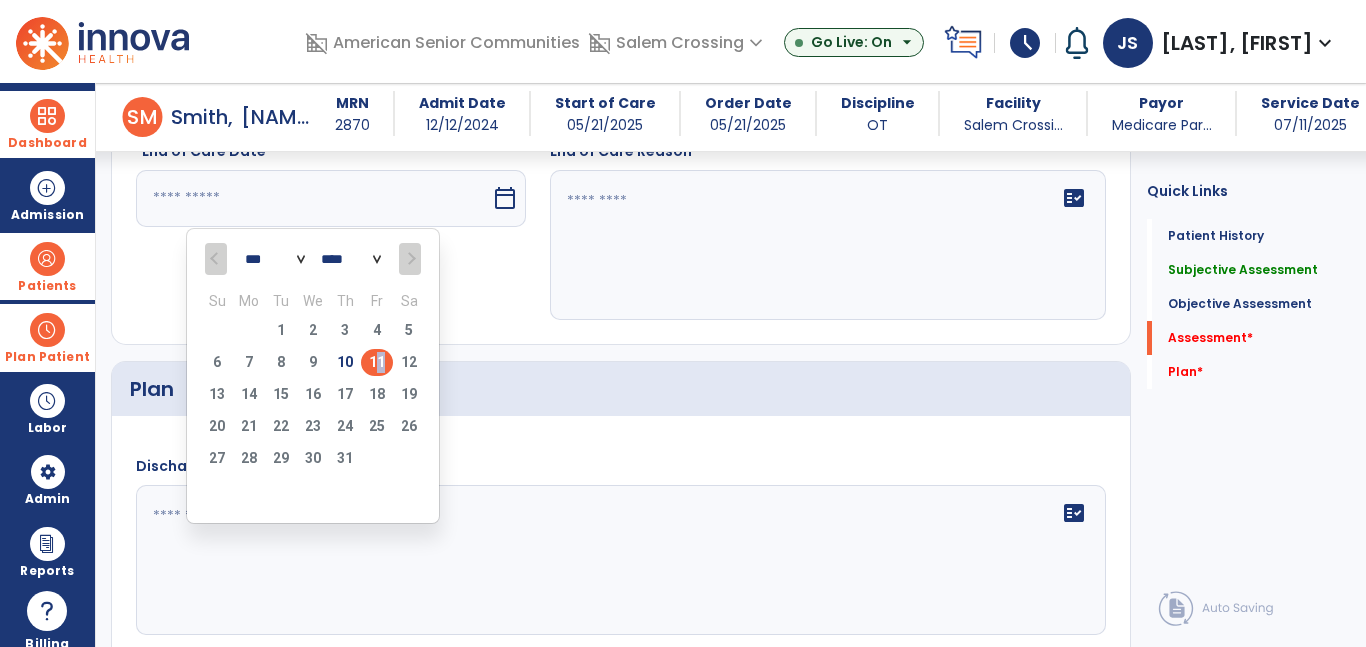 type on "*********" 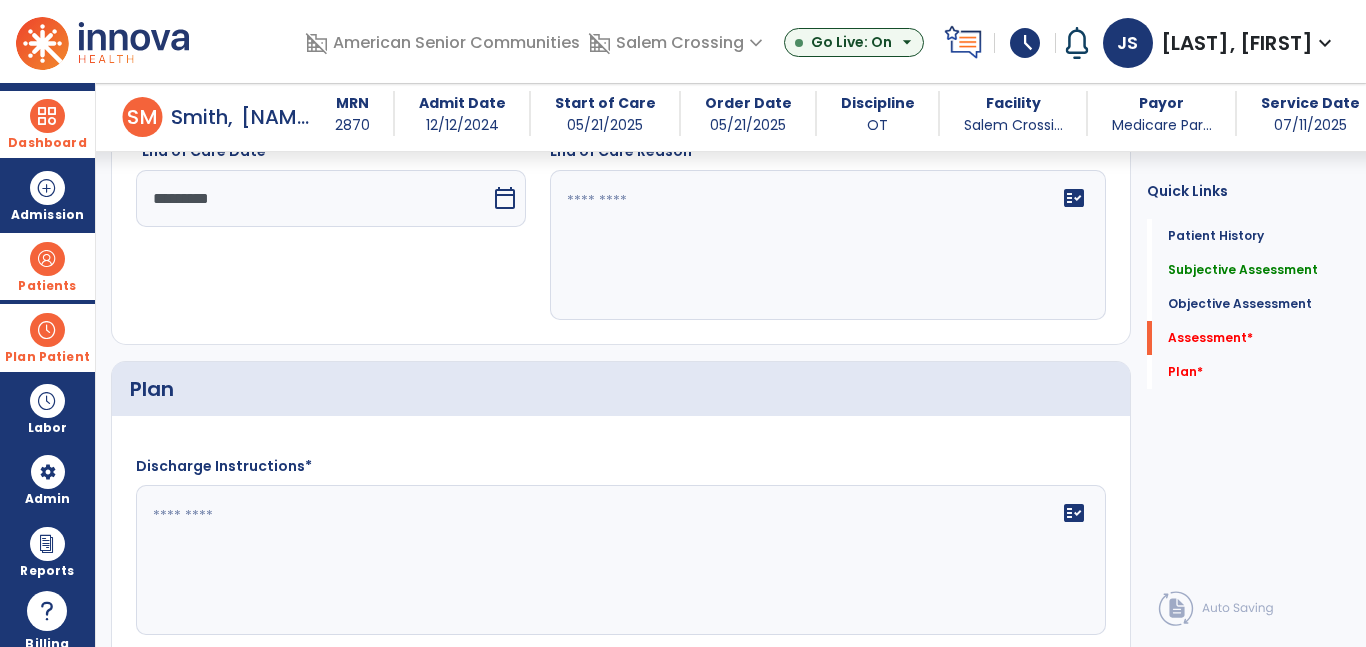 click on "fact_check" 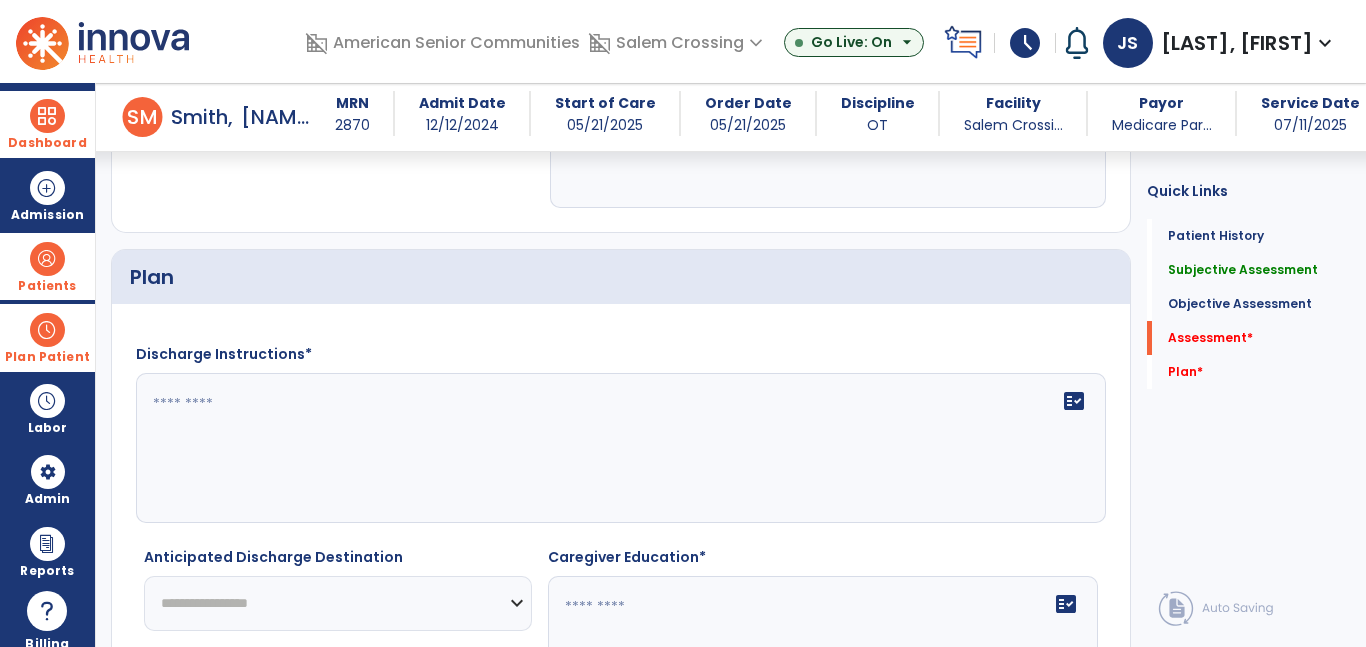type on "**********" 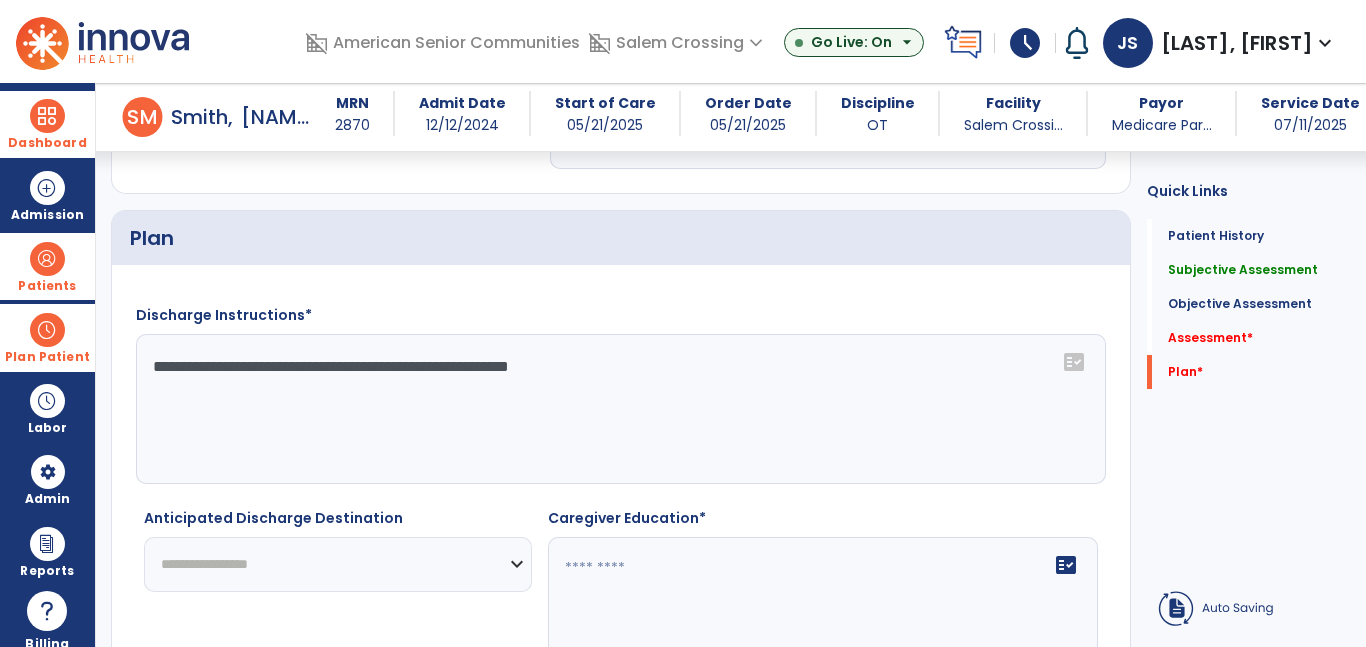 scroll, scrollTop: 2896, scrollLeft: 0, axis: vertical 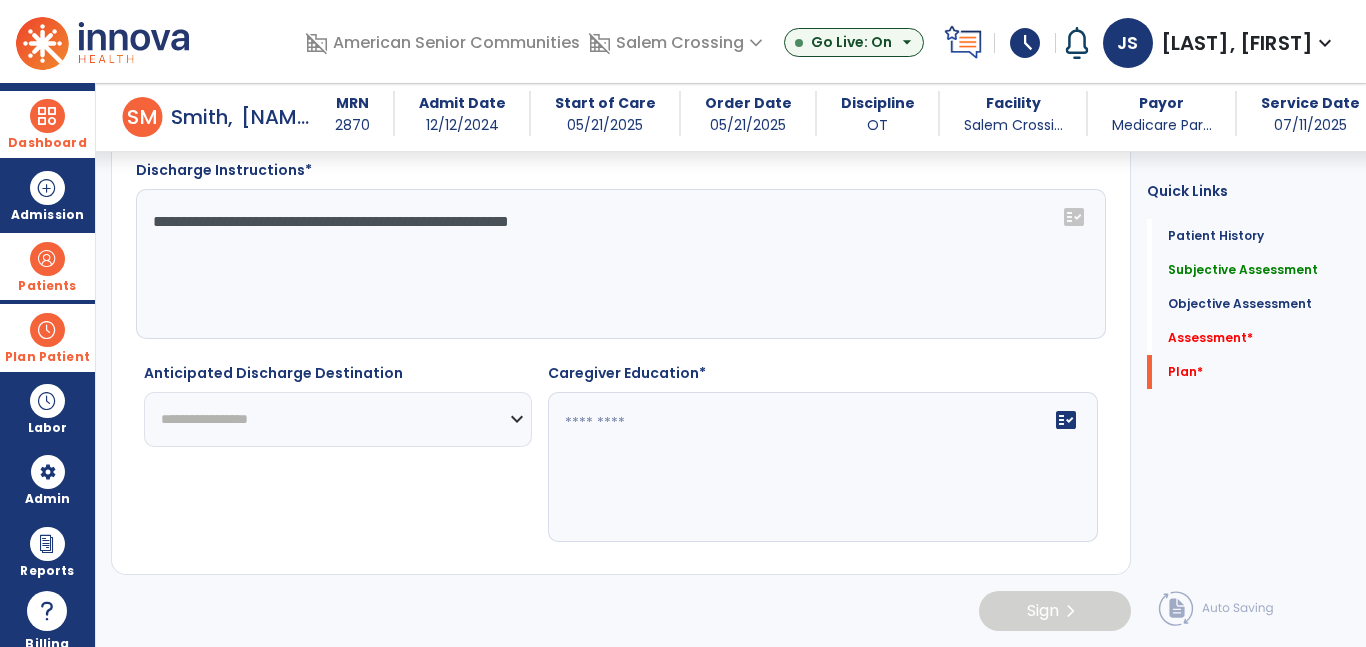 type on "**********" 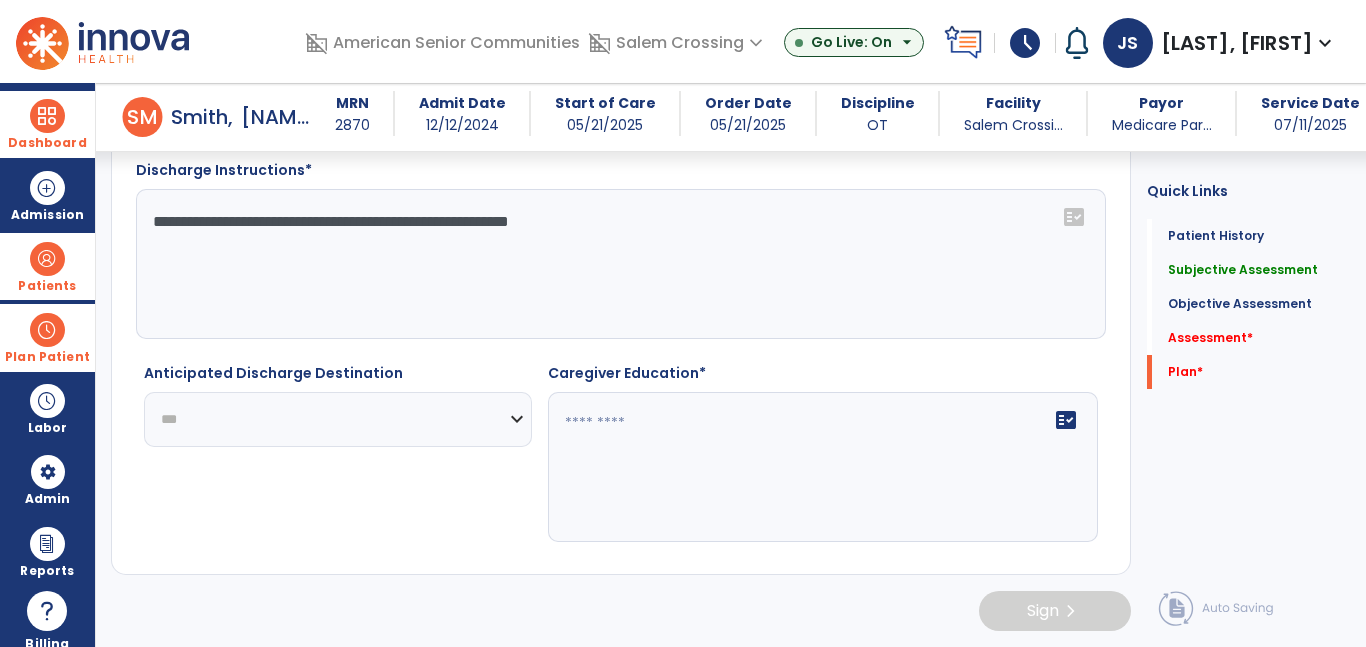 click on "**********" 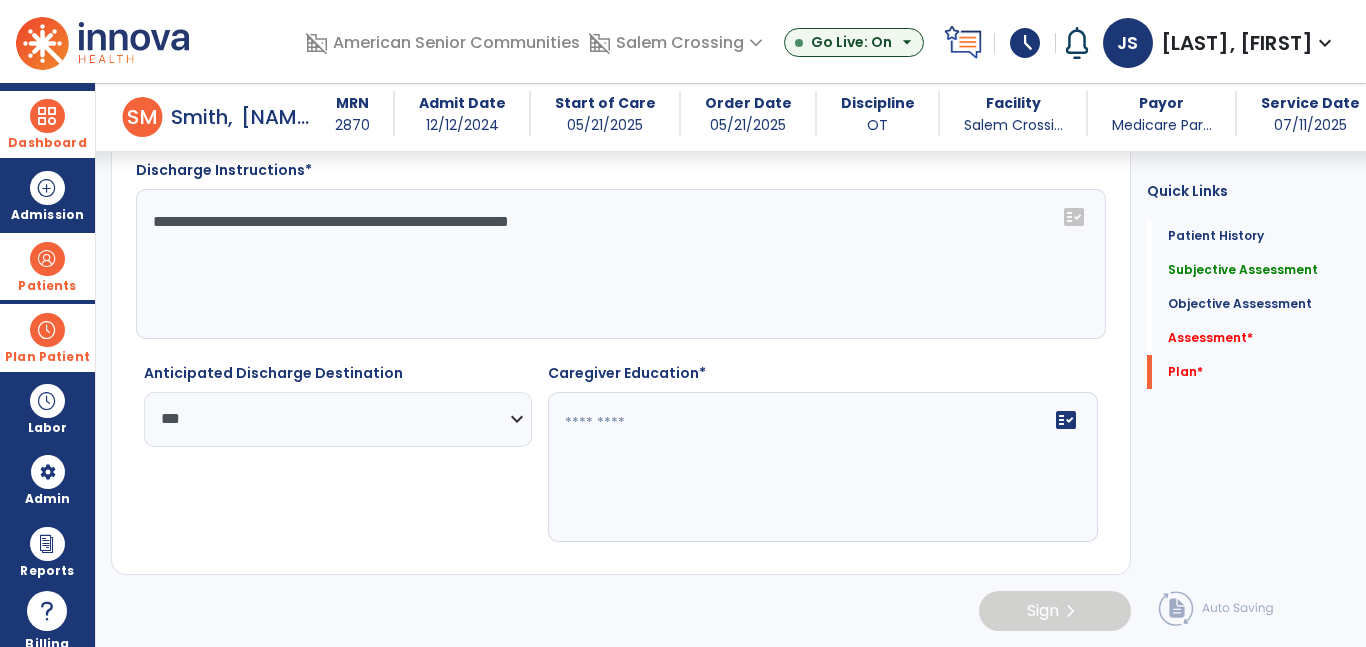 click 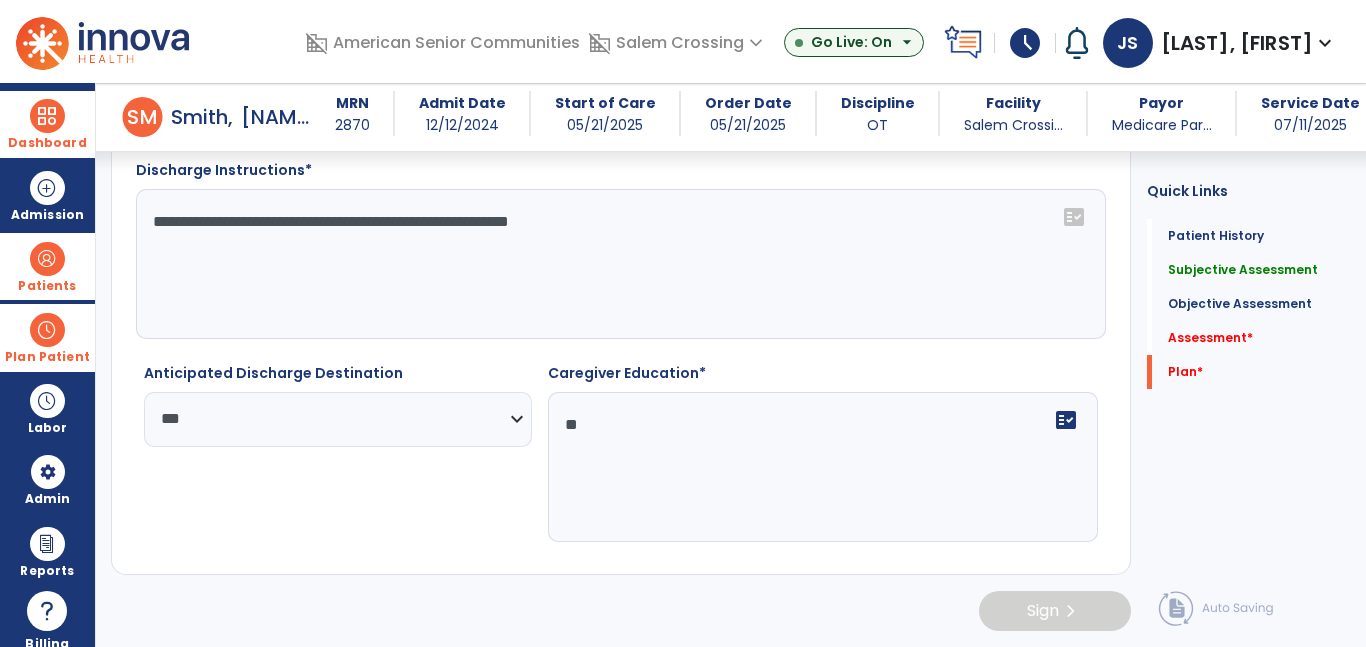 type on "*" 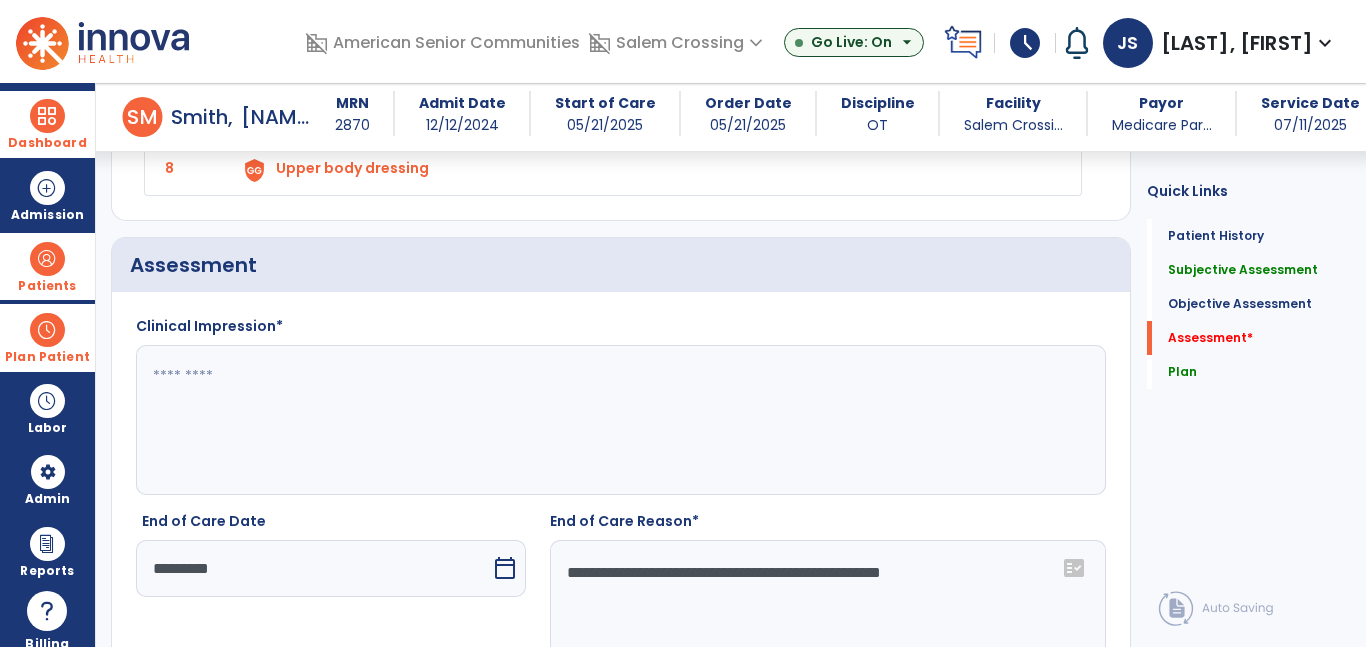 scroll, scrollTop: 2231, scrollLeft: 0, axis: vertical 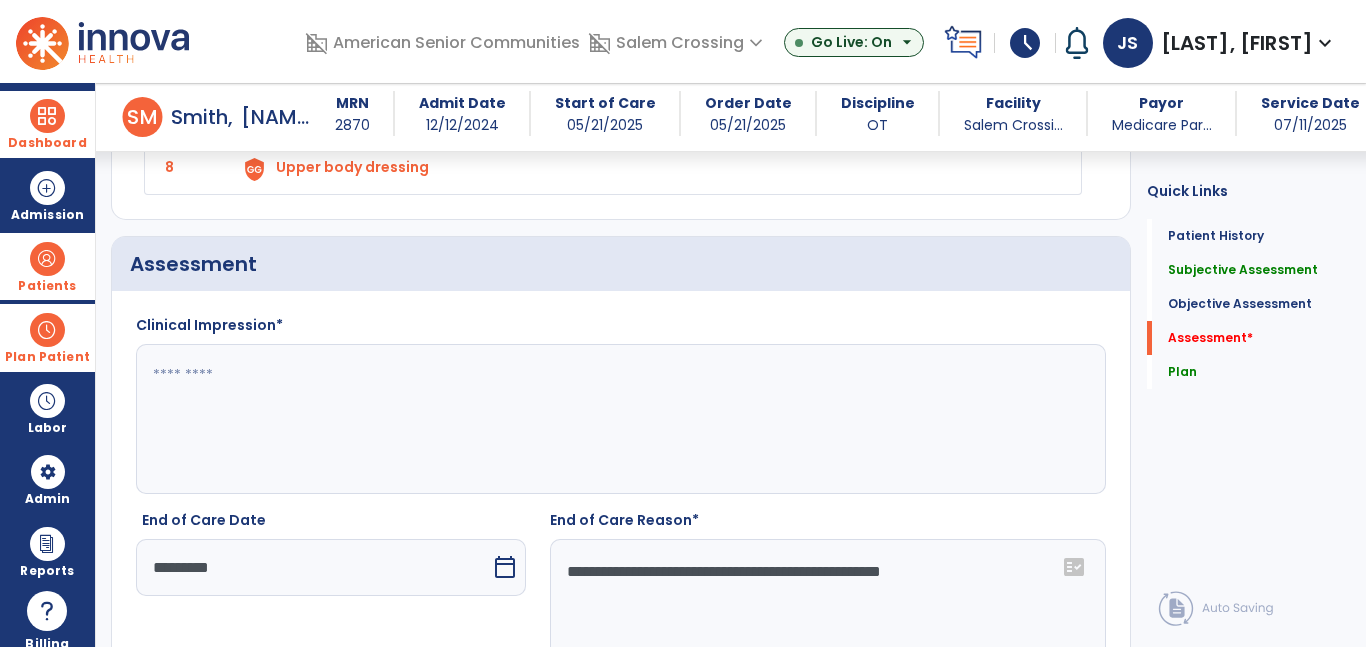 type on "**********" 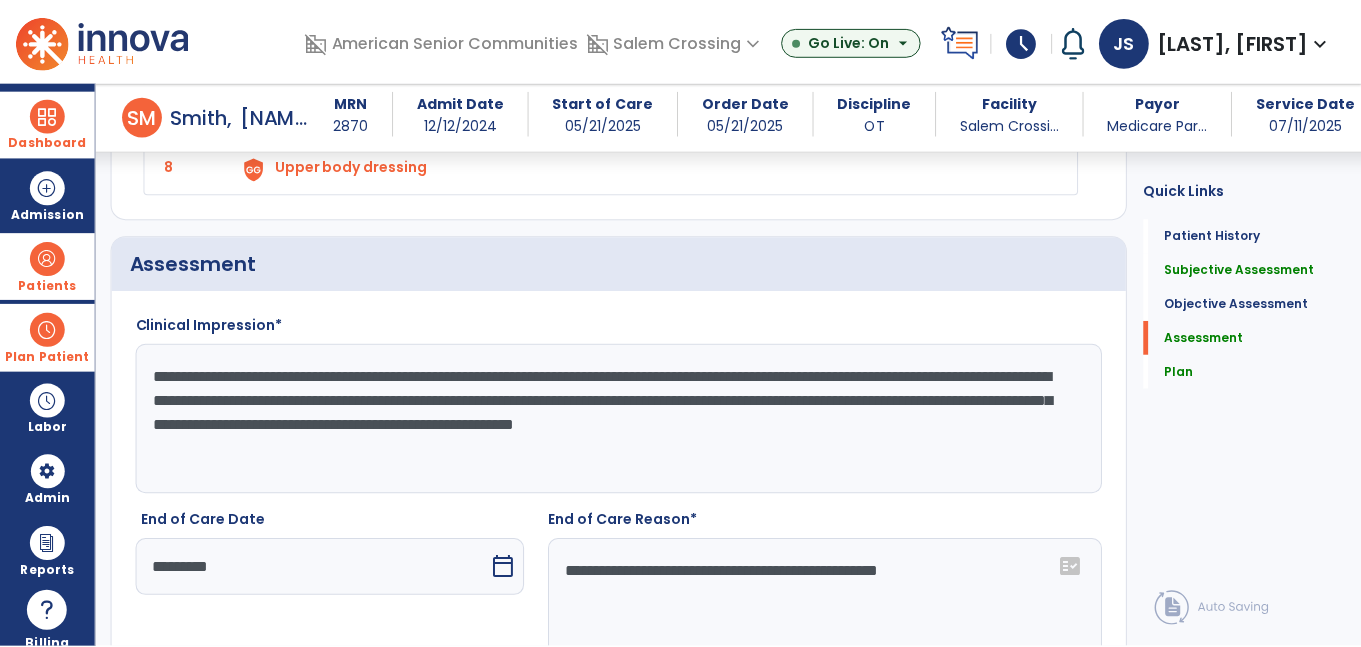 scroll, scrollTop: 2898, scrollLeft: 0, axis: vertical 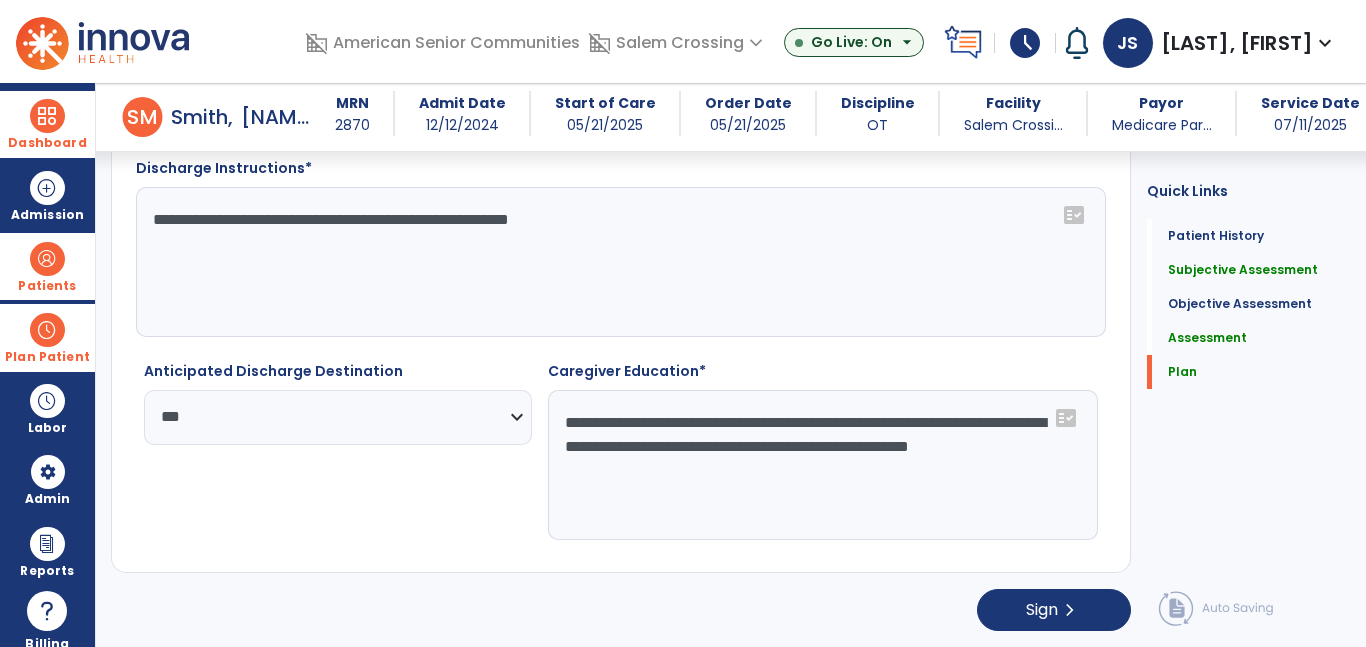 type on "**********" 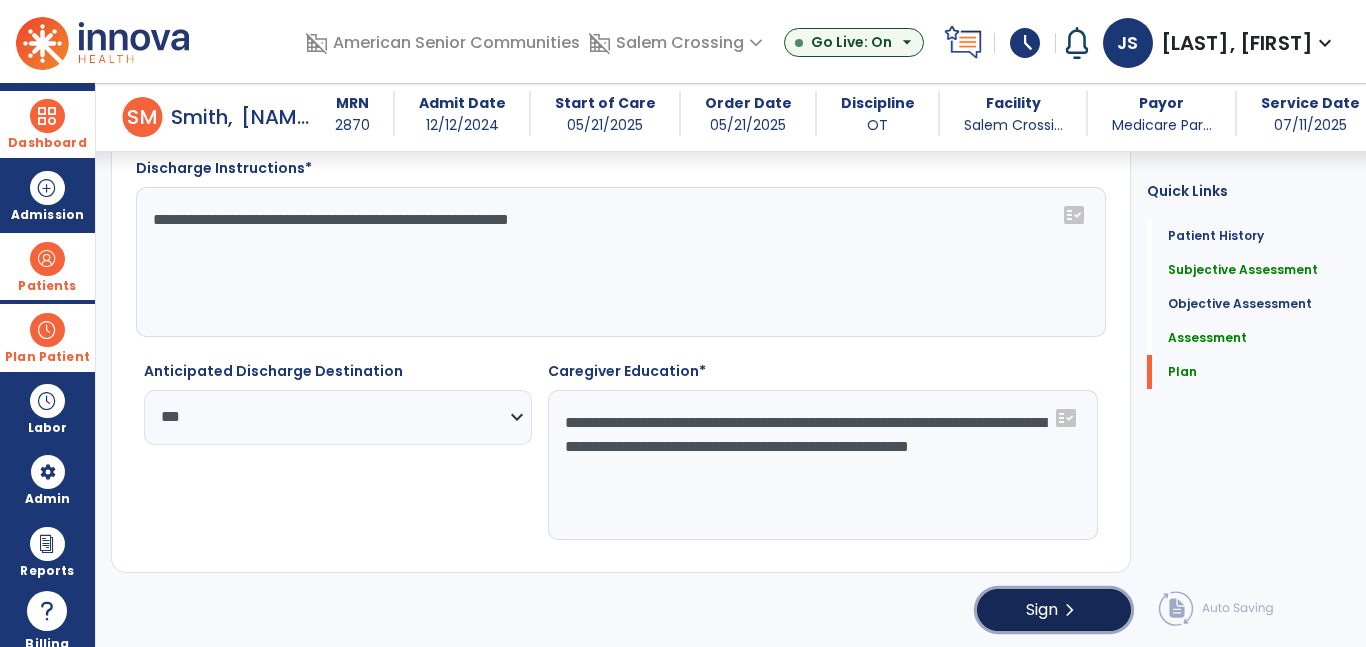 click on "Sign" 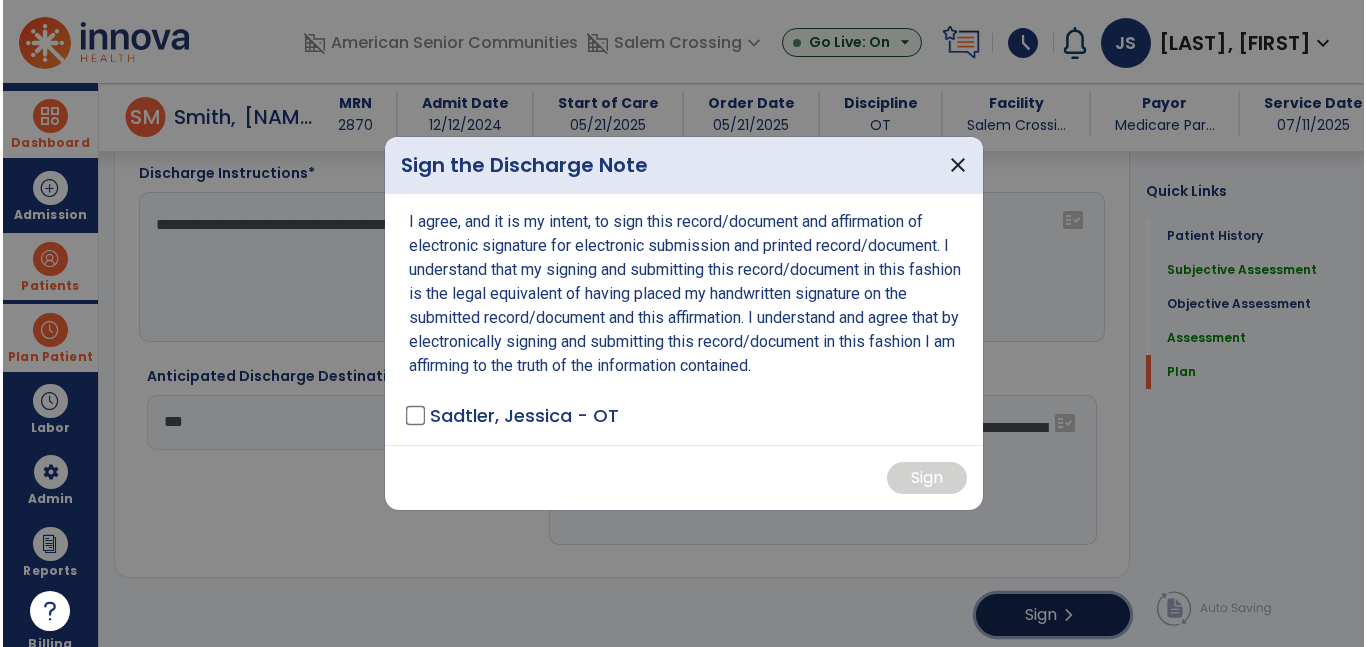 scroll, scrollTop: 2898, scrollLeft: 0, axis: vertical 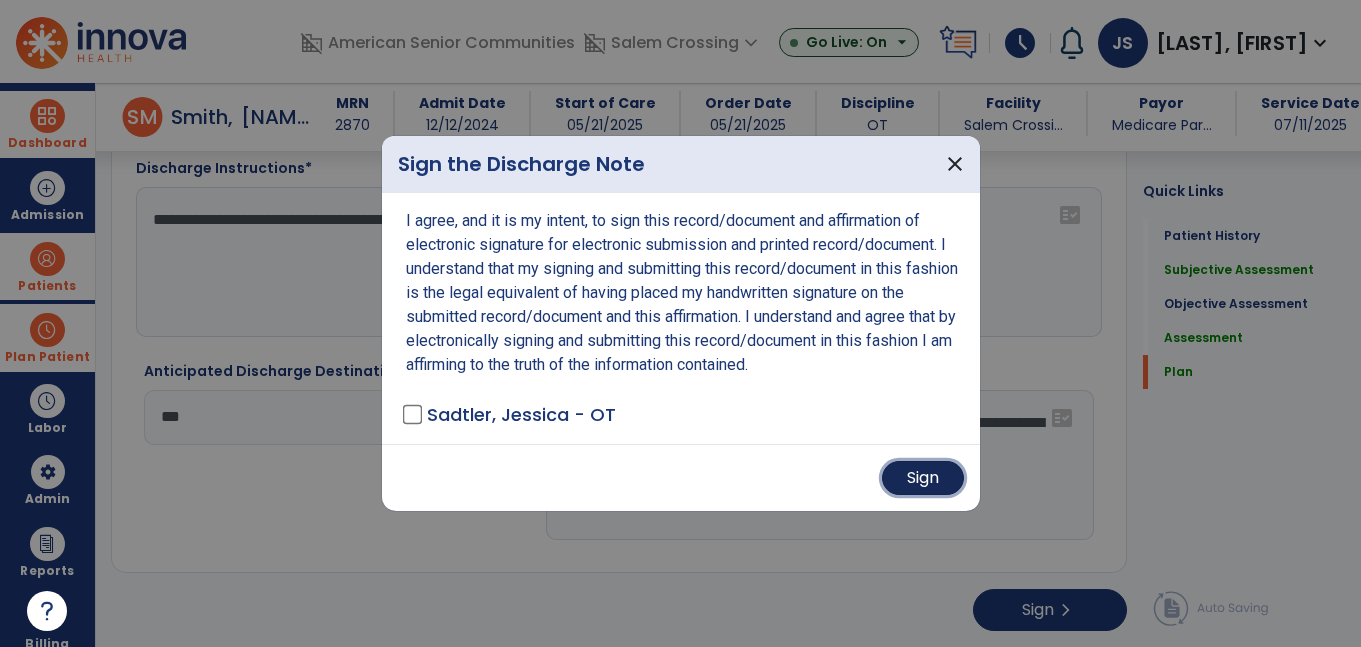 click on "Sign" at bounding box center [923, 478] 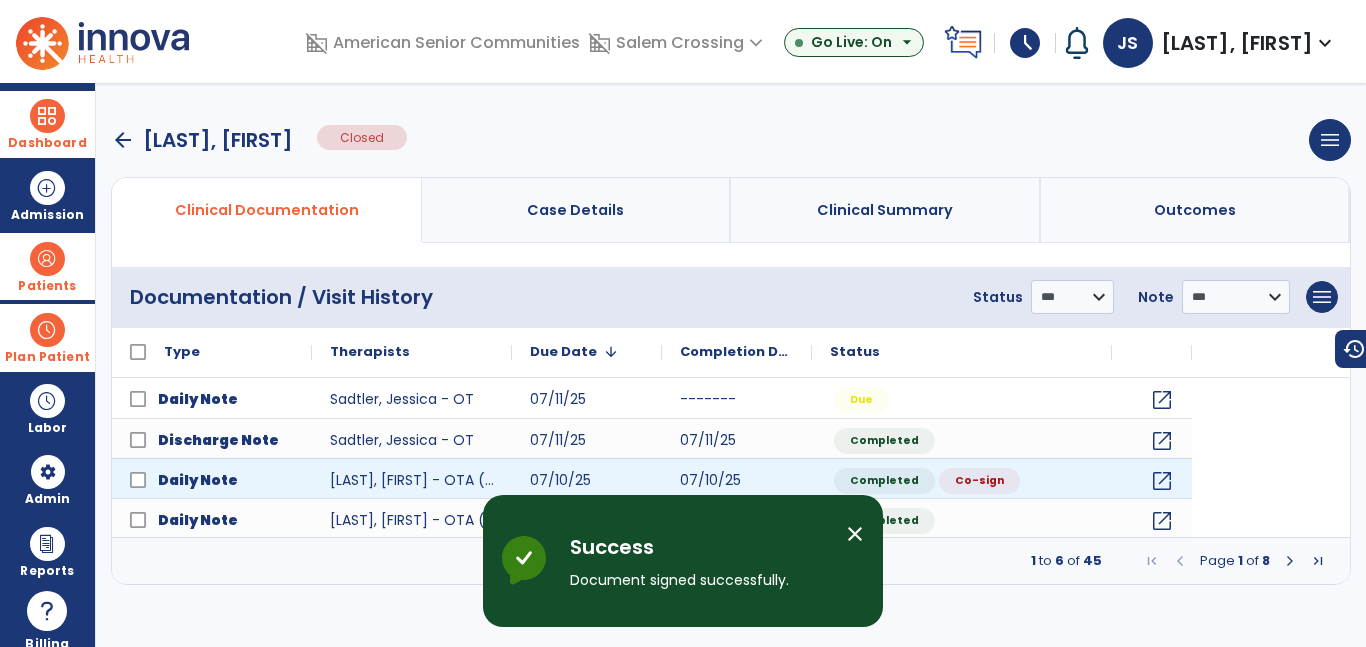scroll, scrollTop: 0, scrollLeft: 0, axis: both 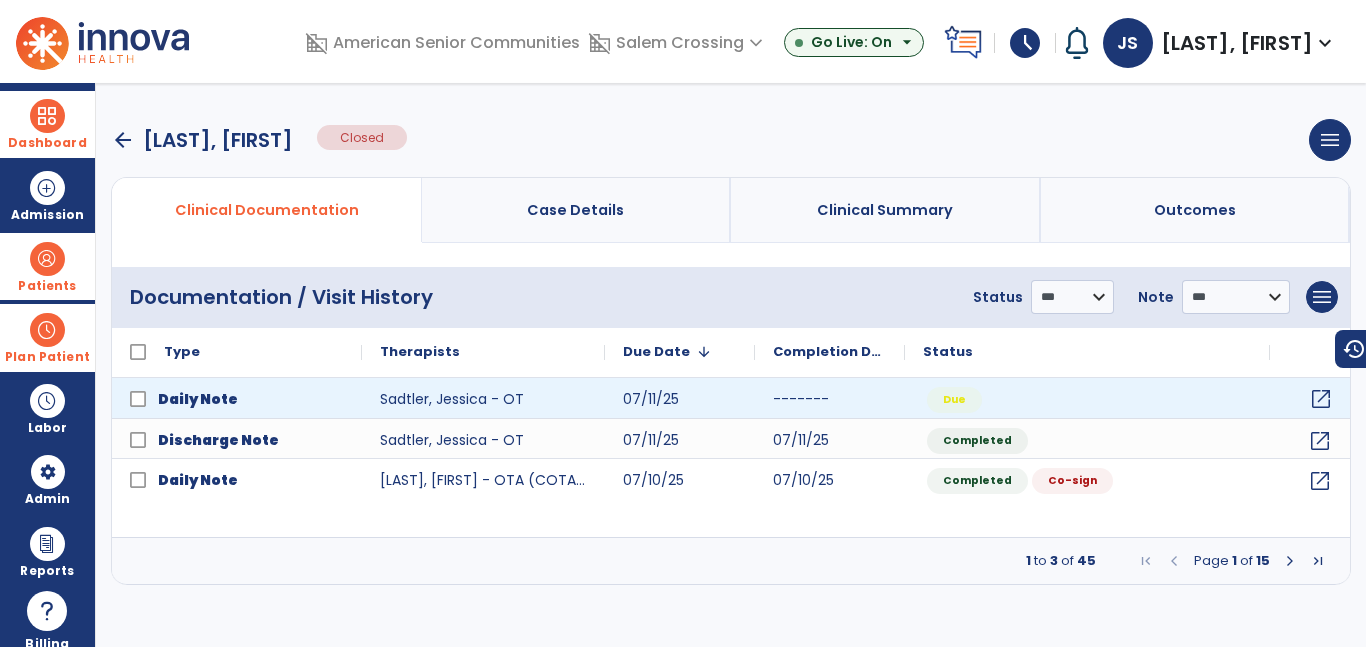 click on "open_in_new" 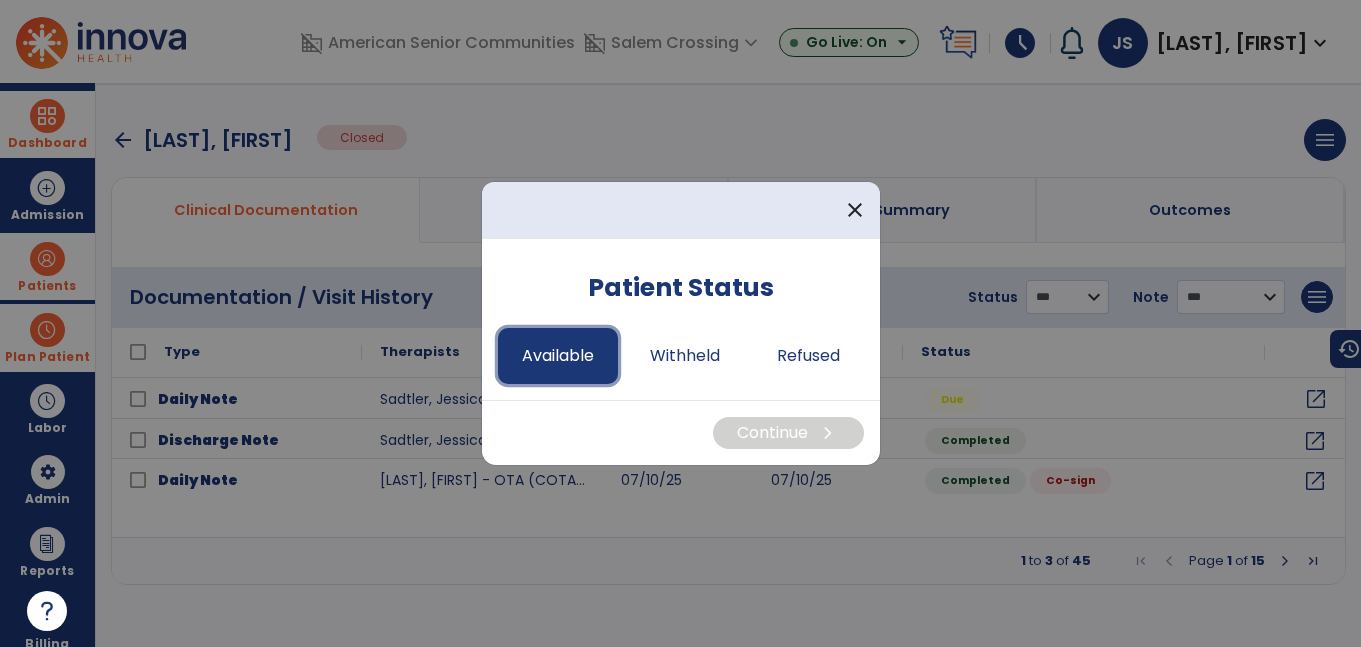 click on "Available" at bounding box center (558, 356) 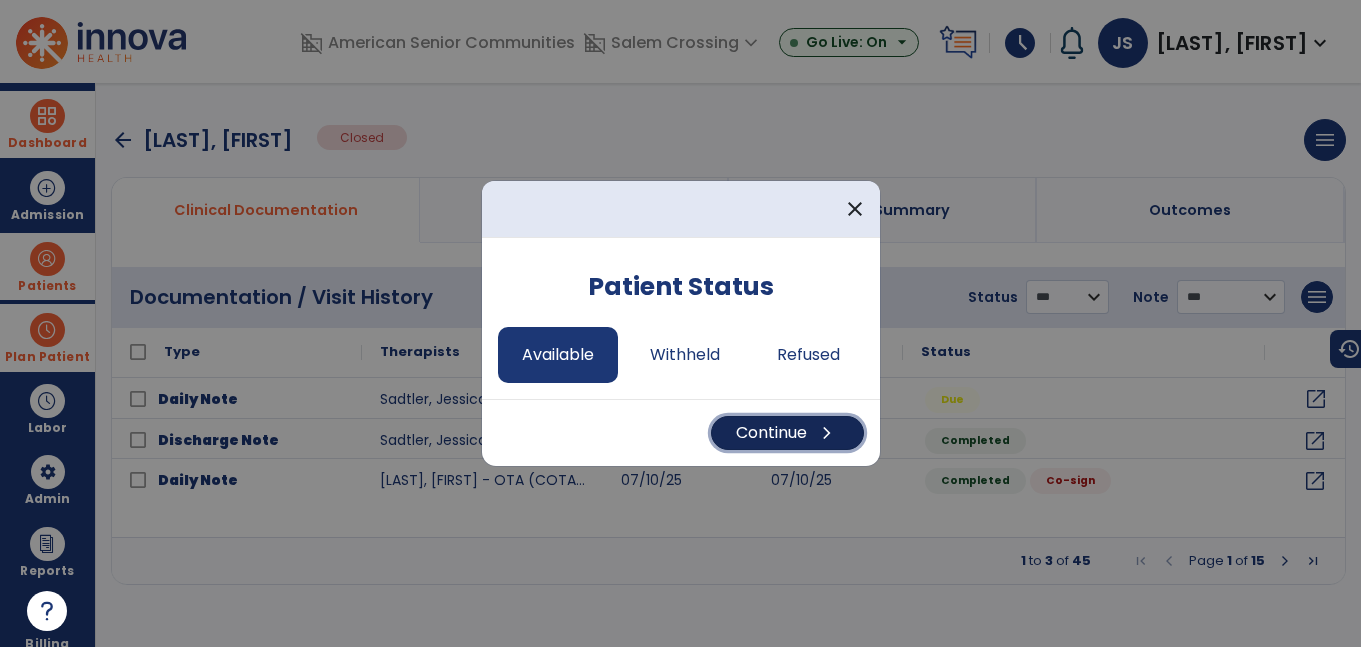 click on "Continue   chevron_right" at bounding box center [787, 433] 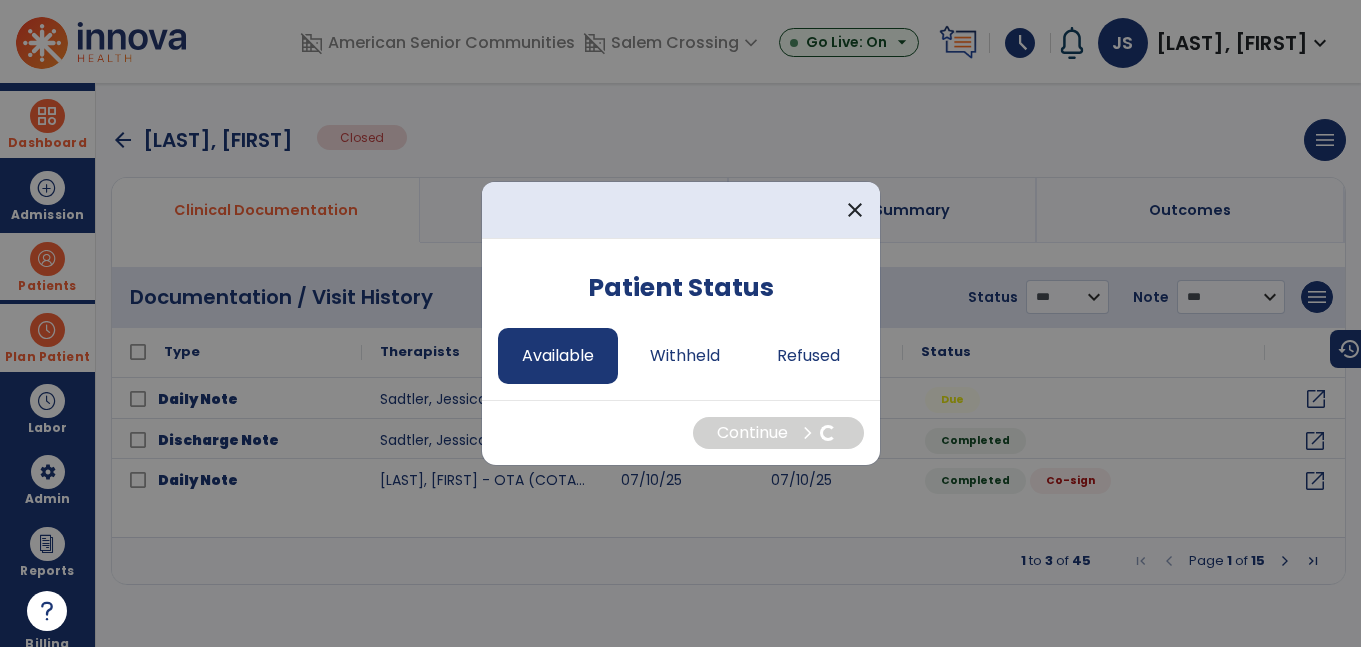 select on "*" 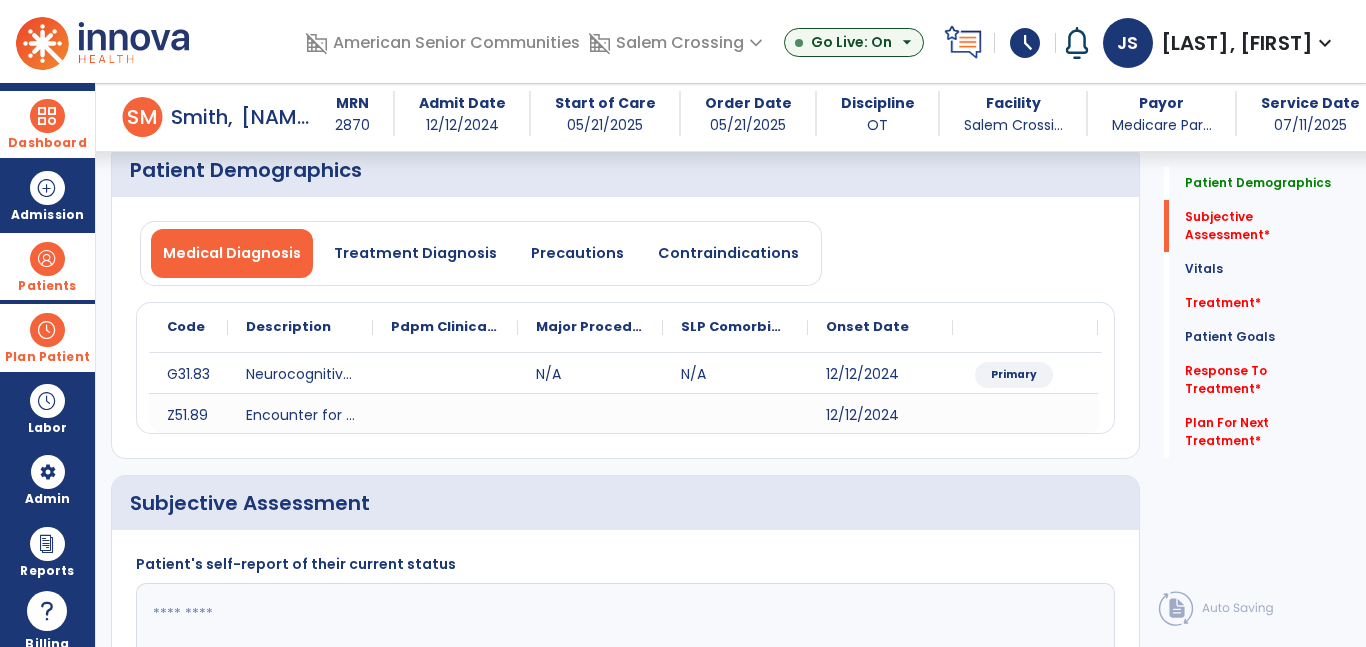 scroll, scrollTop: 408, scrollLeft: 0, axis: vertical 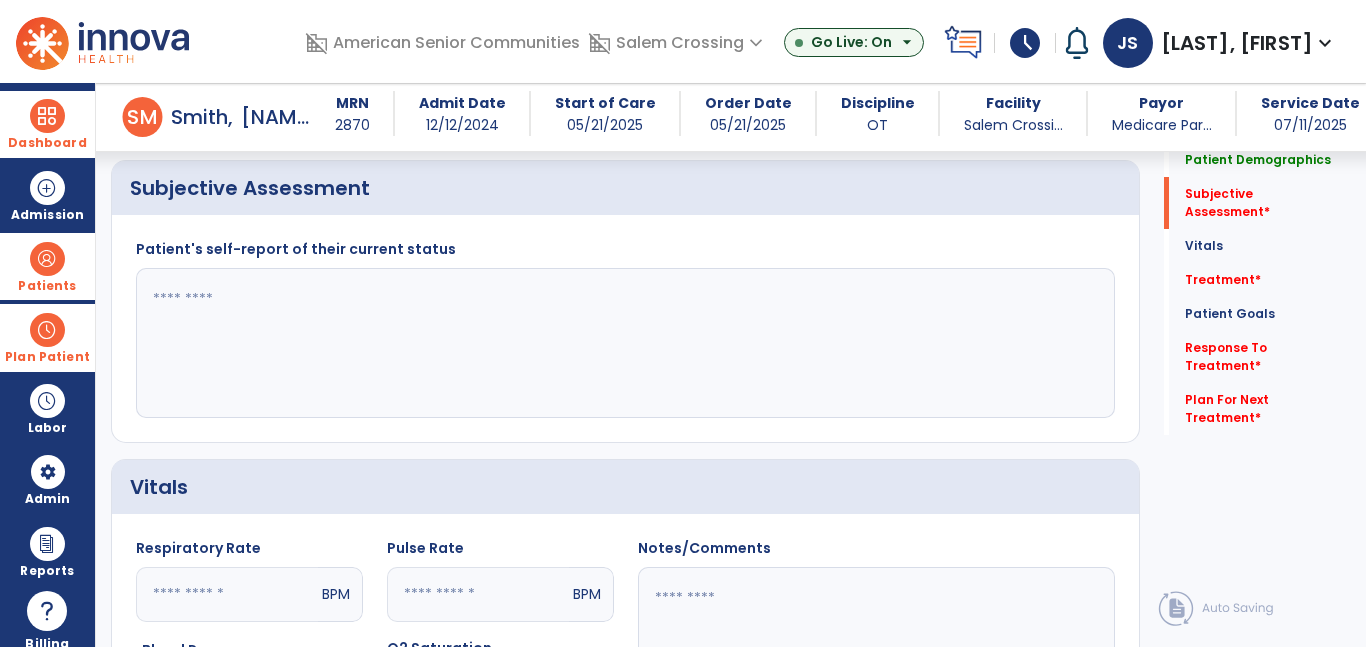 click 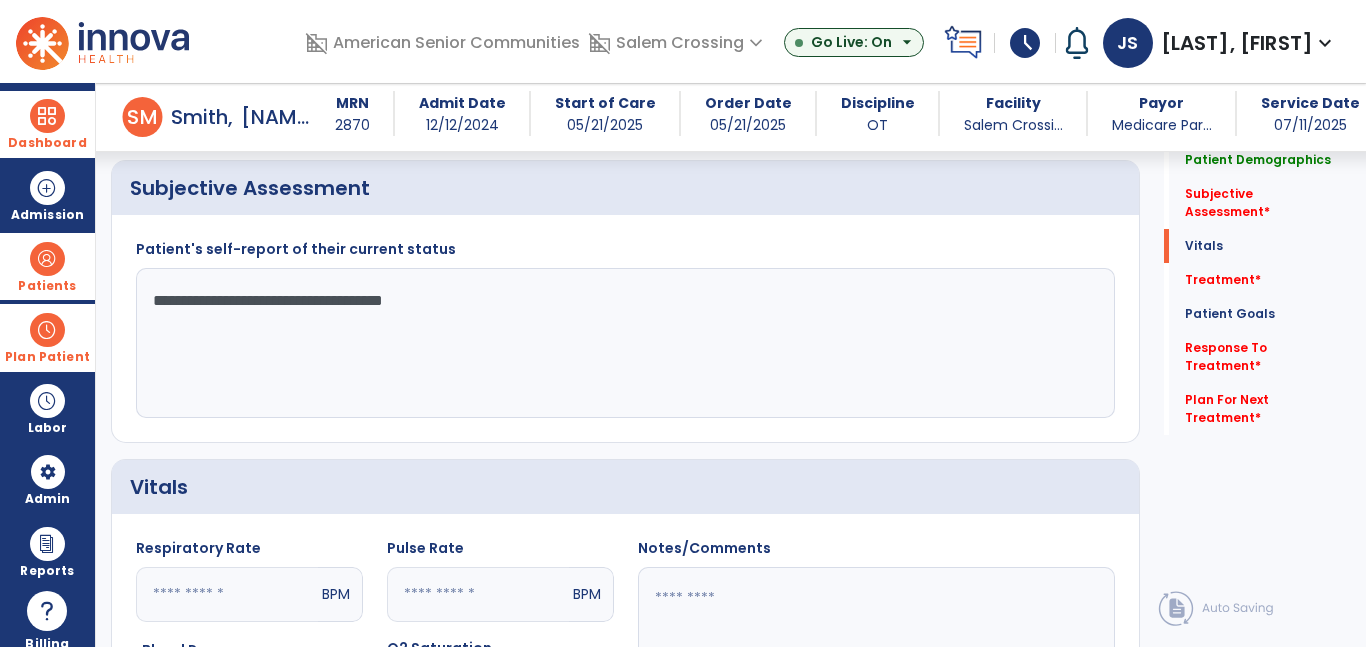 scroll, scrollTop: 1010, scrollLeft: 0, axis: vertical 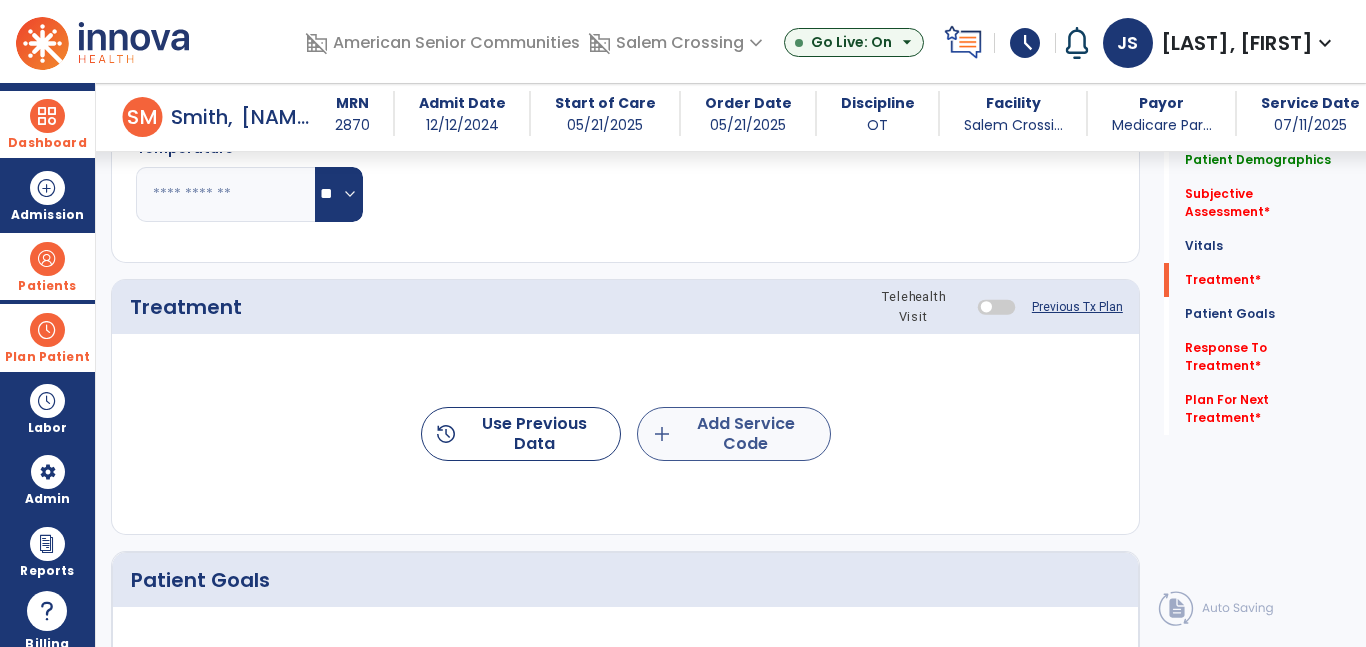 type on "**********" 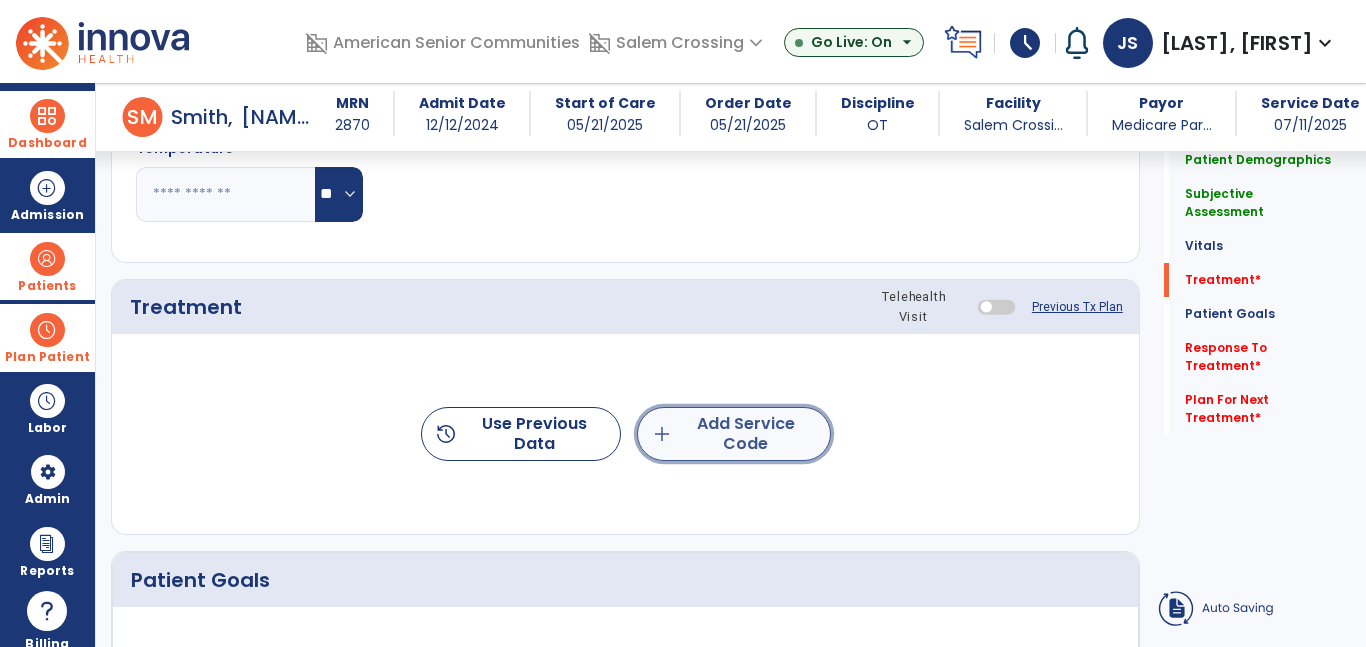 click on "add  Add Service Code" 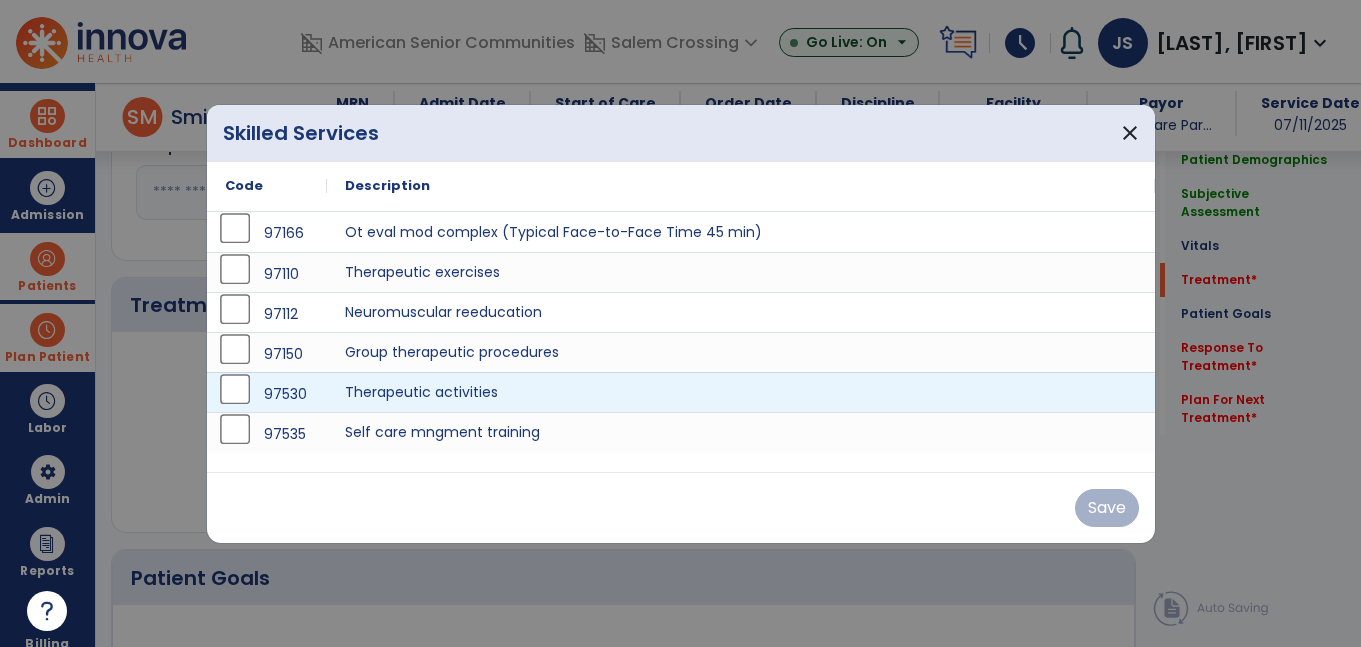 scroll, scrollTop: 1012, scrollLeft: 0, axis: vertical 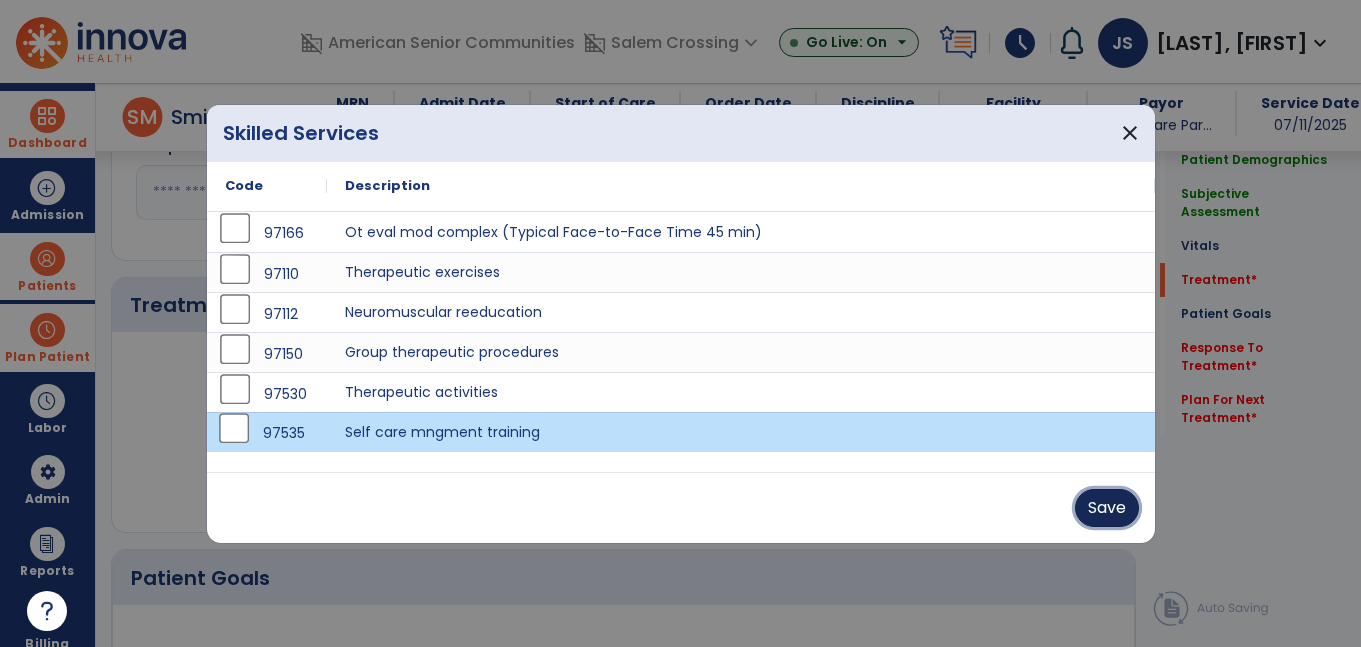 click on "Save" at bounding box center [1107, 508] 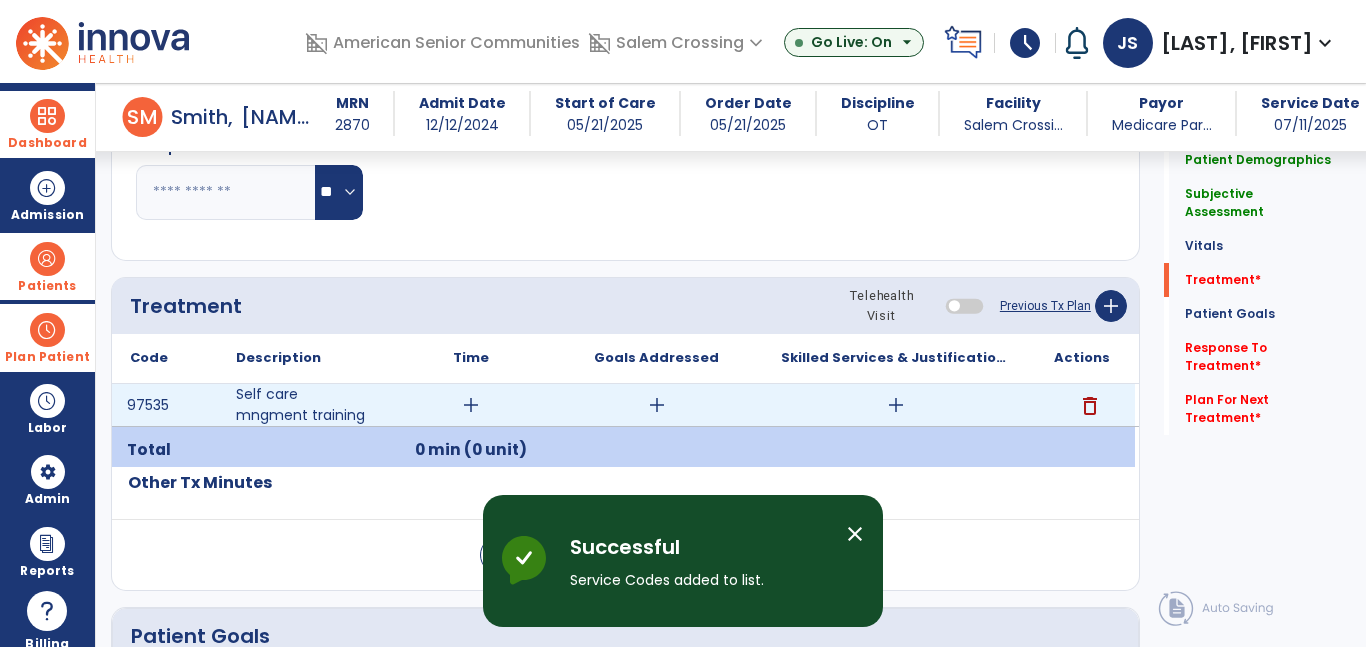 click on "add" at bounding box center [896, 405] 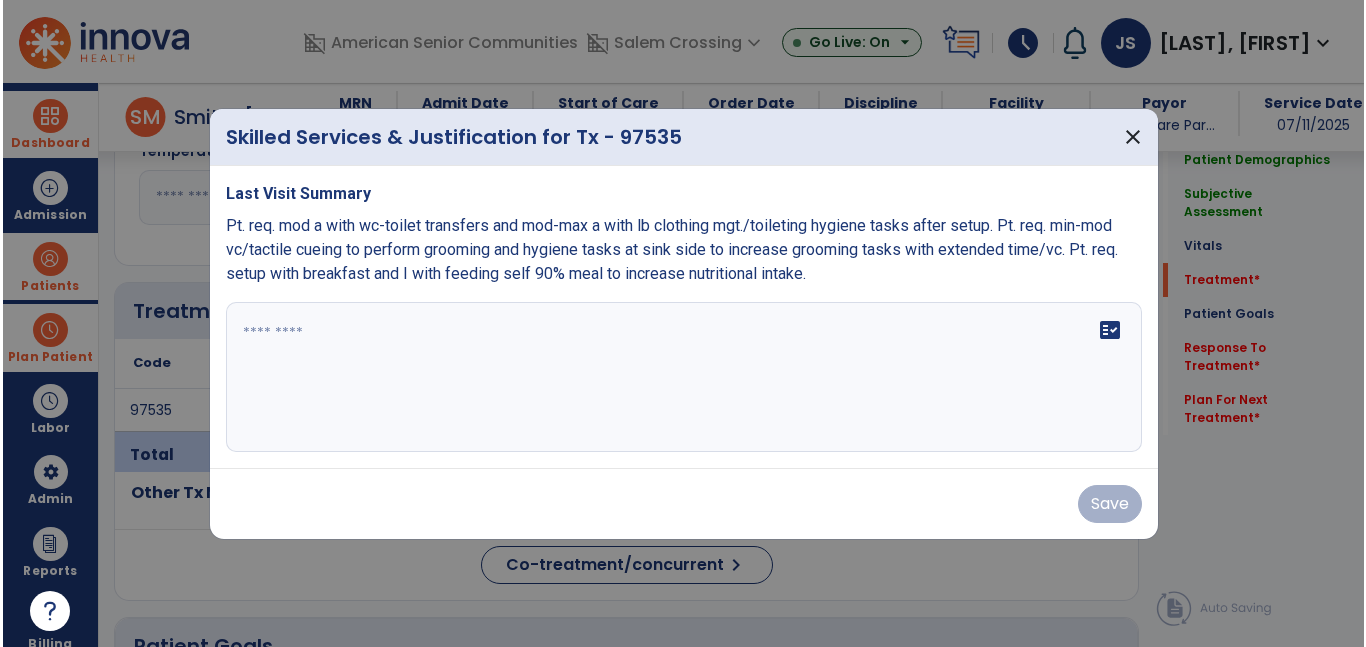 scroll, scrollTop: 1012, scrollLeft: 0, axis: vertical 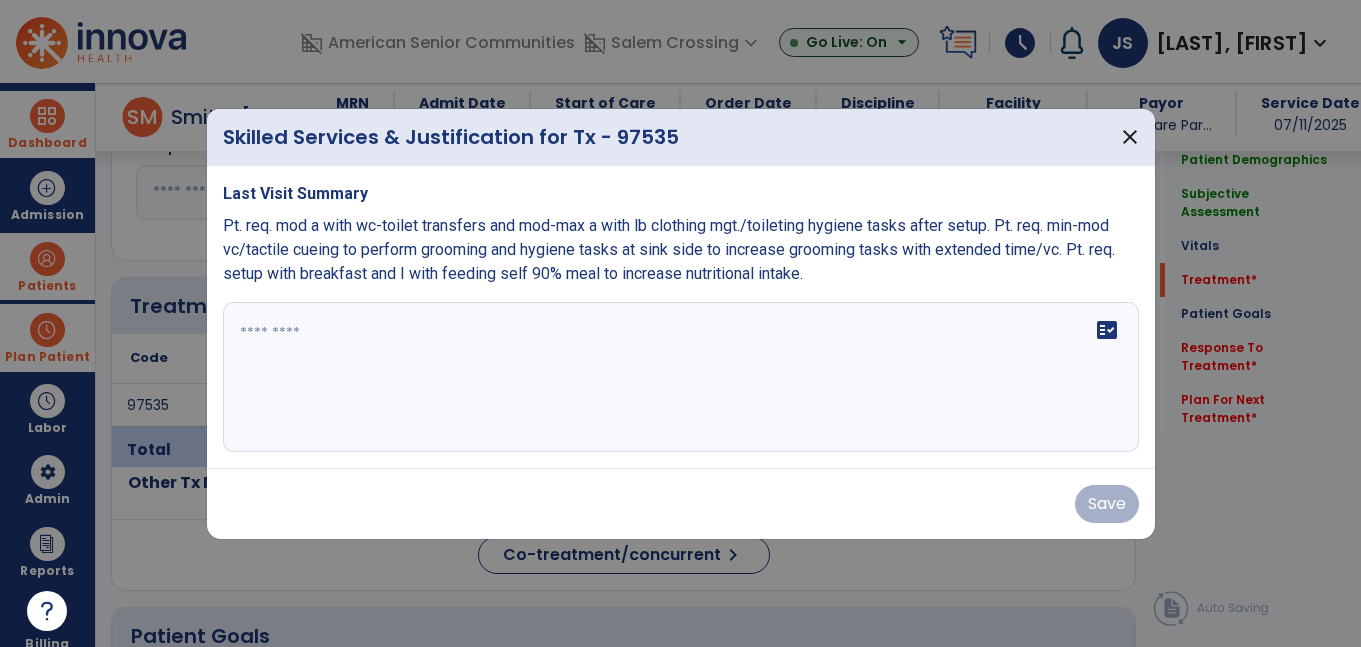 click on "fact_check" at bounding box center (681, 377) 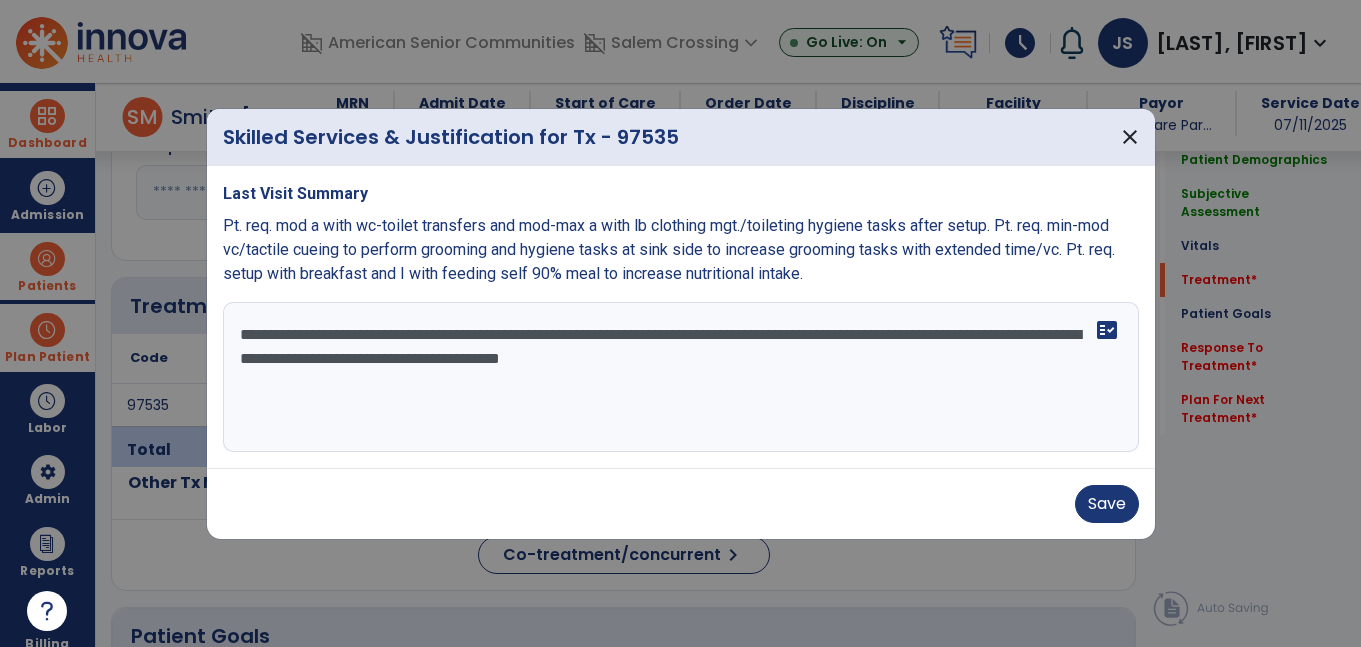 type on "**********" 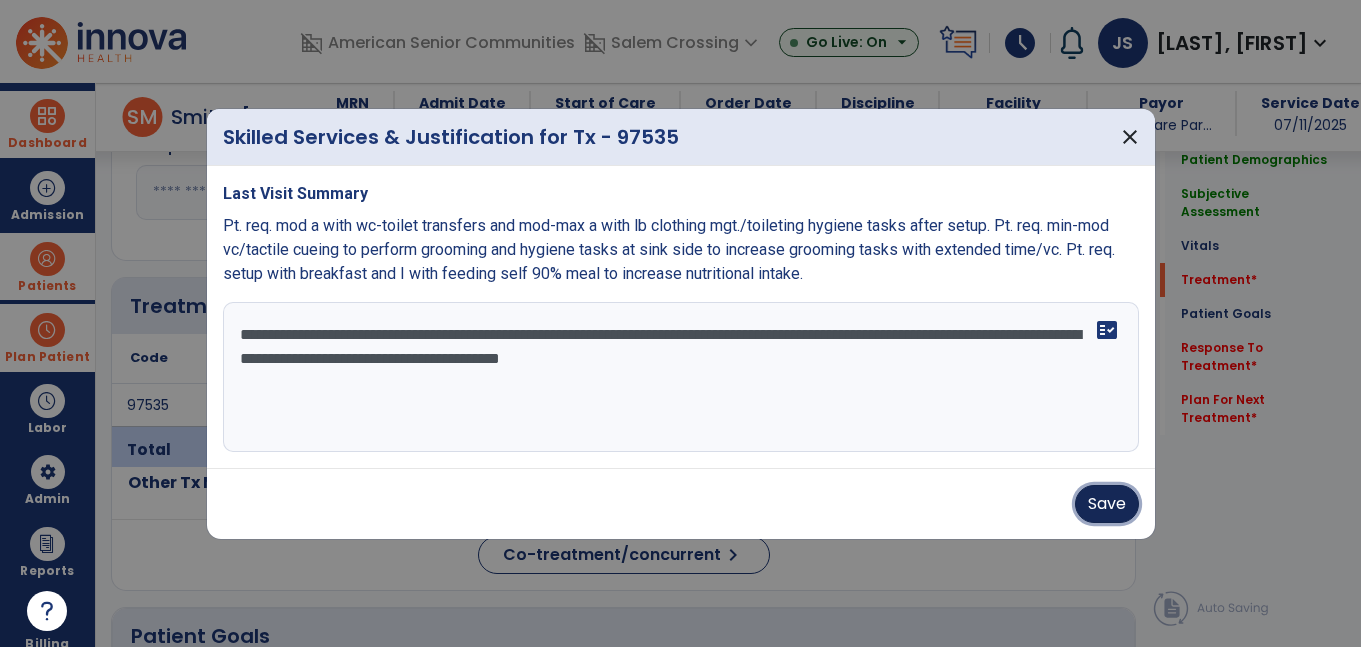click on "Save" at bounding box center [1107, 504] 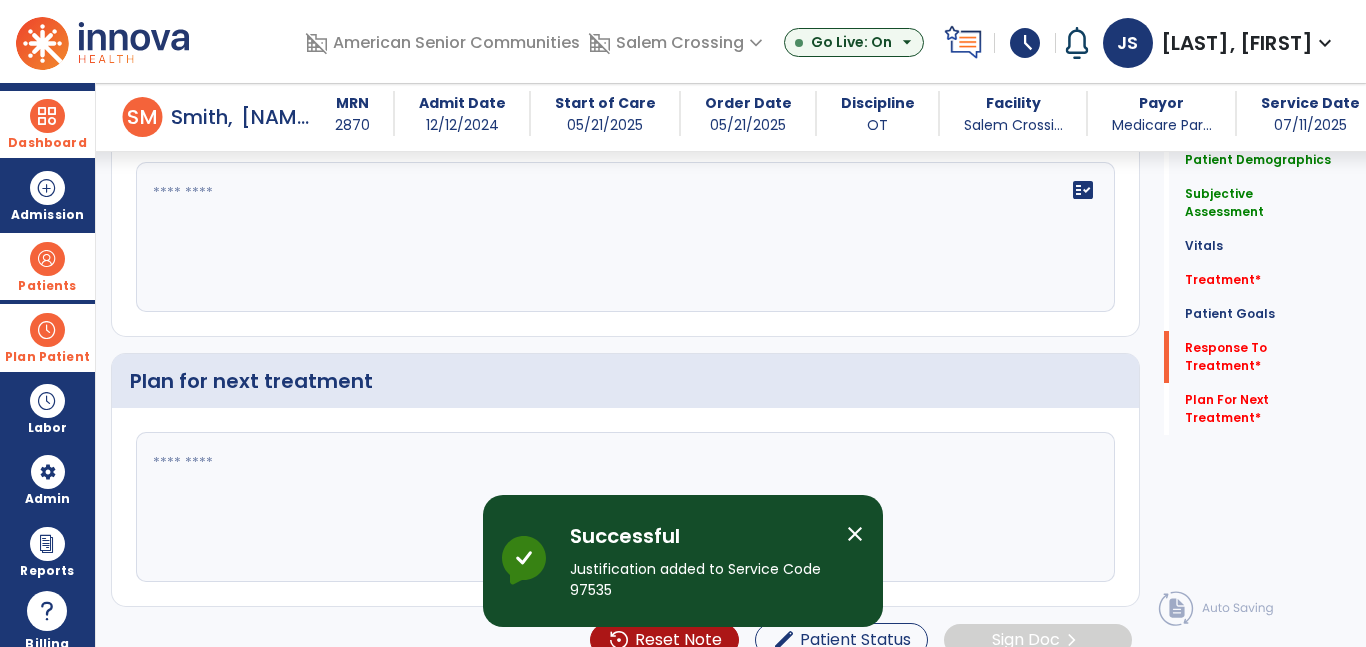 scroll, scrollTop: 2542, scrollLeft: 0, axis: vertical 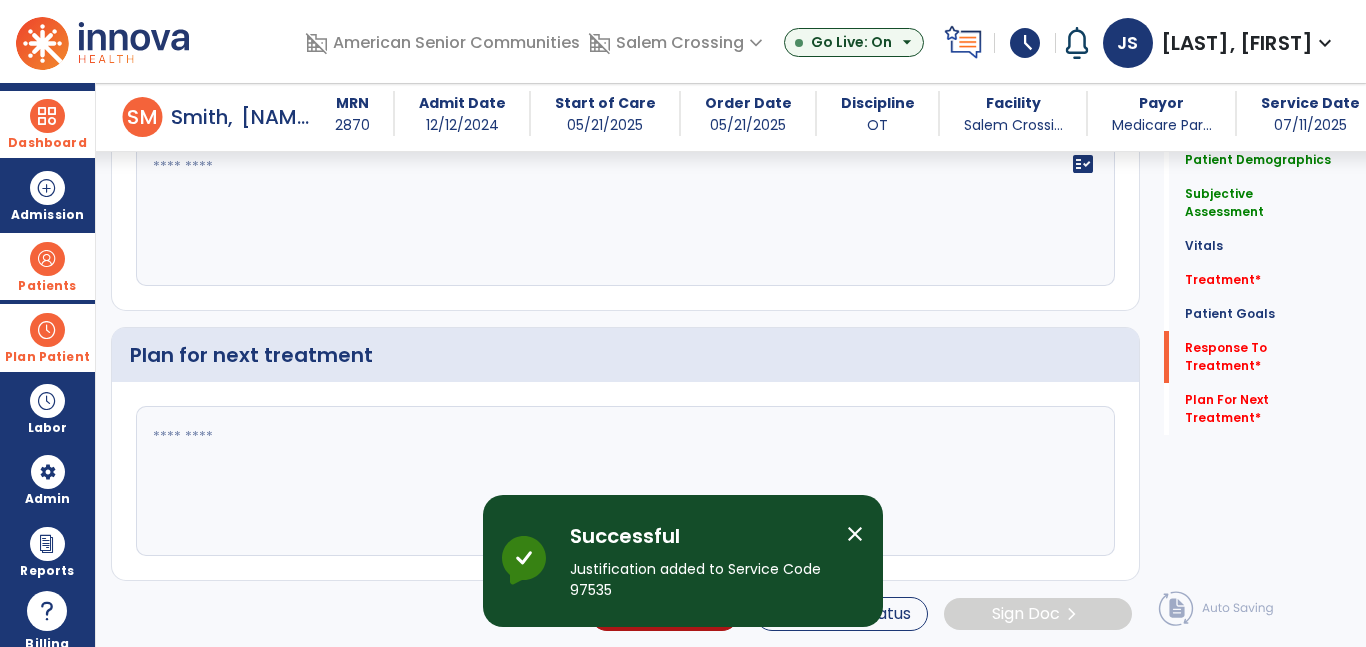 click 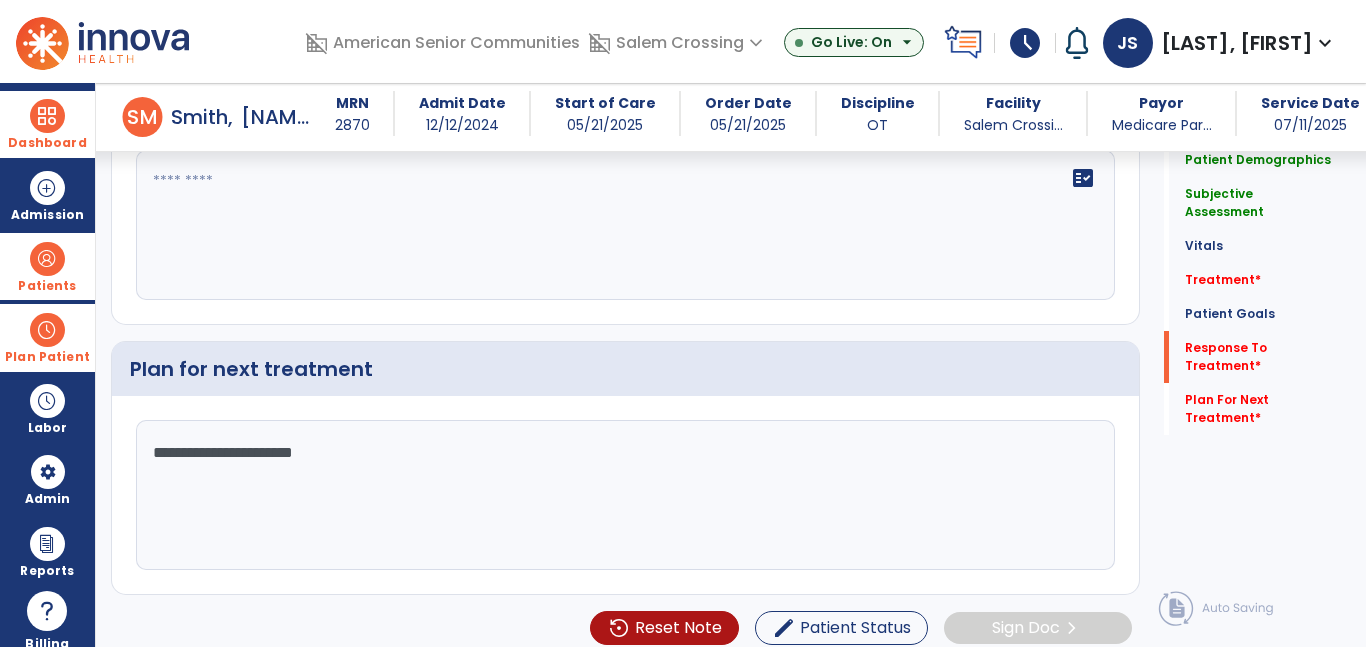 scroll, scrollTop: 2511, scrollLeft: 0, axis: vertical 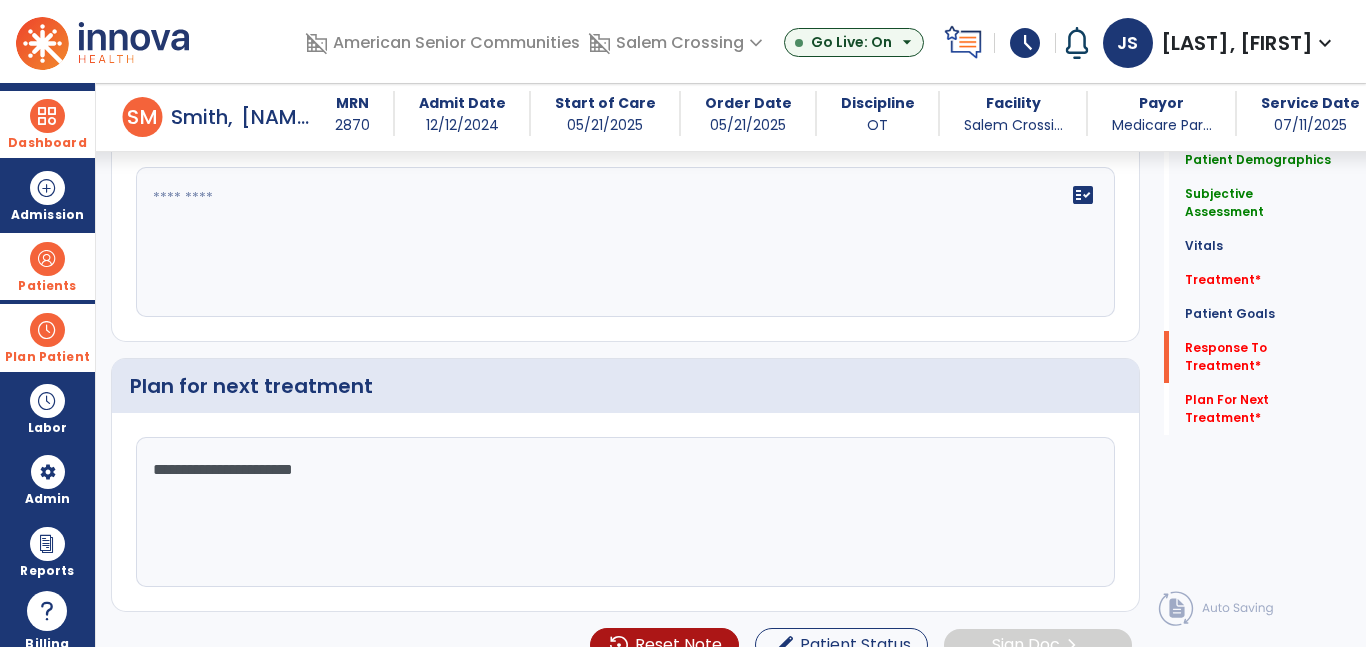 type on "**********" 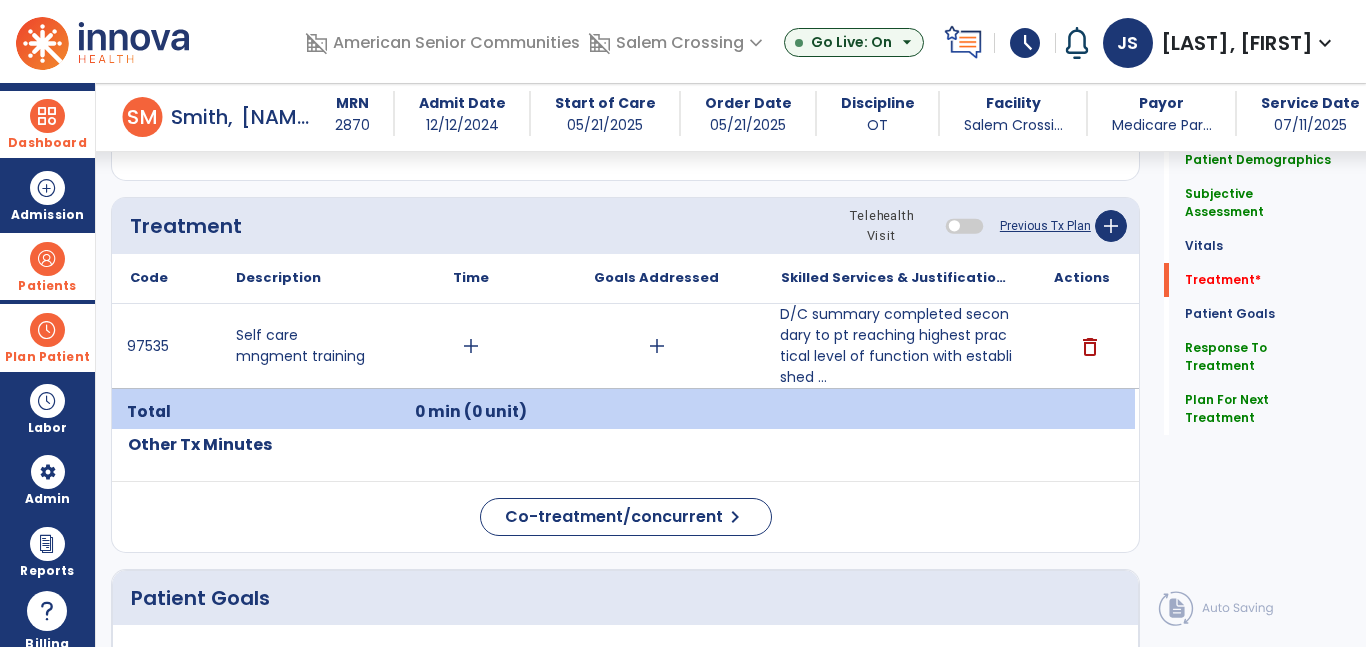 scroll, scrollTop: 1091, scrollLeft: 0, axis: vertical 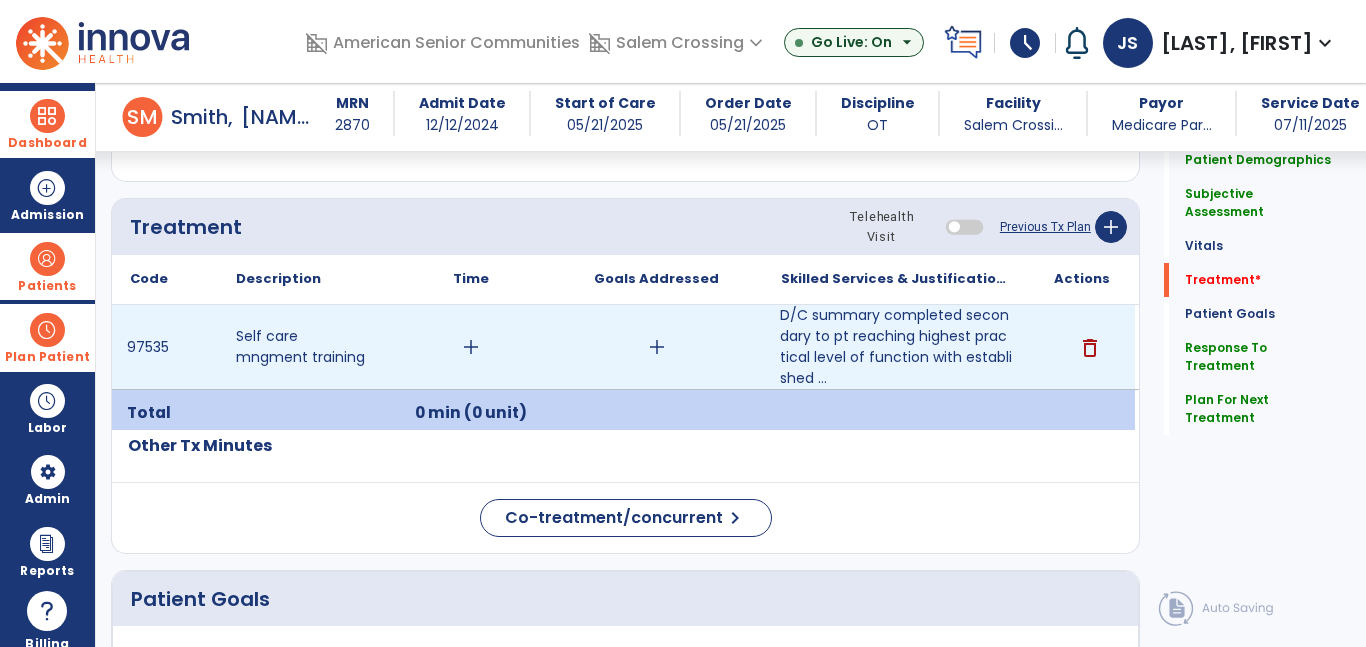 type on "**********" 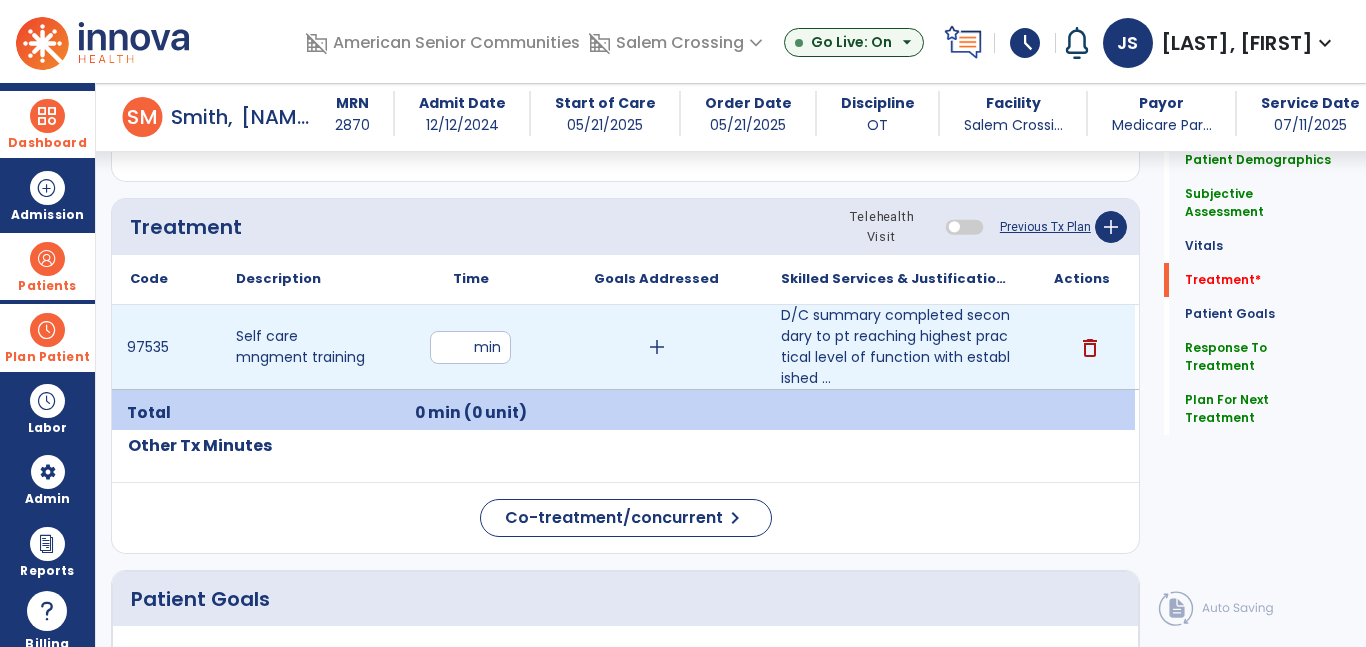 type on "**" 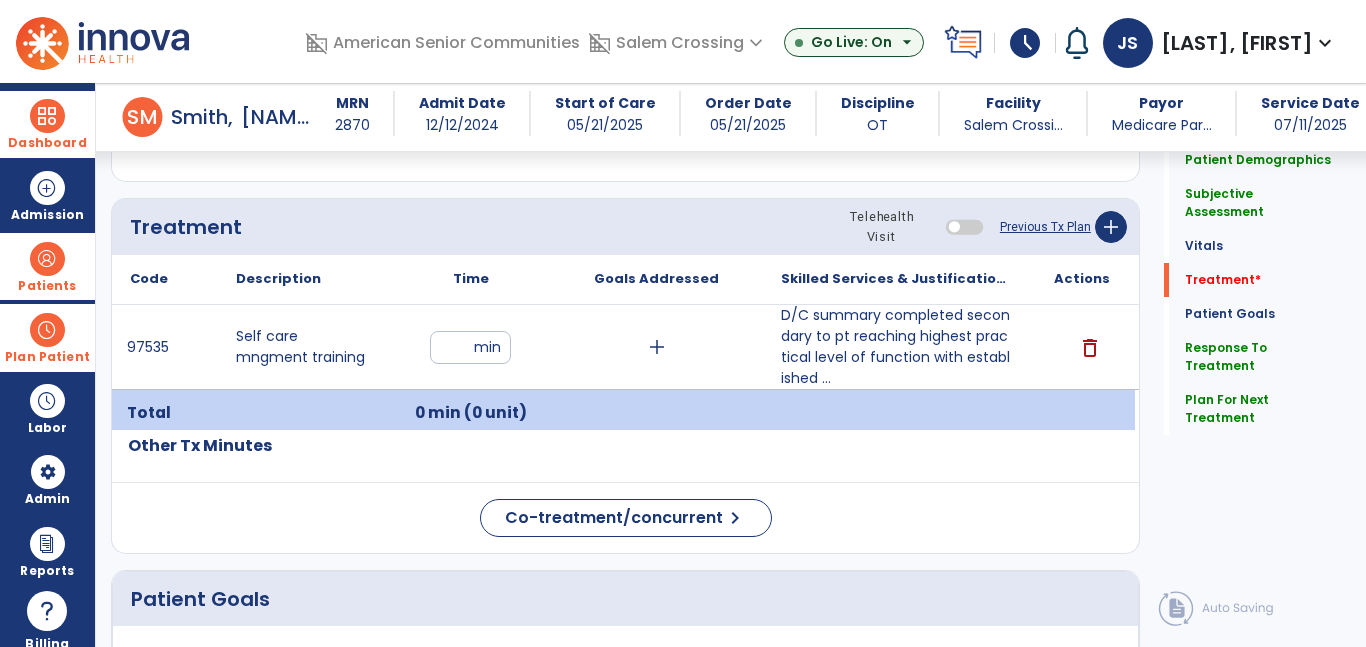 click on "Quick Links  Patient Demographics   Patient Demographics   Subjective Assessment   Subjective Assessment   Vitals   Vitals   Treatment   *  Treatment   *  Patient Goals   Patient Goals   Response To Treatment   Response To Treatment   Plan For Next Treatment   Plan For Next Treatment" 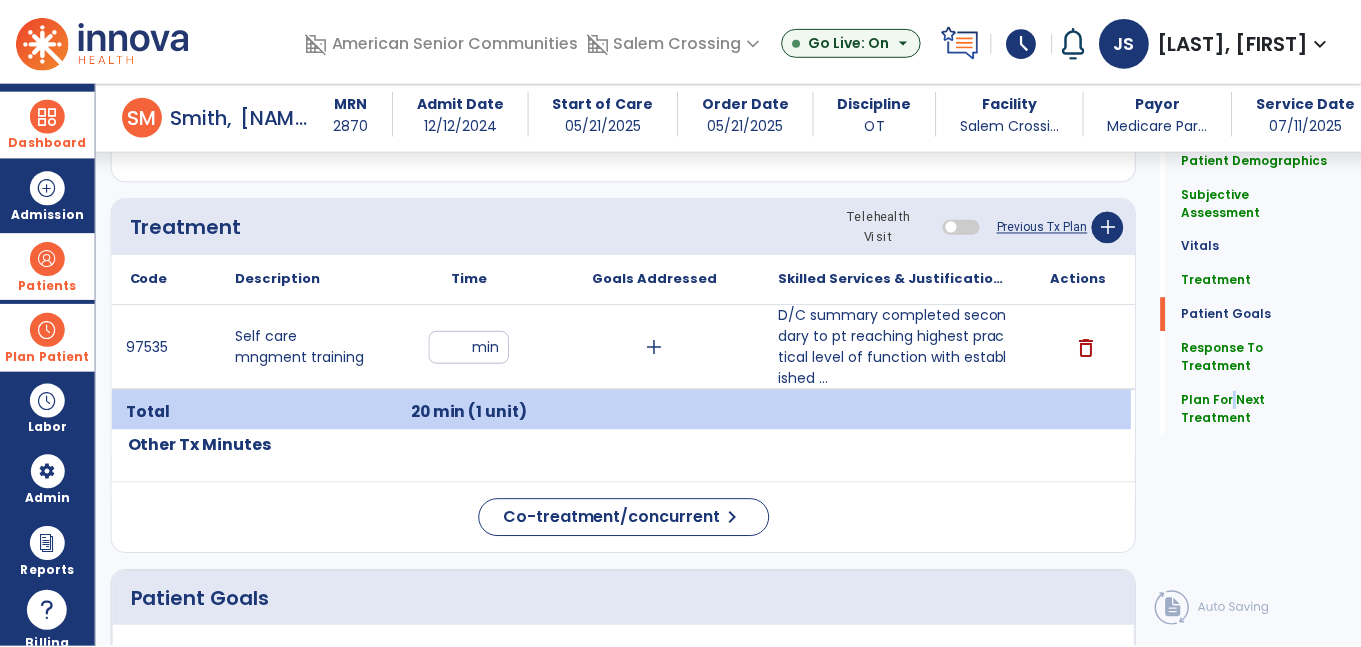 scroll, scrollTop: 2542, scrollLeft: 0, axis: vertical 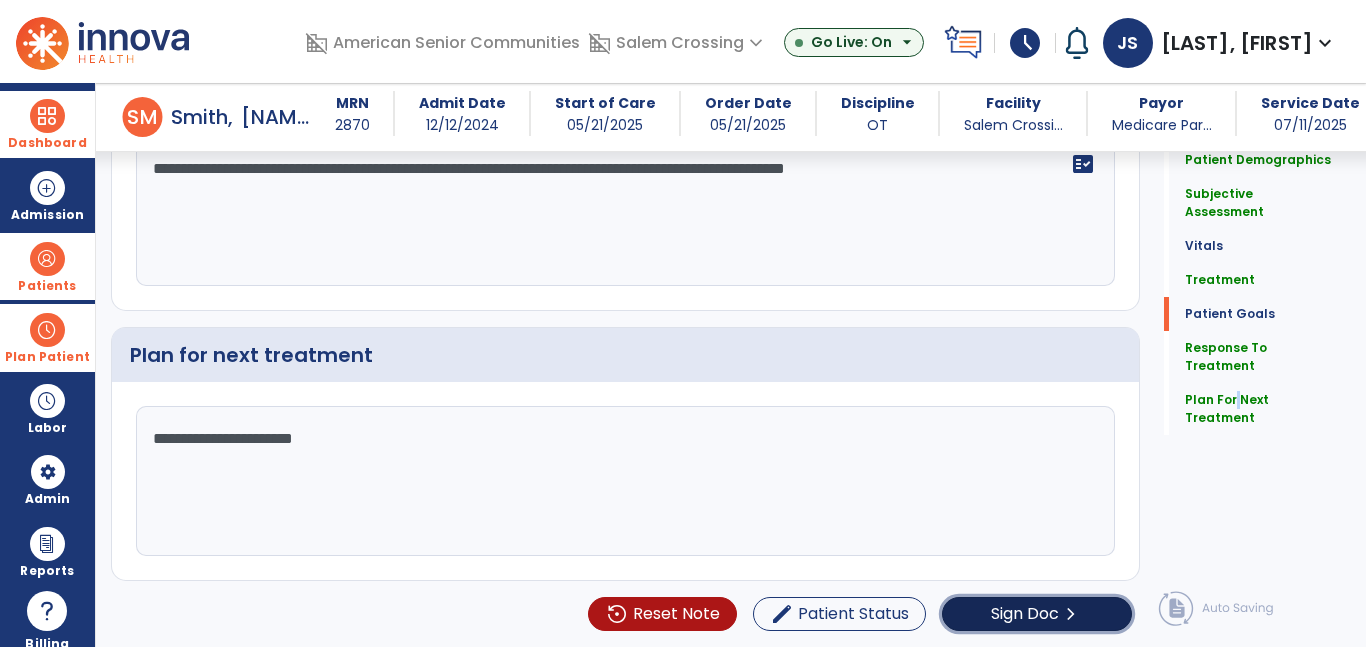 click on "Sign Doc" 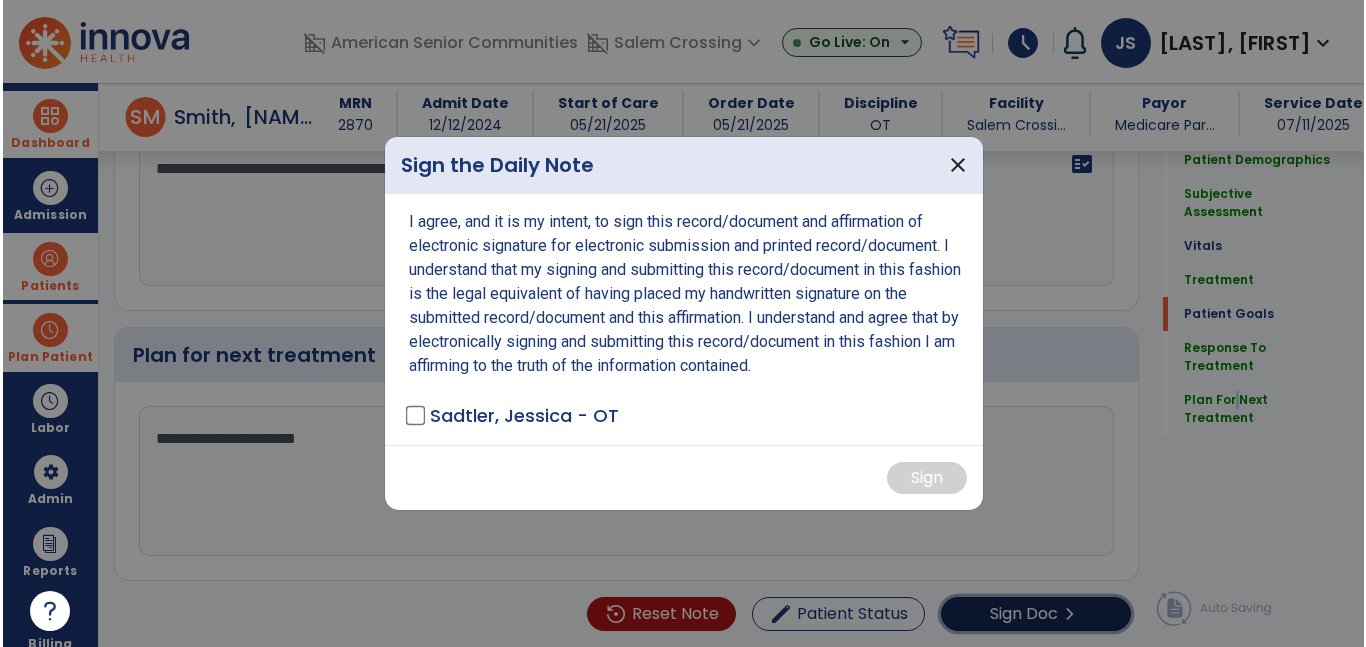 scroll, scrollTop: 2542, scrollLeft: 0, axis: vertical 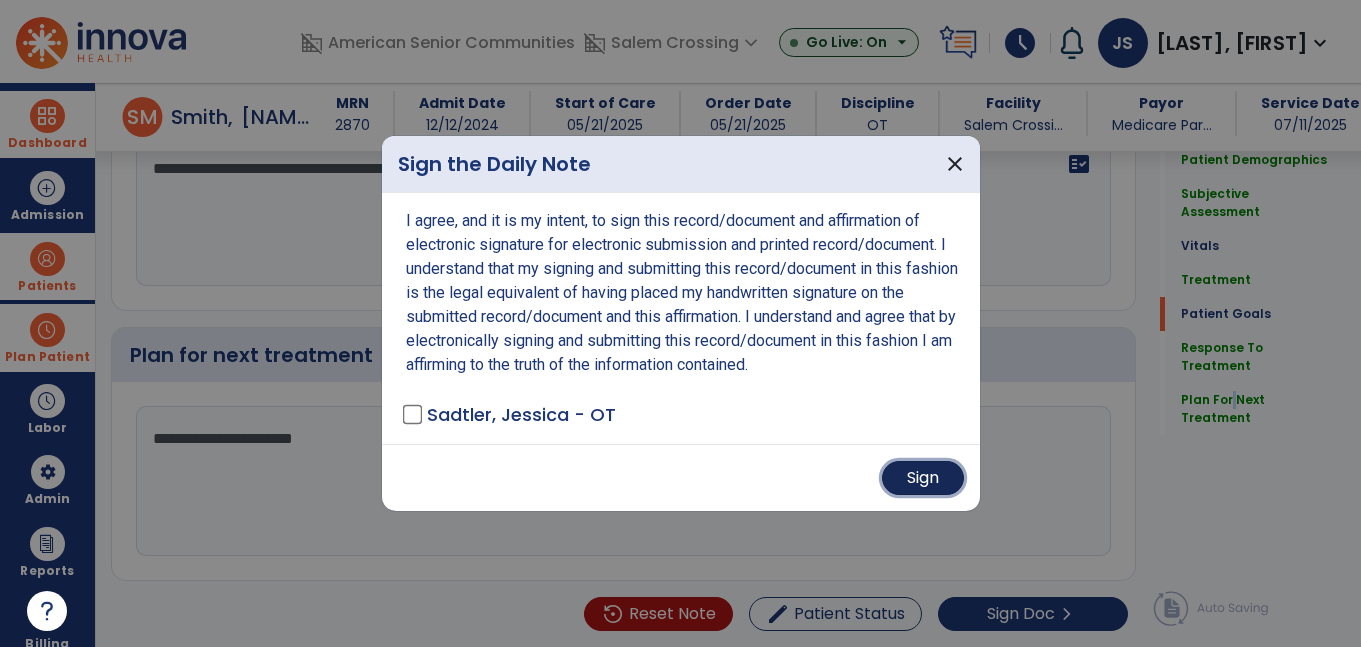 click on "Sign" at bounding box center (923, 478) 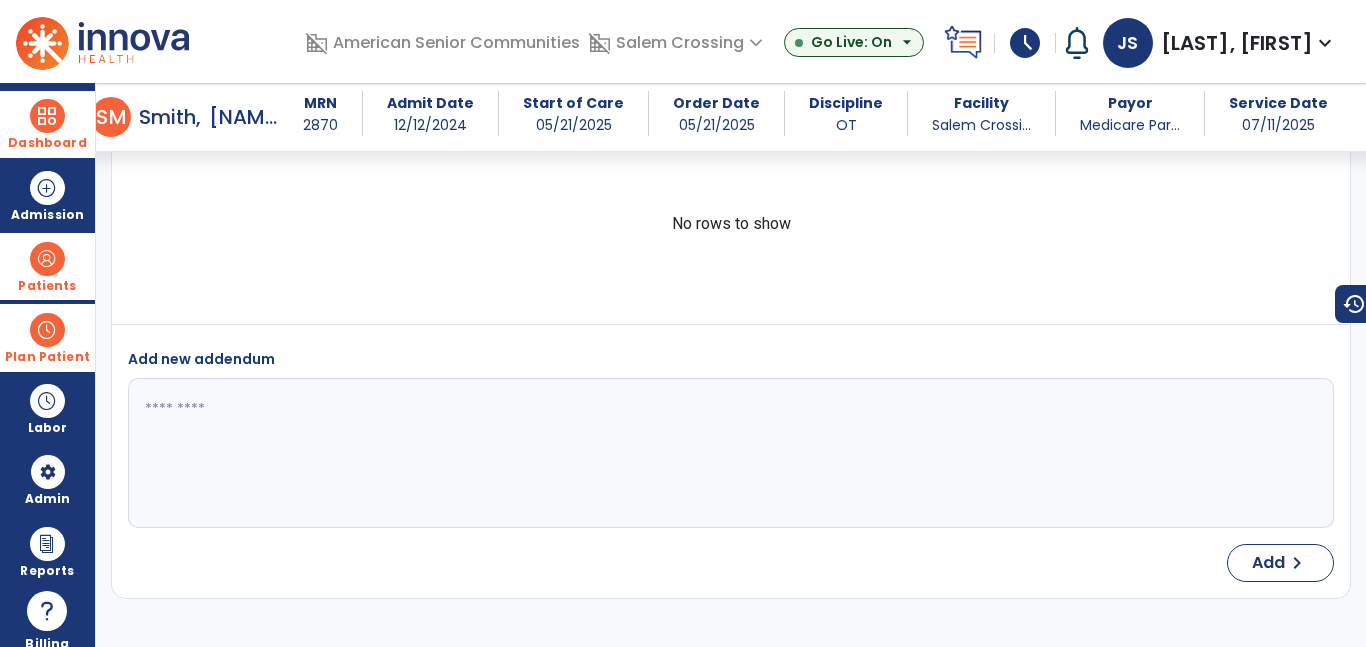 scroll, scrollTop: 0, scrollLeft: 0, axis: both 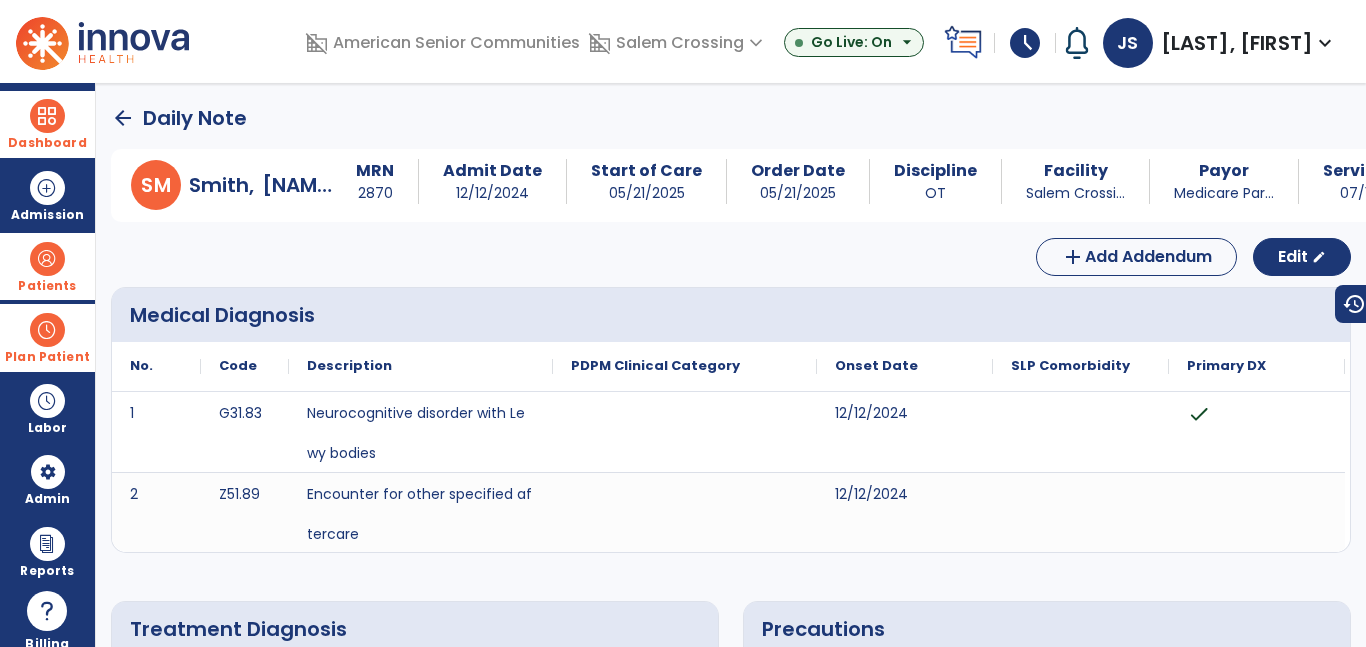 drag, startPoint x: 54, startPoint y: 117, endPoint x: 114, endPoint y: 128, distance: 61 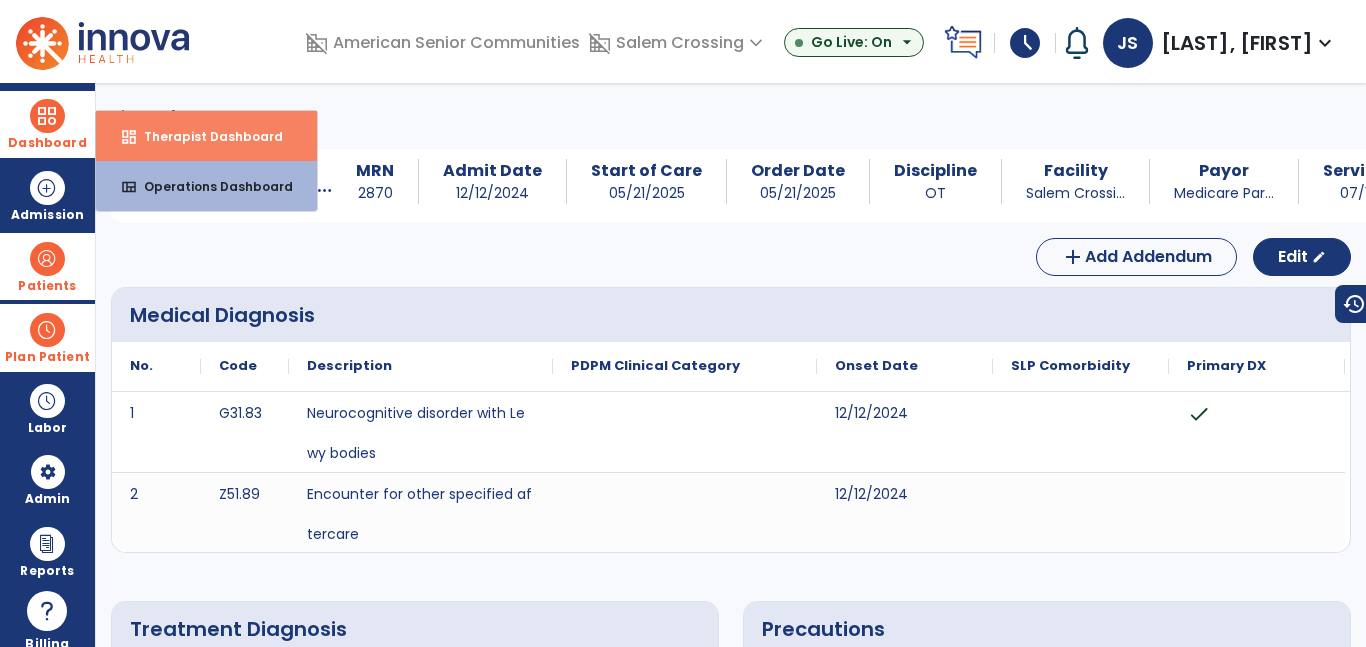 click on "dashboard  Therapist Dashboard" at bounding box center (206, 136) 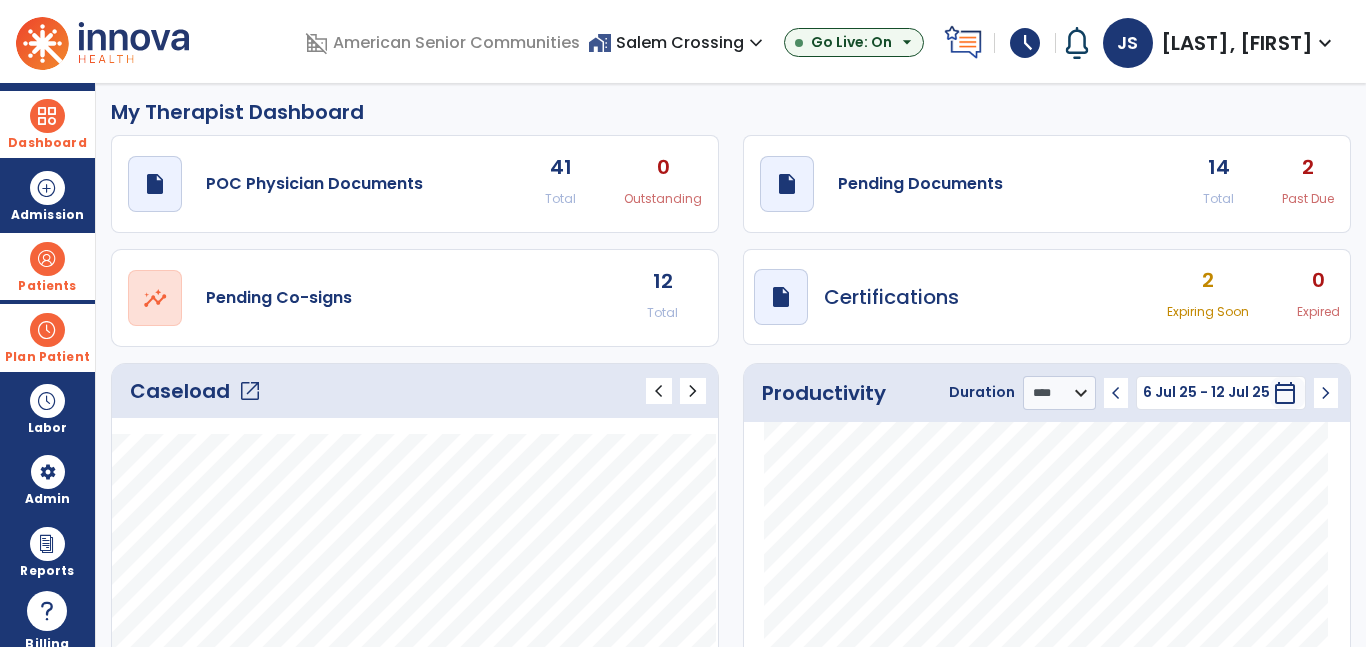 scroll, scrollTop: 0, scrollLeft: 0, axis: both 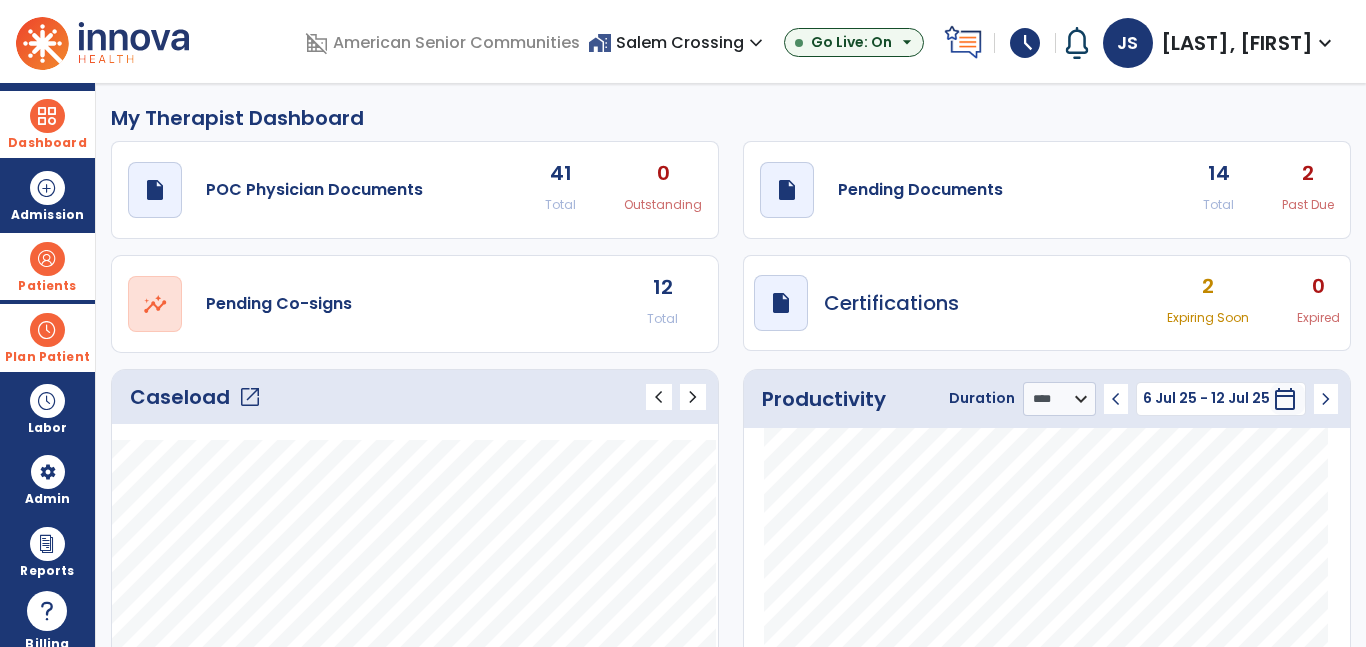 click on "open_in_new" 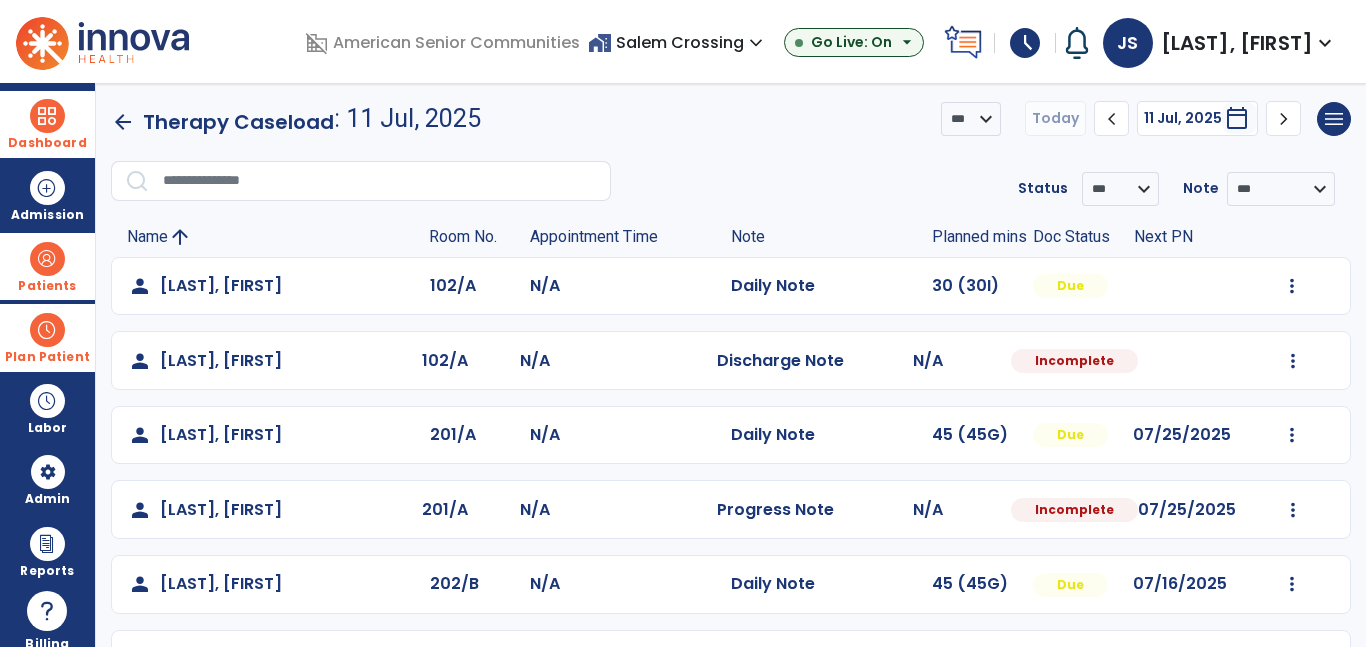 scroll, scrollTop: 0, scrollLeft: 0, axis: both 